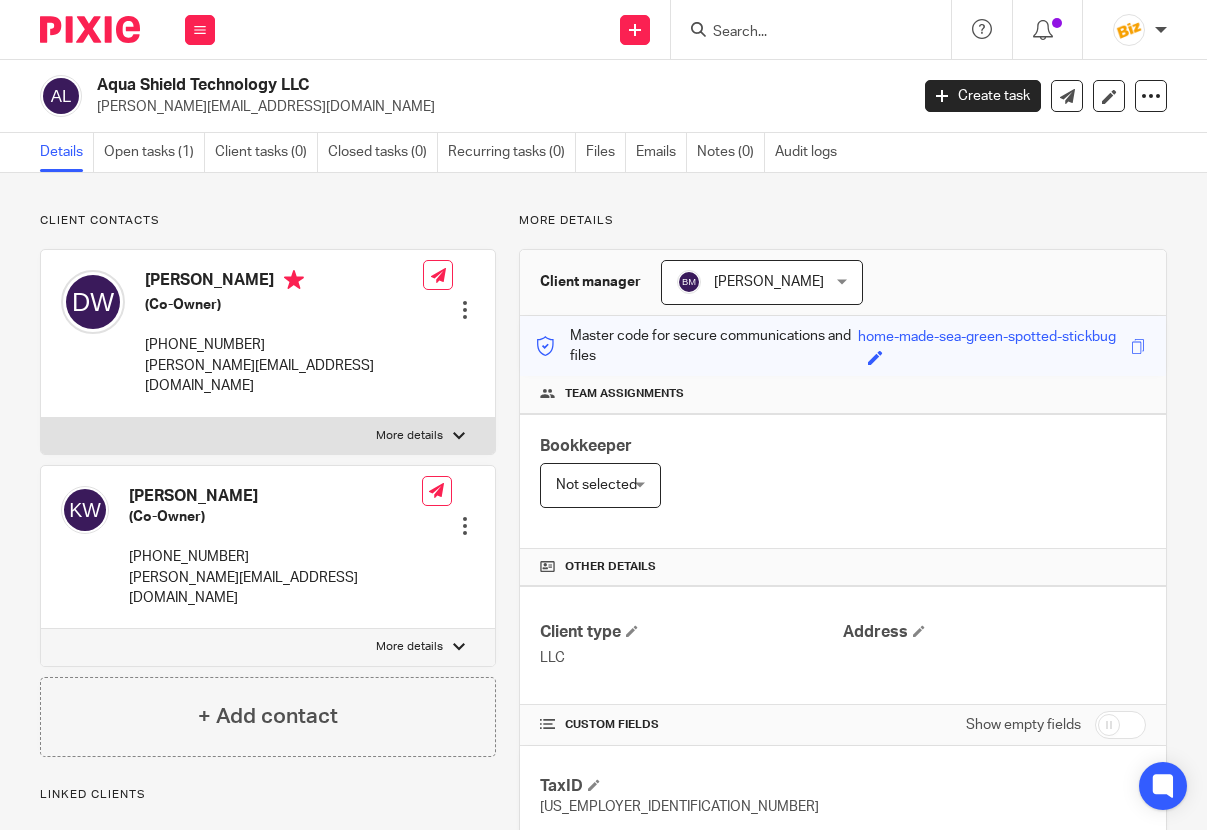 scroll, scrollTop: 0, scrollLeft: 0, axis: both 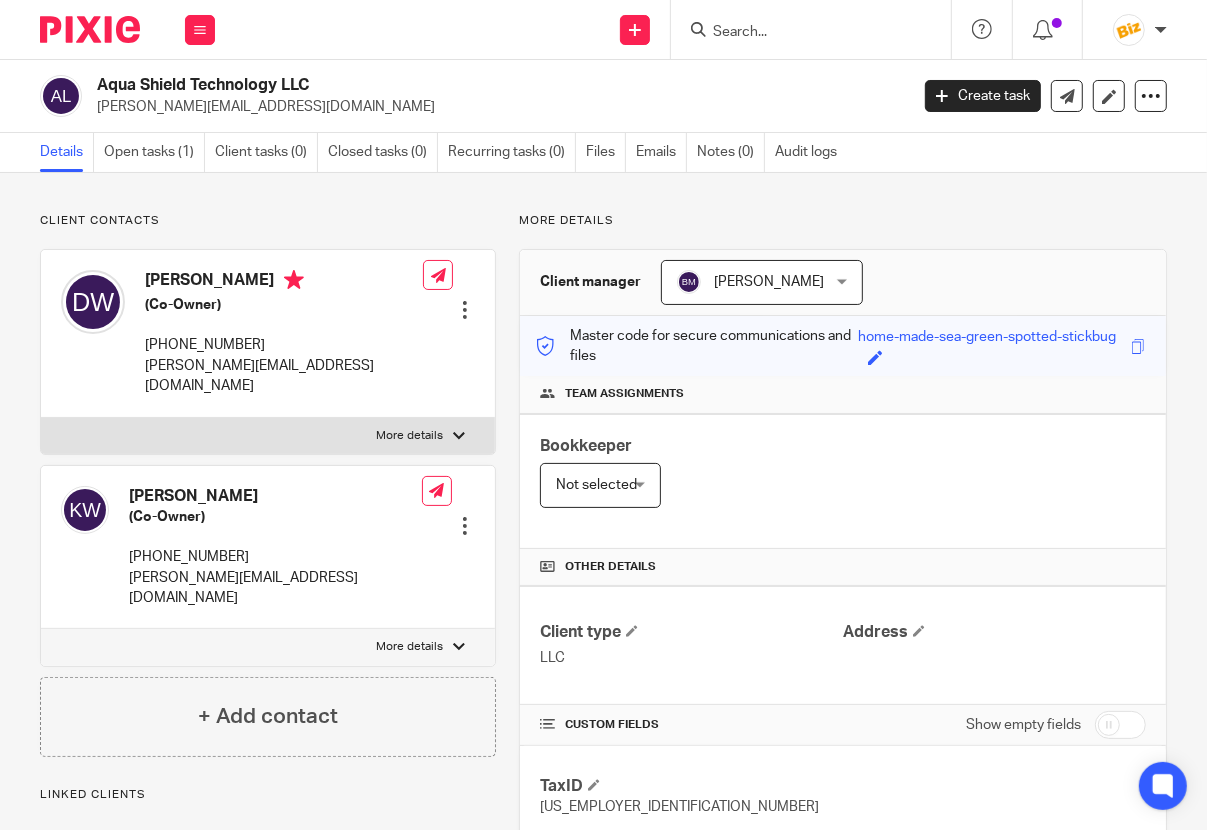 click at bounding box center (801, 33) 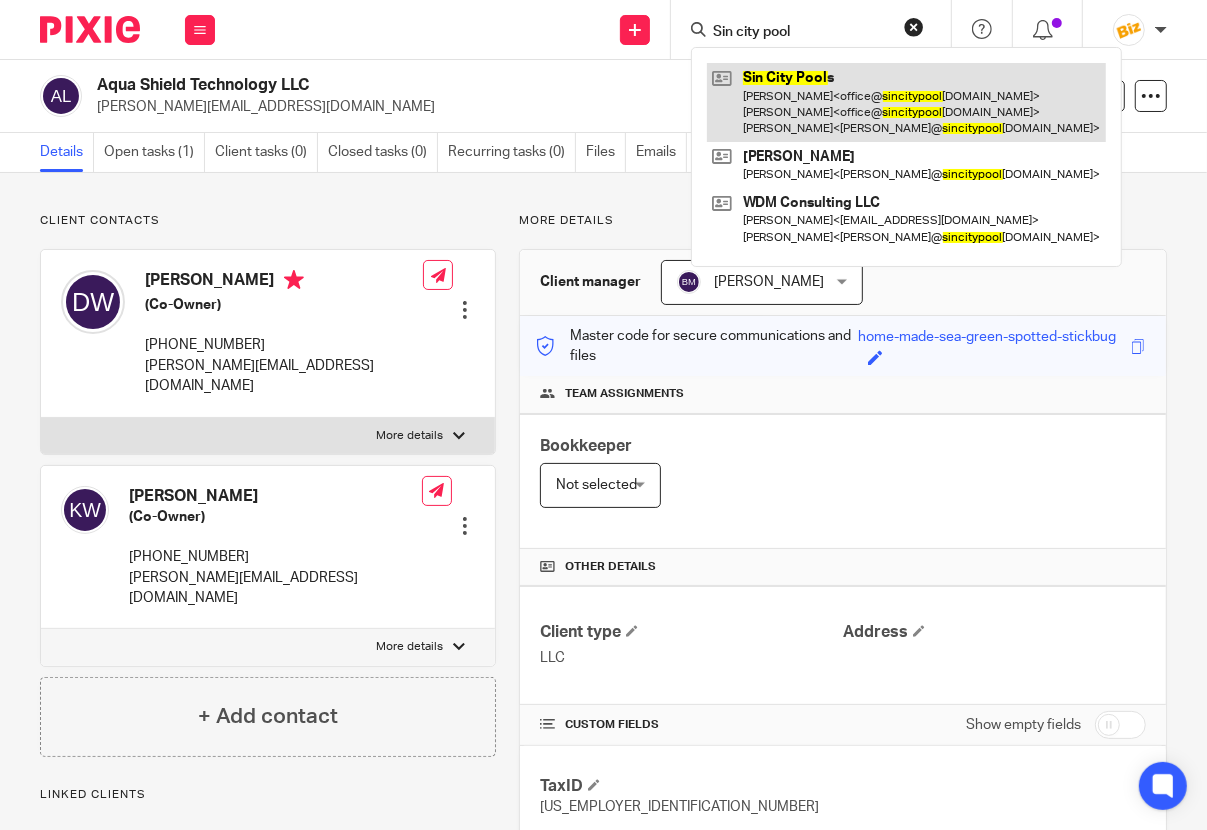 type on "Sin city pool" 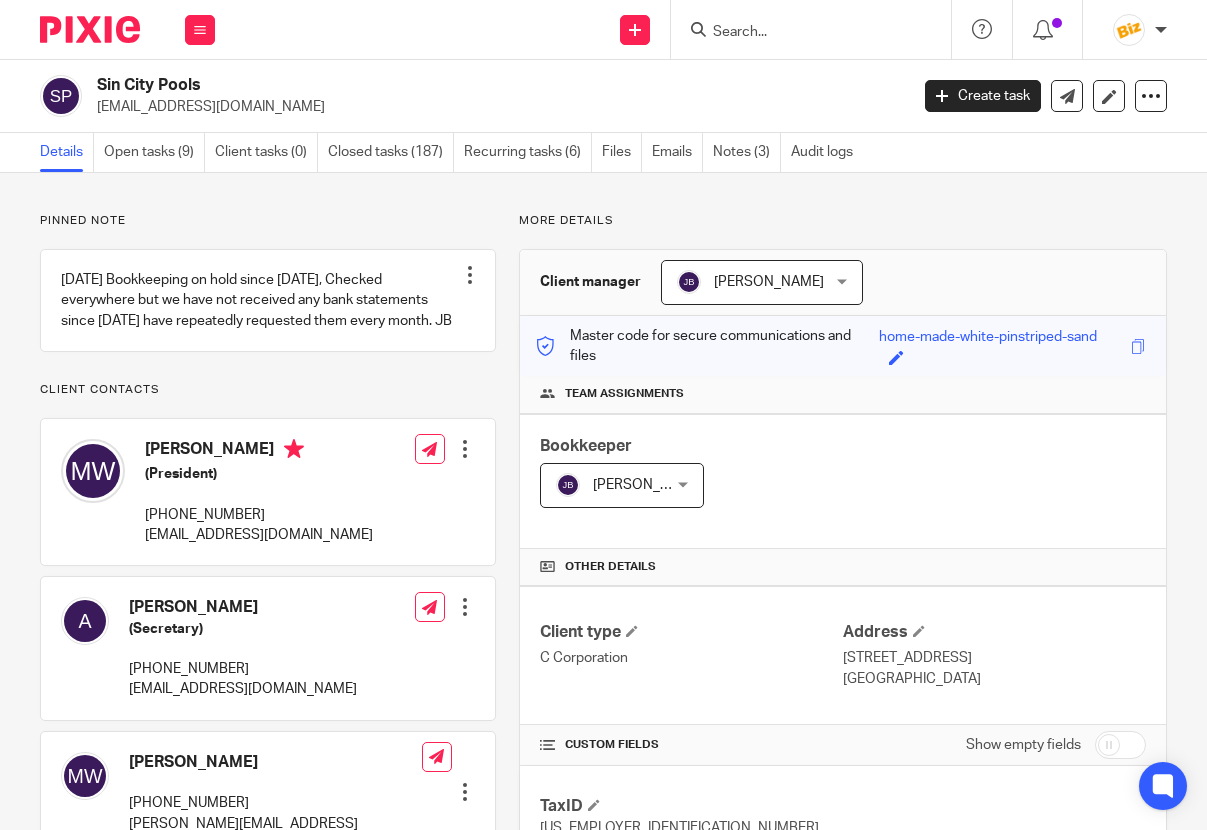 scroll, scrollTop: 0, scrollLeft: 0, axis: both 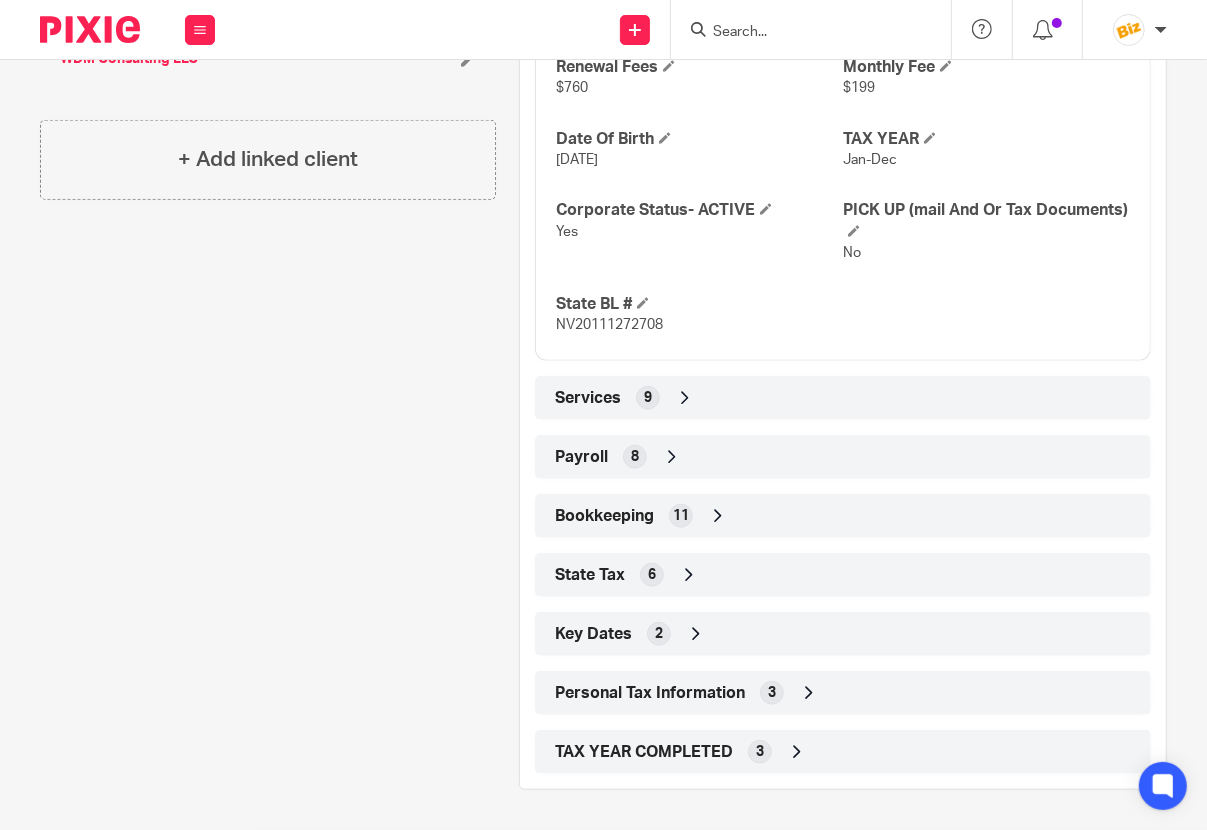 click on "Services   9" at bounding box center (843, 398) 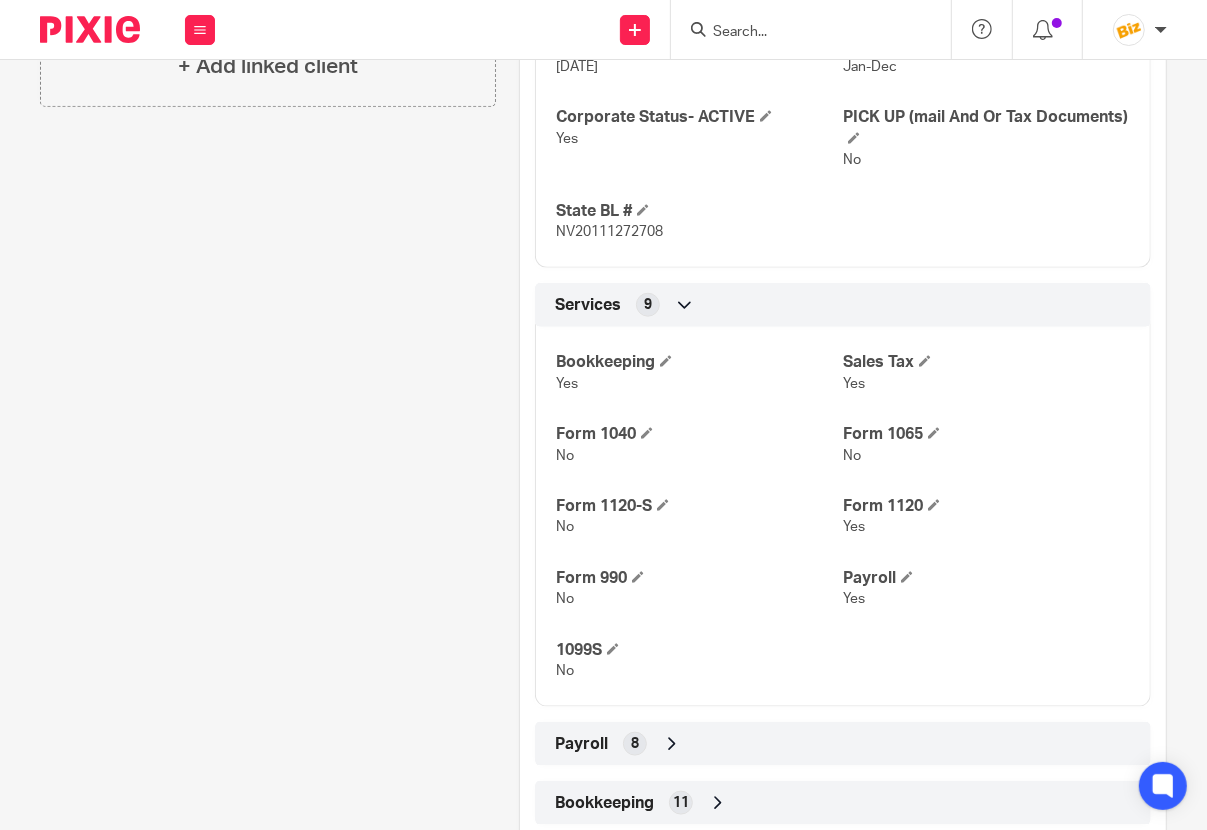 scroll, scrollTop: 1413, scrollLeft: 0, axis: vertical 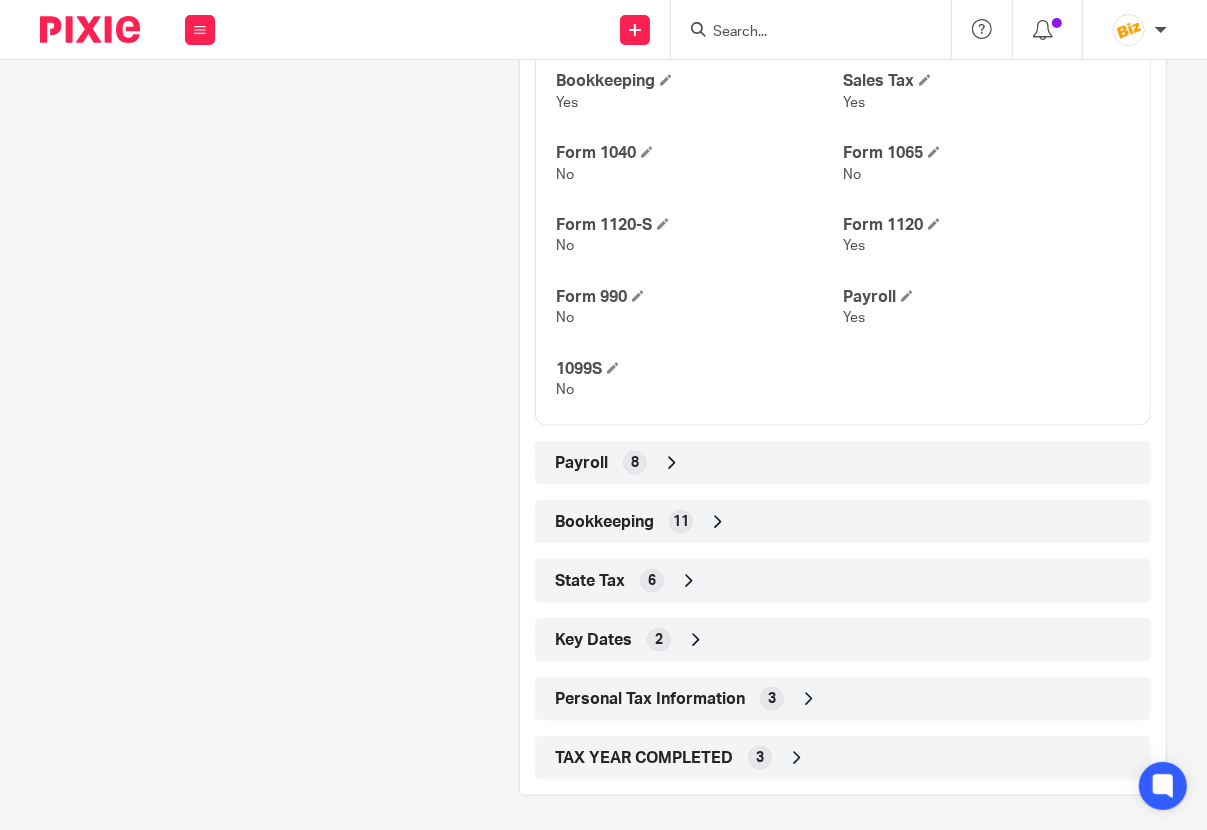 click on "Bookkeeping   11" at bounding box center [843, 522] 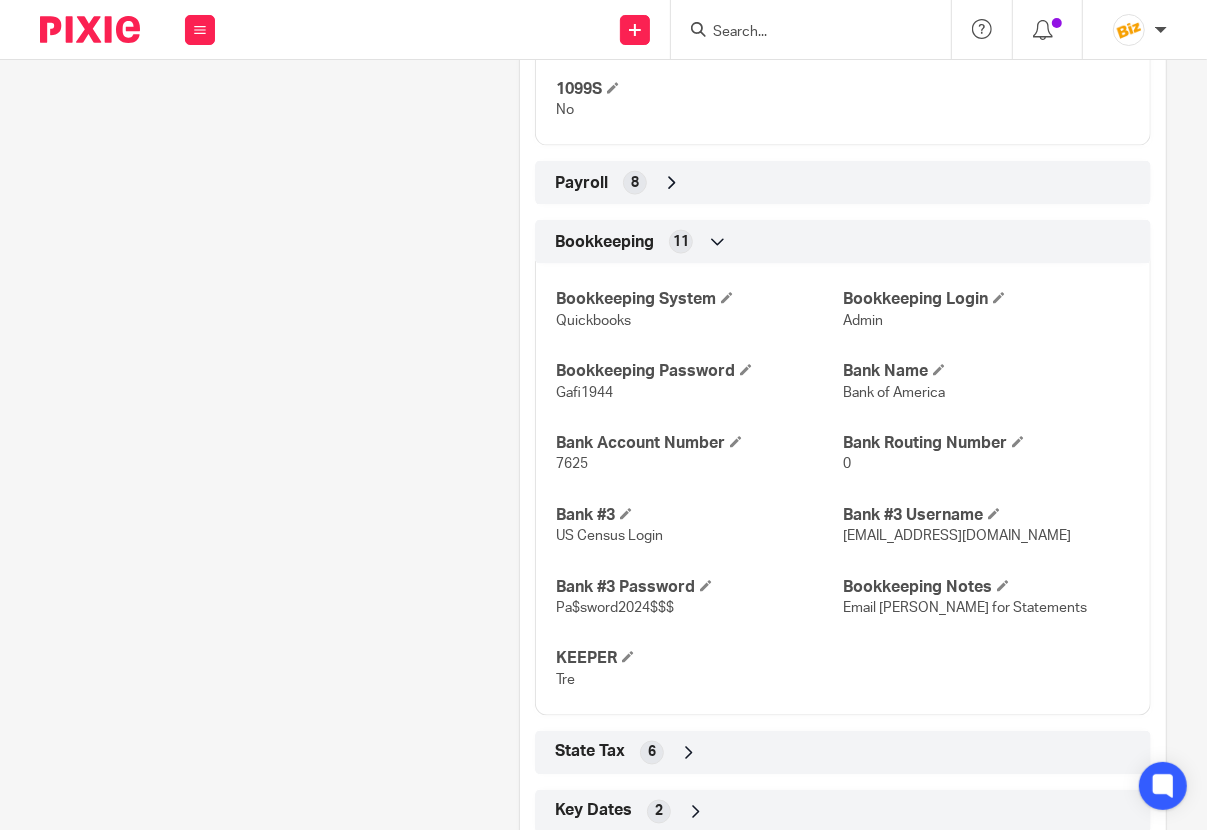 scroll, scrollTop: 1871, scrollLeft: 0, axis: vertical 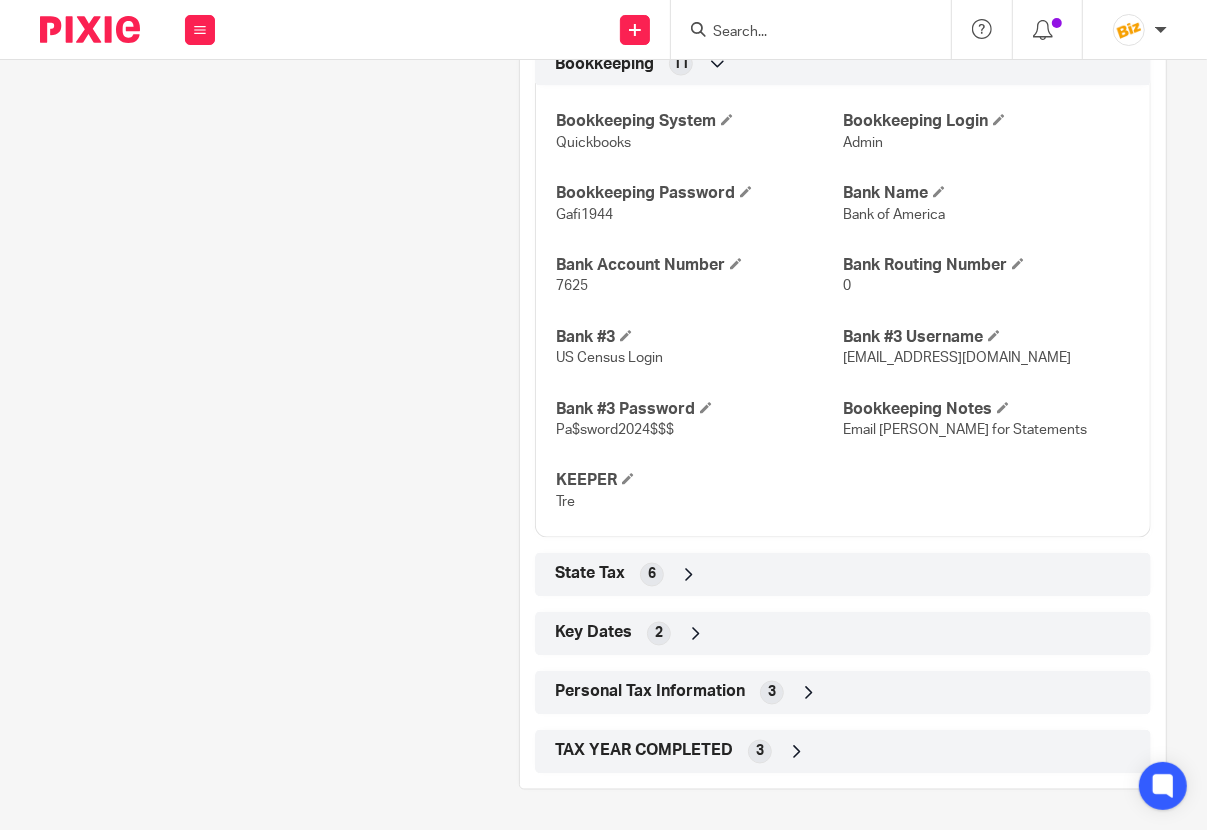 click on "Key Dates   2" at bounding box center (843, 634) 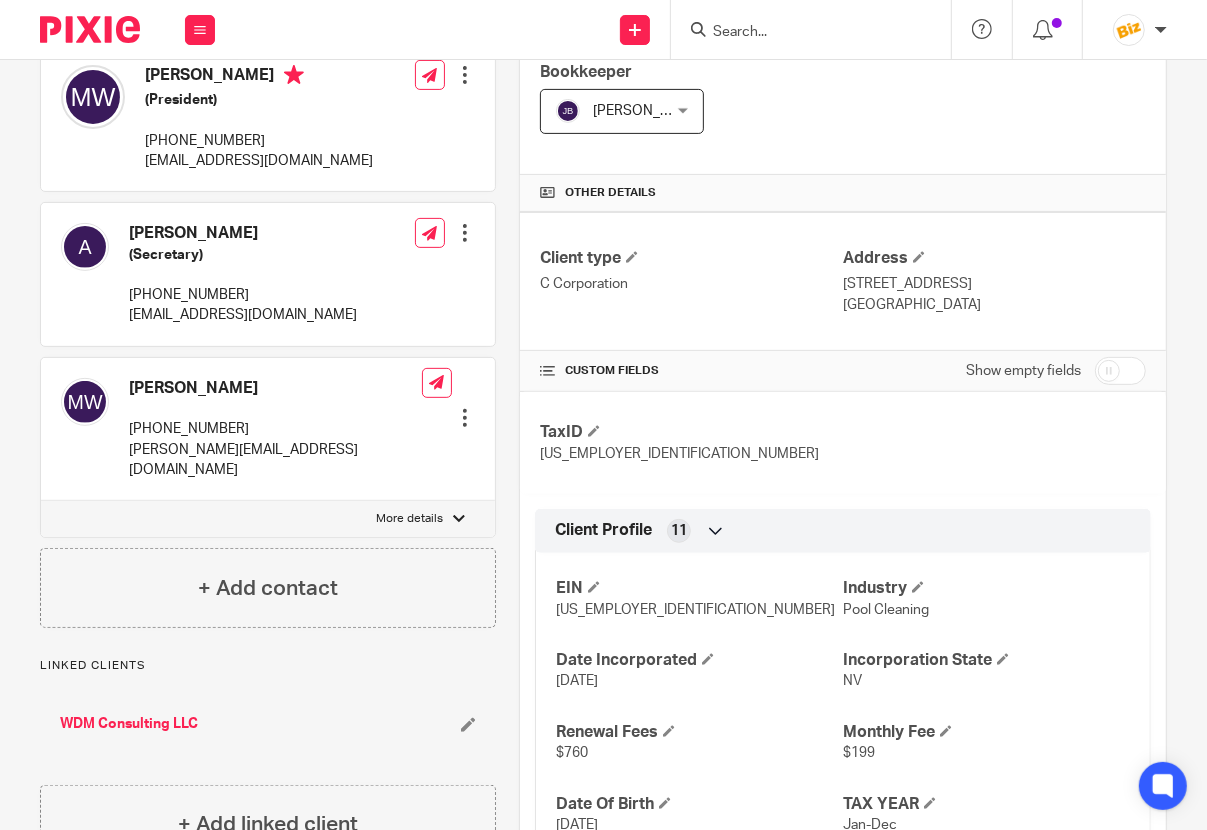 scroll, scrollTop: 0, scrollLeft: 0, axis: both 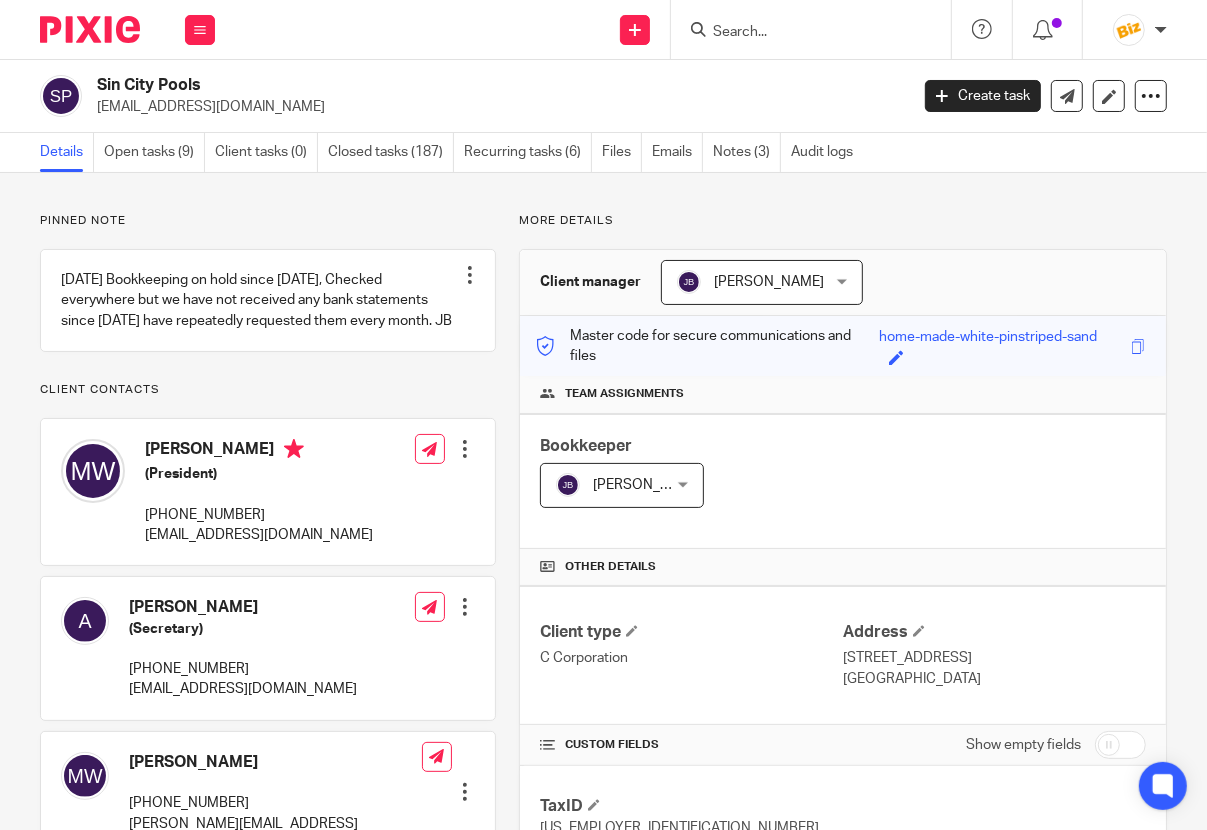 click at bounding box center [465, 449] 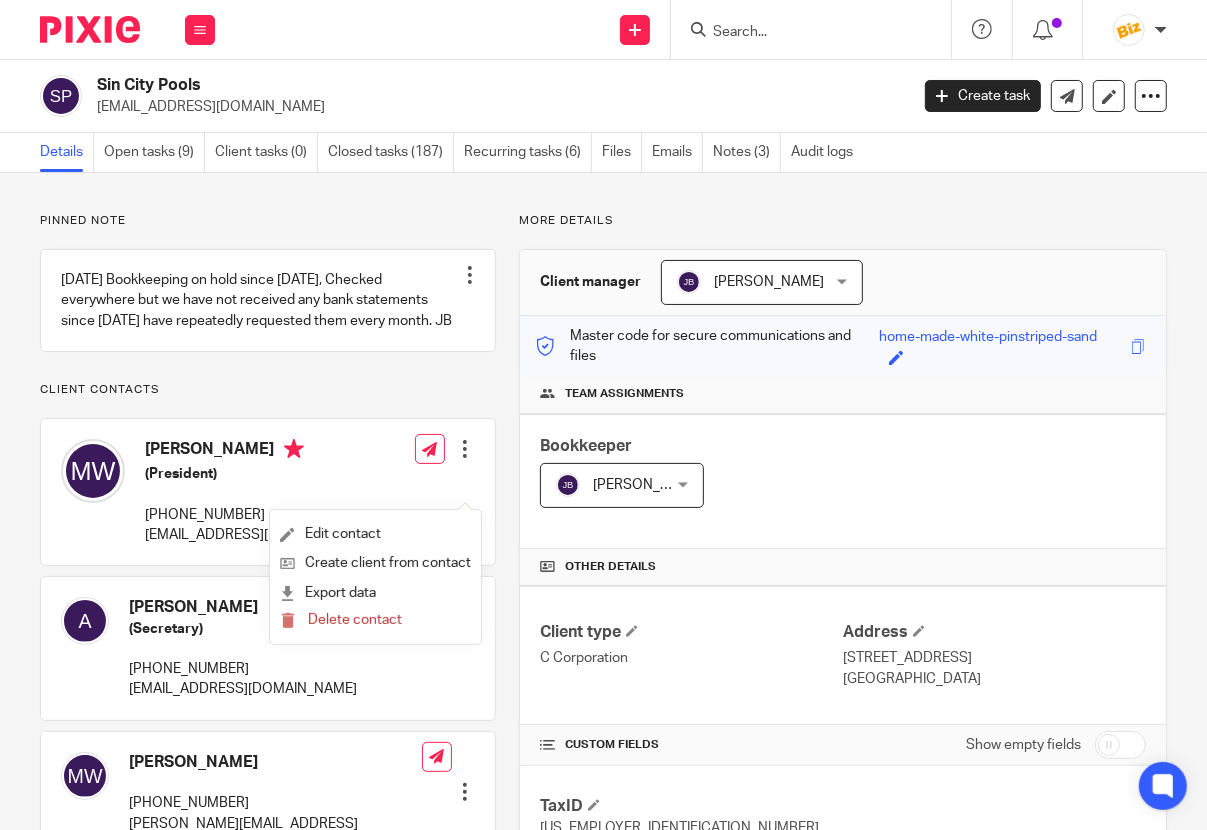 click on "Bookkeeper
Juliet Budd
Juliet Budd
Not selected
Anna McDaniel
Bill Stocker
Biz Bookkeeping
Bradley Mayes
Cindy Stocker
Juliet Budd
Lead Bookkeeper
3" at bounding box center (843, 481) 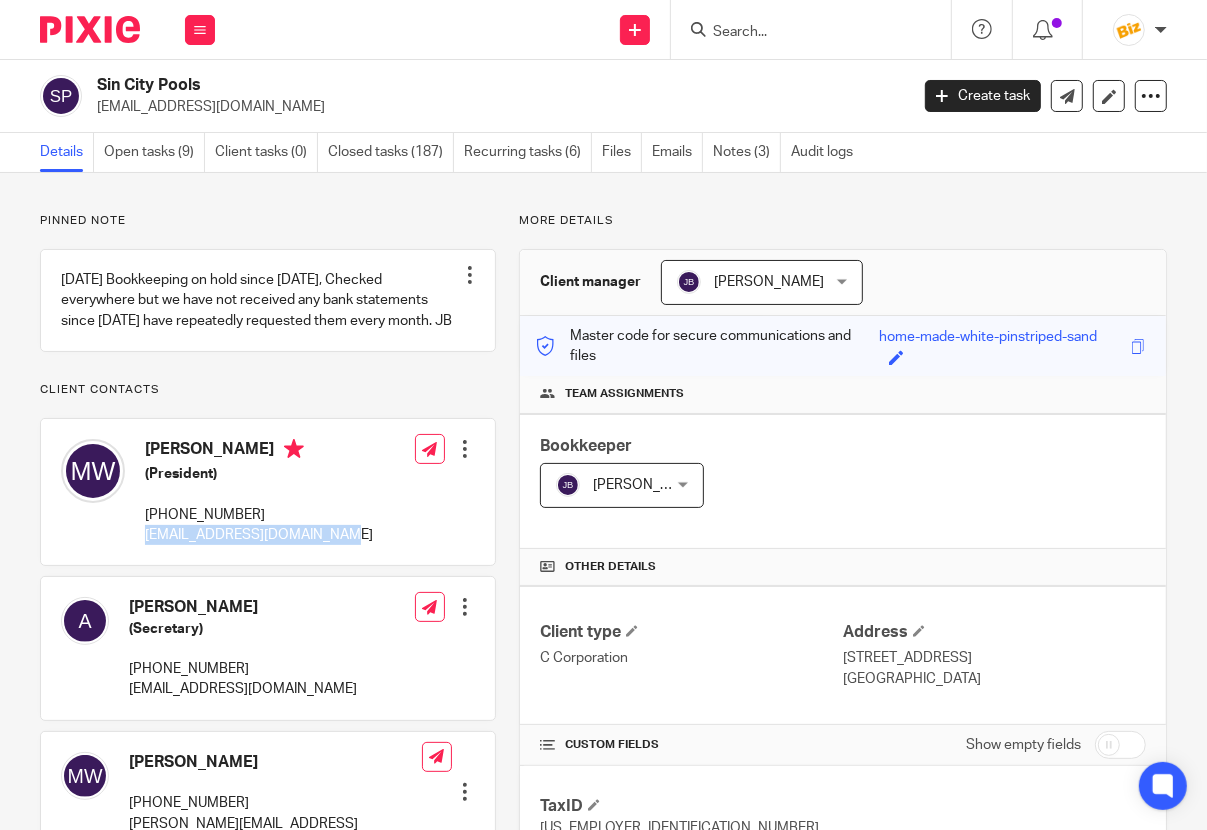 drag, startPoint x: 320, startPoint y: 577, endPoint x: 146, endPoint y: 575, distance: 174.01149 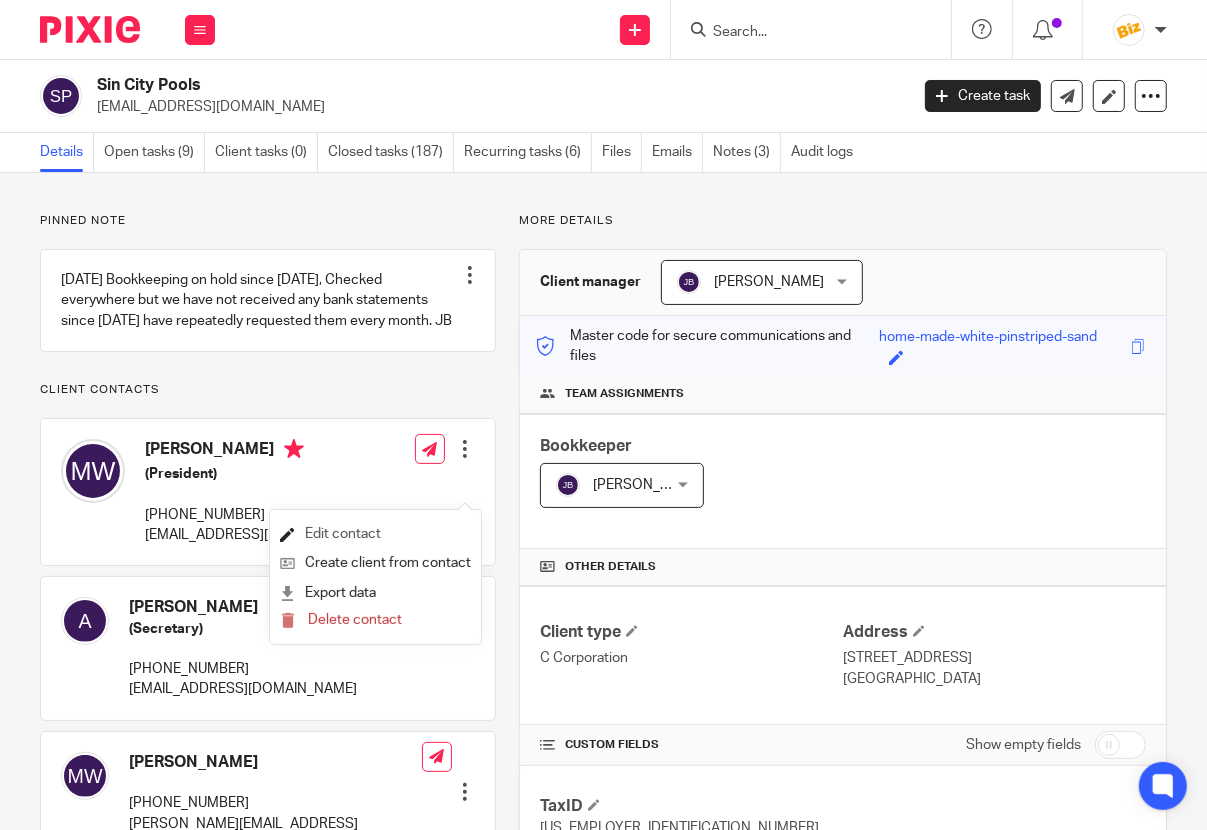 click on "Edit contact" at bounding box center (375, 534) 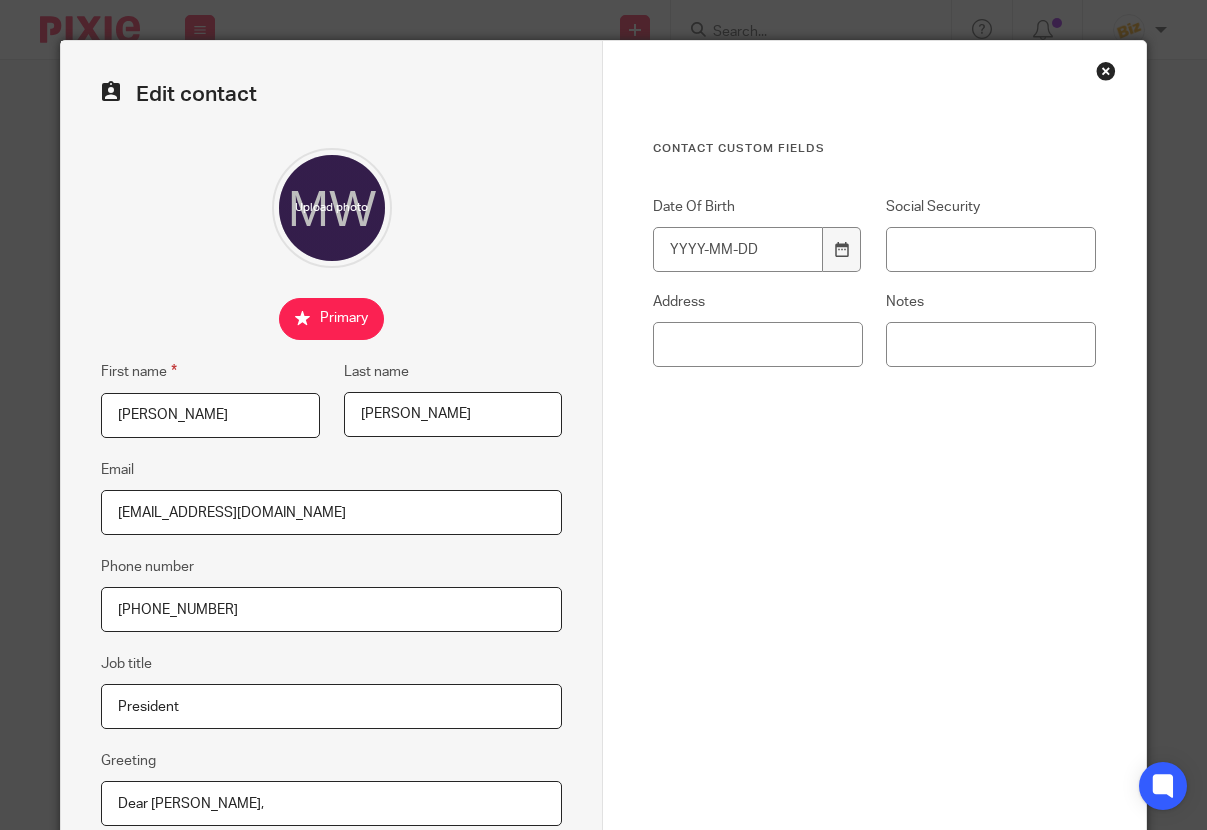 scroll, scrollTop: 0, scrollLeft: 0, axis: both 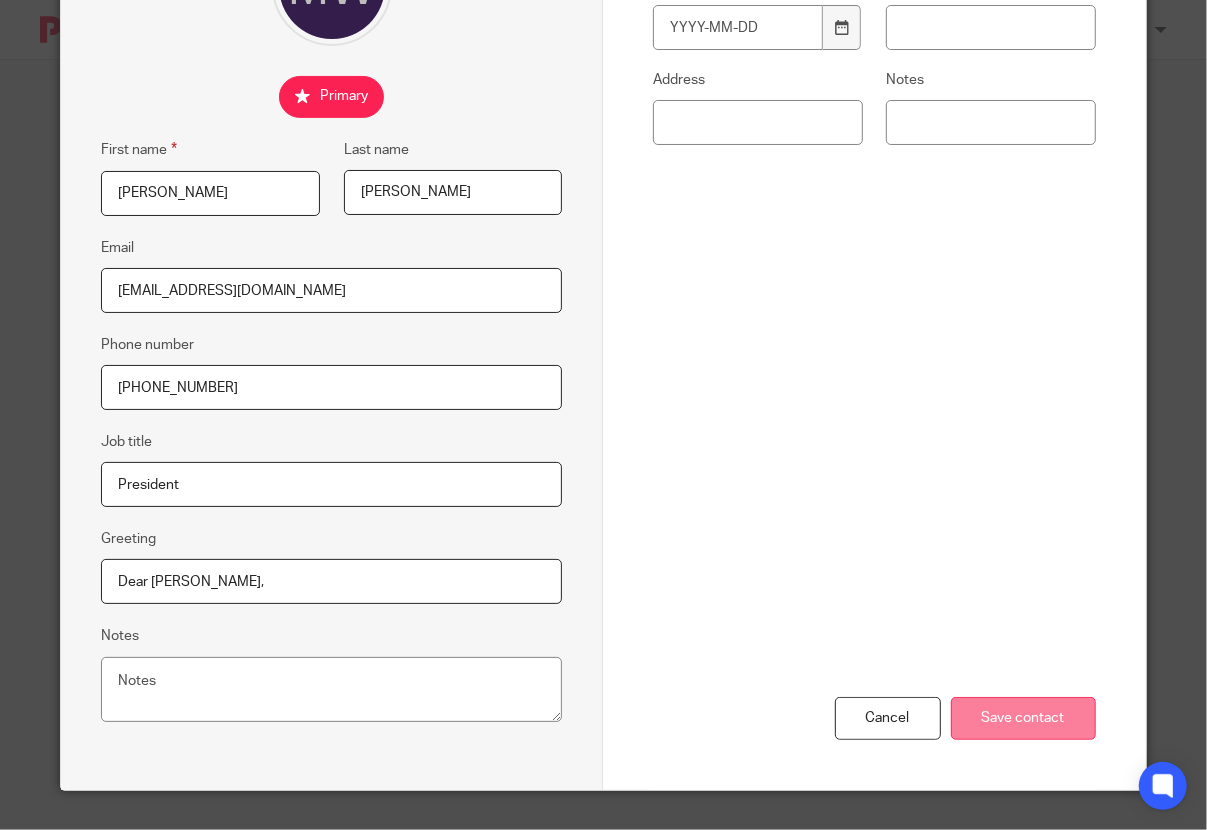 type on "[EMAIL_ADDRESS][DOMAIN_NAME]" 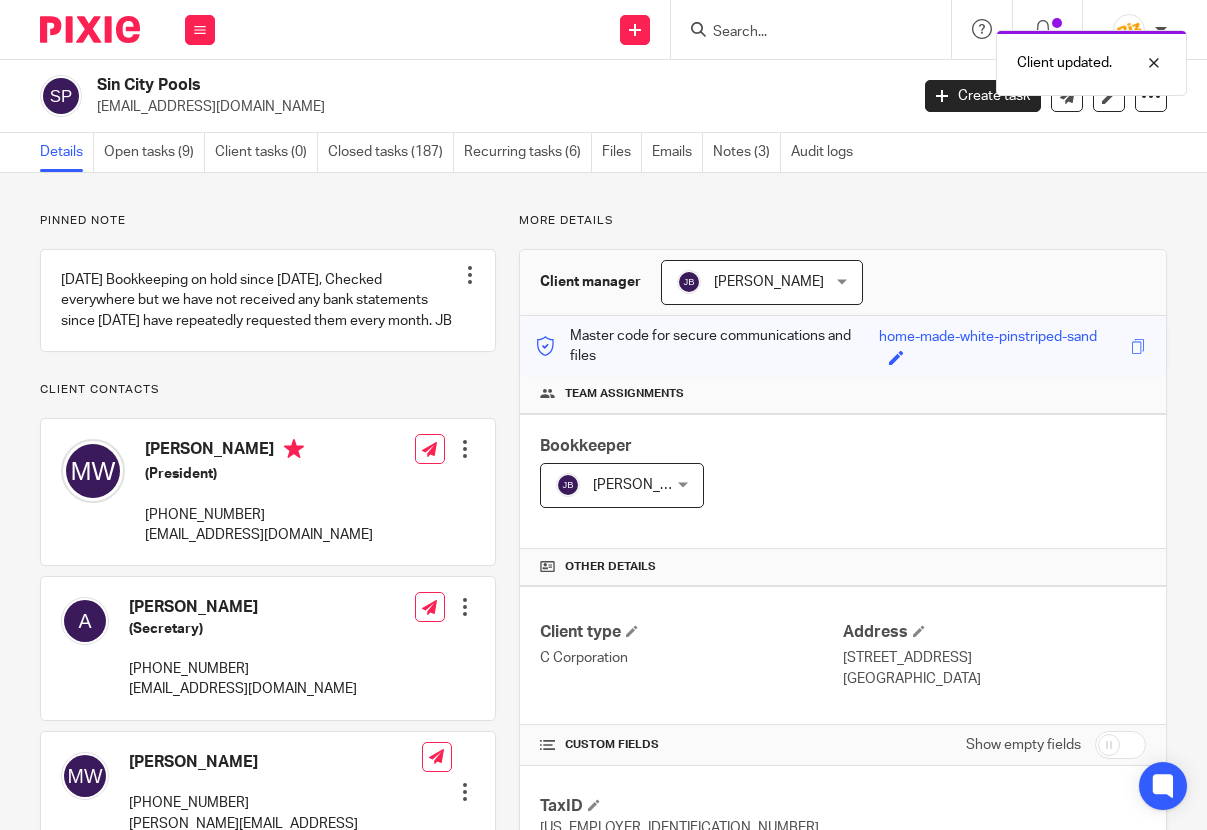scroll, scrollTop: 0, scrollLeft: 0, axis: both 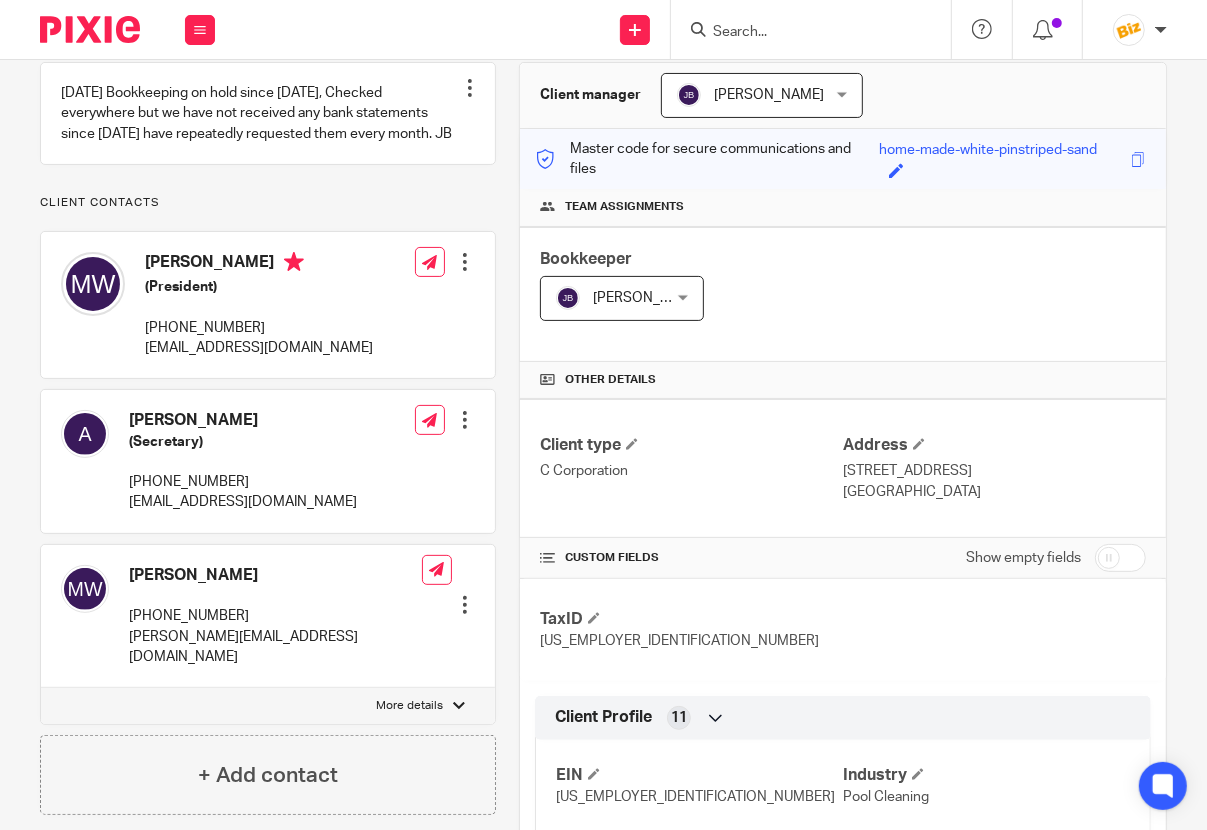 click at bounding box center (465, 420) 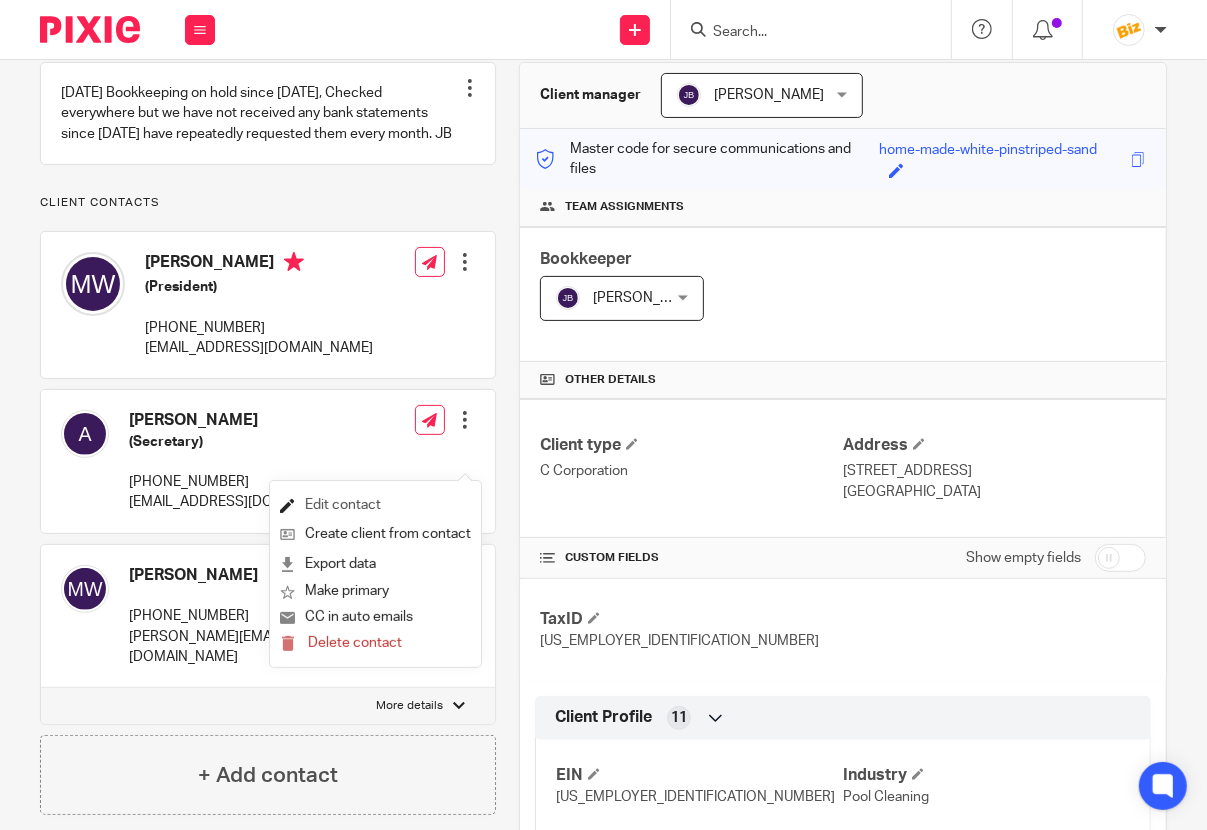 click on "Edit contact" at bounding box center (375, 505) 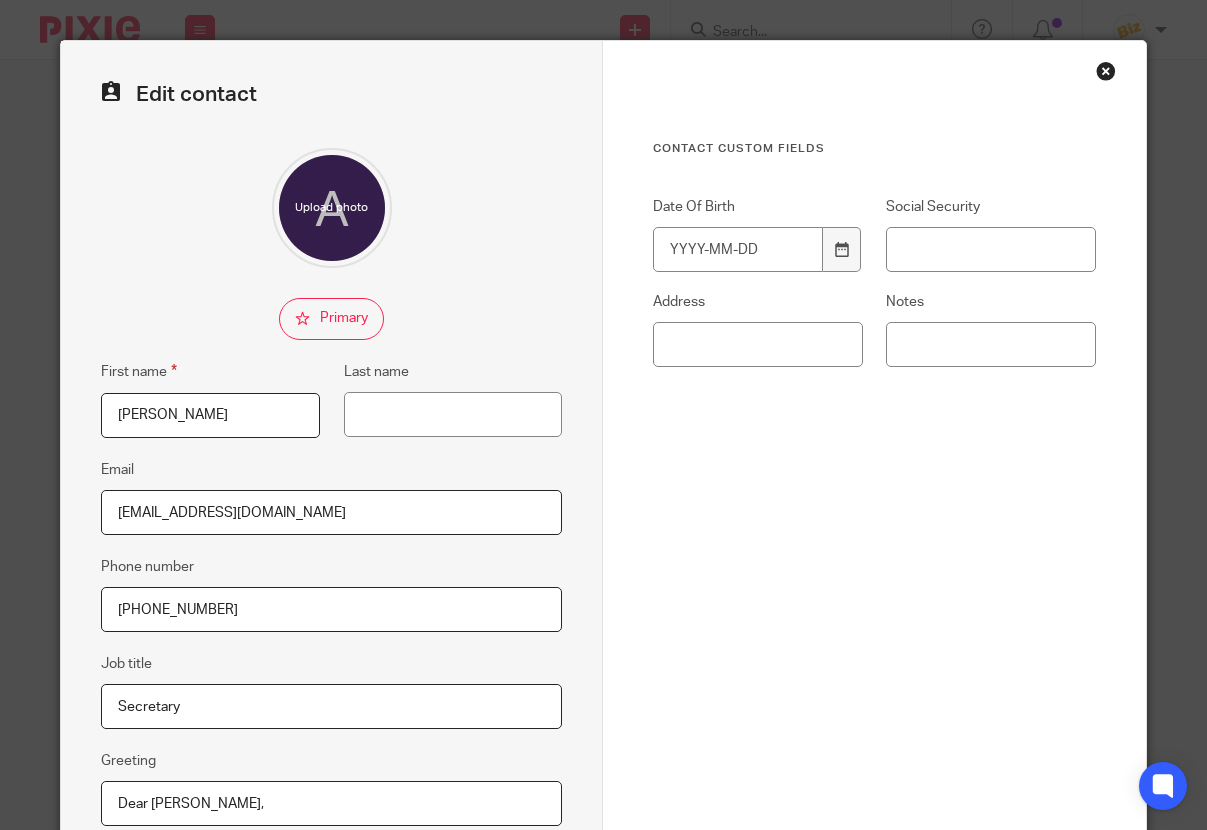 scroll, scrollTop: 0, scrollLeft: 0, axis: both 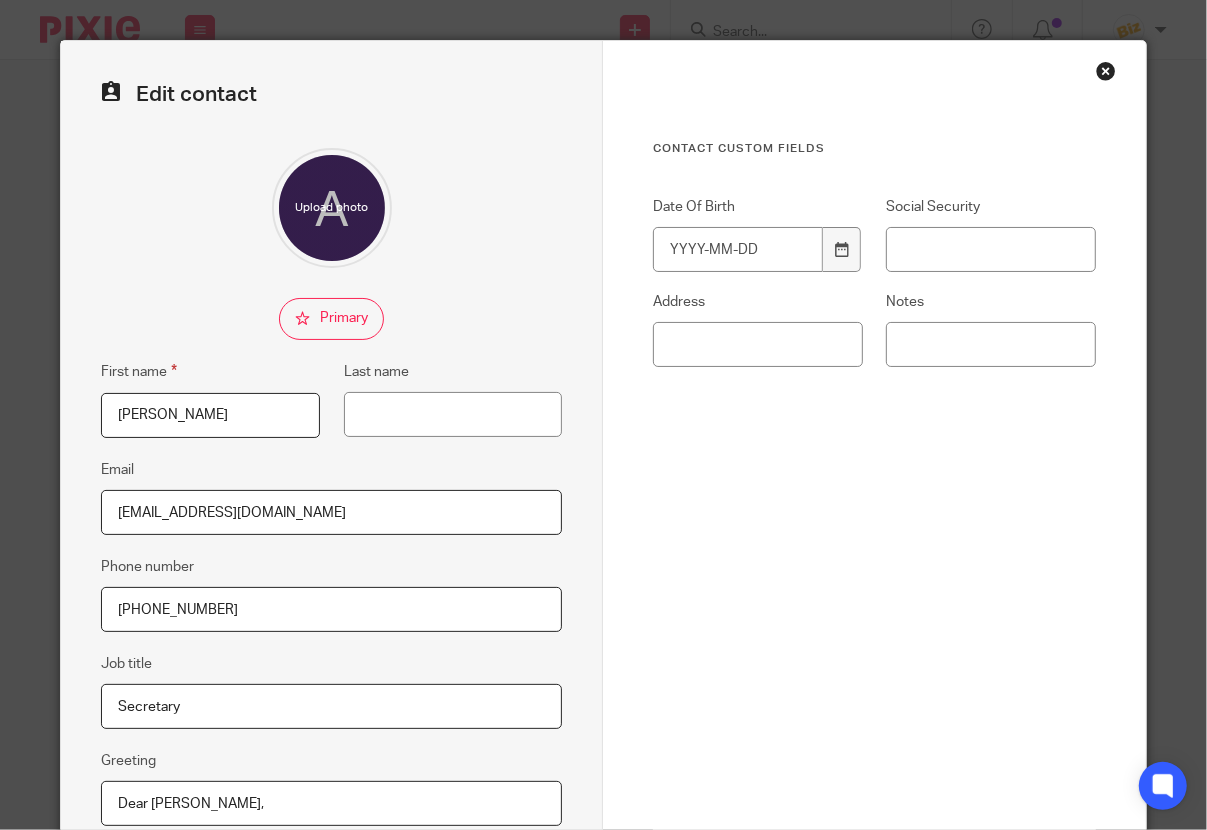 click on "Edit contact
First name
[PERSON_NAME]
Last name
Email
[EMAIL_ADDRESS][DOMAIN_NAME]
Phone number
[PHONE_NUMBER]
Job title
Secretary
Greeting
Dear [PERSON_NAME],
Notes
[PERSON_NAME] emails us all information, bank statements
Contact Custom fields
Date Of Birth
Social Security
Address
Notes
Cancel
Save contact" at bounding box center (603, 415) 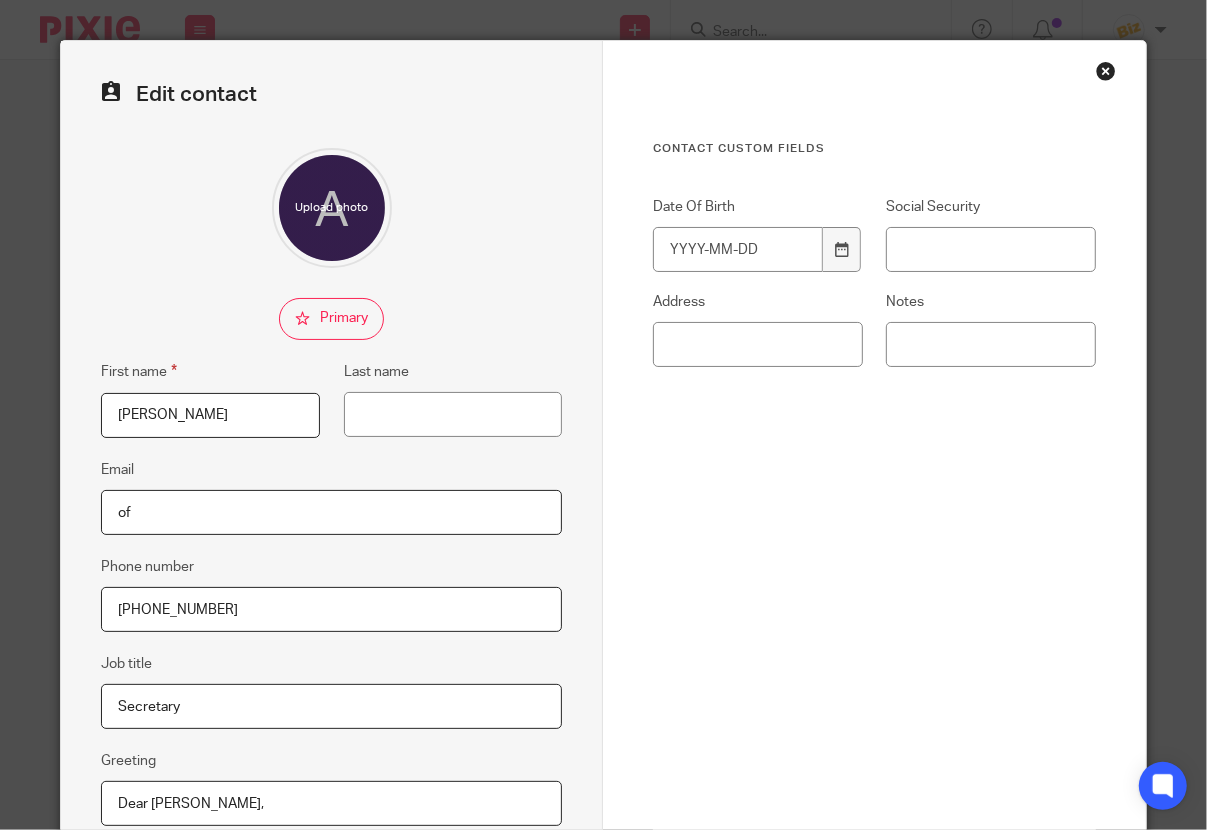 type on "o" 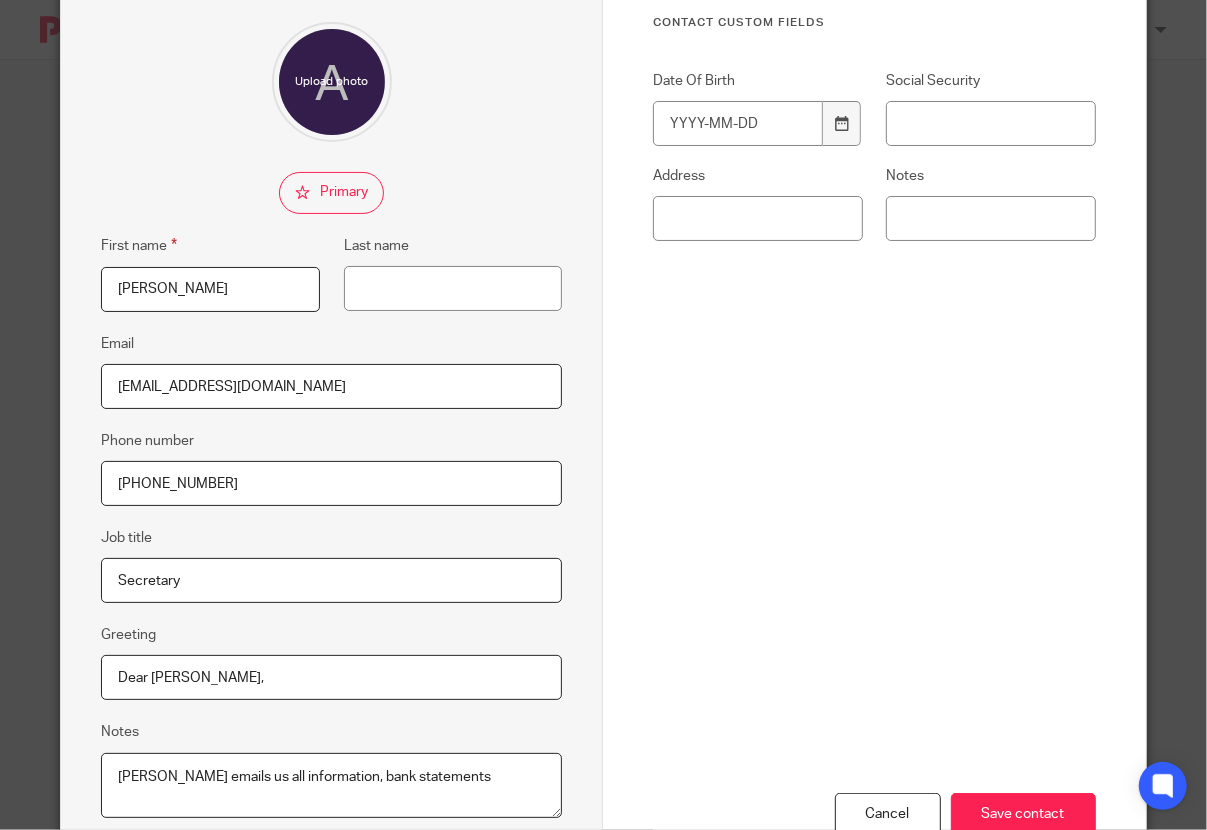scroll, scrollTop: 222, scrollLeft: 0, axis: vertical 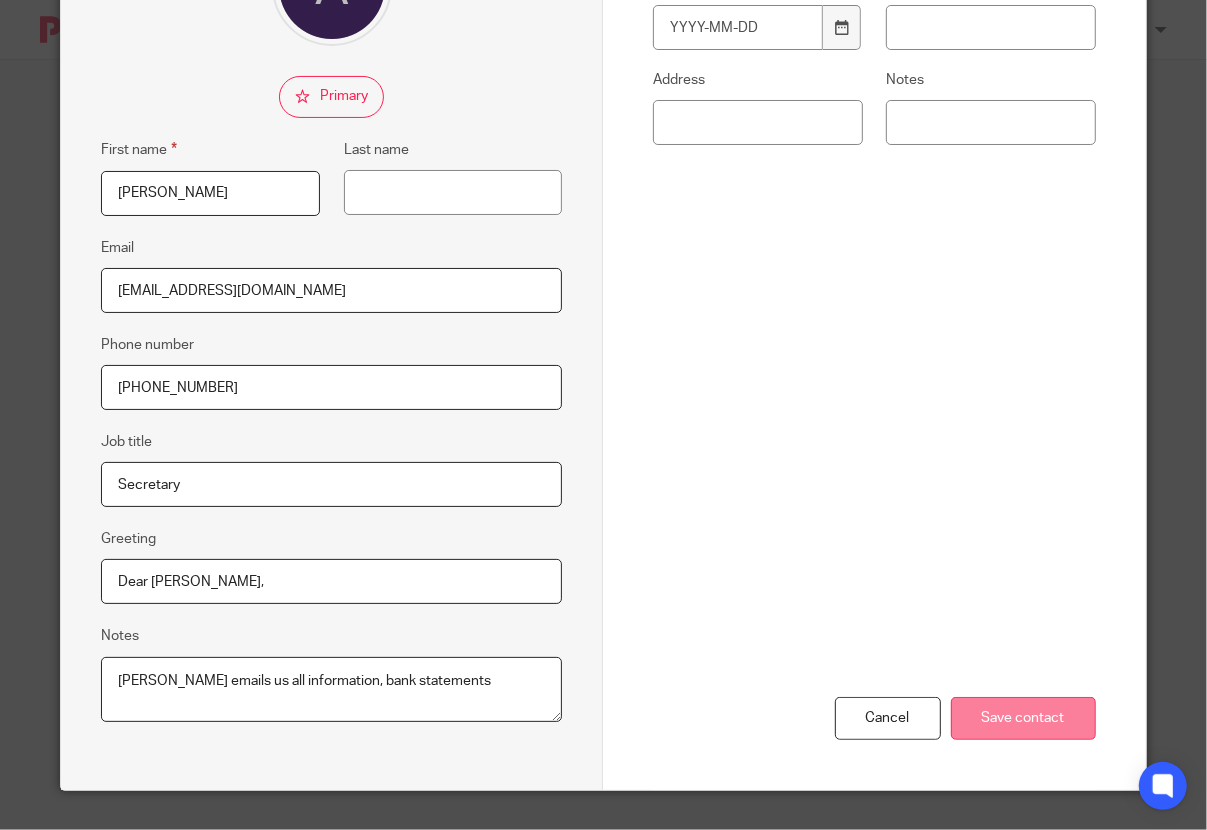 type on "[EMAIL_ADDRESS][DOMAIN_NAME]" 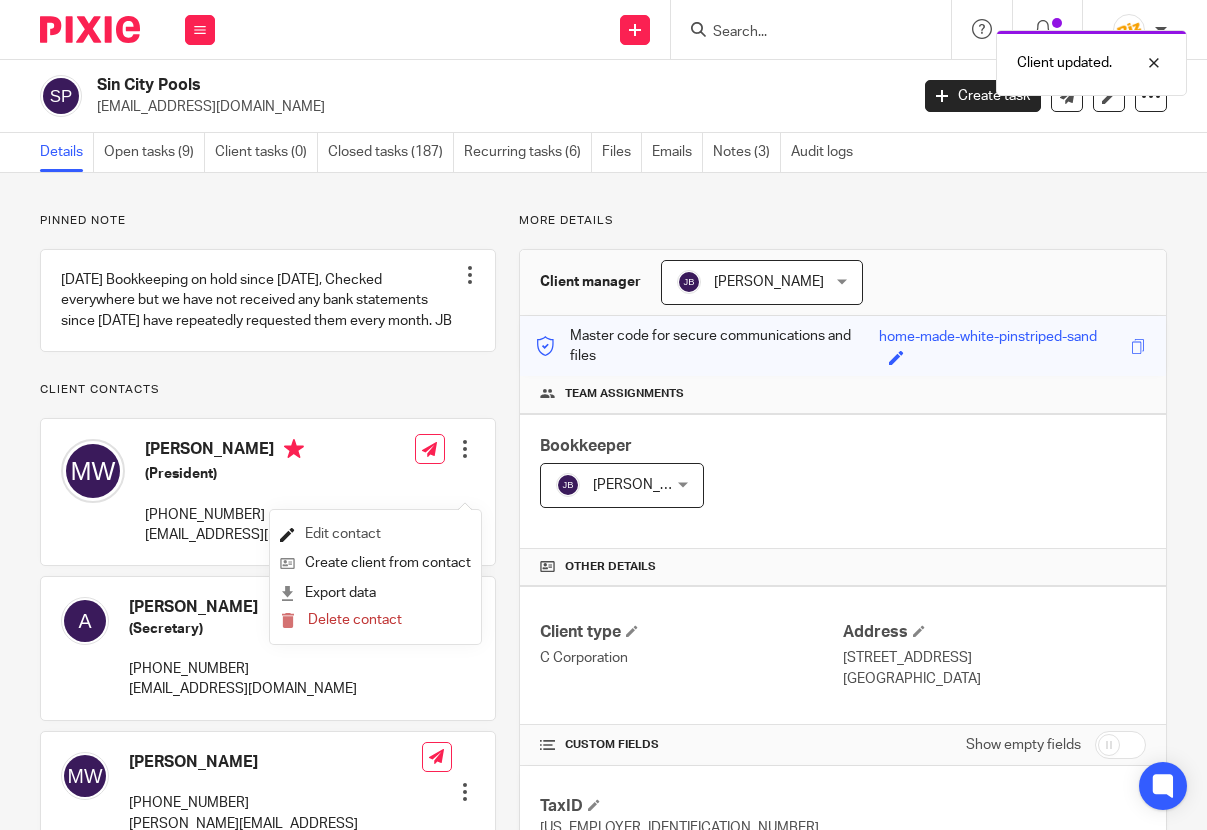 scroll, scrollTop: 0, scrollLeft: 0, axis: both 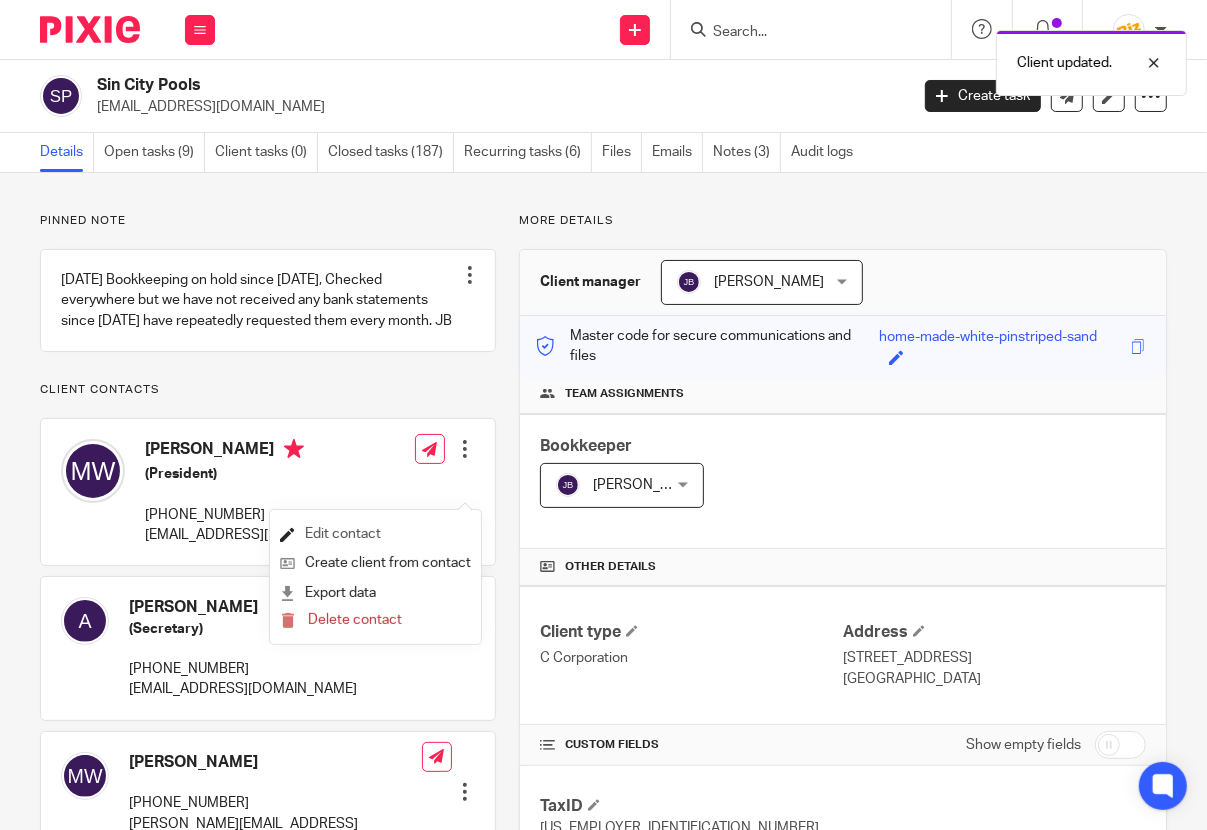 click on "Edit contact" at bounding box center [375, 534] 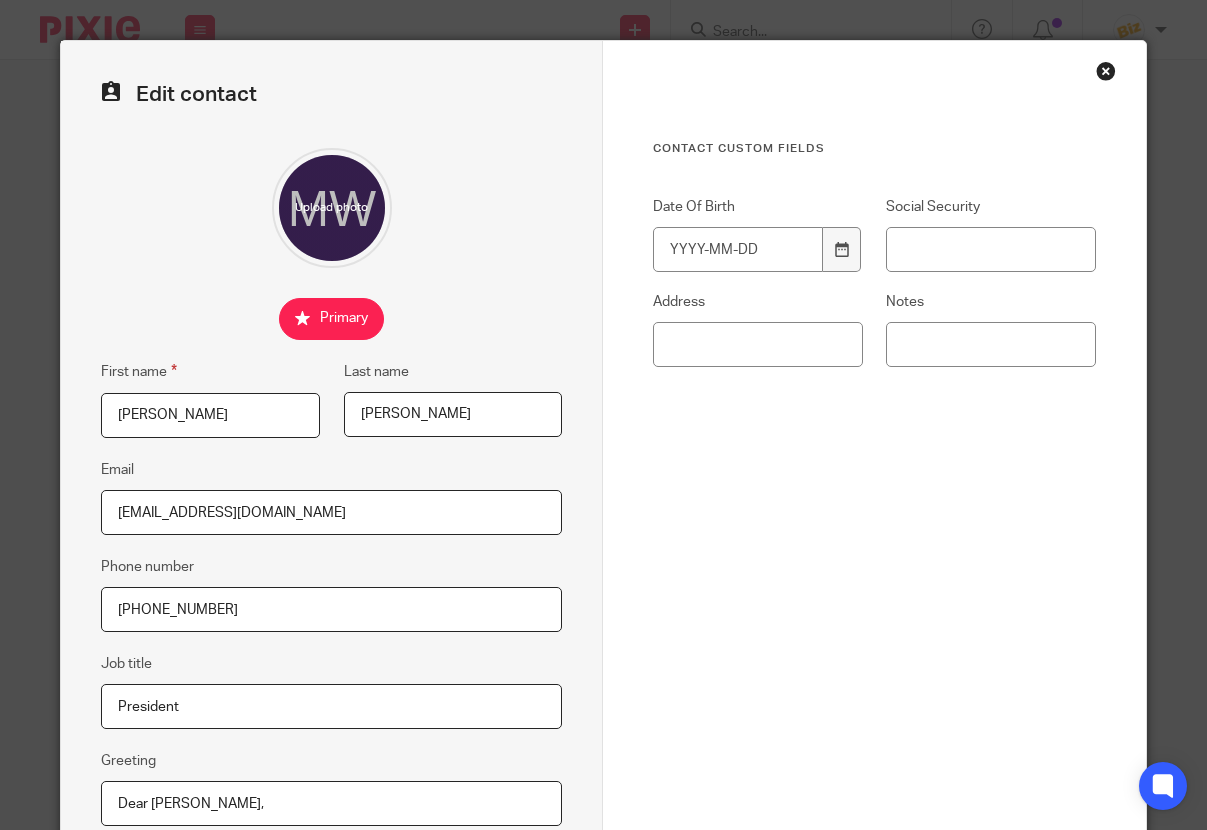 scroll, scrollTop: 0, scrollLeft: 0, axis: both 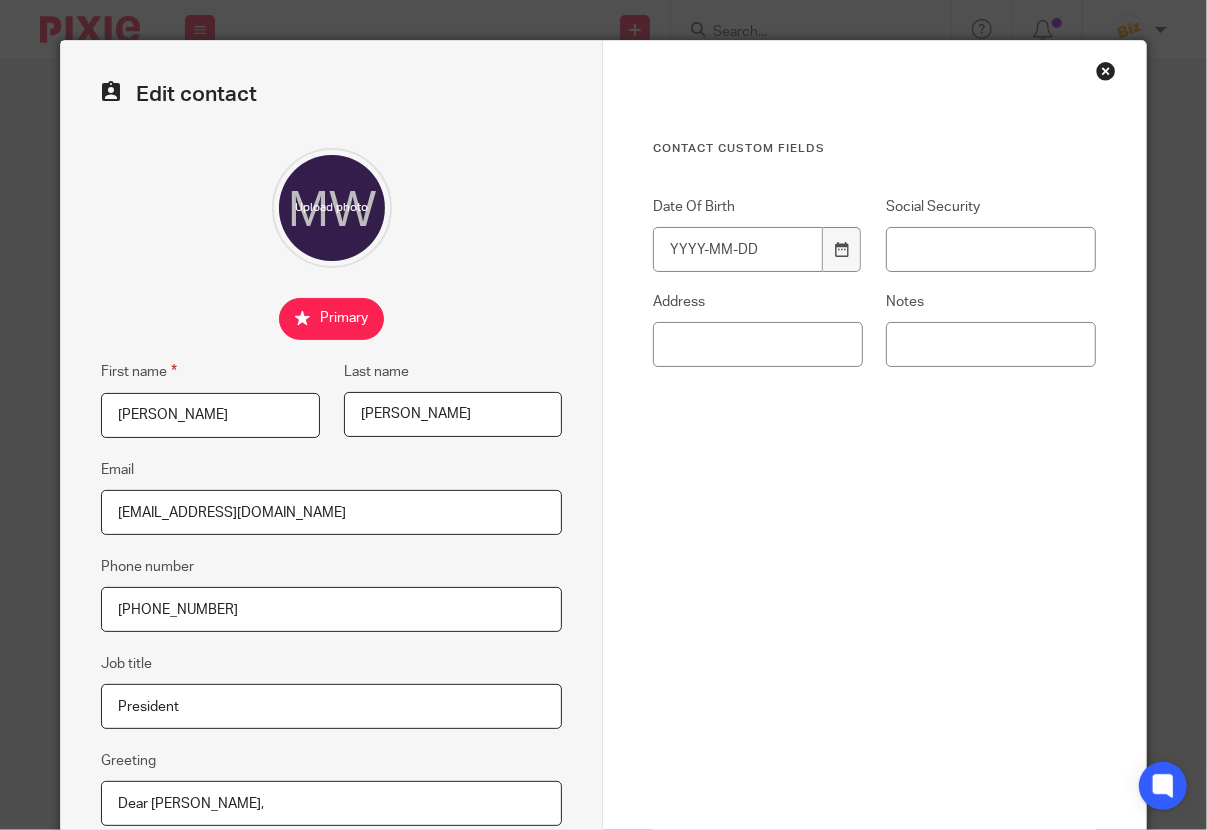 click on "[EMAIL_ADDRESS][DOMAIN_NAME]" at bounding box center [331, 512] 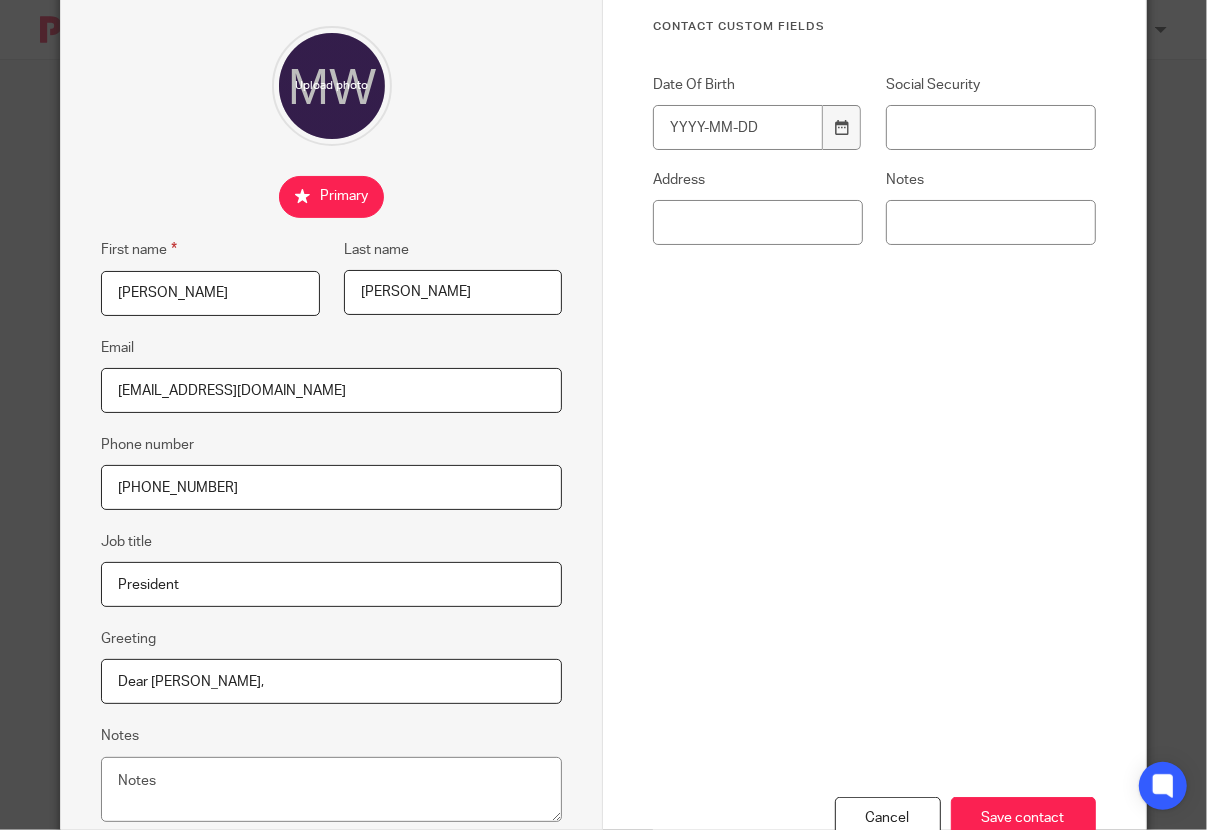 scroll, scrollTop: 222, scrollLeft: 0, axis: vertical 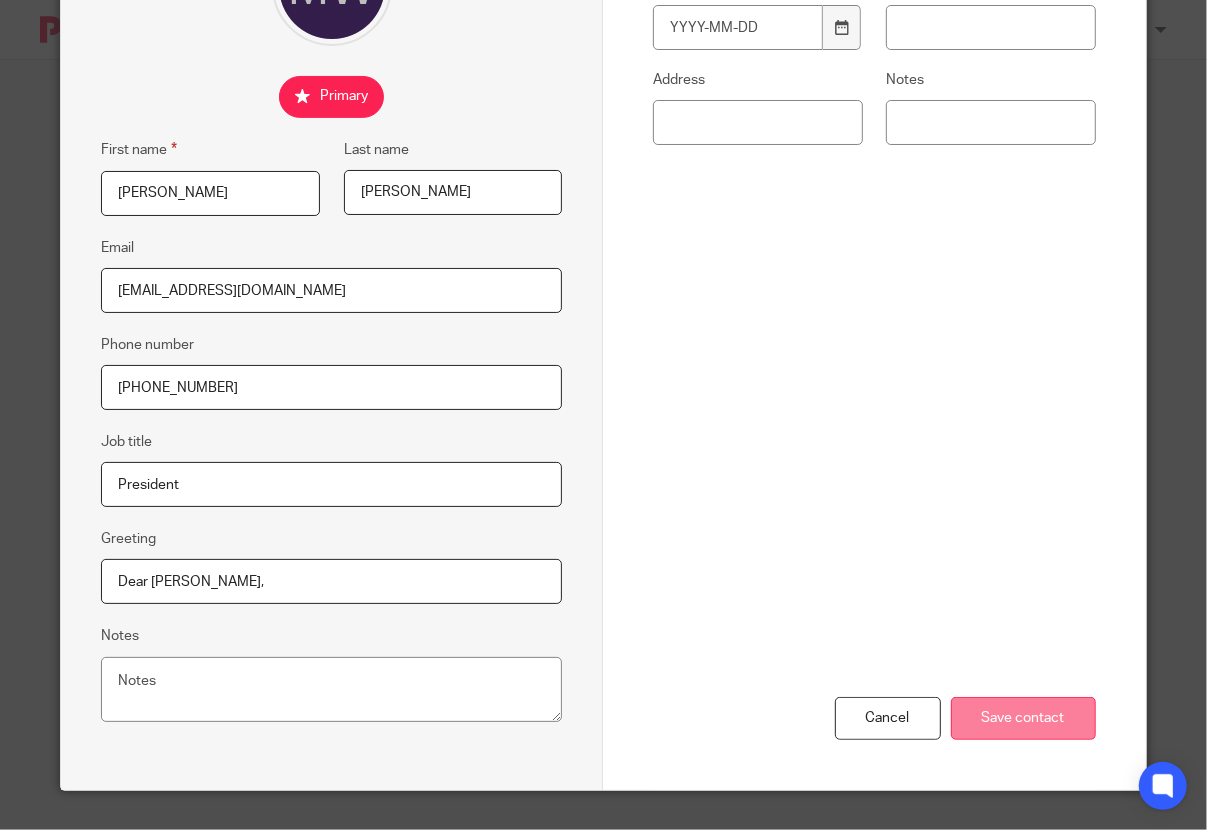 type on "[EMAIL_ADDRESS][DOMAIN_NAME]" 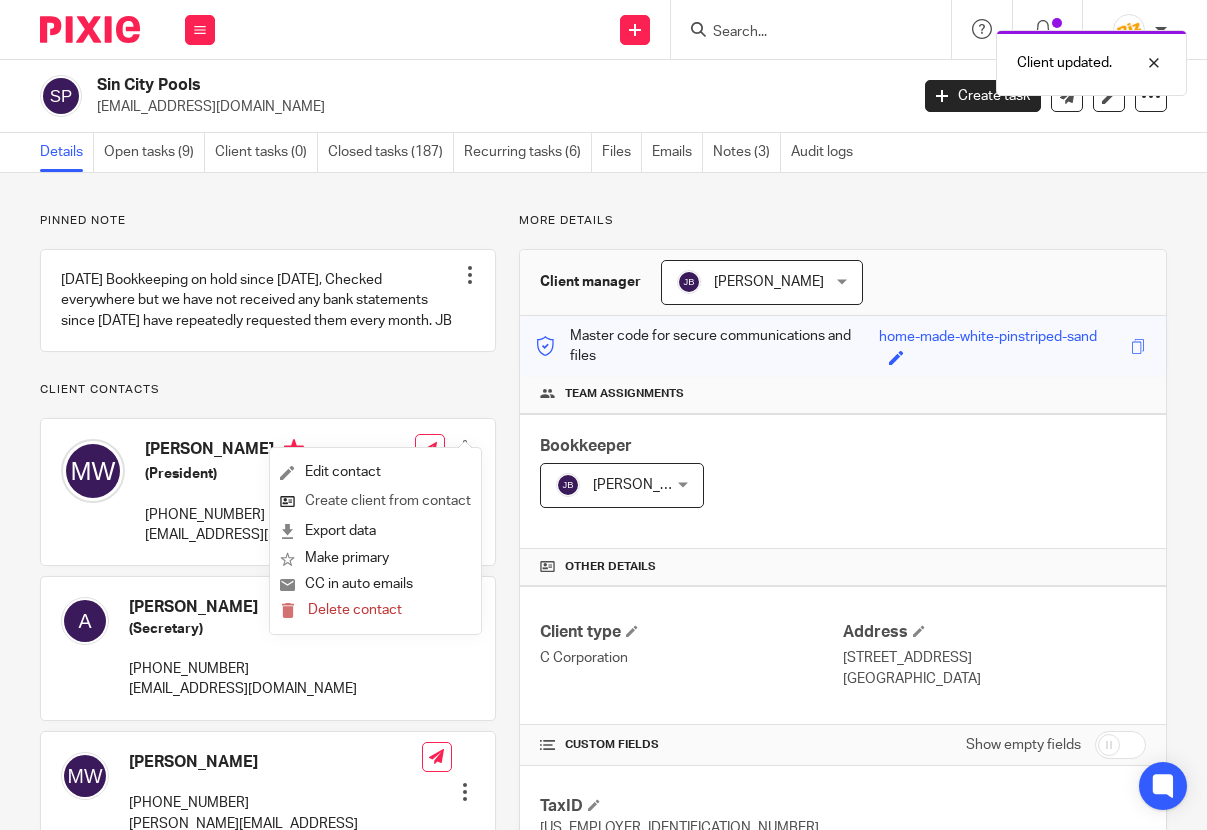 scroll, scrollTop: 0, scrollLeft: 0, axis: both 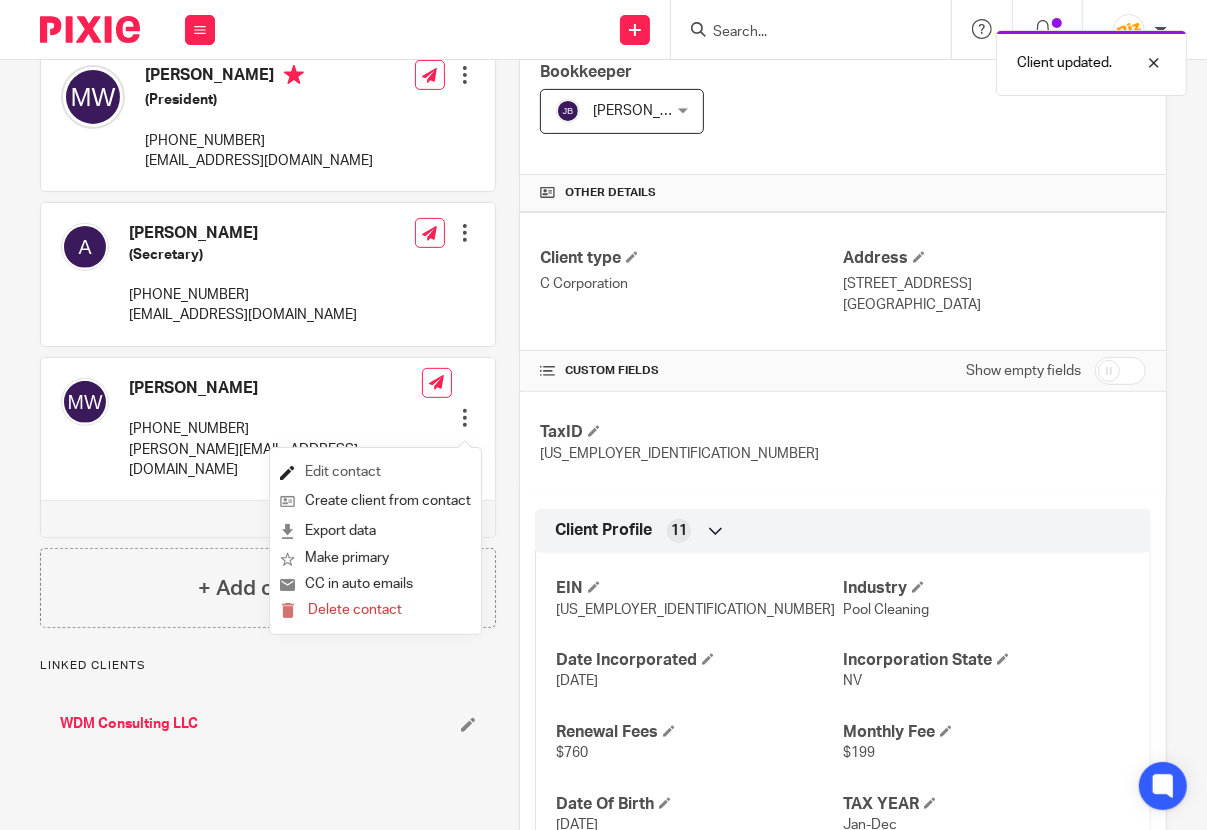 click on "Edit contact" at bounding box center [375, 472] 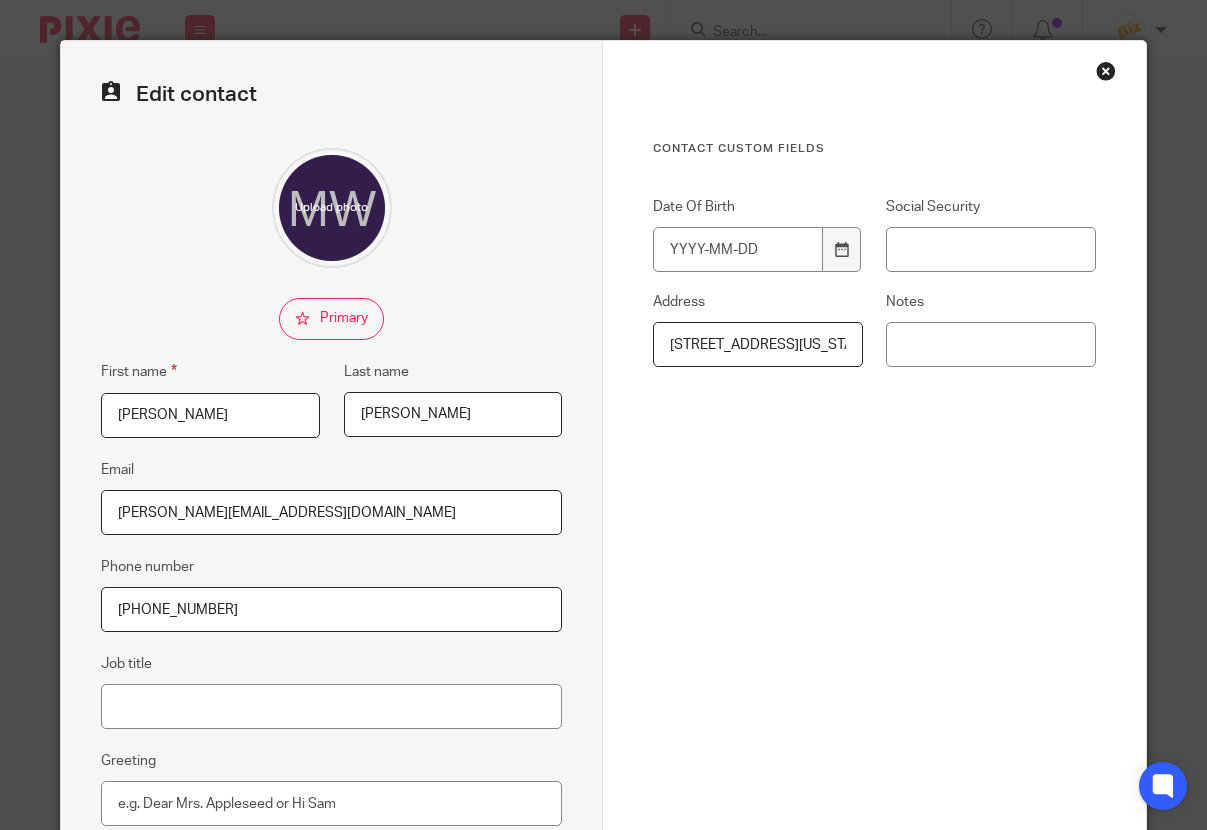 scroll, scrollTop: 0, scrollLeft: 0, axis: both 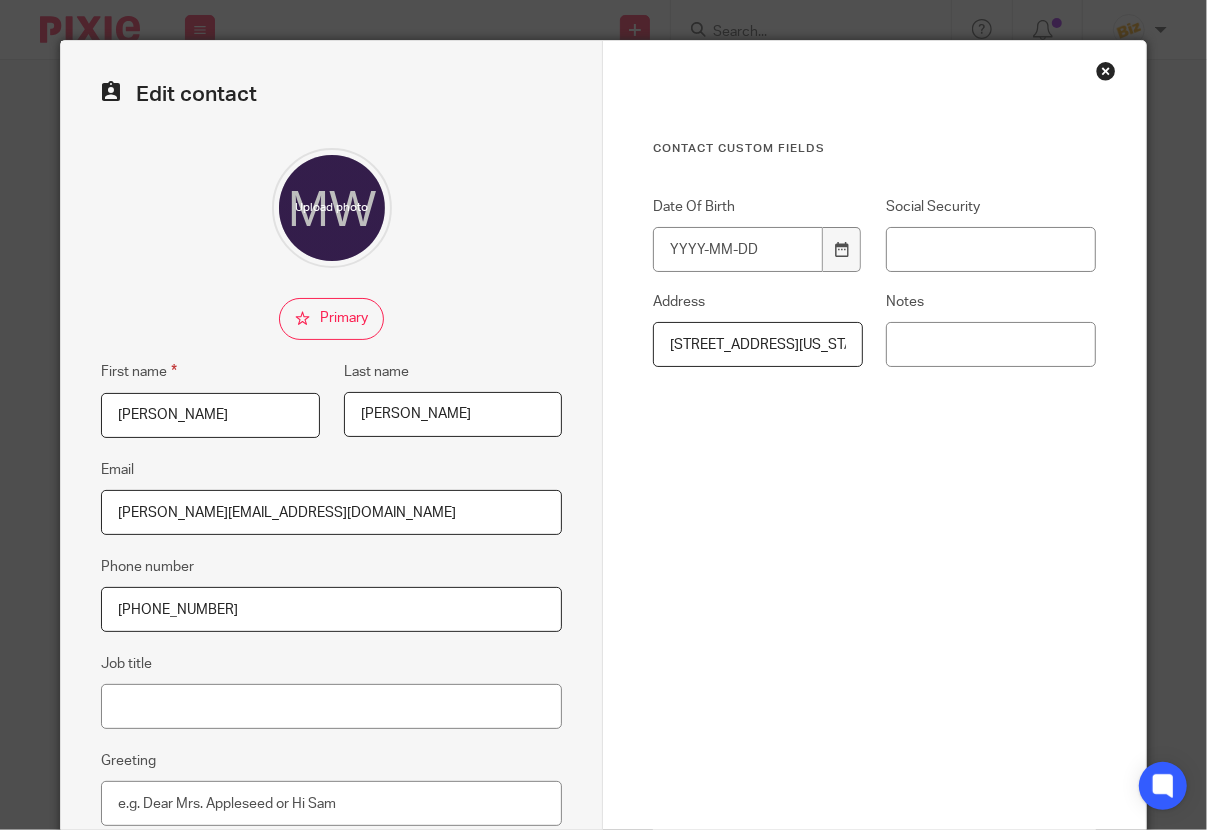 click on "[PERSON_NAME][EMAIL_ADDRESS][DOMAIN_NAME]" at bounding box center (331, 512) 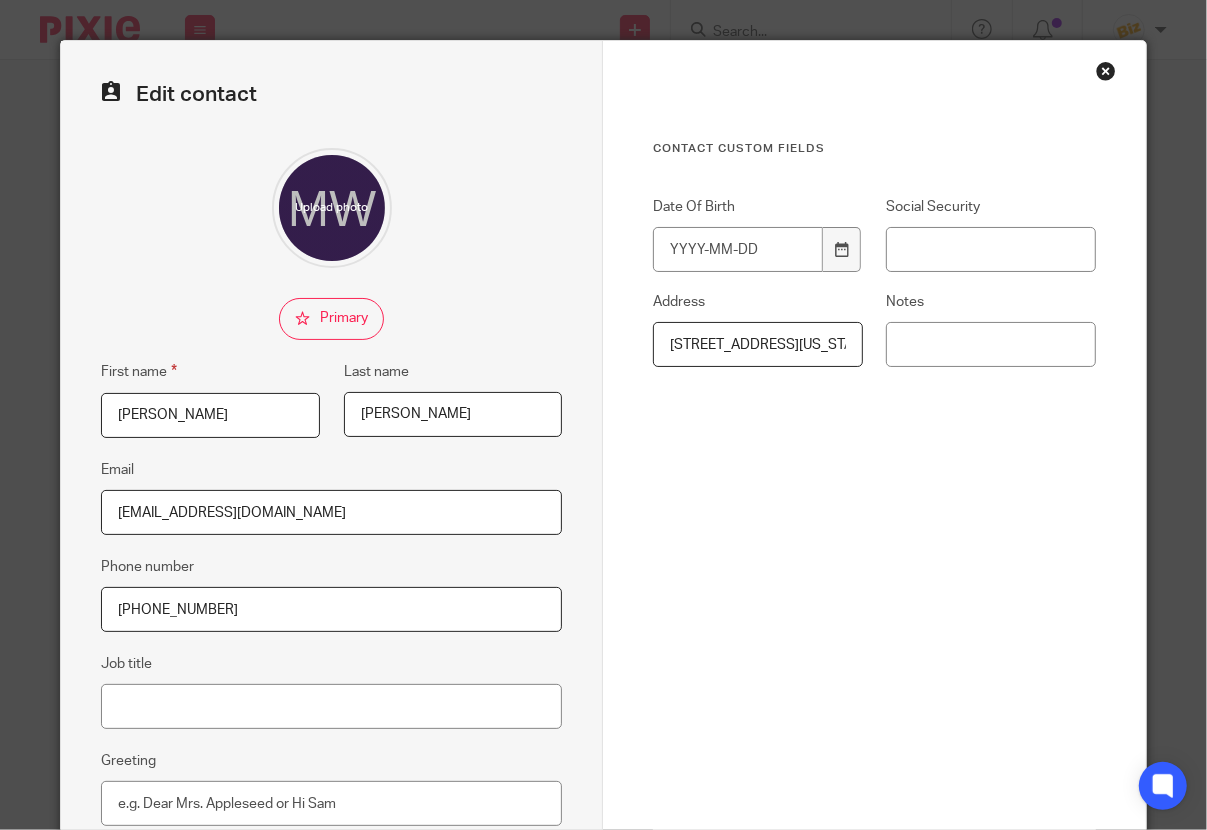 drag, startPoint x: 243, startPoint y: 509, endPoint x: 16, endPoint y: 501, distance: 227.14093 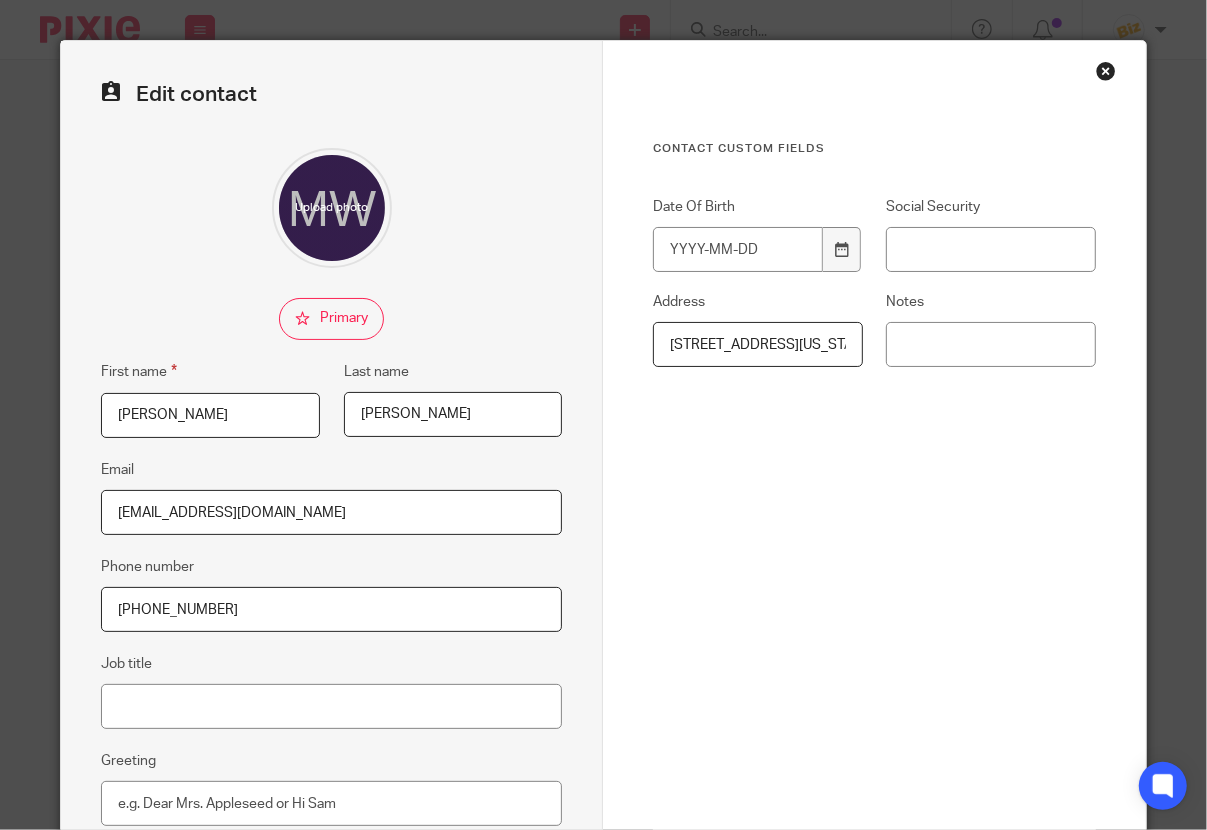 scroll, scrollTop: 222, scrollLeft: 0, axis: vertical 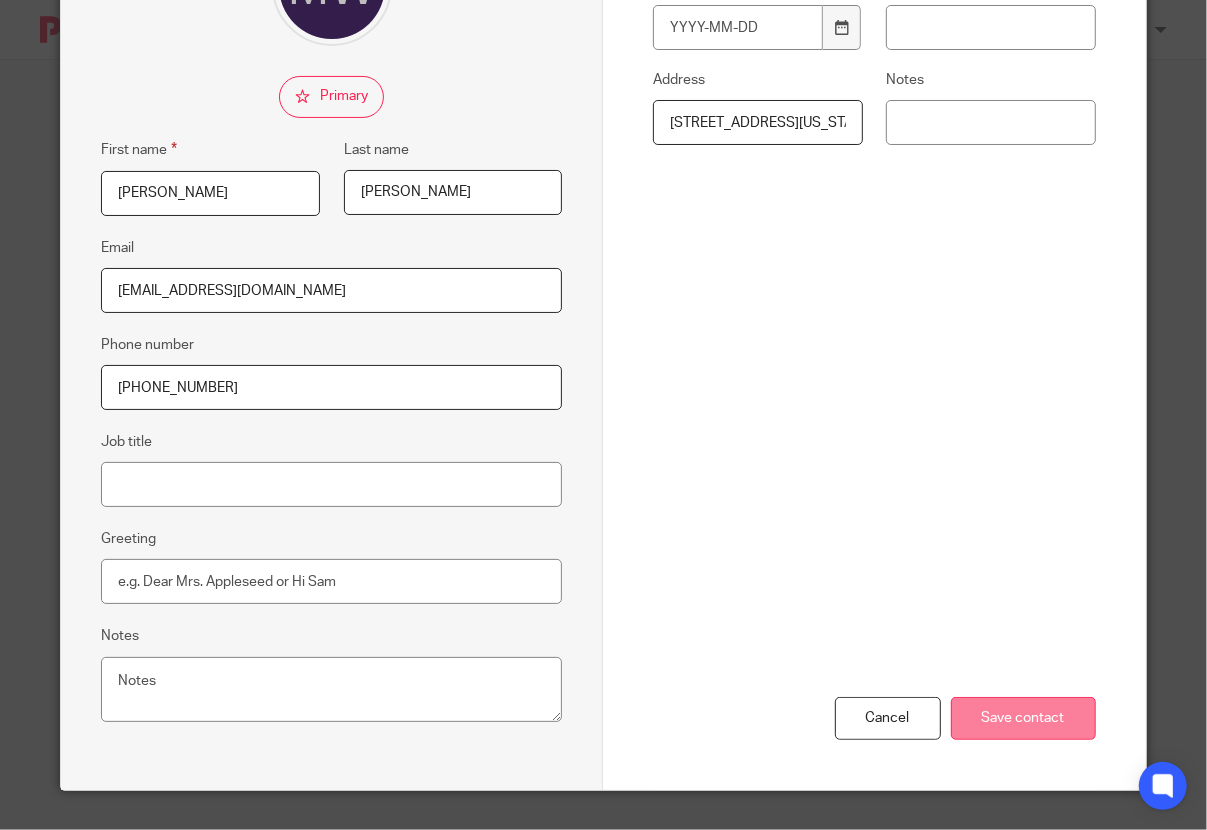 type on "[EMAIL_ADDRESS][DOMAIN_NAME]" 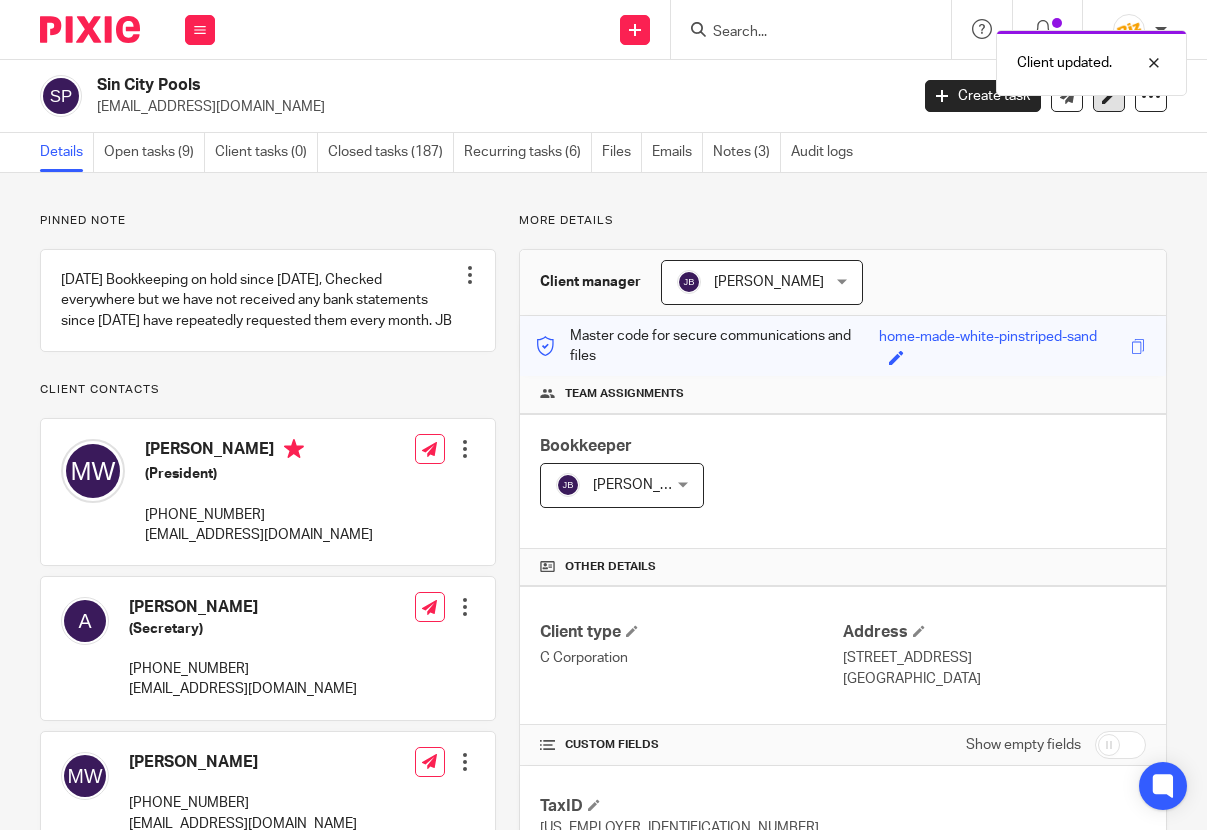 scroll, scrollTop: 0, scrollLeft: 0, axis: both 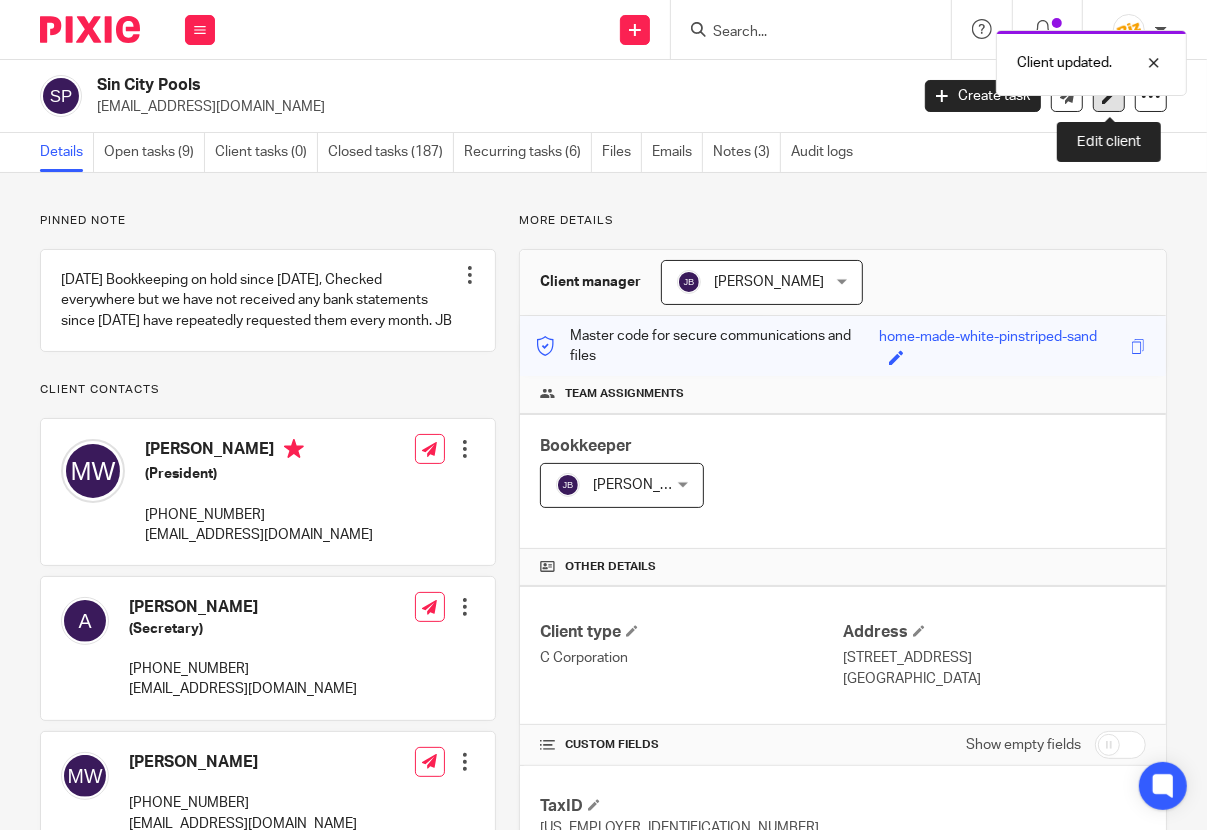 click at bounding box center (1109, 96) 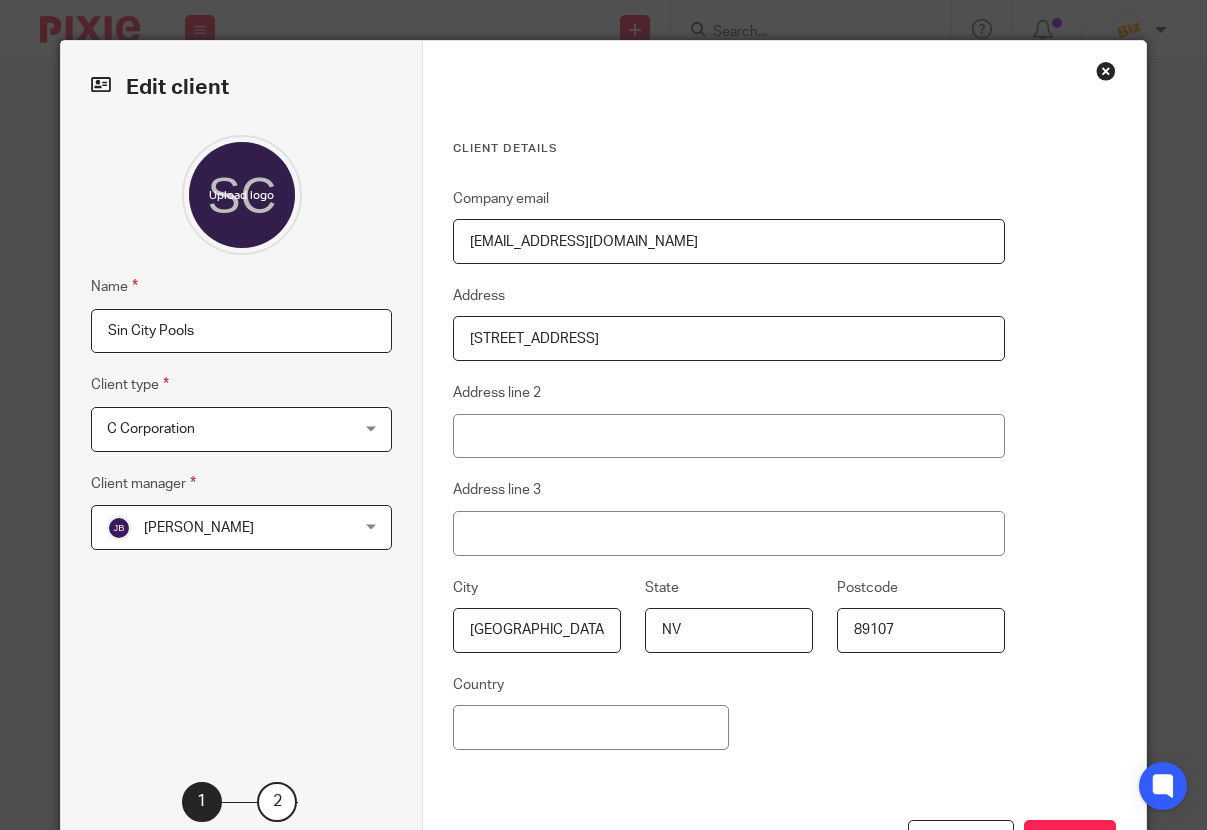 scroll, scrollTop: 0, scrollLeft: 0, axis: both 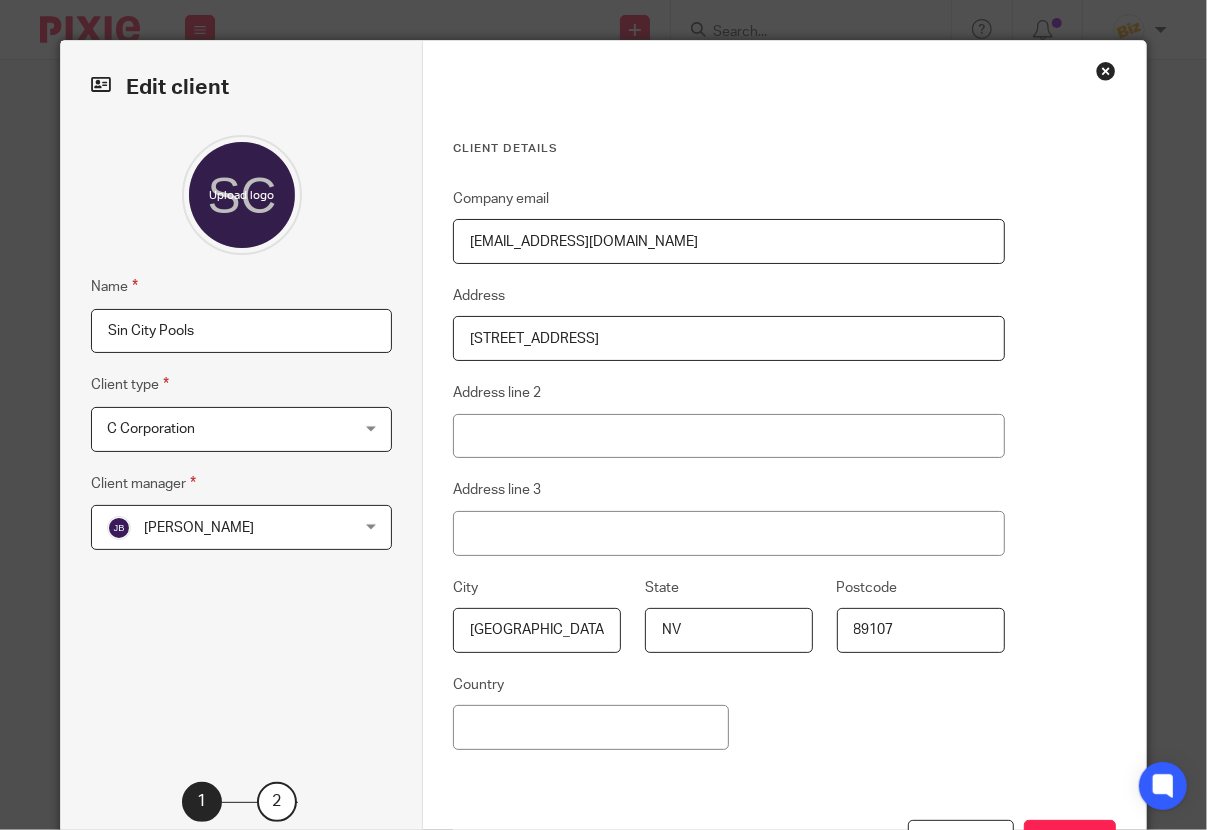 drag, startPoint x: 628, startPoint y: 244, endPoint x: 356, endPoint y: 224, distance: 272.7343 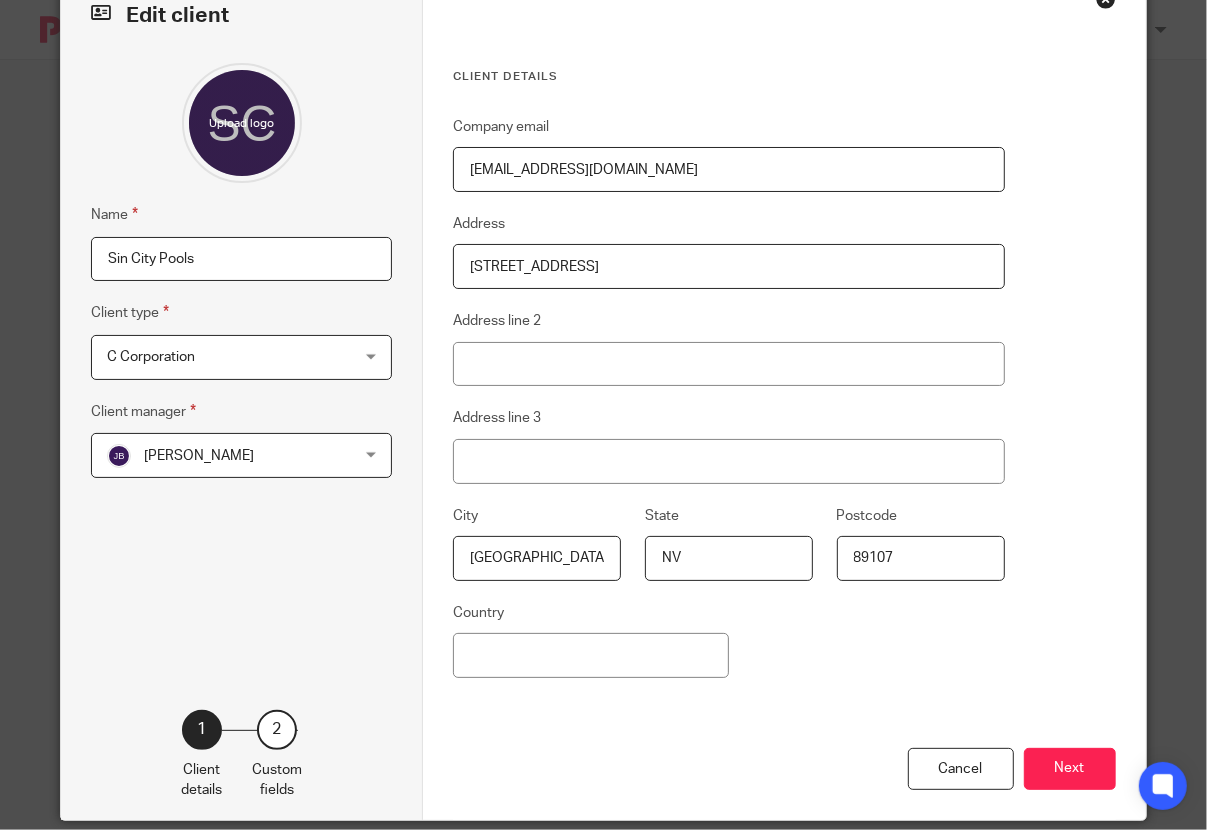 scroll, scrollTop: 106, scrollLeft: 0, axis: vertical 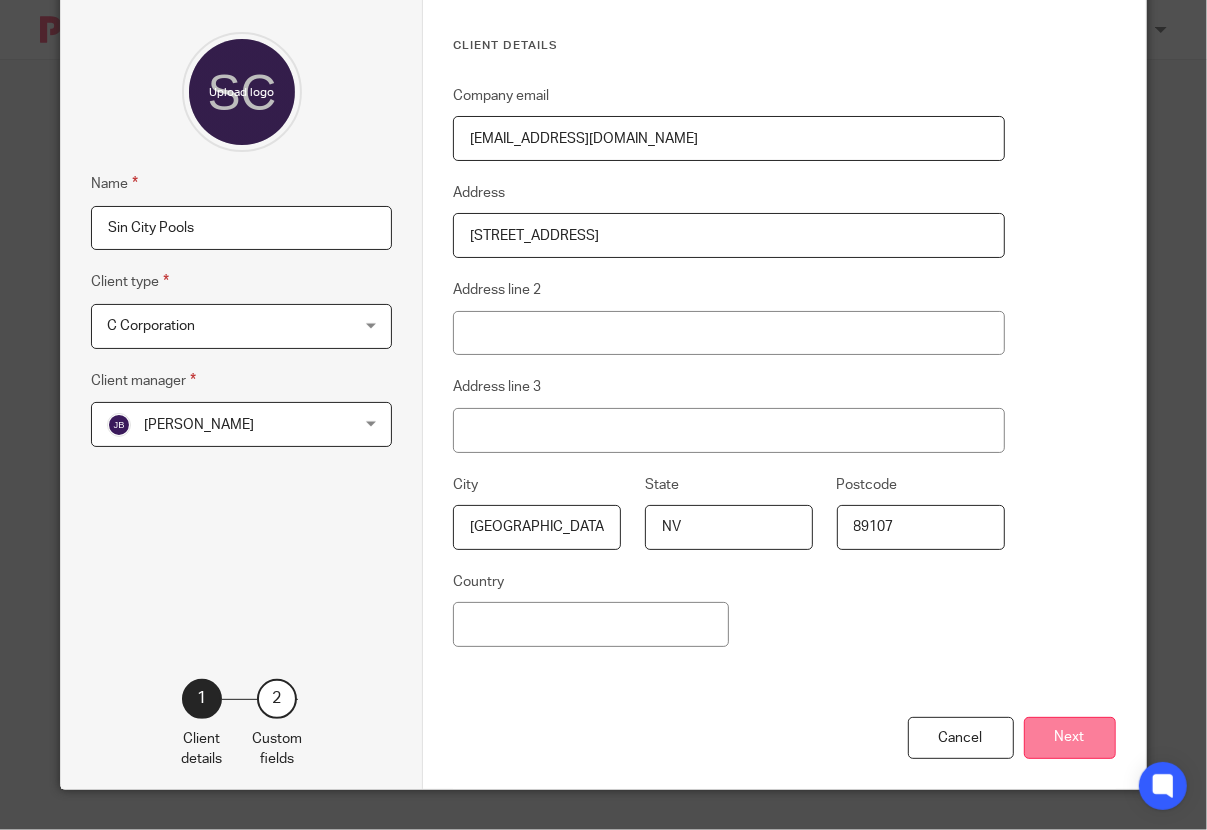 type on "[EMAIL_ADDRESS][DOMAIN_NAME]" 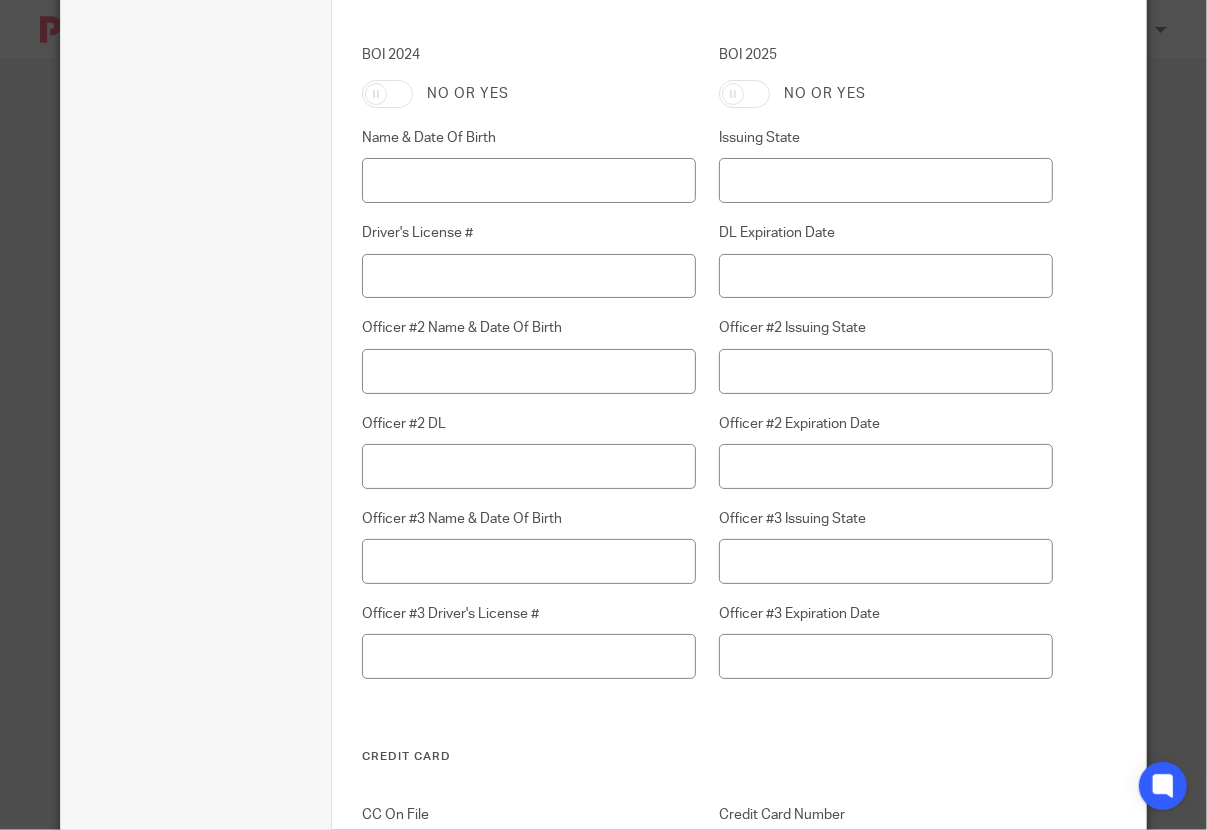 scroll, scrollTop: 5580, scrollLeft: 0, axis: vertical 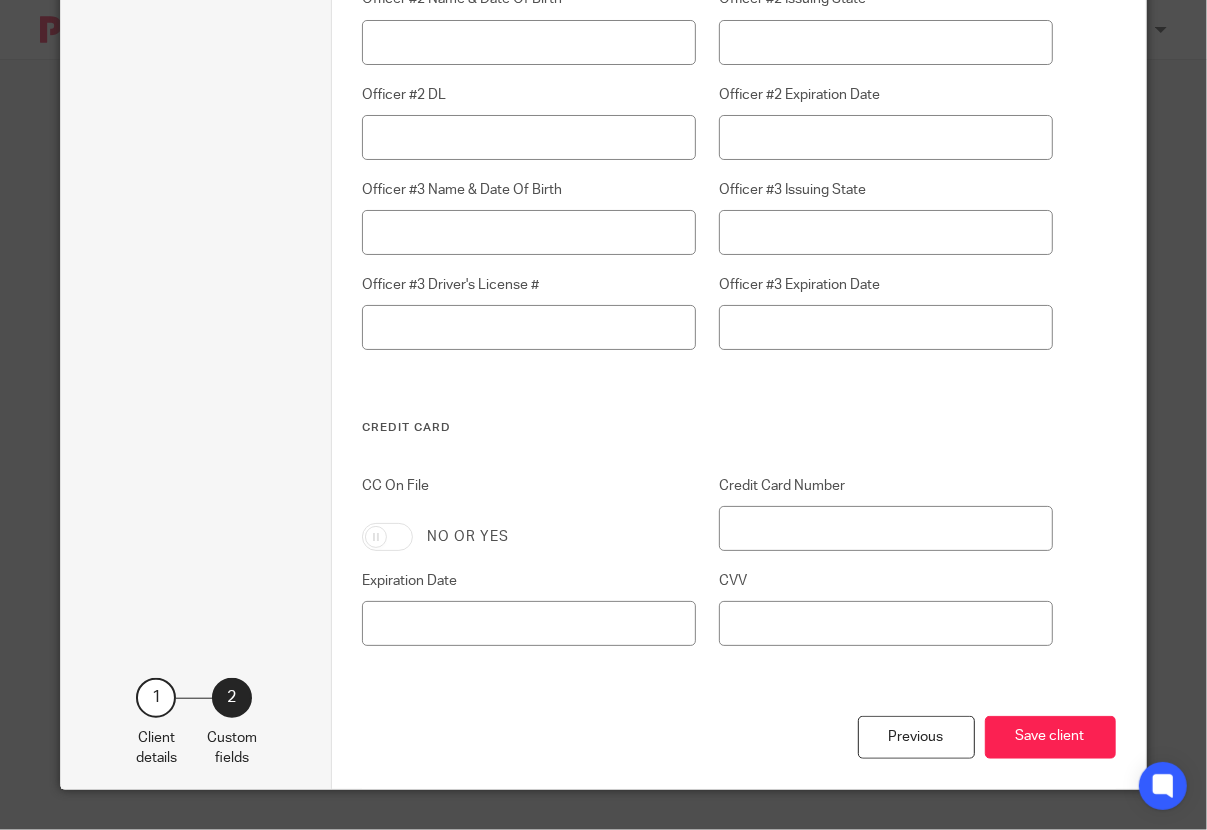 click on "Save client" at bounding box center [1050, 737] 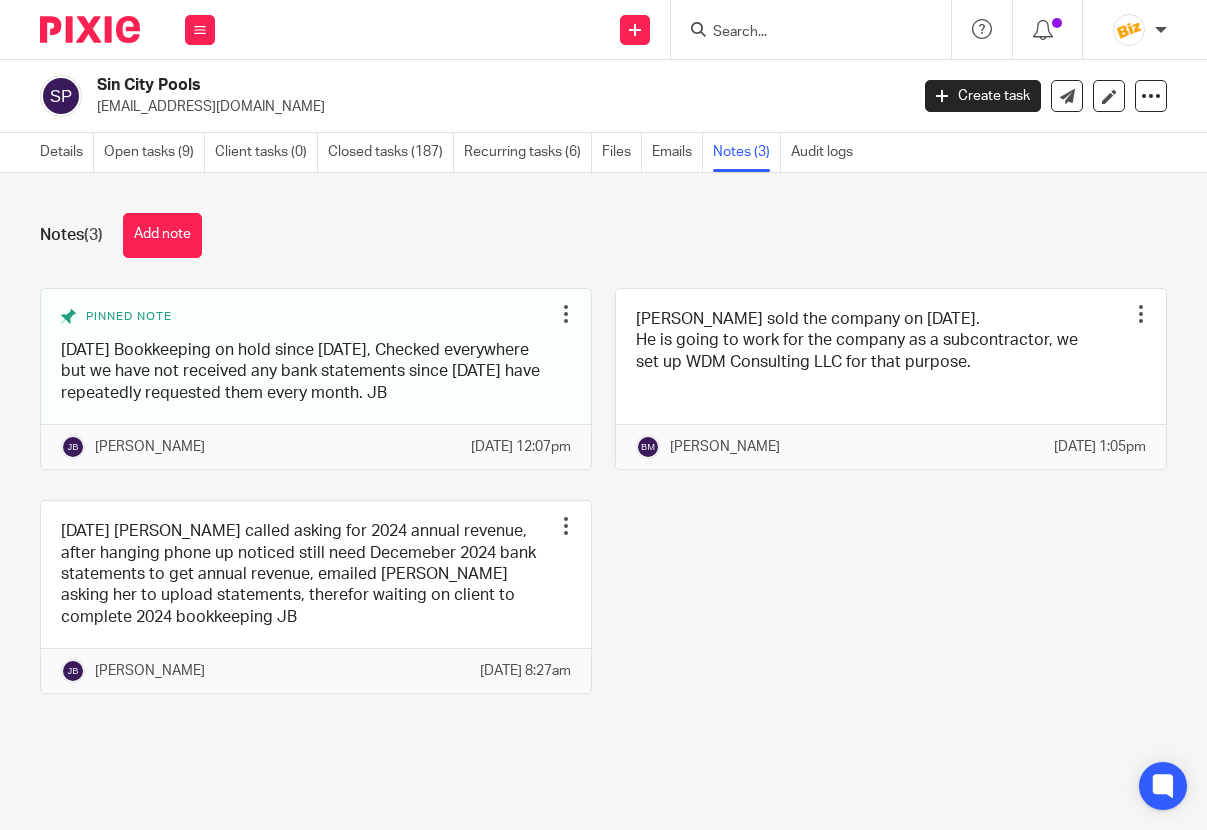 scroll, scrollTop: 0, scrollLeft: 0, axis: both 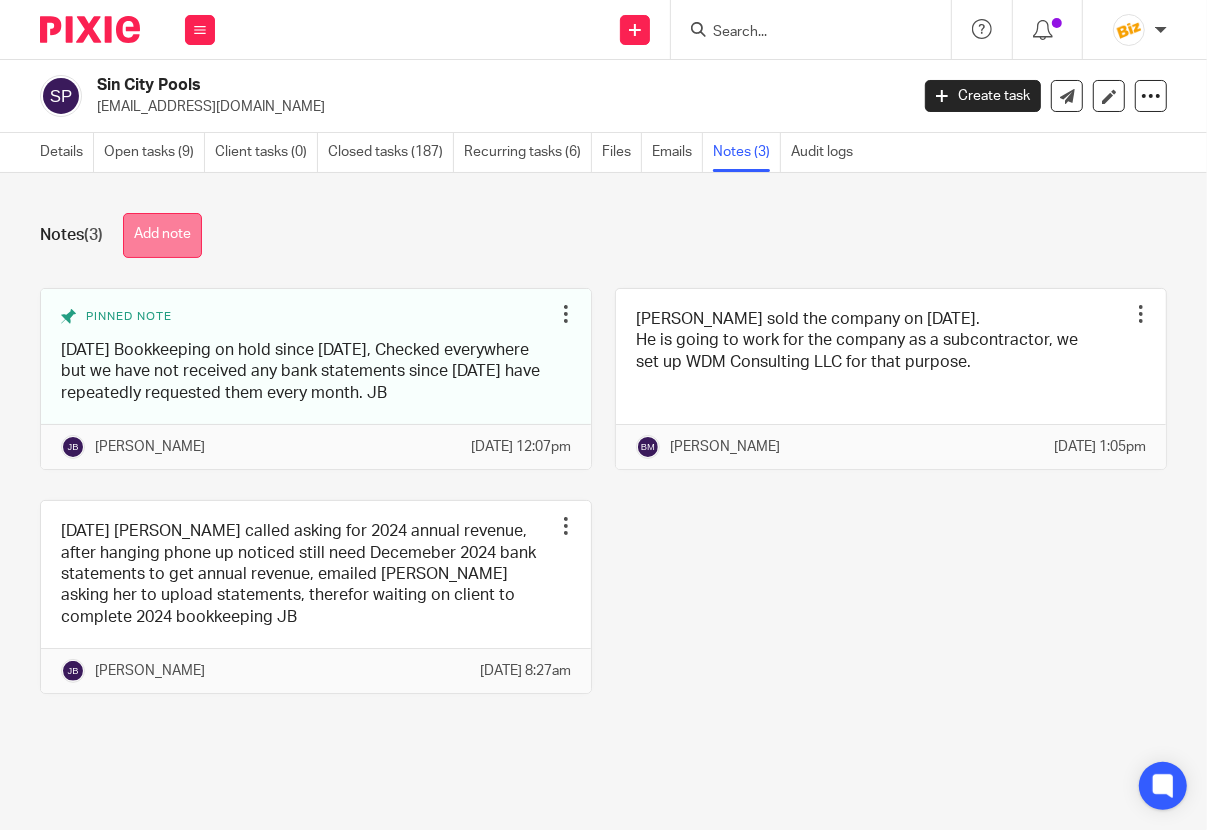 click on "Add note" at bounding box center (162, 235) 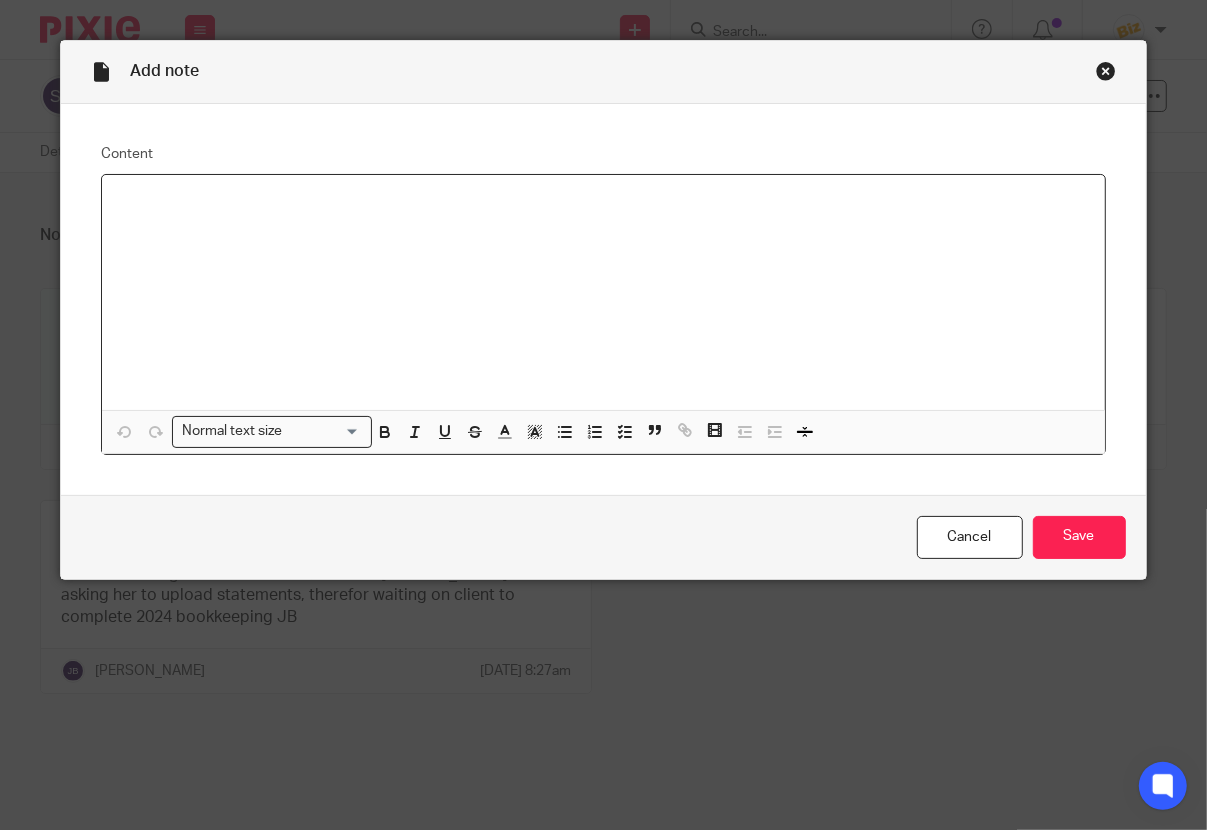 type 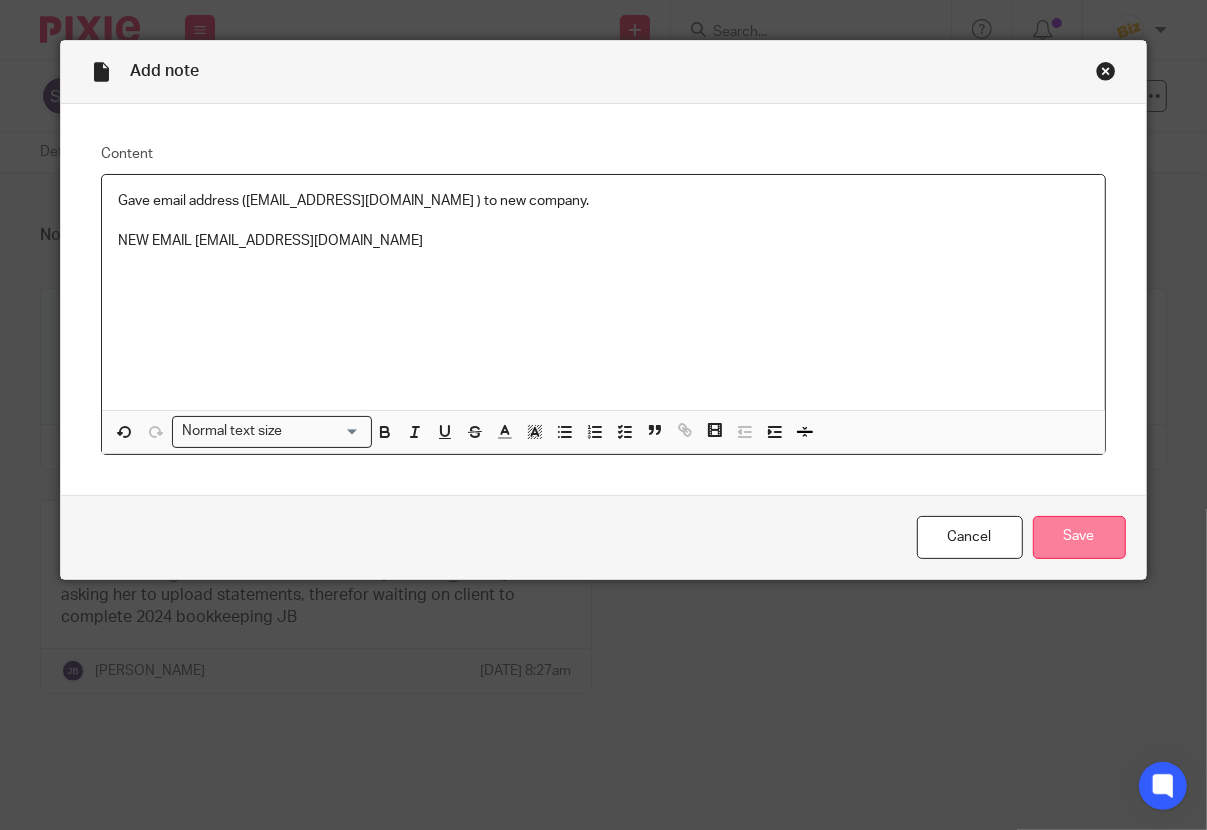 click on "Save" at bounding box center [1079, 537] 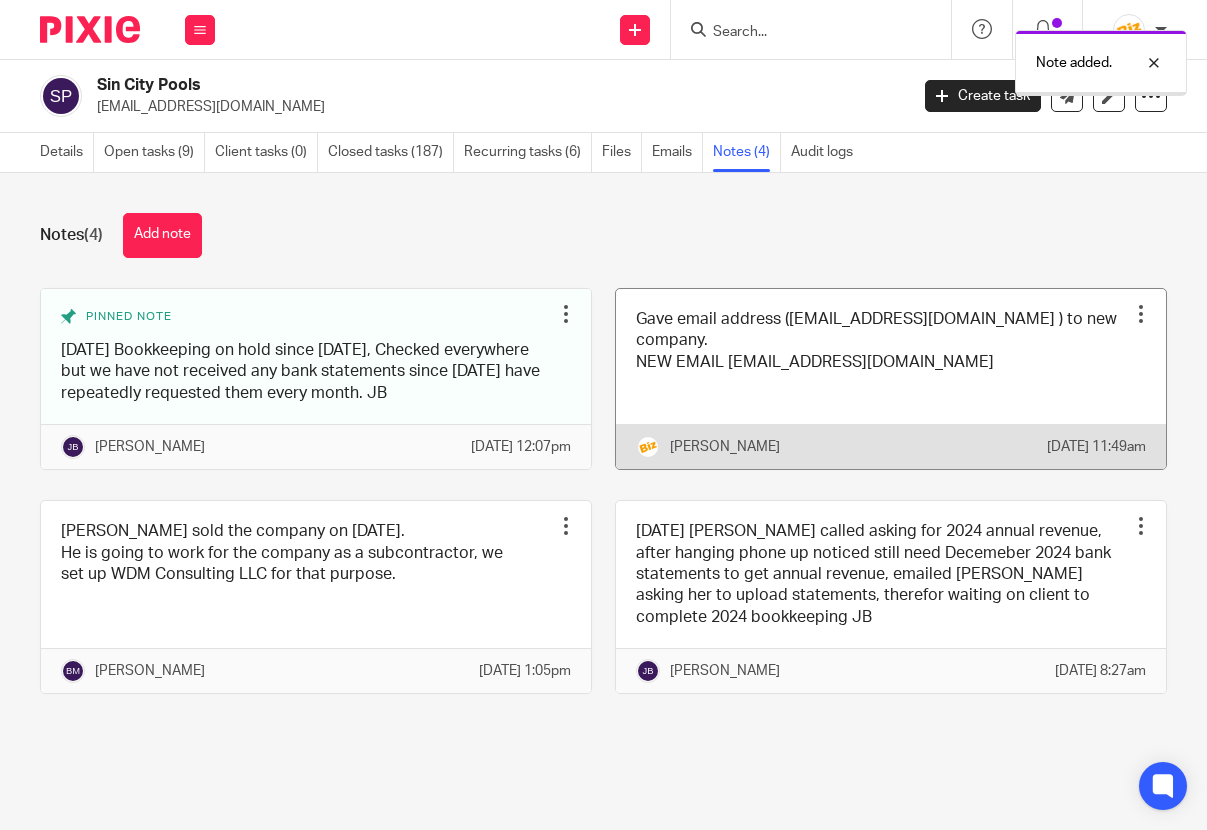 scroll, scrollTop: 0, scrollLeft: 0, axis: both 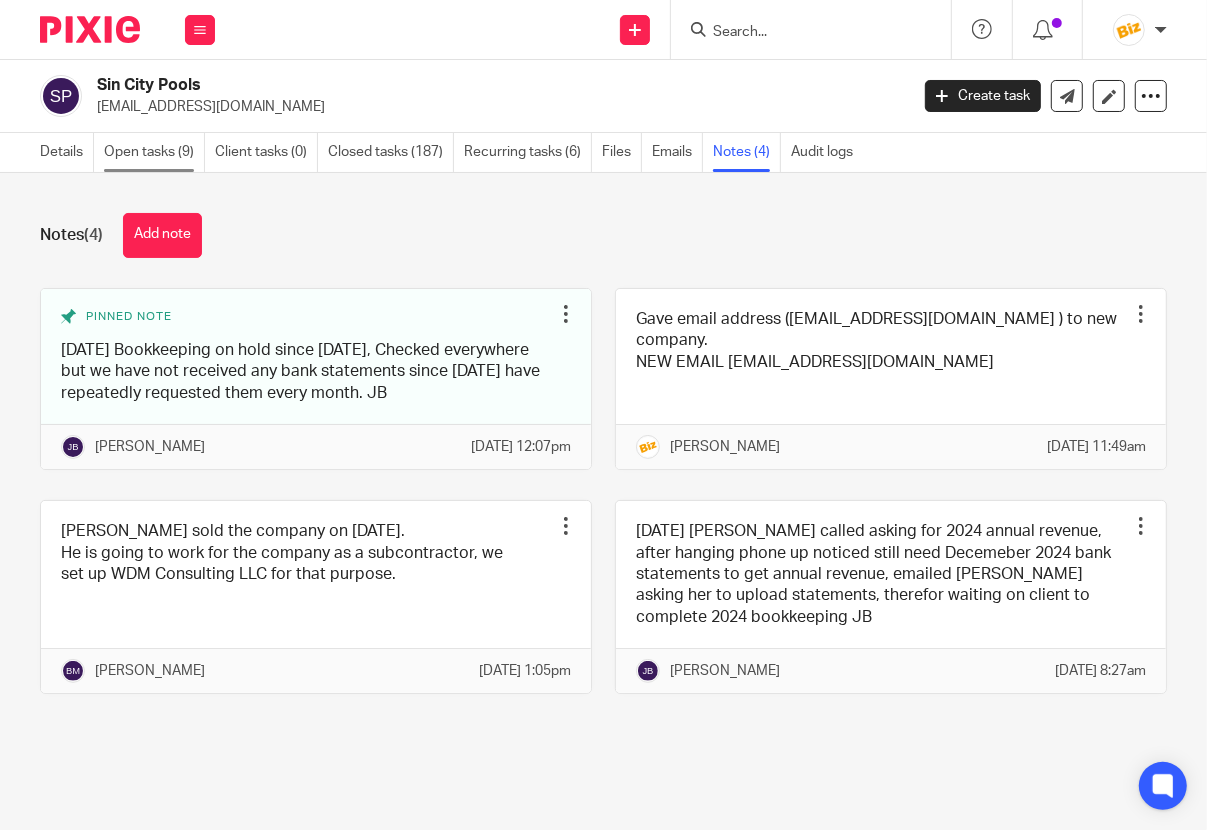 click on "Open tasks (9)" at bounding box center [154, 152] 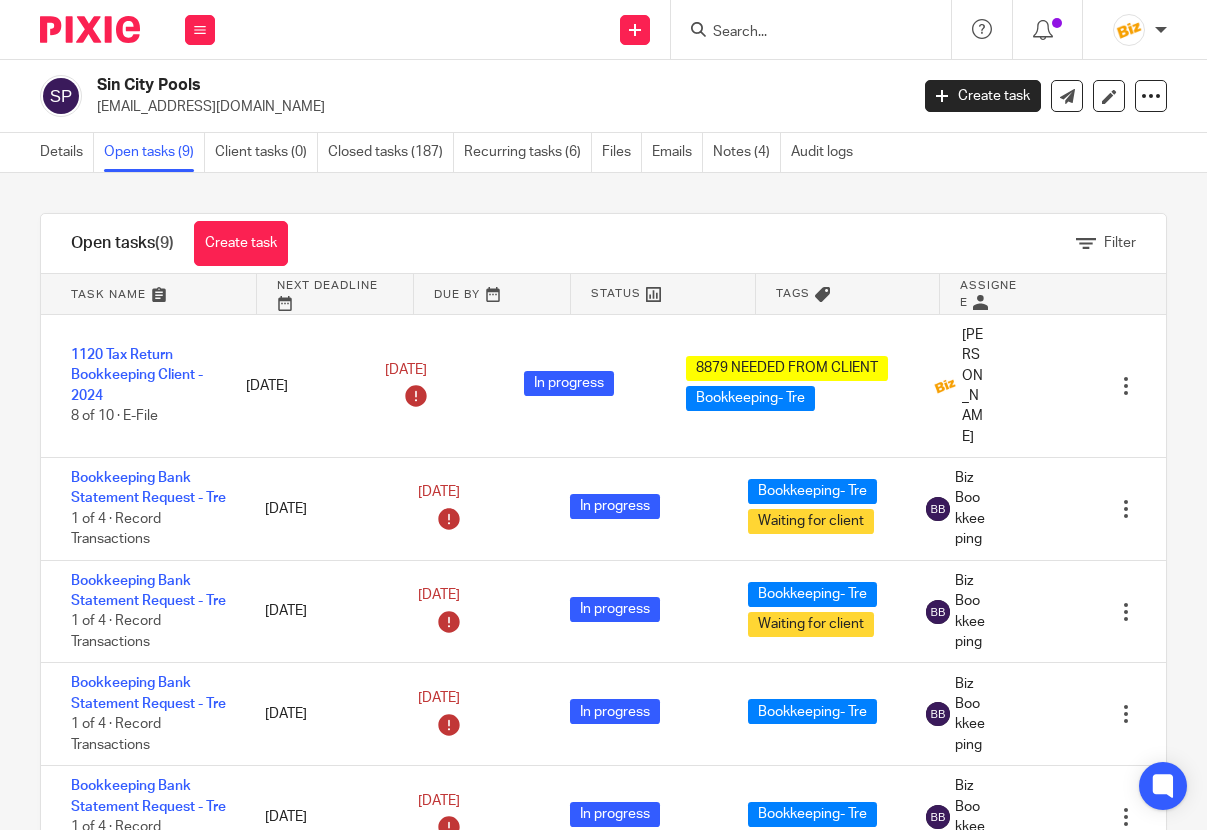 scroll, scrollTop: 0, scrollLeft: 0, axis: both 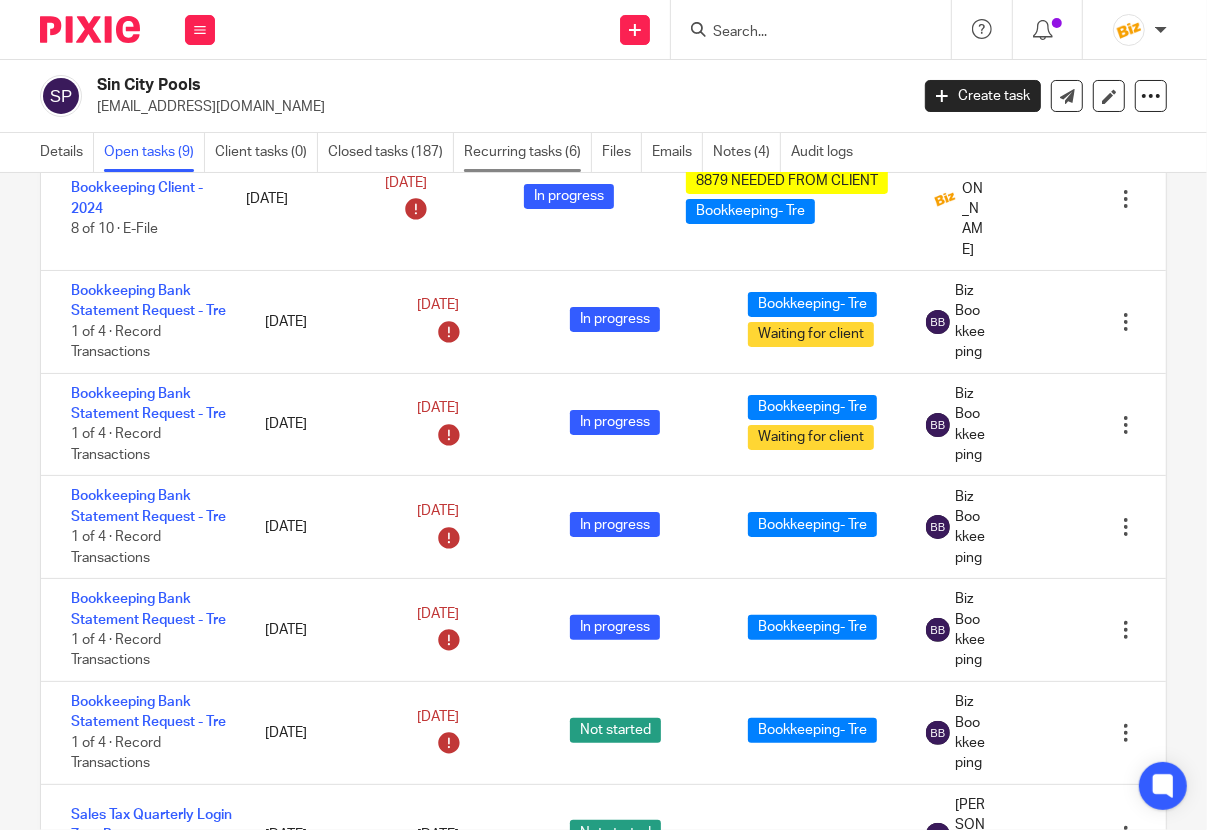 click on "Recurring tasks (6)" at bounding box center (528, 152) 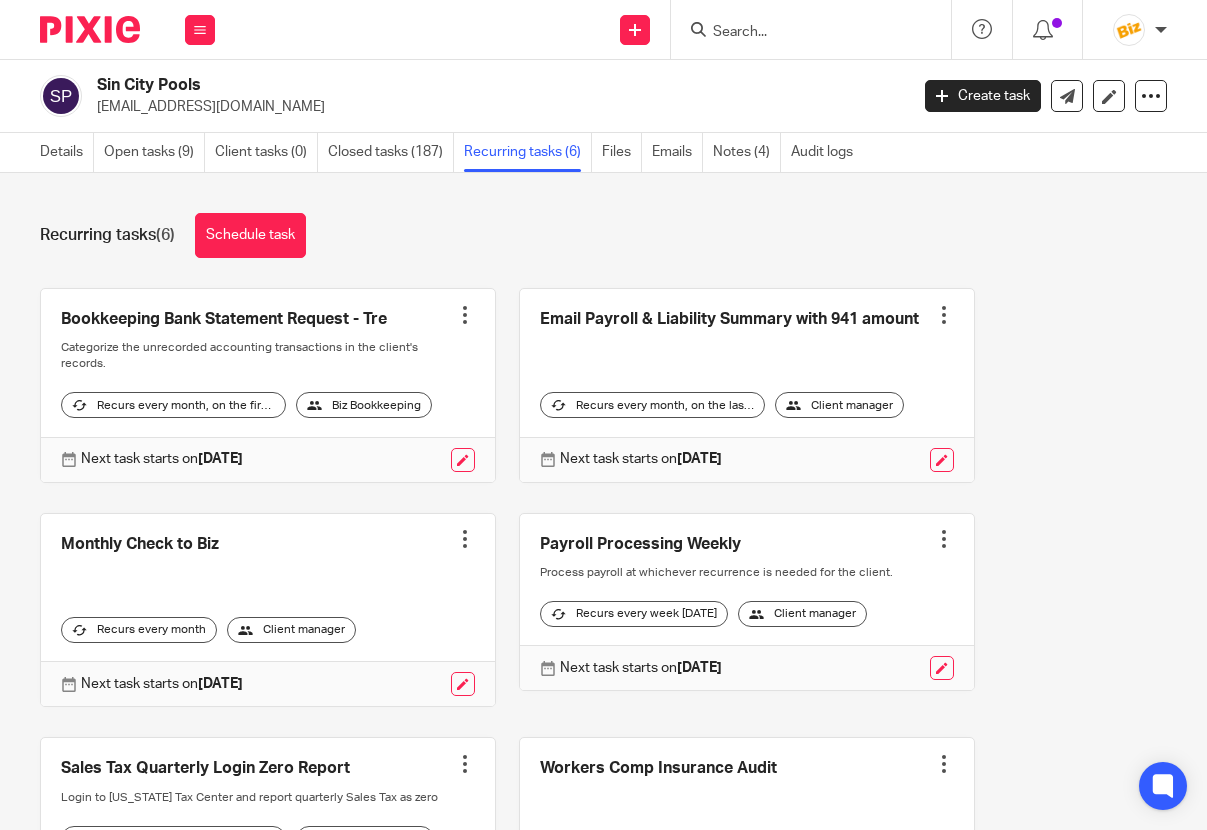 scroll, scrollTop: 0, scrollLeft: 0, axis: both 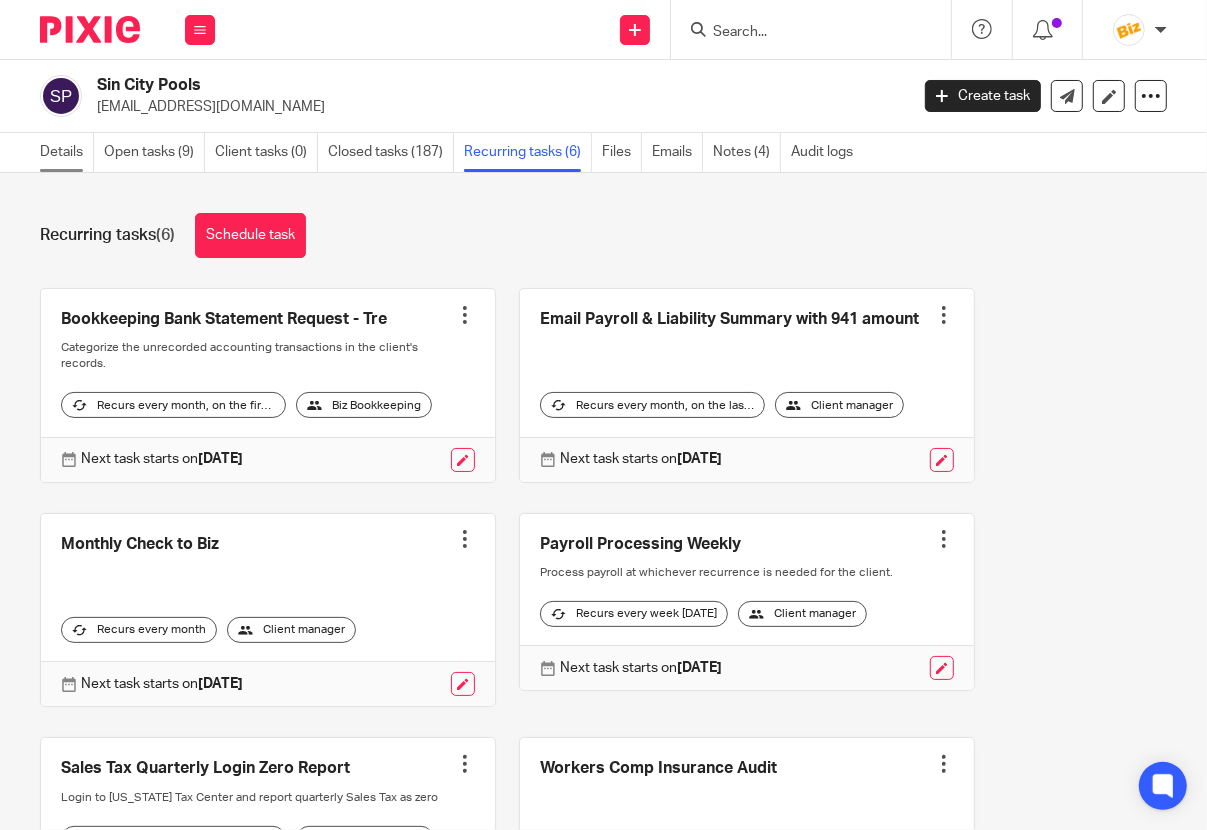 click on "Details" at bounding box center (67, 152) 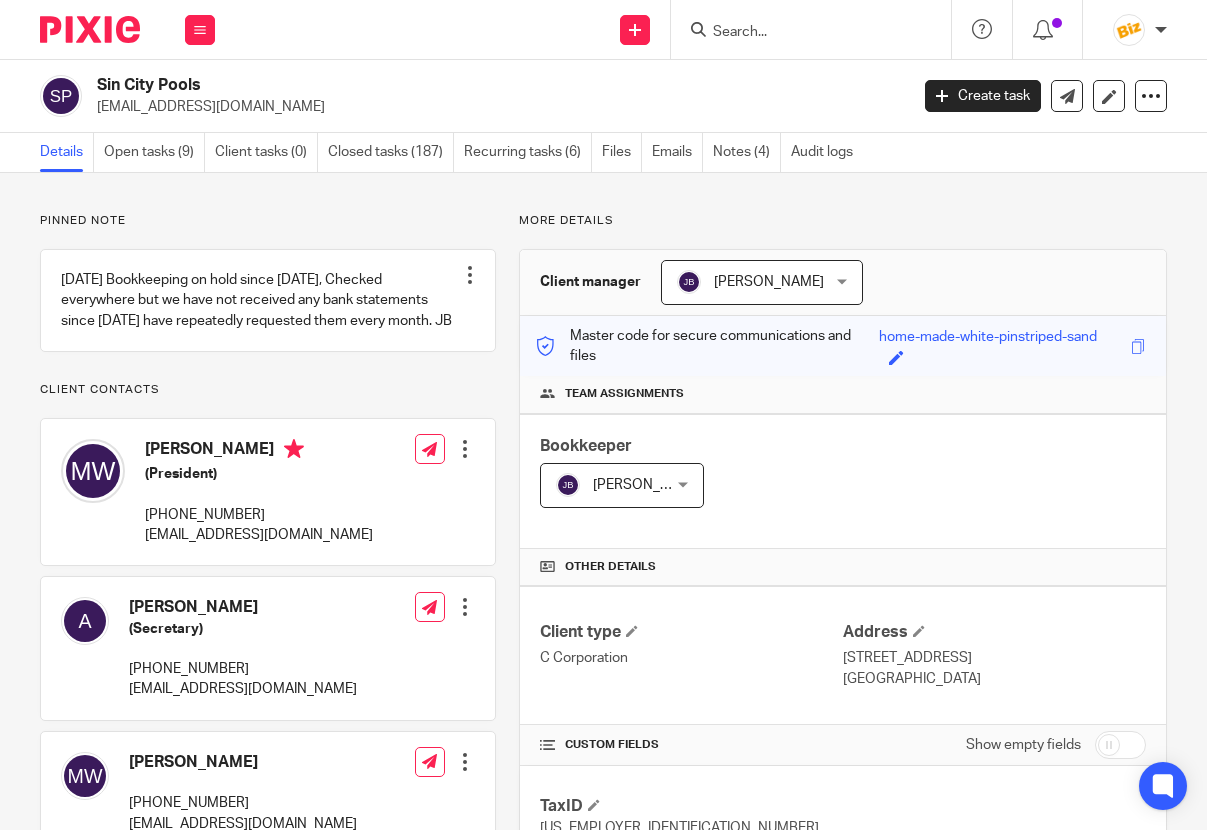 scroll, scrollTop: 0, scrollLeft: 0, axis: both 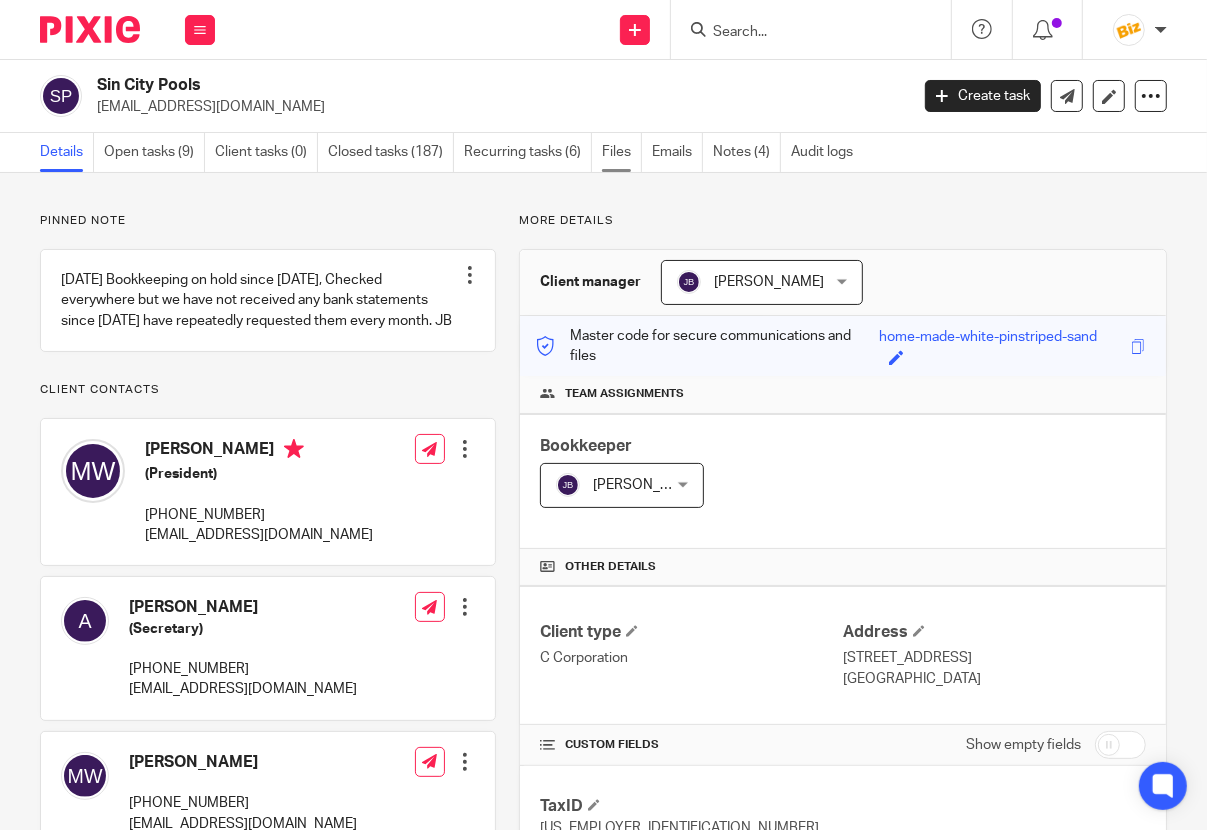 click on "Files" at bounding box center (622, 152) 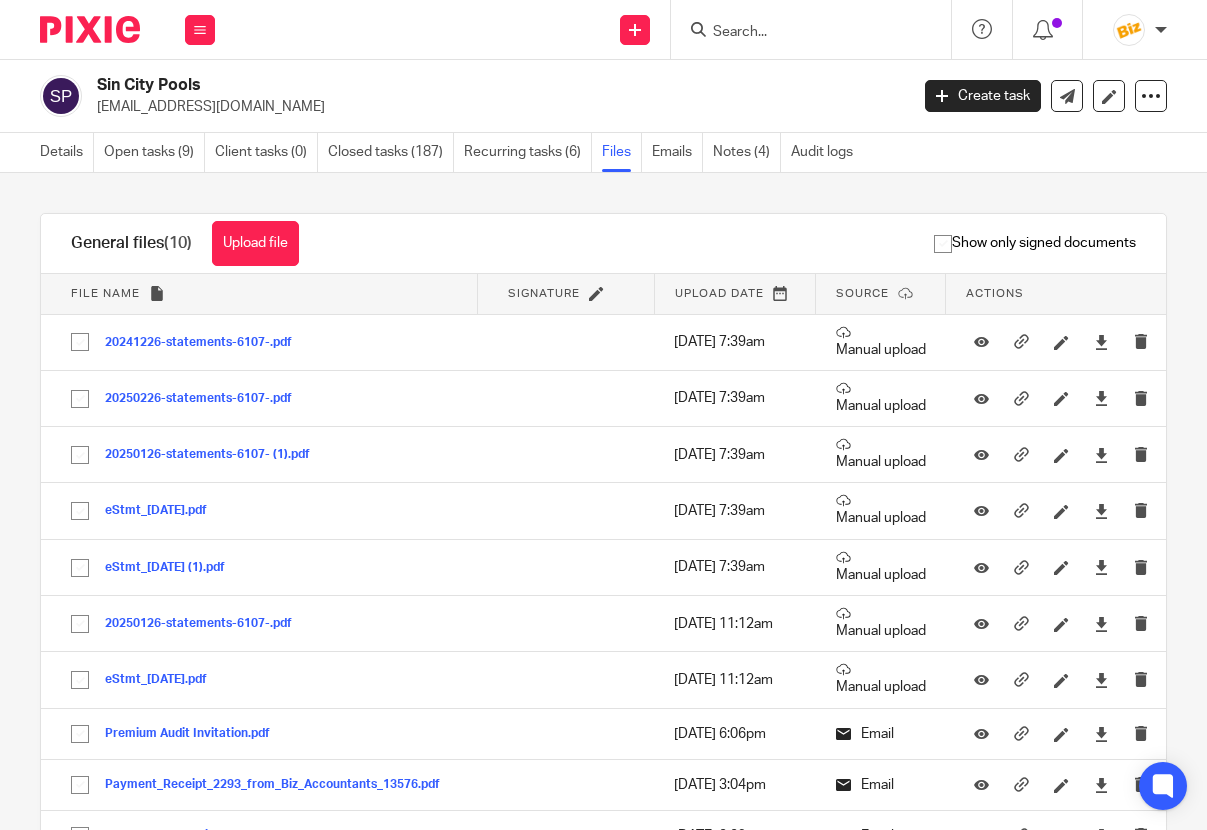 scroll, scrollTop: 0, scrollLeft: 0, axis: both 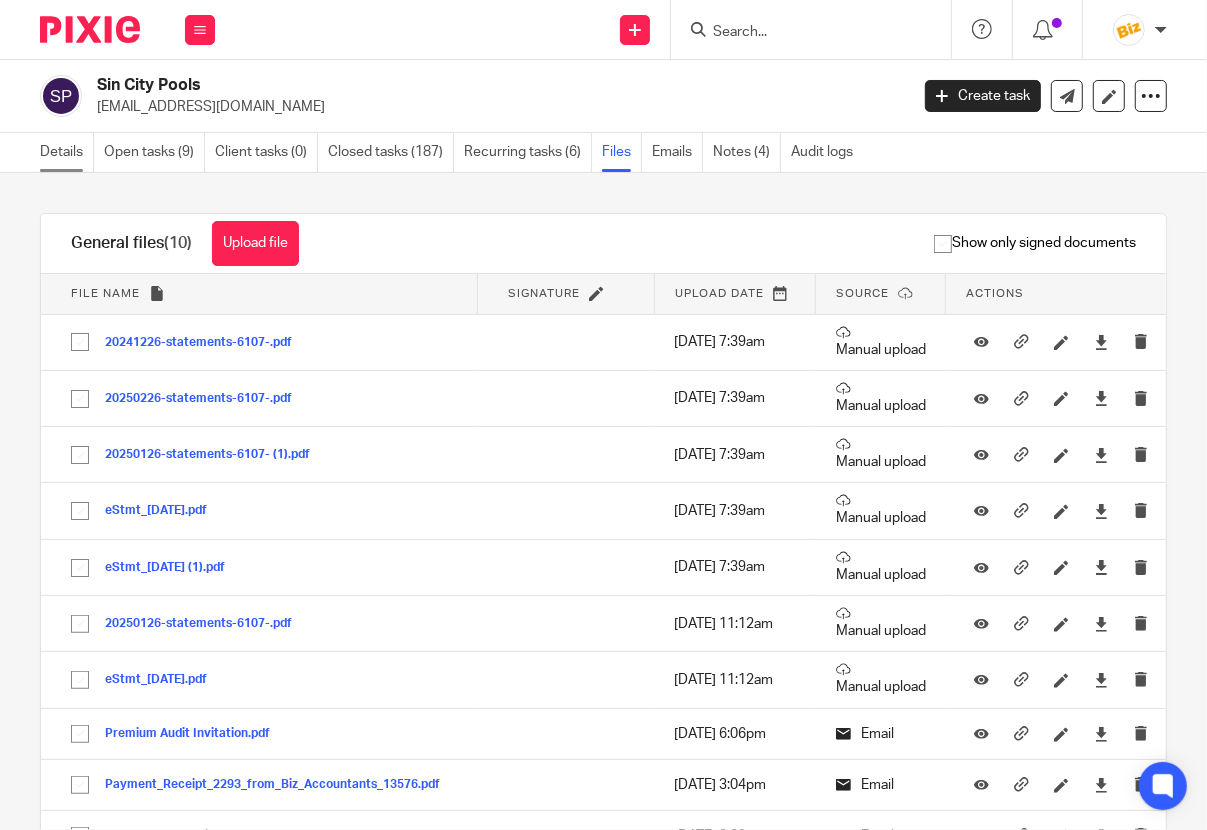 click on "Details" at bounding box center [67, 152] 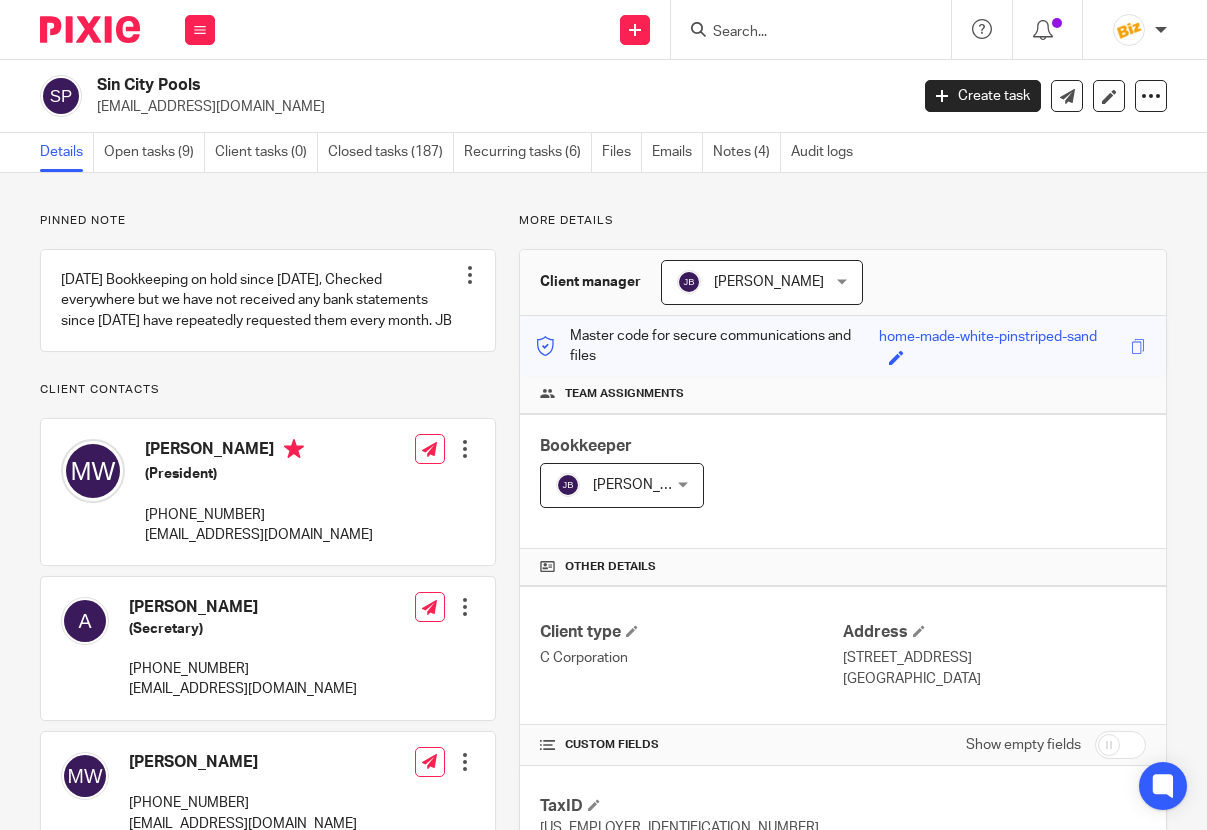 scroll, scrollTop: 0, scrollLeft: 0, axis: both 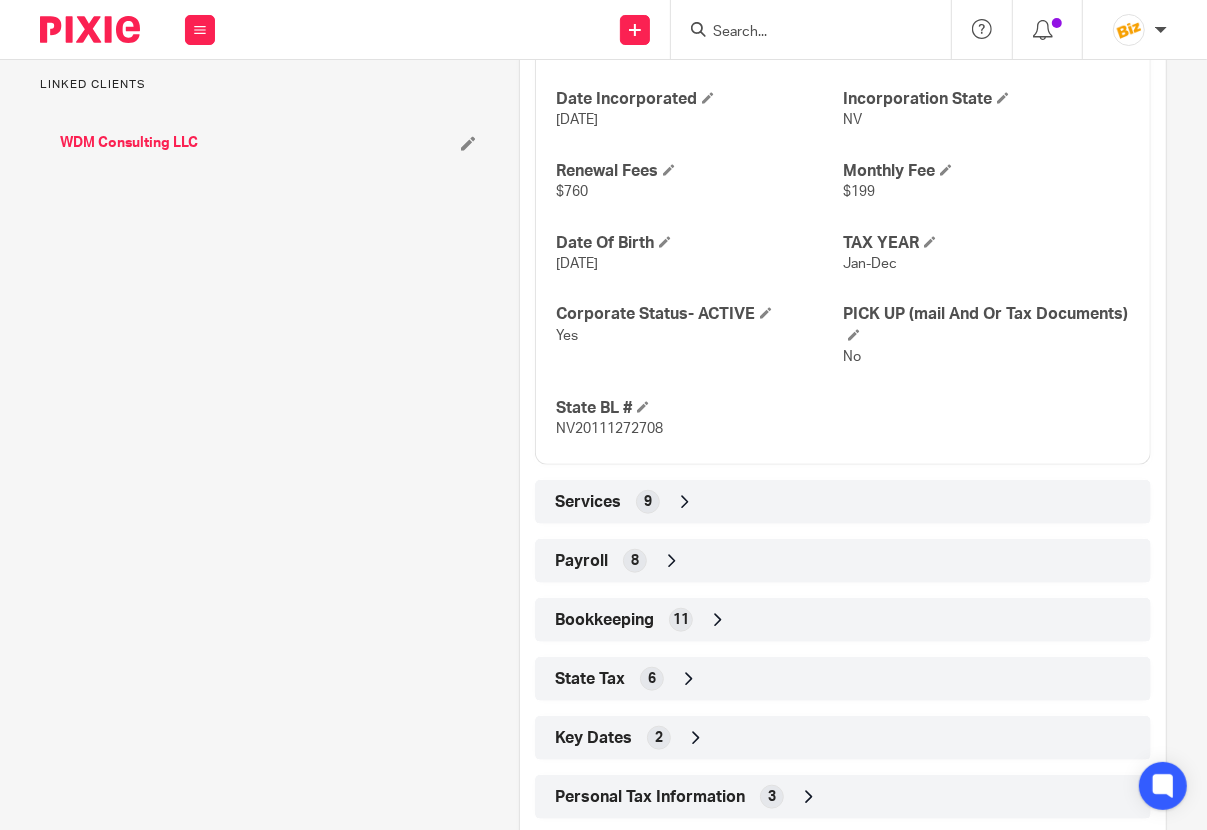 click at bounding box center [685, 502] 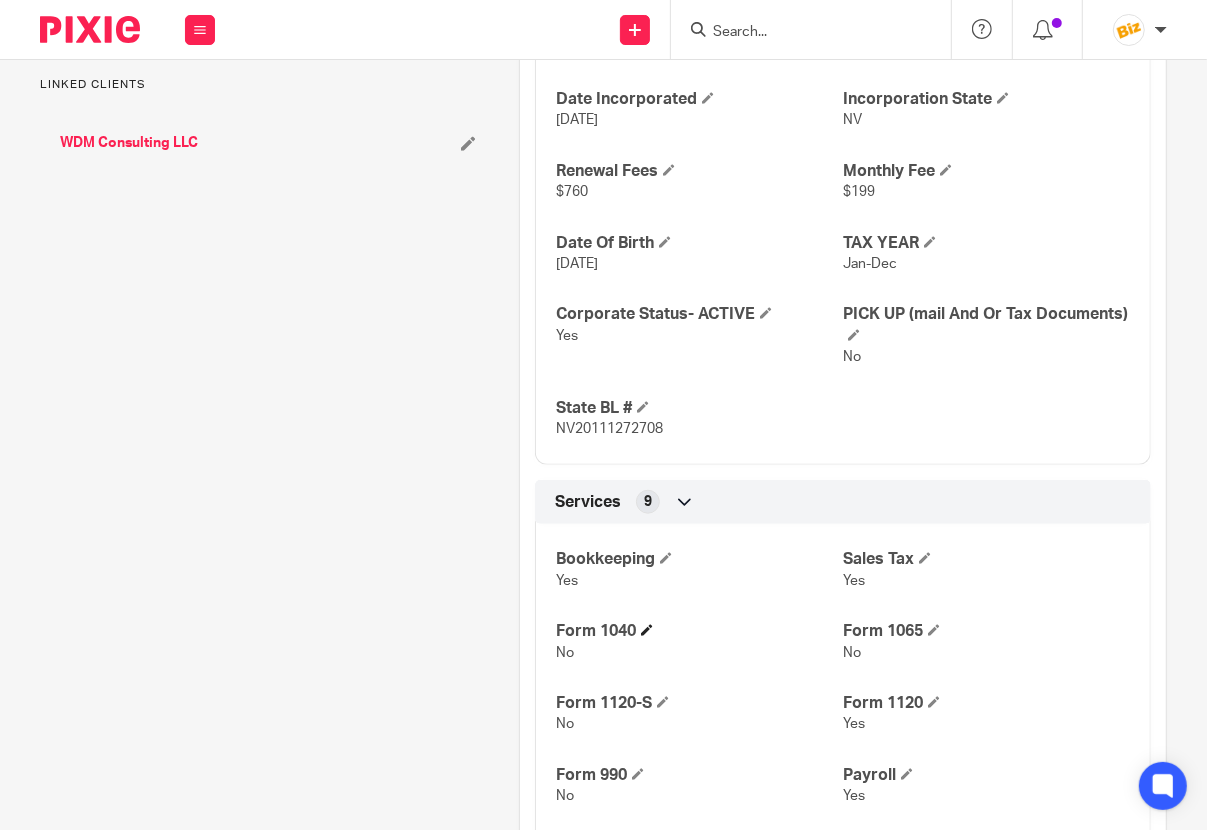 scroll, scrollTop: 1309, scrollLeft: 0, axis: vertical 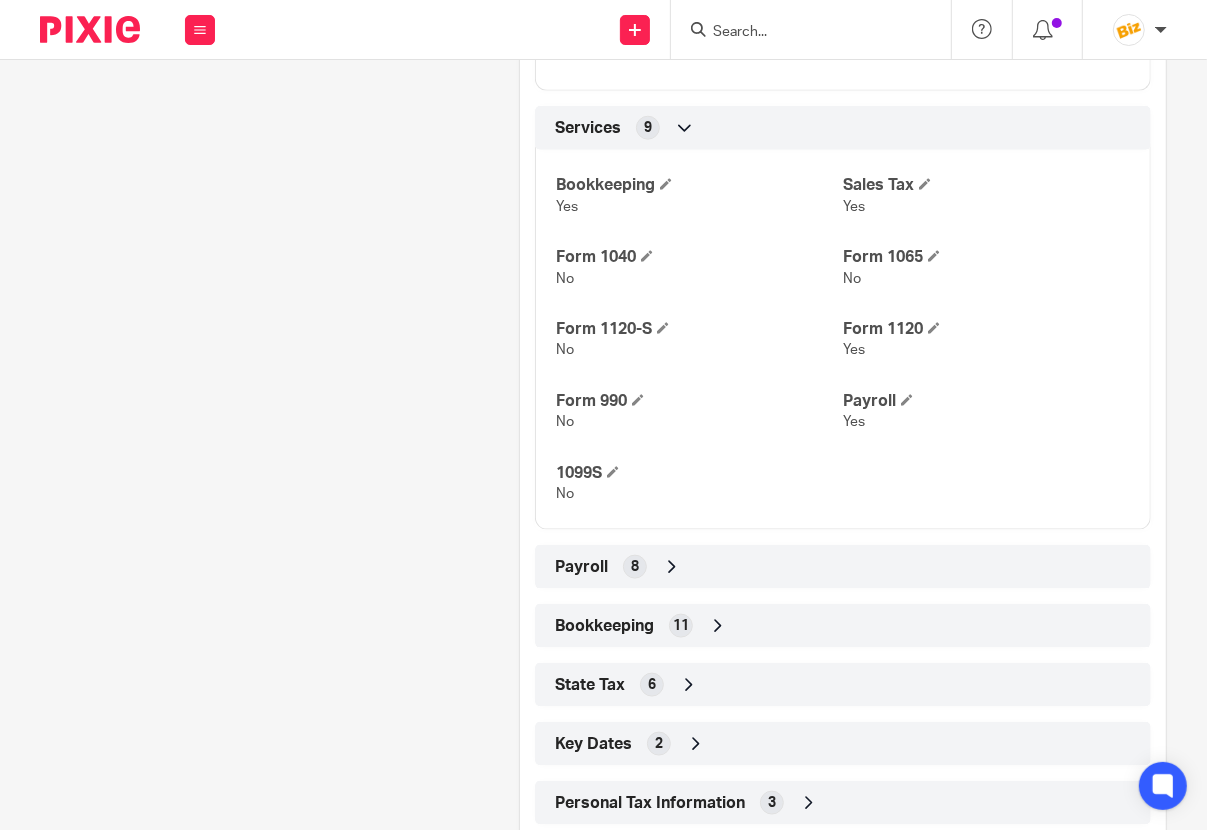 click on "Bookkeeping   11" at bounding box center (843, 626) 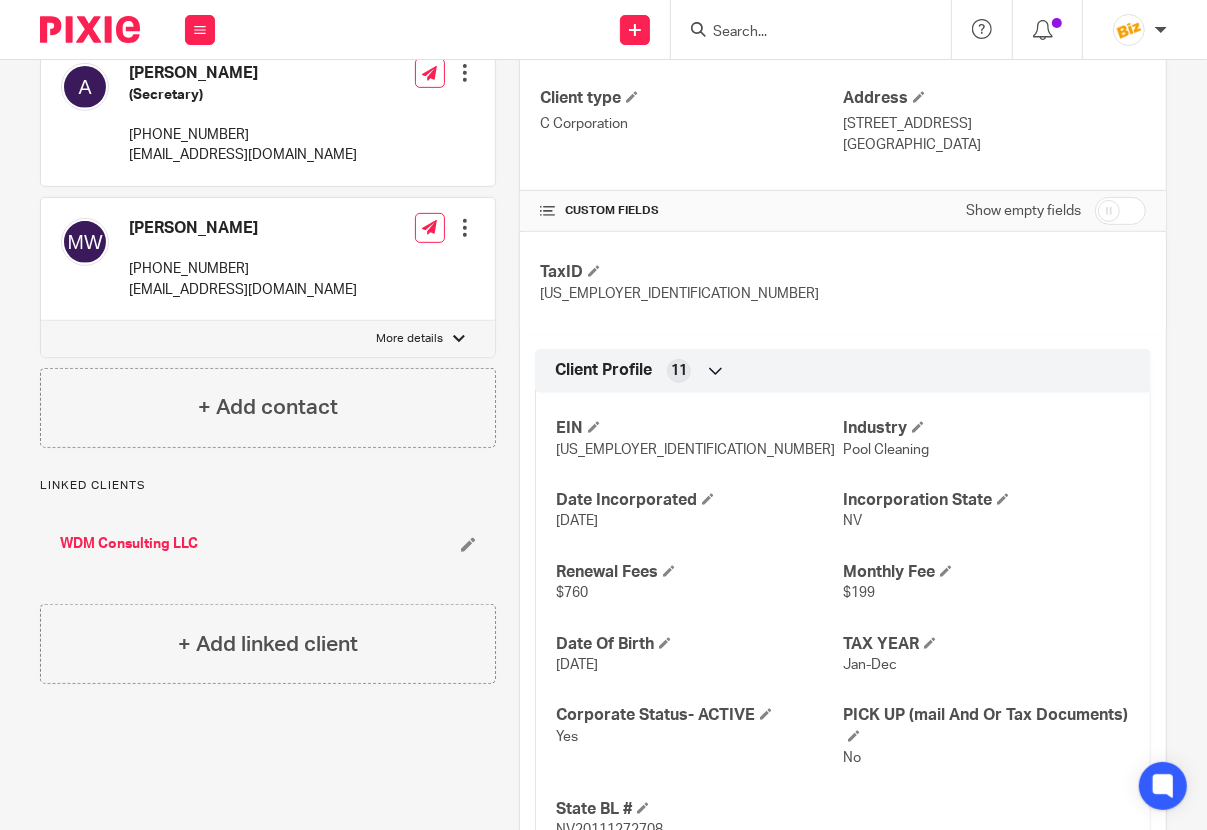 scroll, scrollTop: 561, scrollLeft: 0, axis: vertical 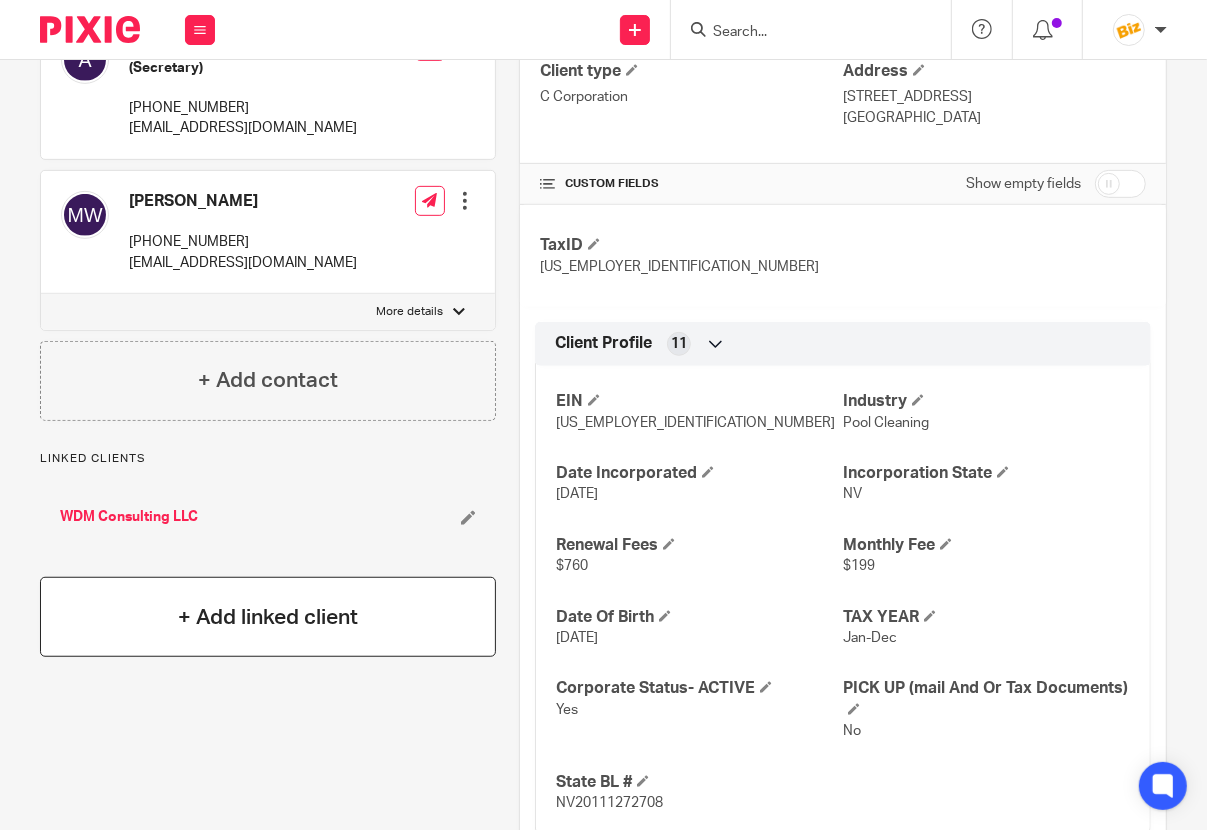 click on "+ Add linked client" at bounding box center (268, 617) 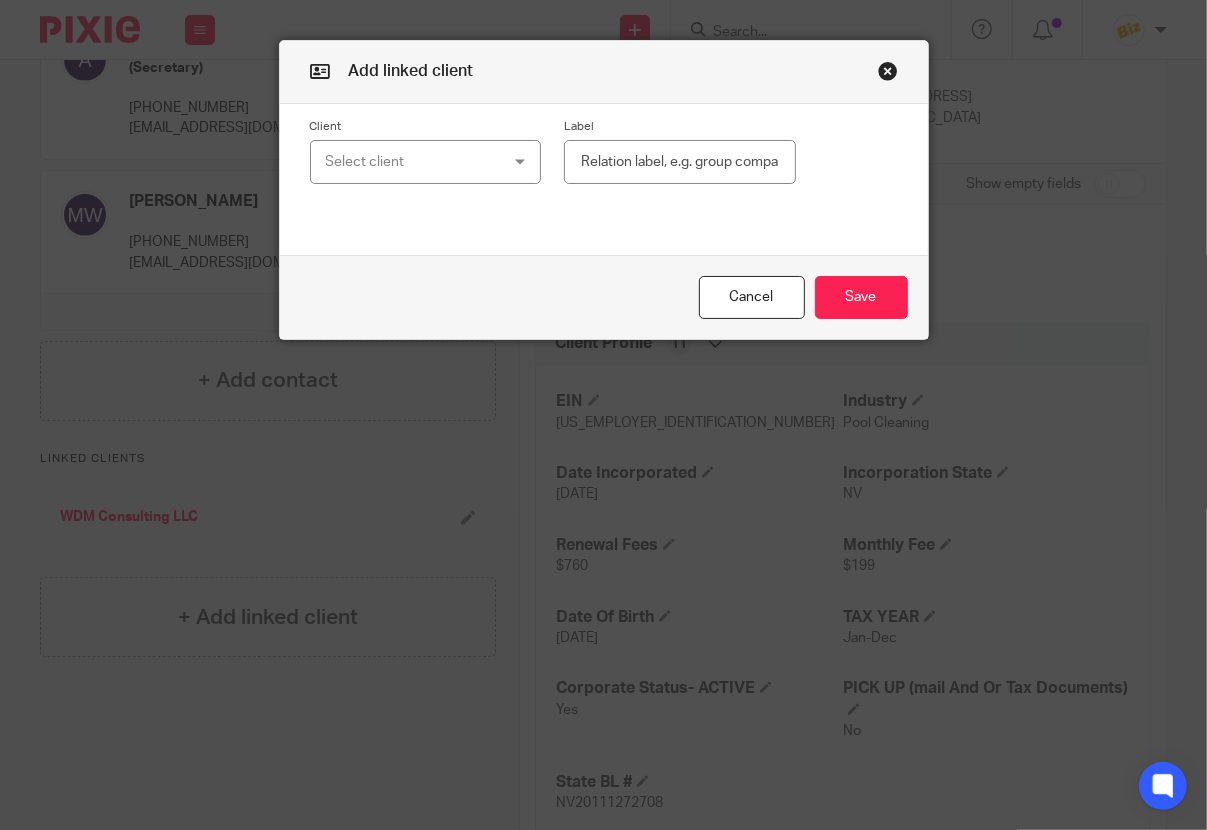 click on "Select client" at bounding box center [411, 162] 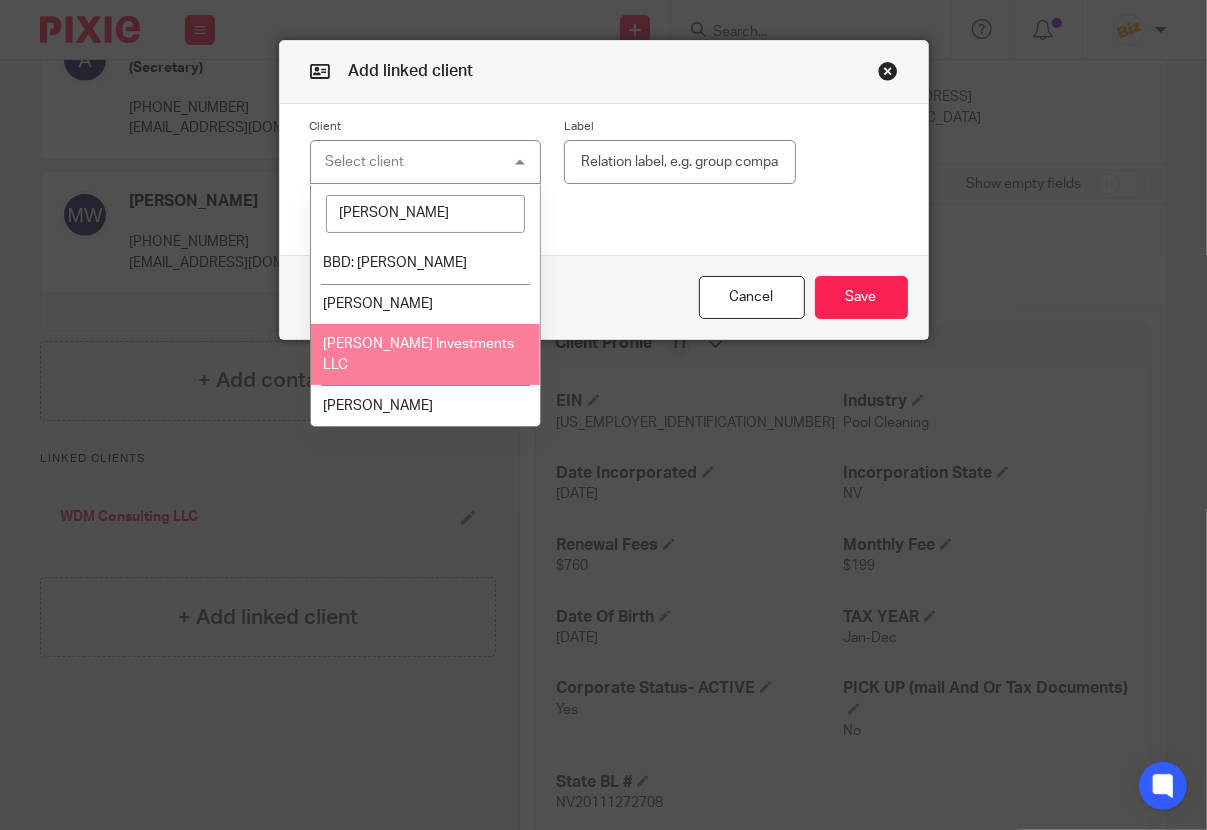 type on "mitch" 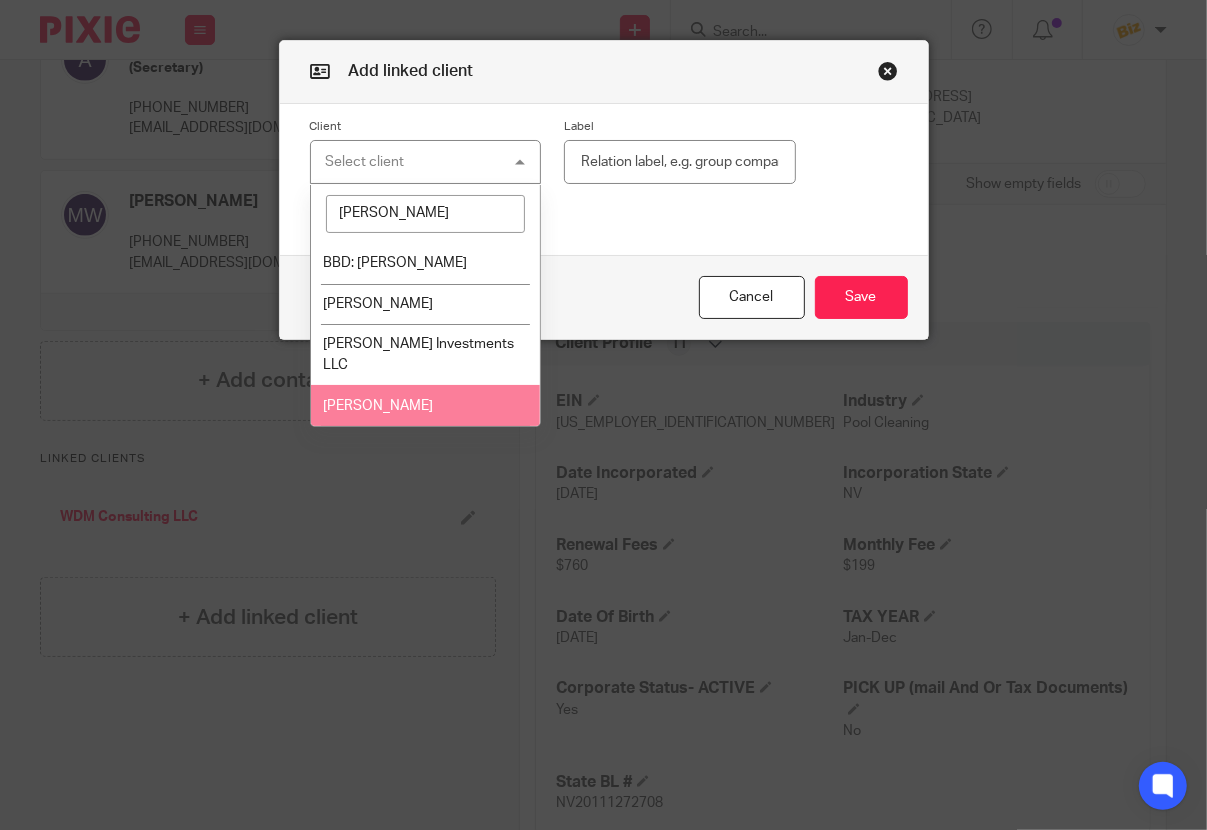click on "Wilson, Mitch" at bounding box center (425, 405) 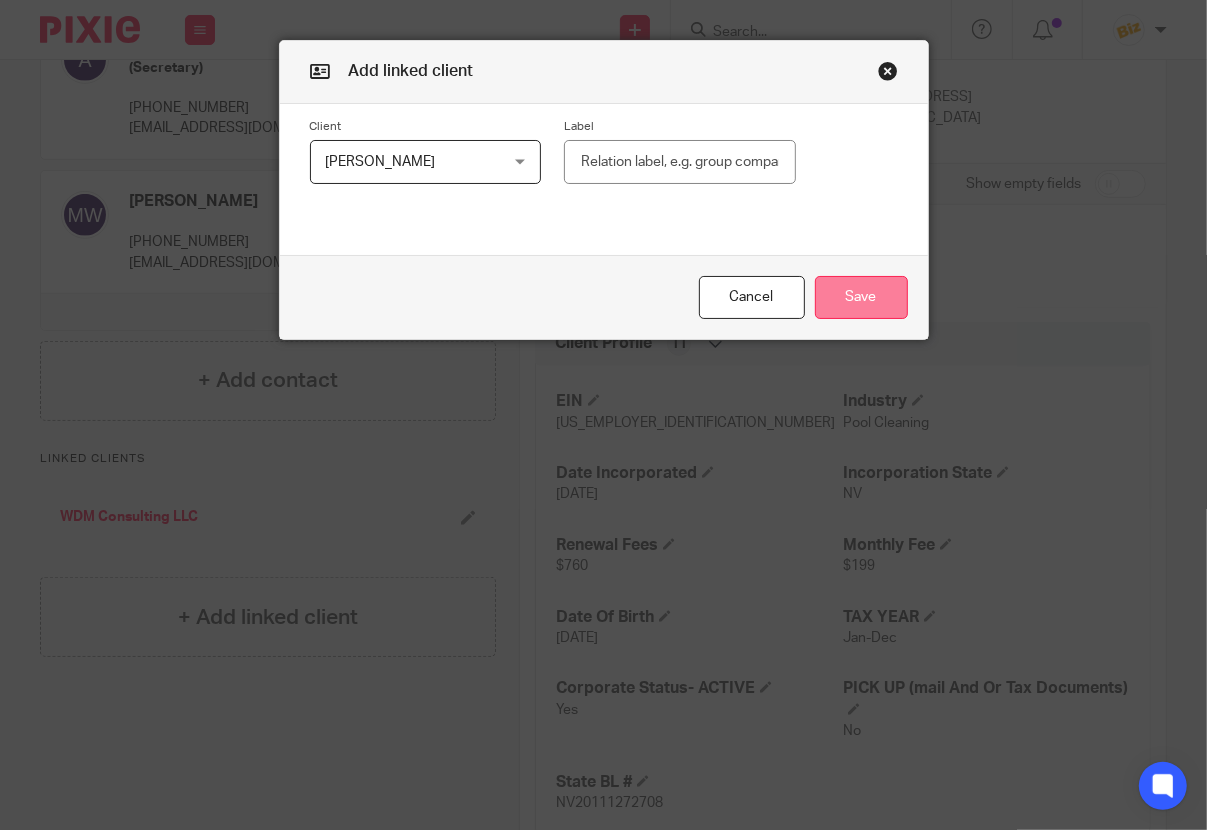 click on "Save" at bounding box center [861, 297] 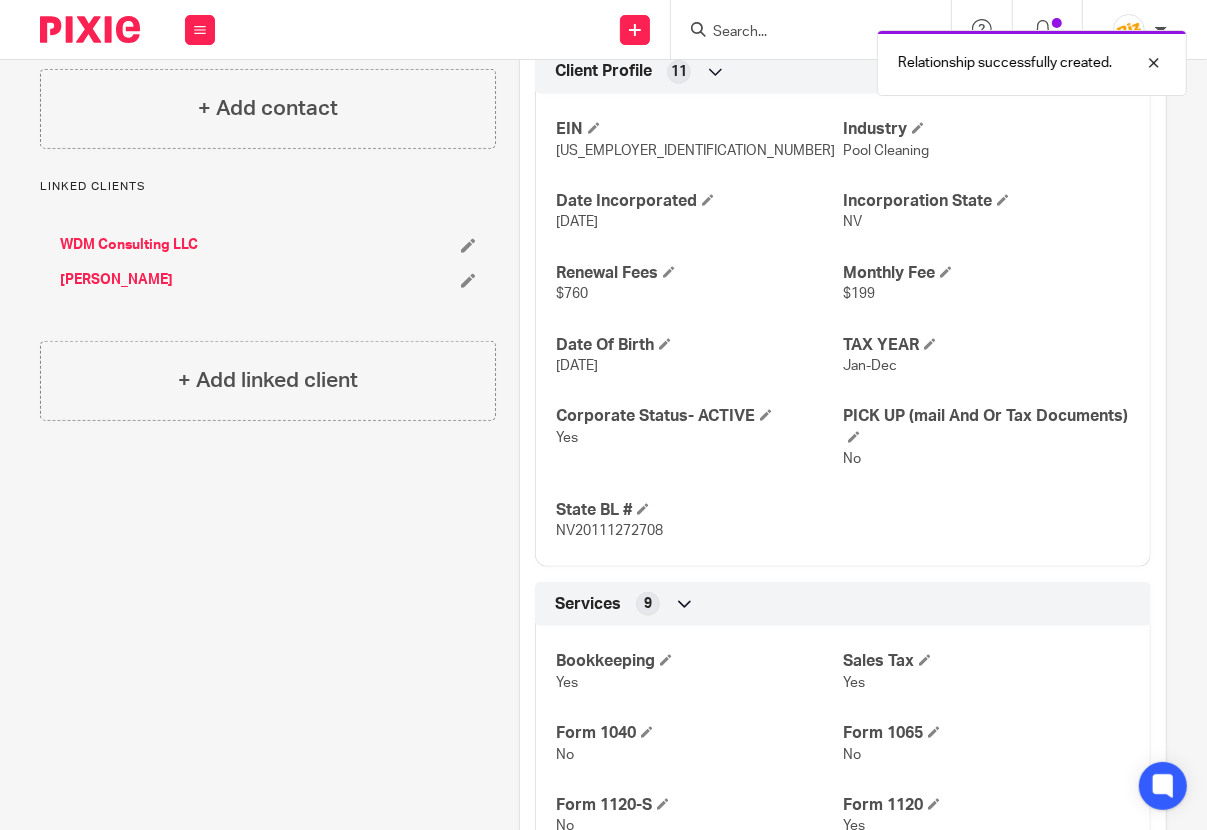 scroll, scrollTop: 842, scrollLeft: 0, axis: vertical 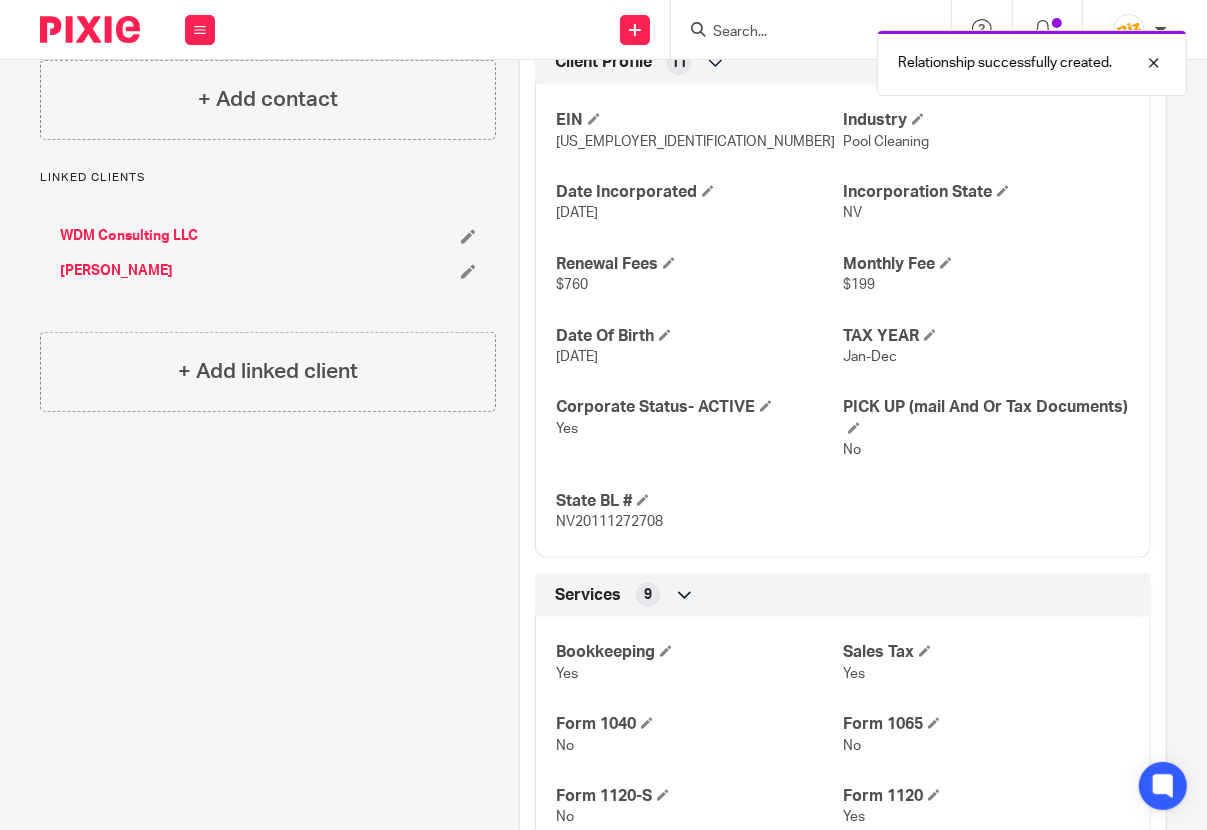 click on "[PERSON_NAME]" at bounding box center [116, 271] 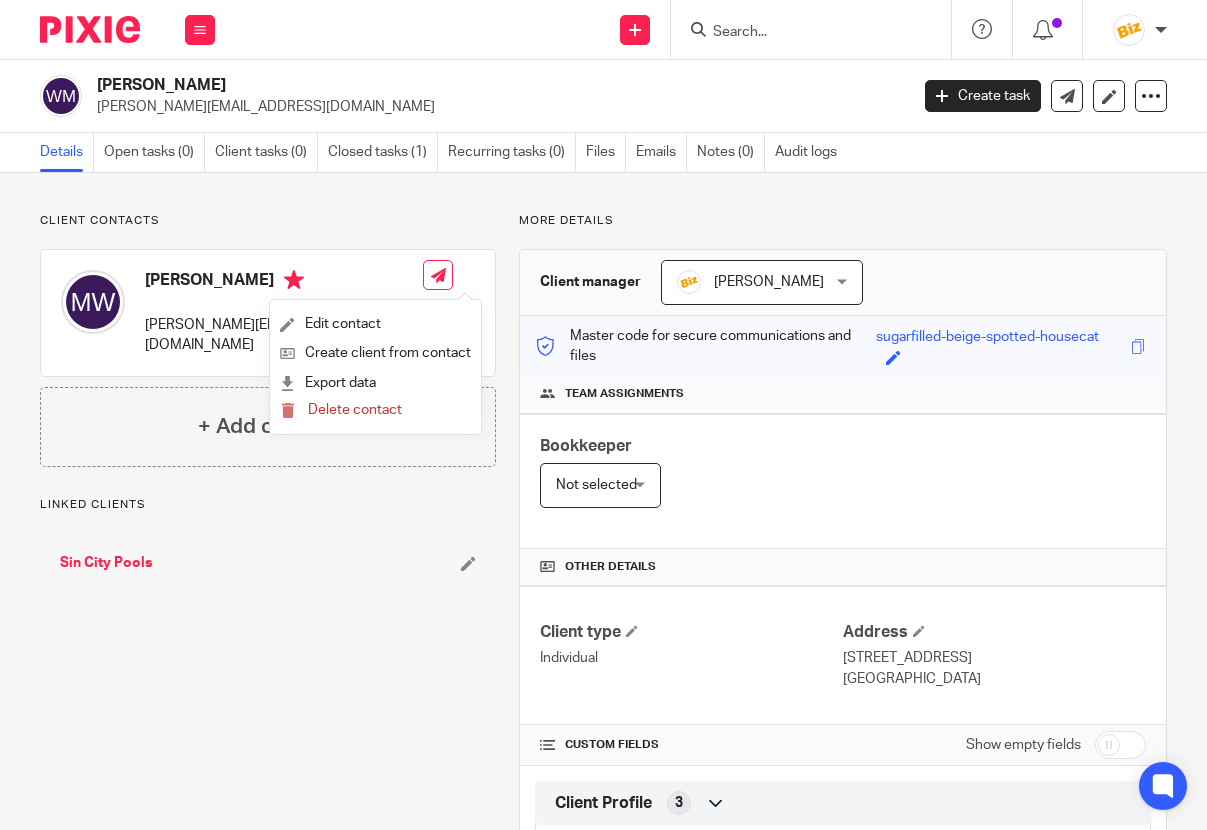 scroll, scrollTop: 0, scrollLeft: 0, axis: both 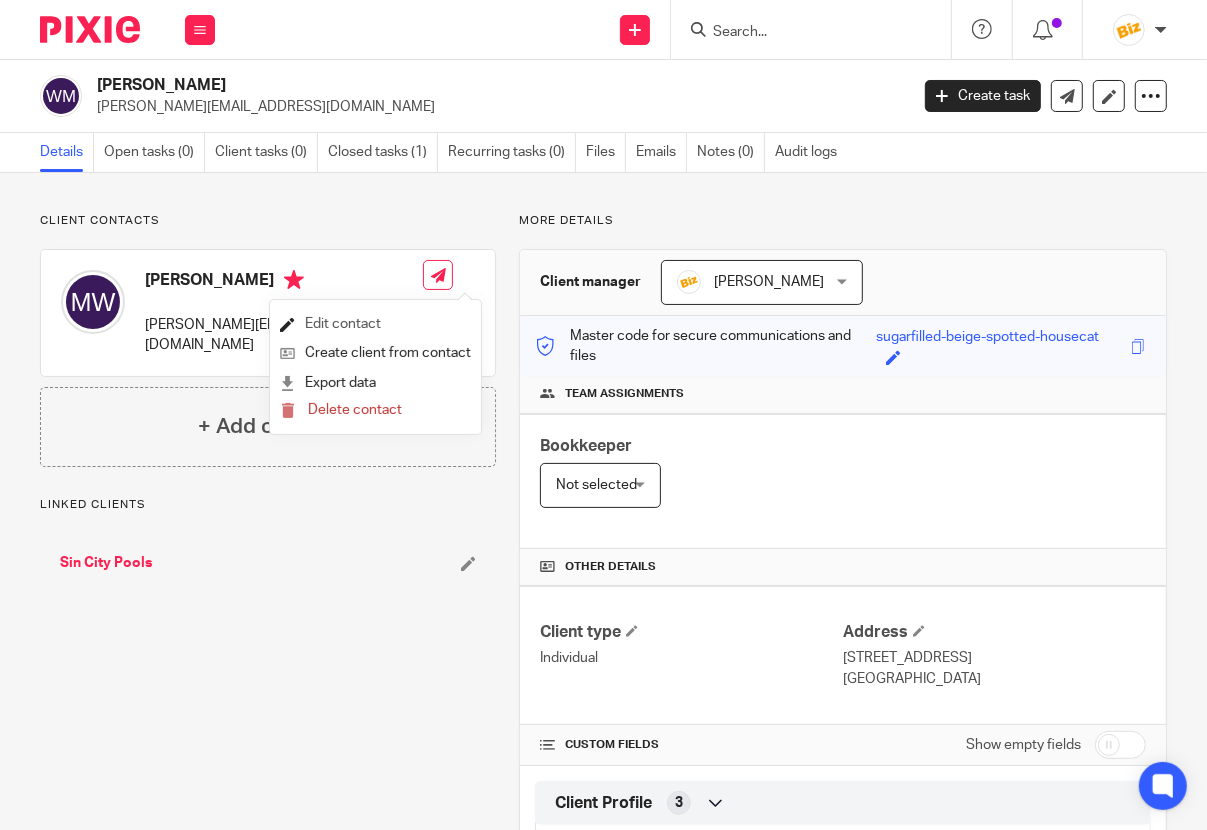 click on "Edit contact" at bounding box center (375, 324) 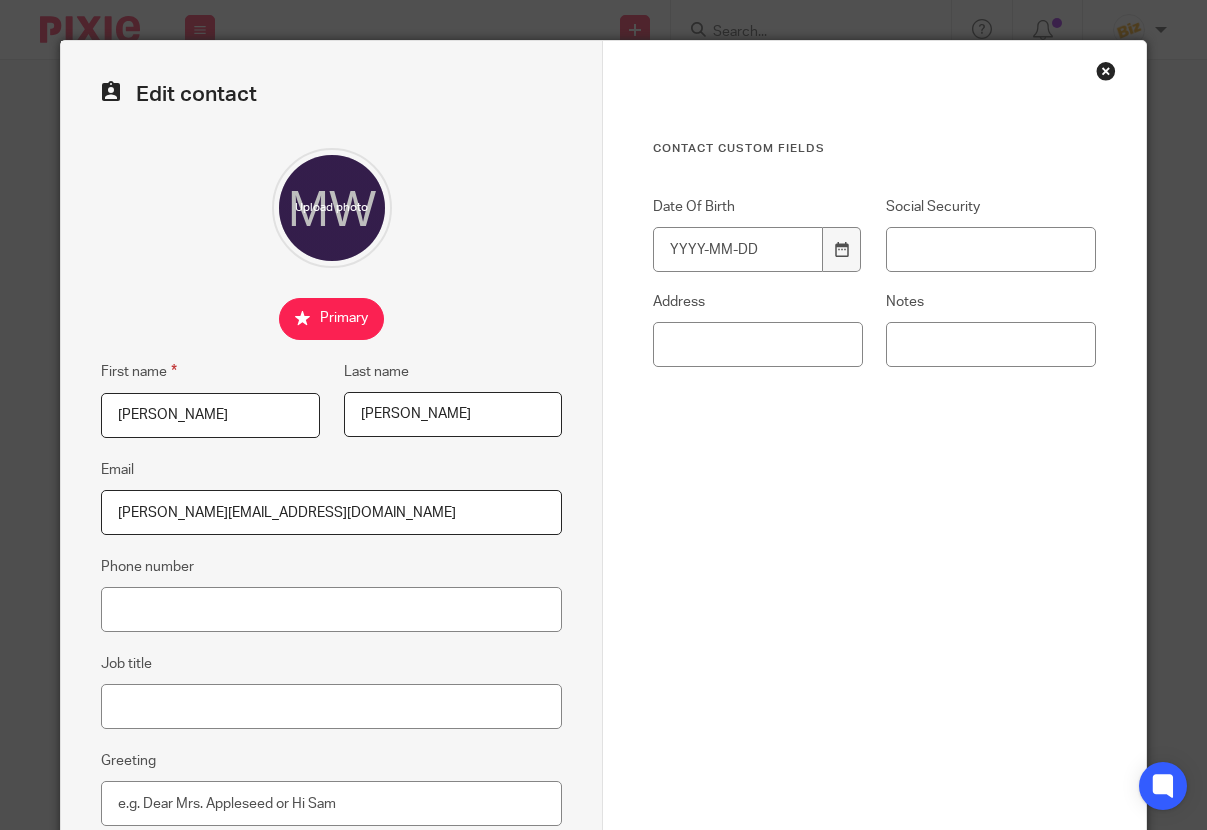 scroll, scrollTop: 0, scrollLeft: 0, axis: both 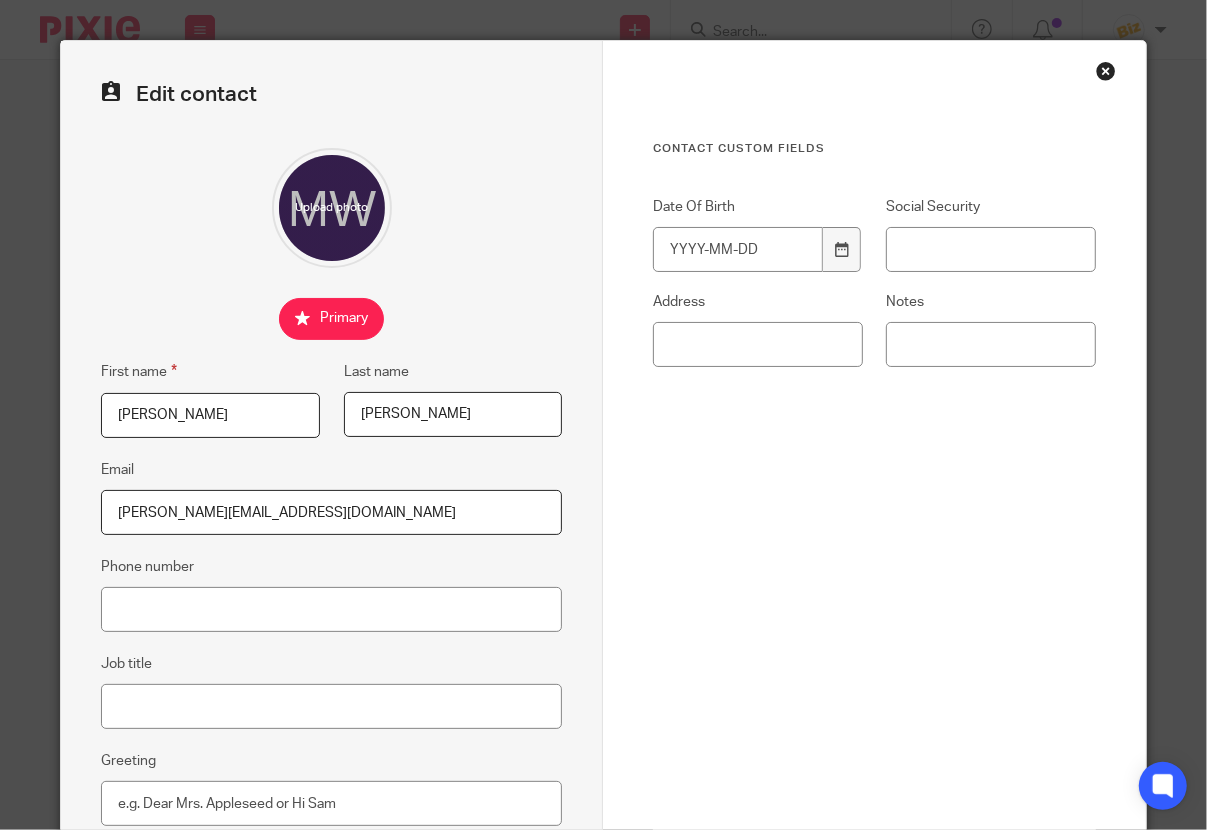 click on "[PERSON_NAME][EMAIL_ADDRESS][DOMAIN_NAME]" at bounding box center (331, 512) 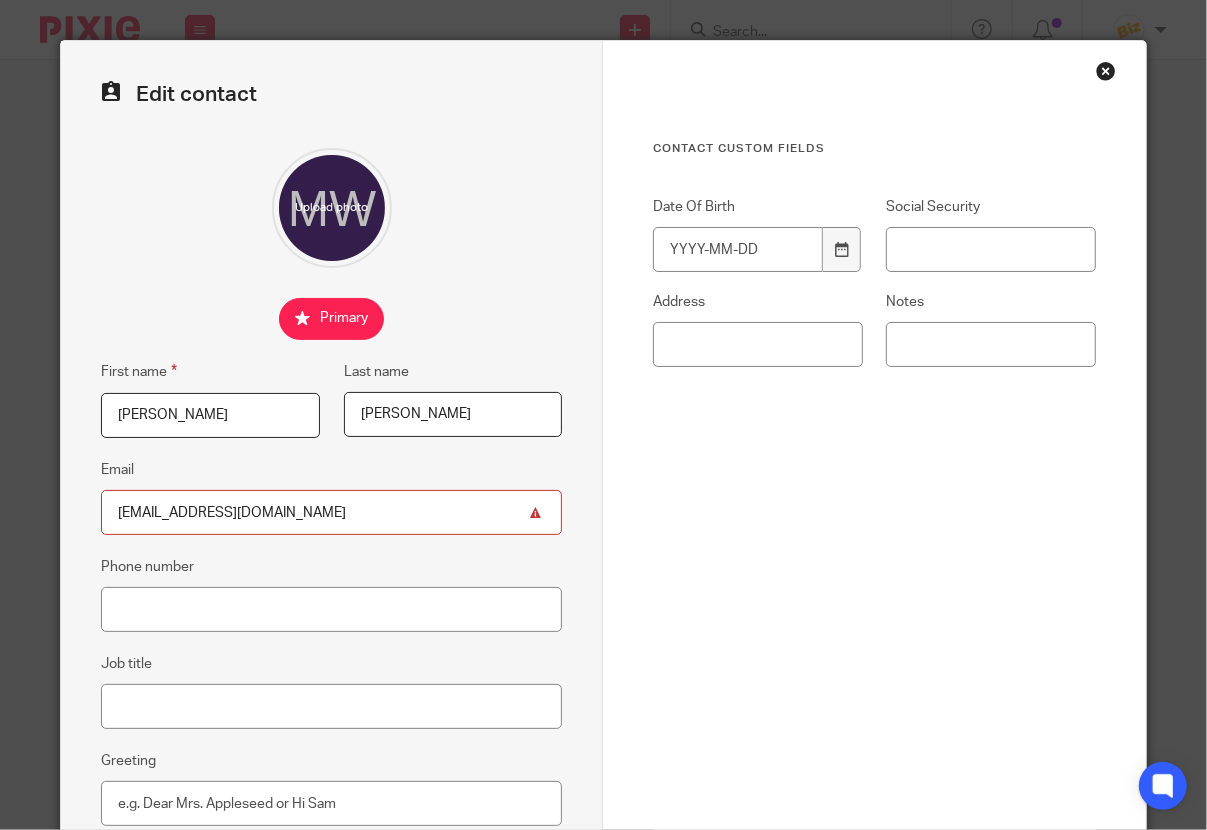 type on "[EMAIL_ADDRESS][DOMAIN_NAME]" 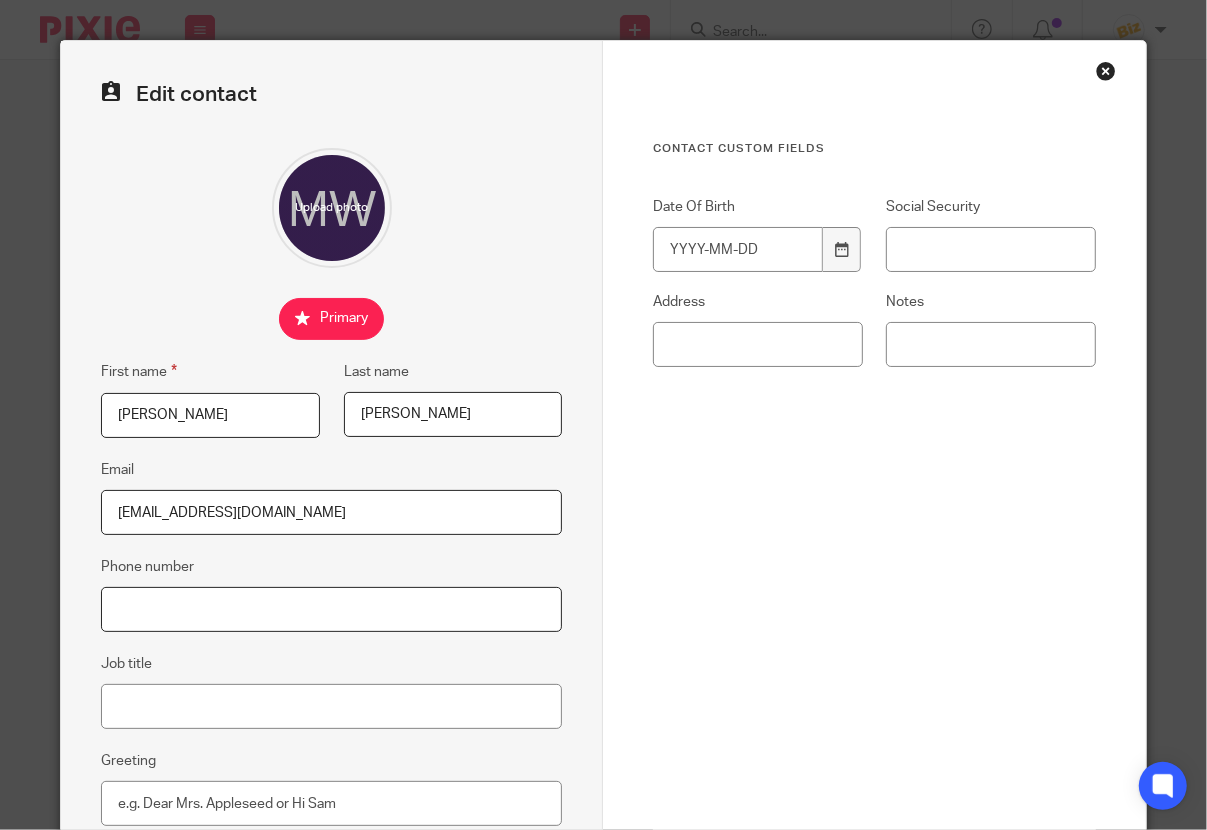 scroll, scrollTop: 222, scrollLeft: 0, axis: vertical 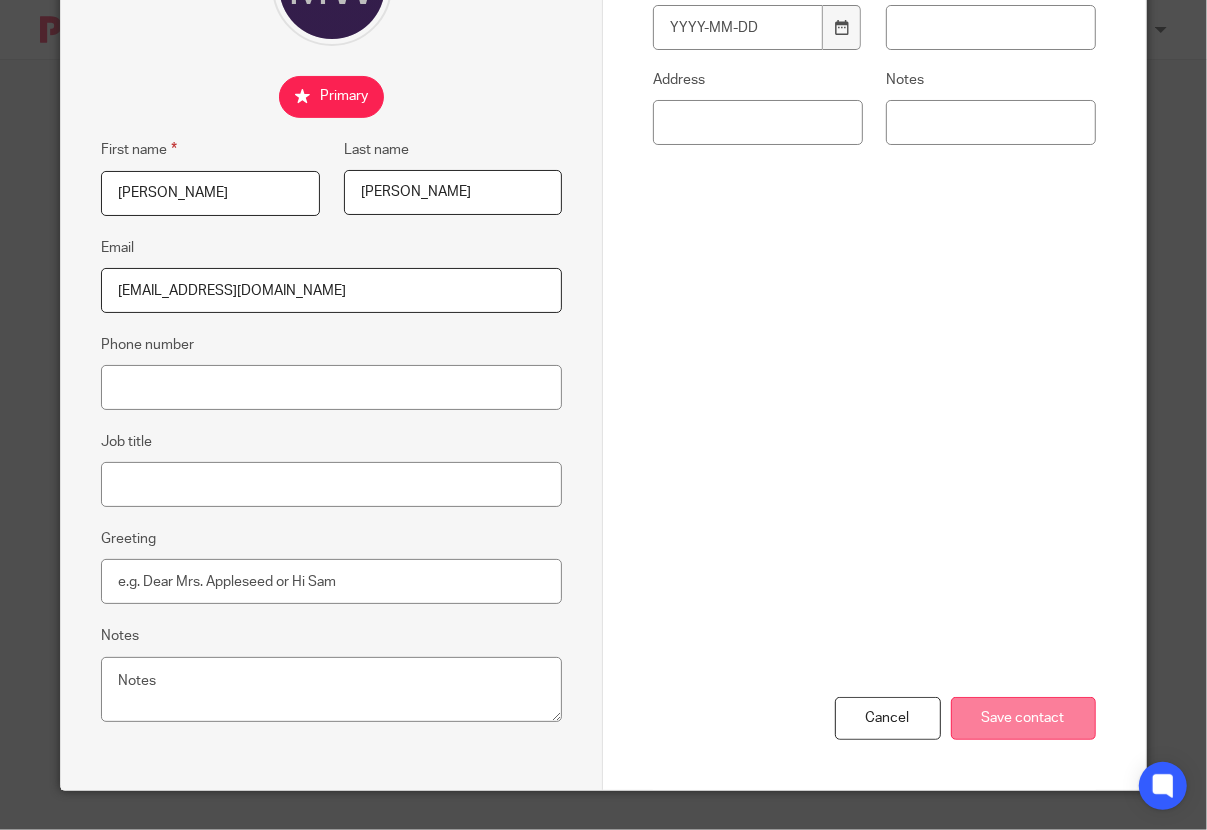 click on "Save contact" at bounding box center (1023, 718) 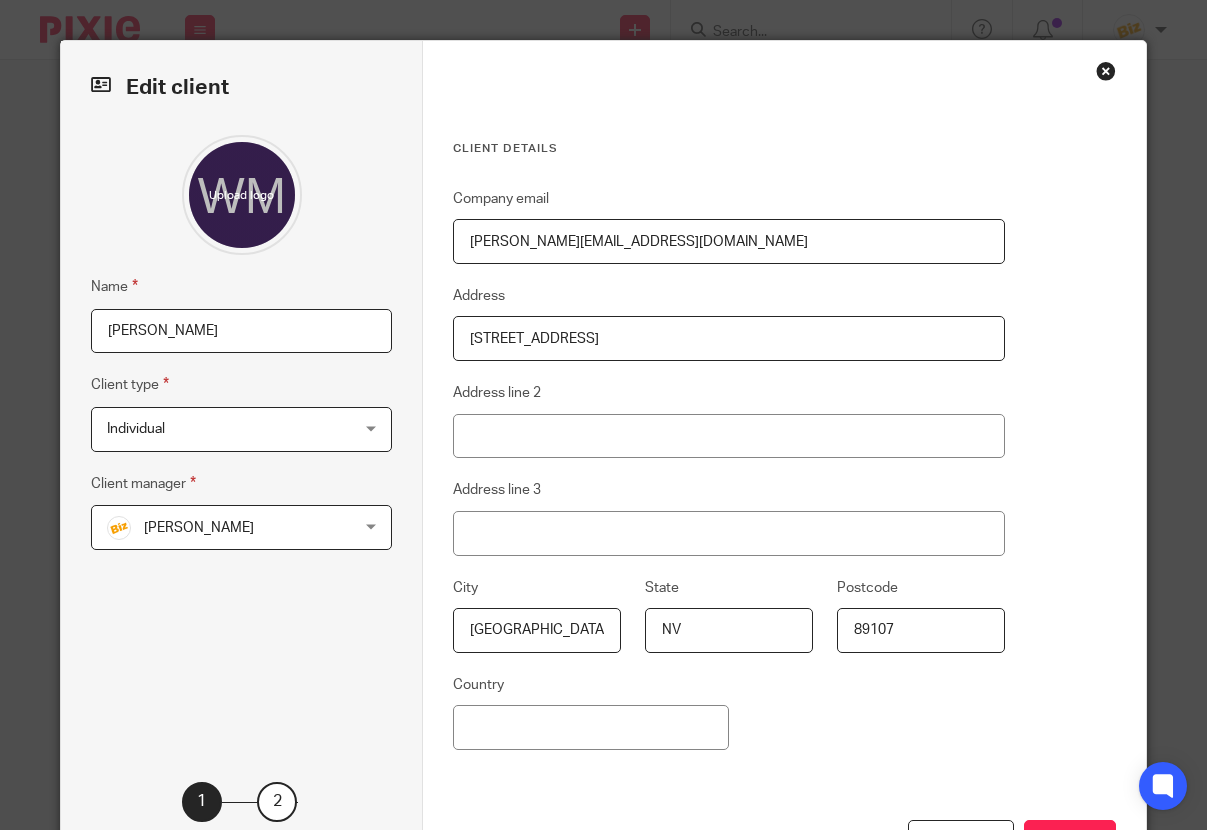 scroll, scrollTop: 0, scrollLeft: 0, axis: both 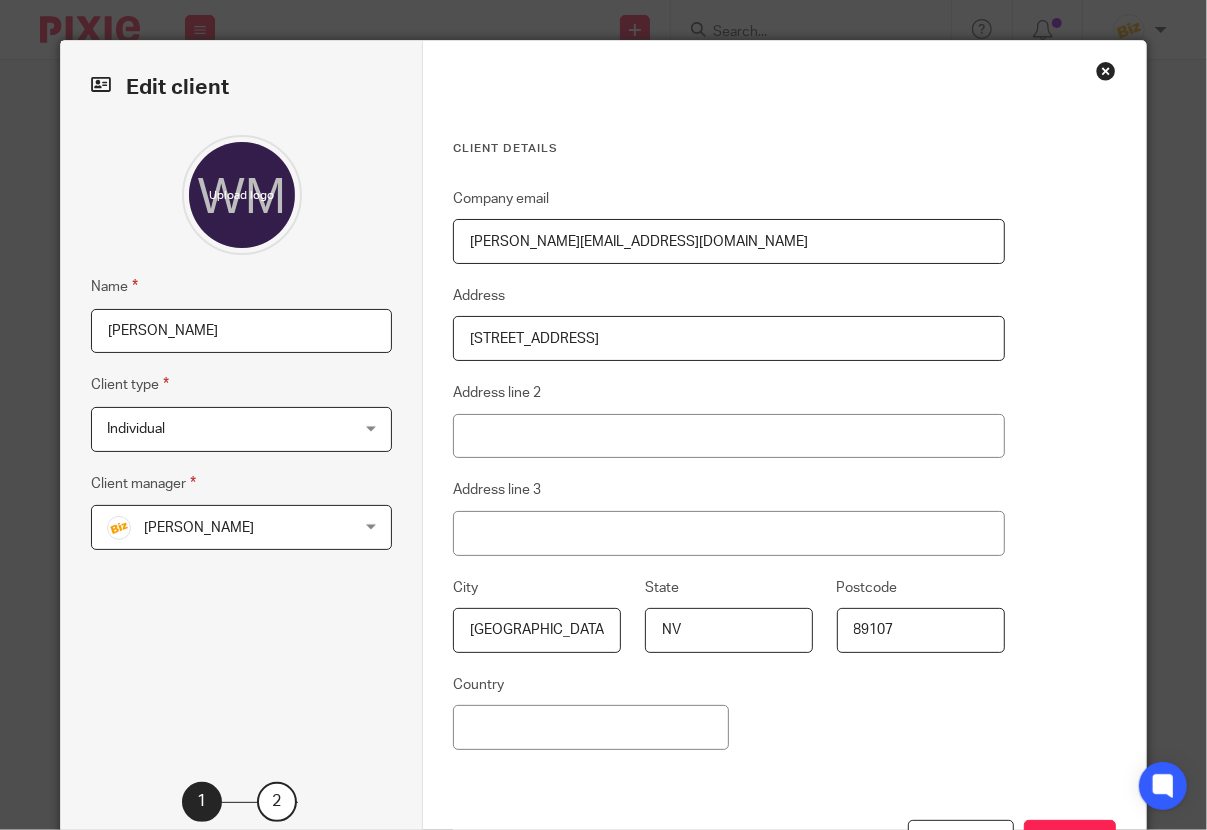 drag, startPoint x: 697, startPoint y: 246, endPoint x: 557, endPoint y: 248, distance: 140.01428 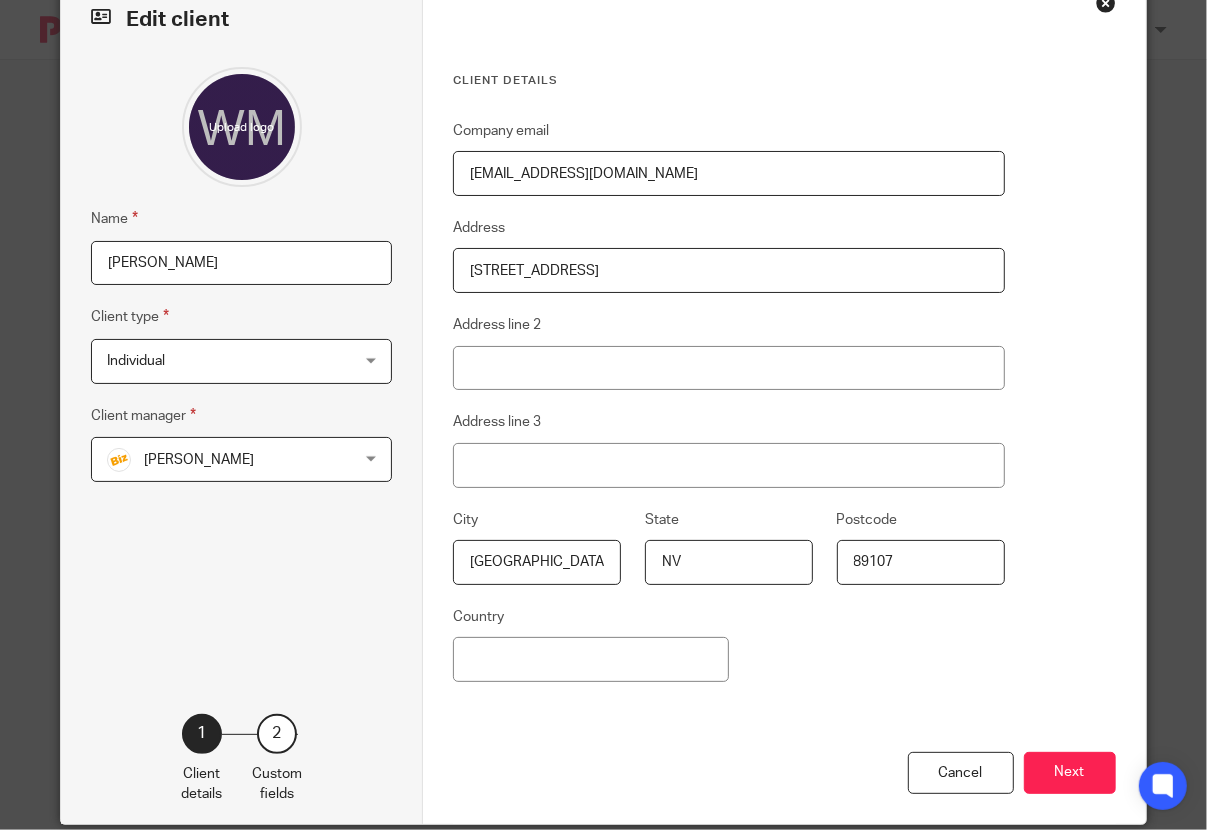 scroll, scrollTop: 106, scrollLeft: 0, axis: vertical 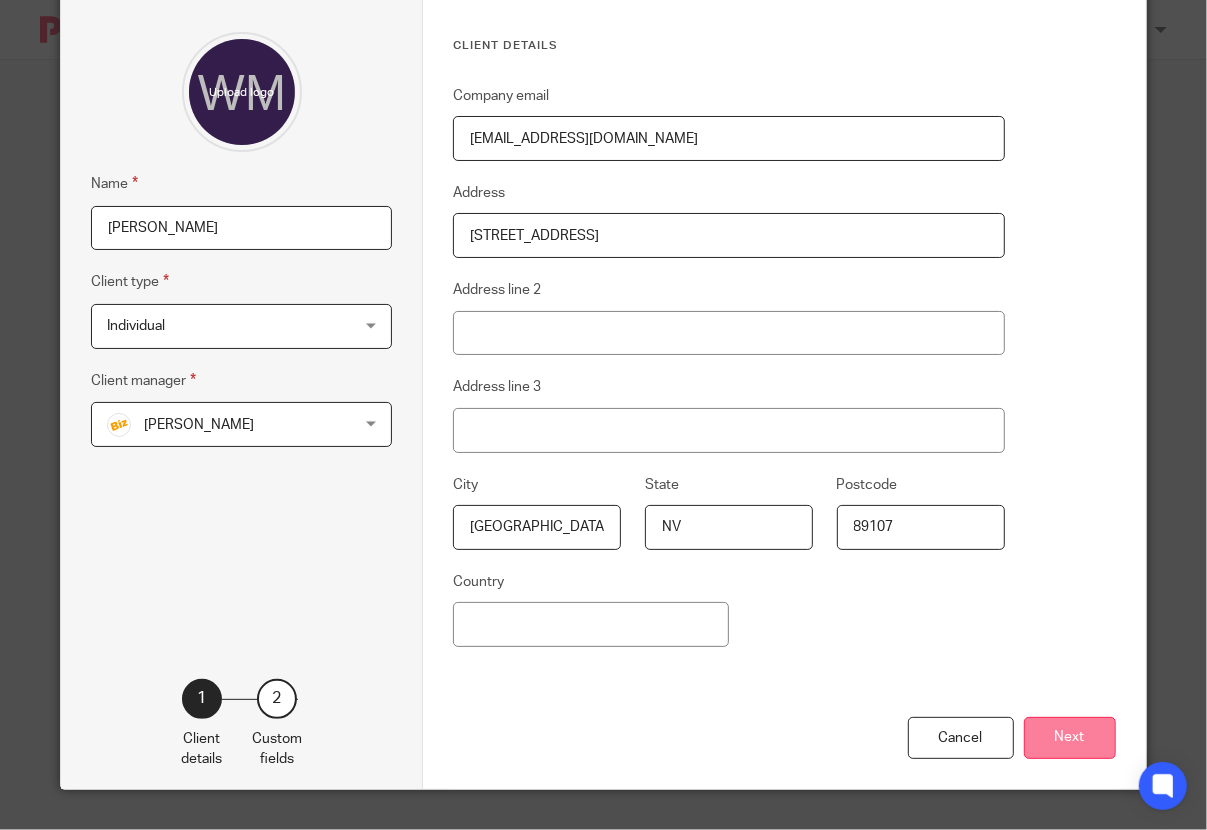 type on "wdm702@gmail.com" 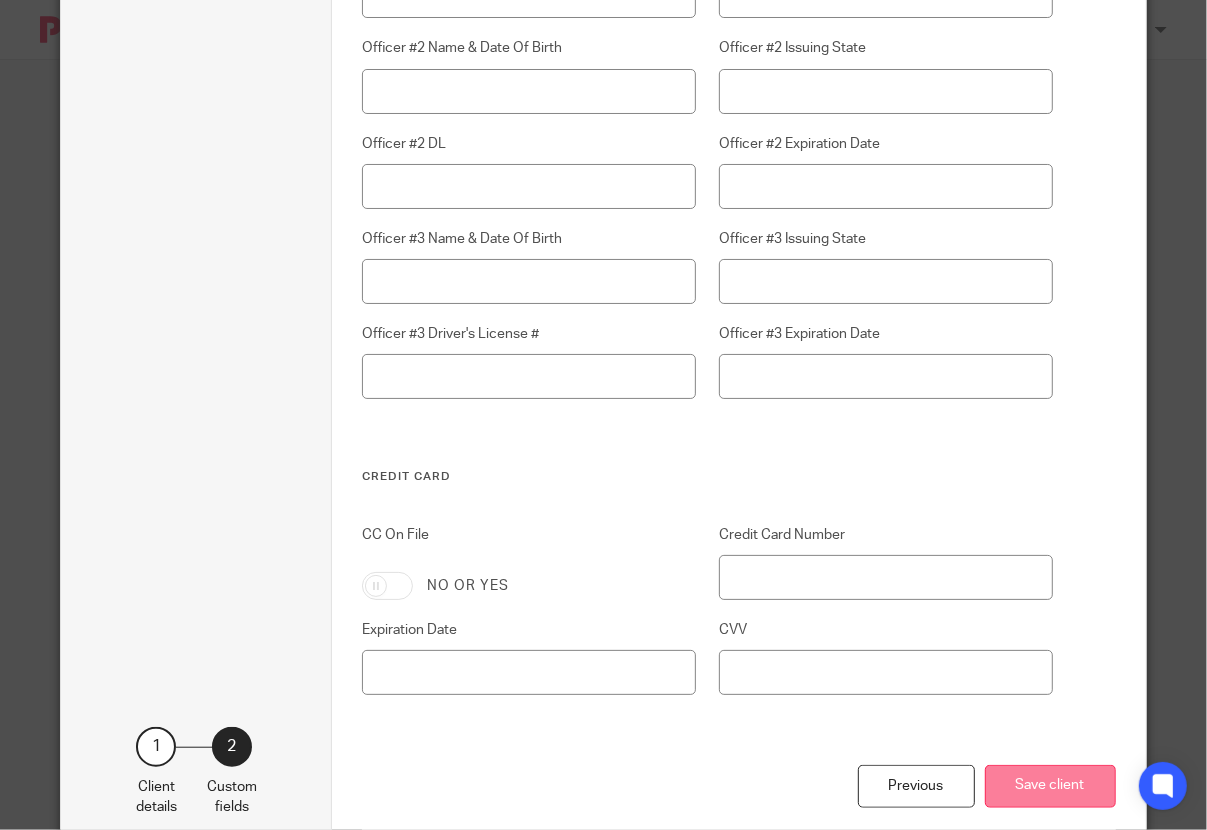 scroll, scrollTop: 5580, scrollLeft: 0, axis: vertical 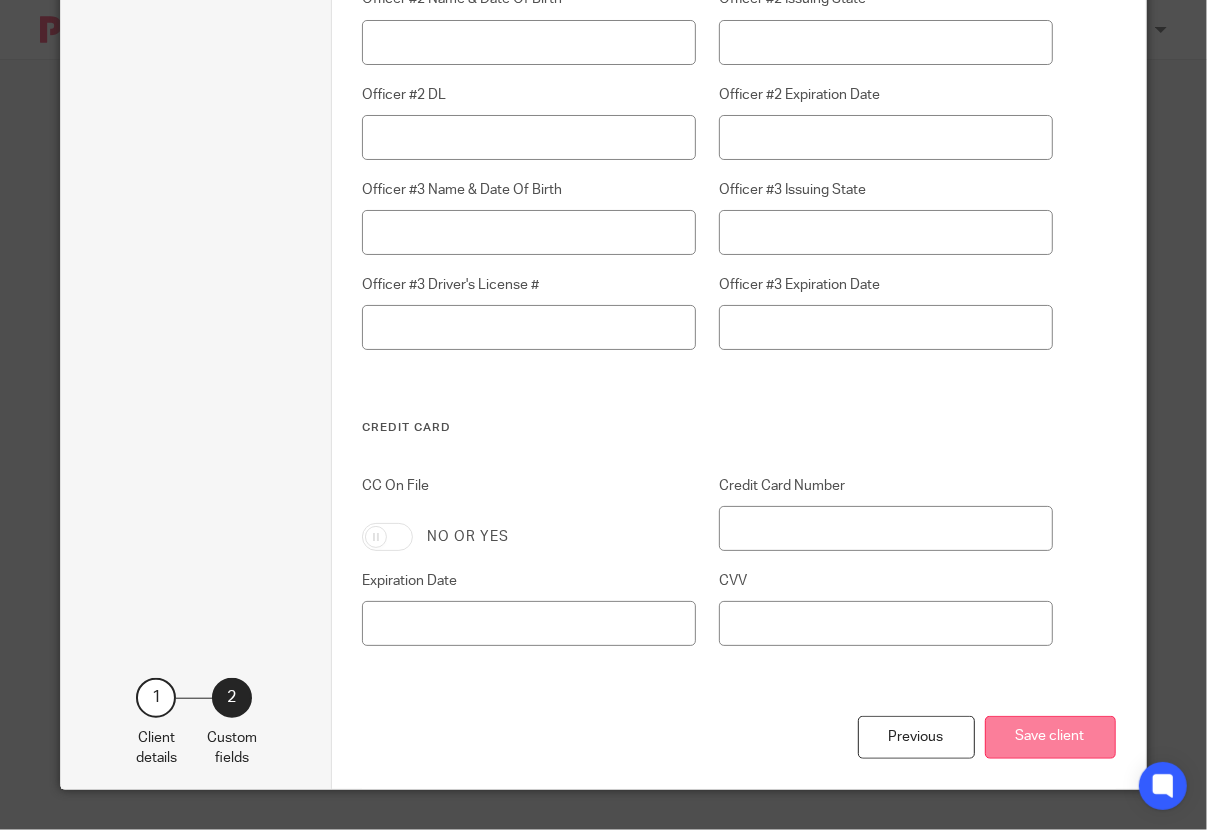 click on "Save client" at bounding box center [1050, 737] 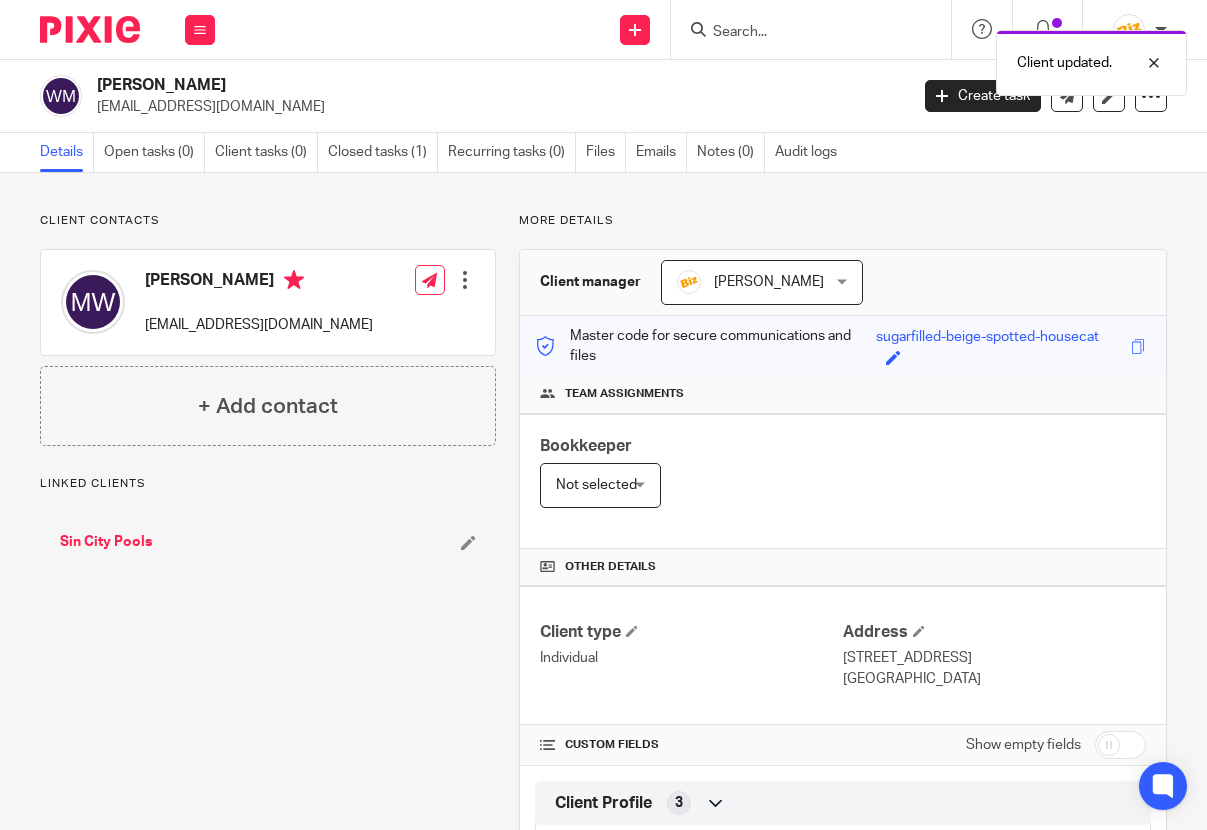scroll, scrollTop: 0, scrollLeft: 0, axis: both 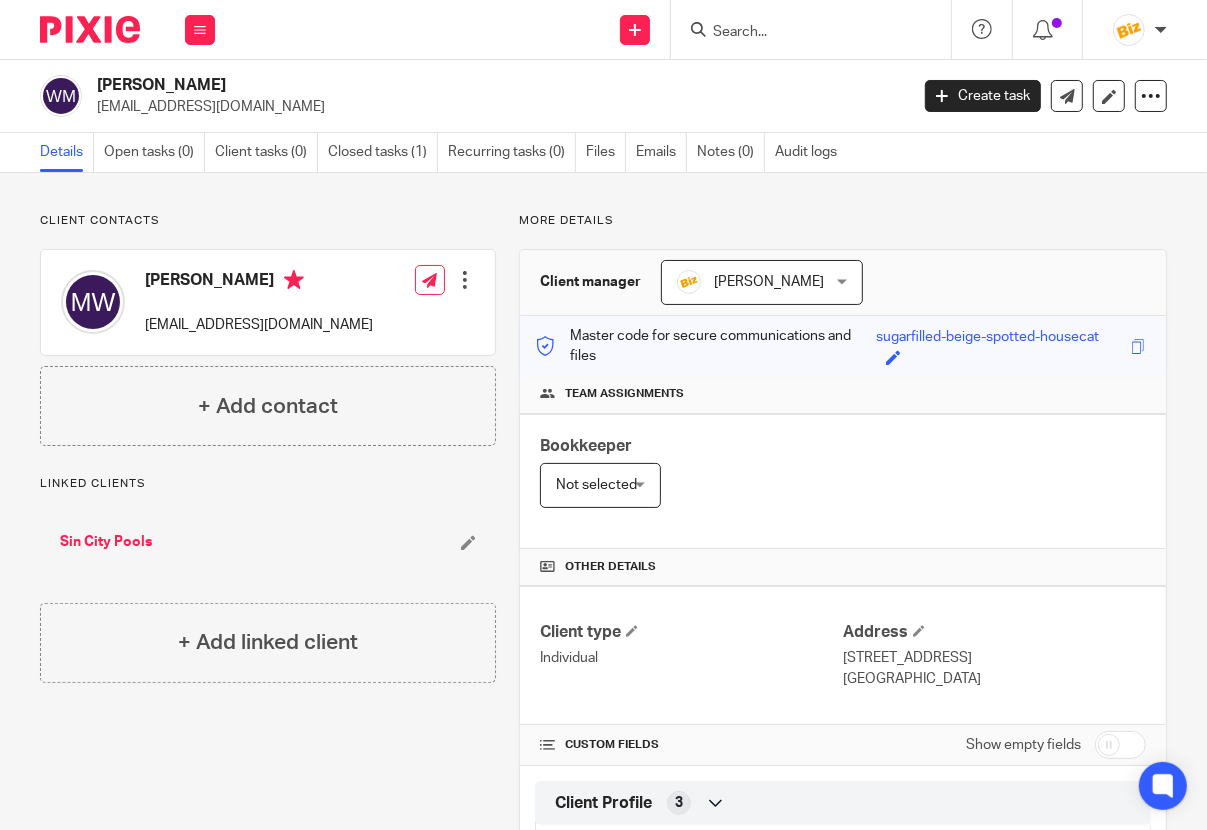 click on "More details" at bounding box center (843, 221) 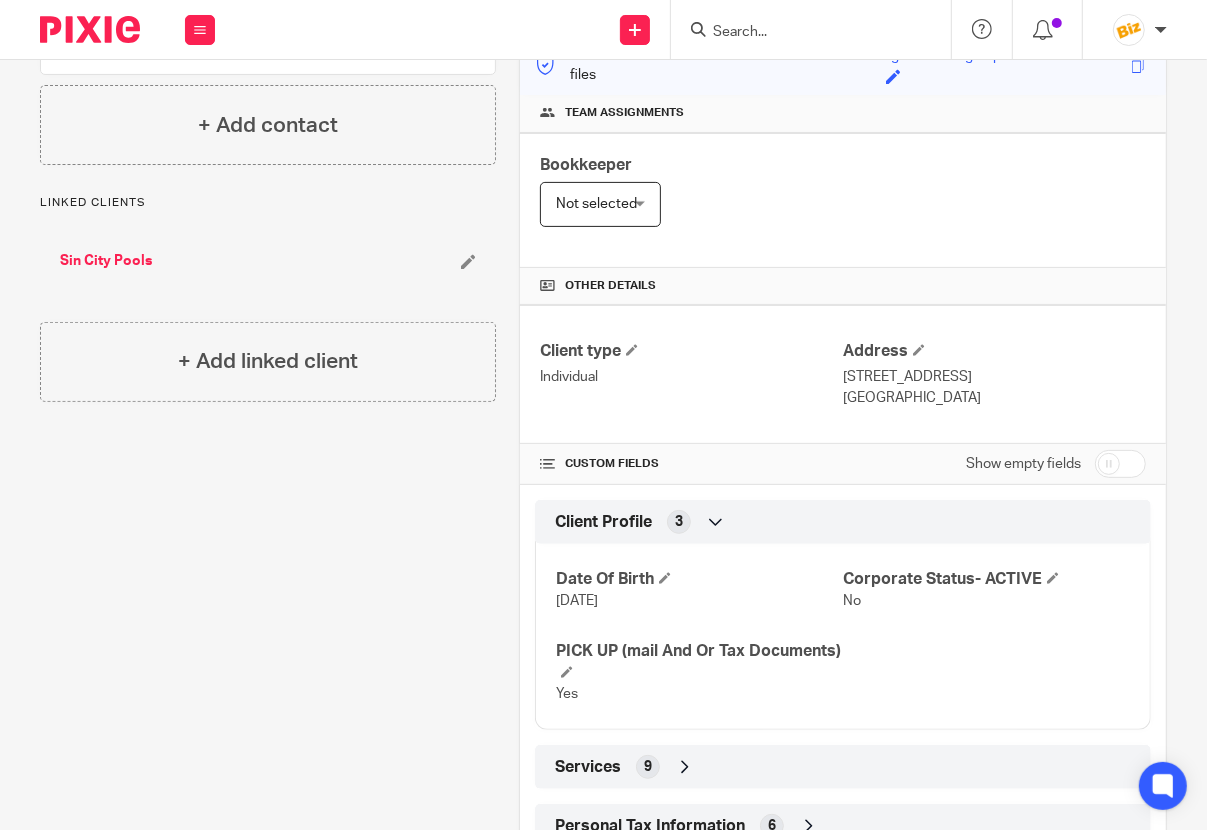 scroll, scrollTop: 187, scrollLeft: 0, axis: vertical 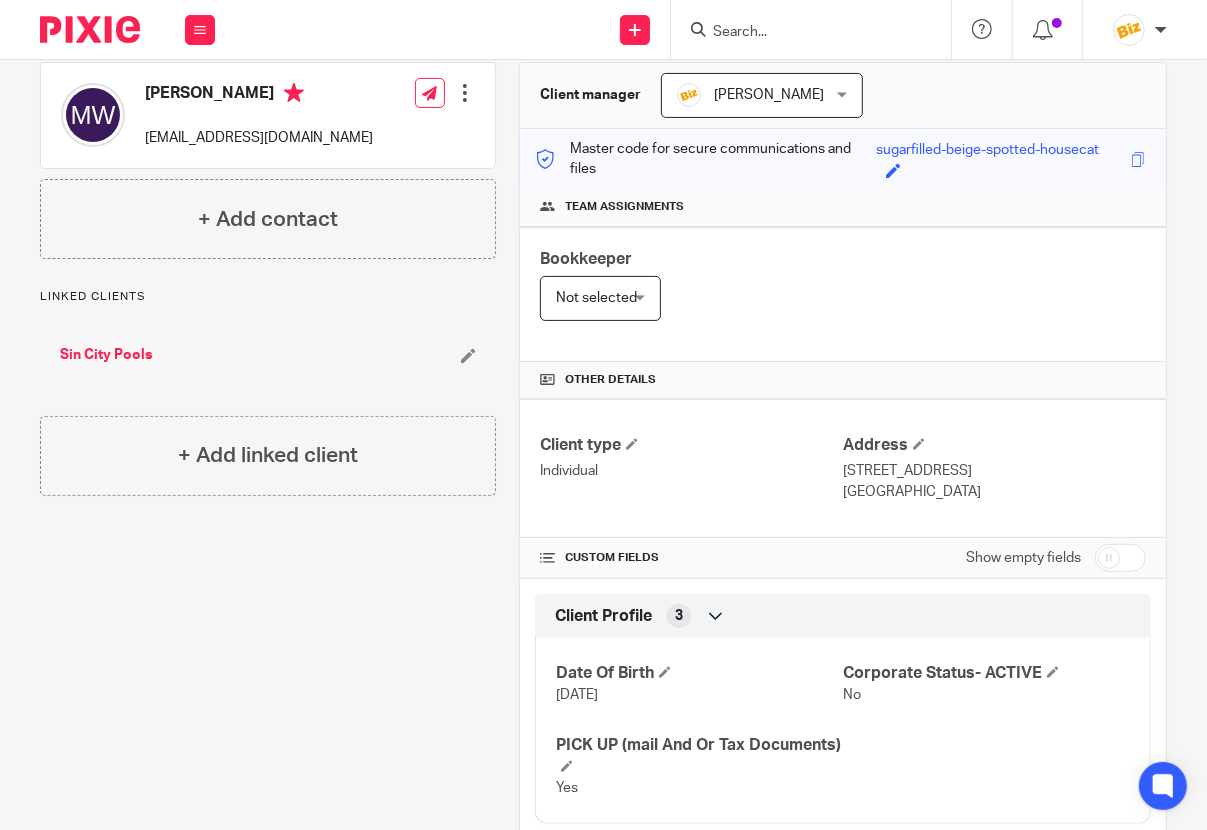 click on "Sin City Pools" at bounding box center [106, 355] 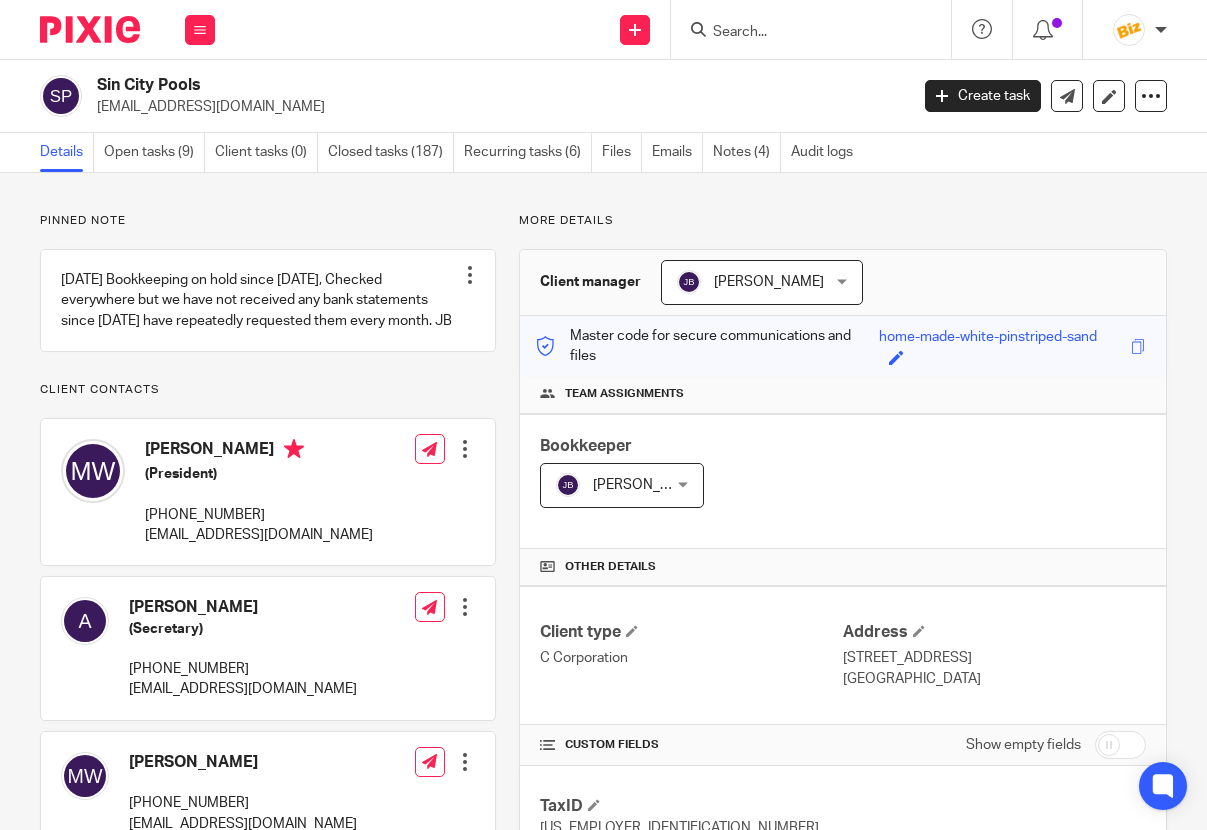 scroll, scrollTop: 0, scrollLeft: 0, axis: both 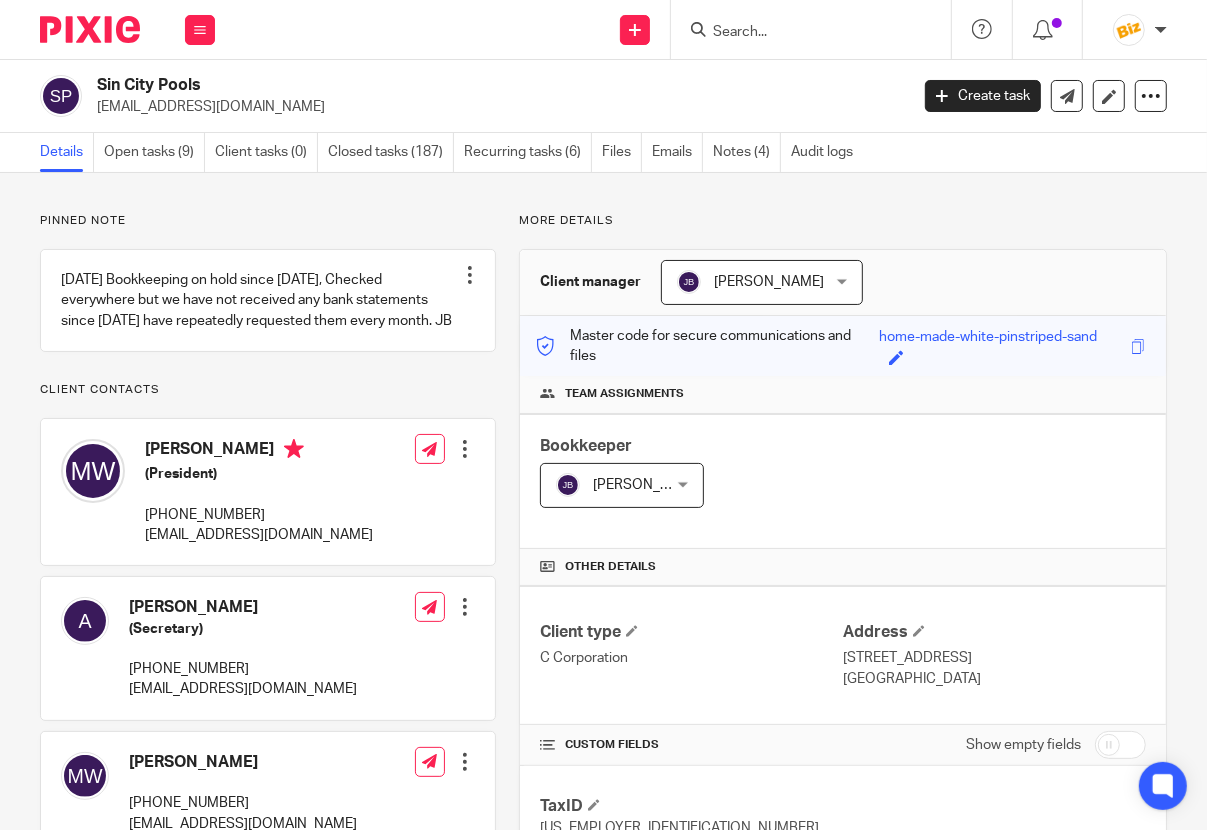 click on "Client type
C Corporation
Address
5305 Evergreen Ave
Las Vegas, NV, 89107
CUSTOM FIELDS
Show empty fields
TaxID
45-2077661   Client Profile   11
EIN
45-2077661
Industry
Pool Cleaning
Date Incorporated
Apr 21, 2011
Incorporation State
NV
Renewal Fees
$760
Monthly Fee
$199
Date Of Birth
May 12, 1959
TAX YEAR
Jan-Dec
Corporate Status- ACTIVE
Yes
PICK UP (mail And Or Tax Documents)
No
State BL #
Services" at bounding box center [843, 1199] 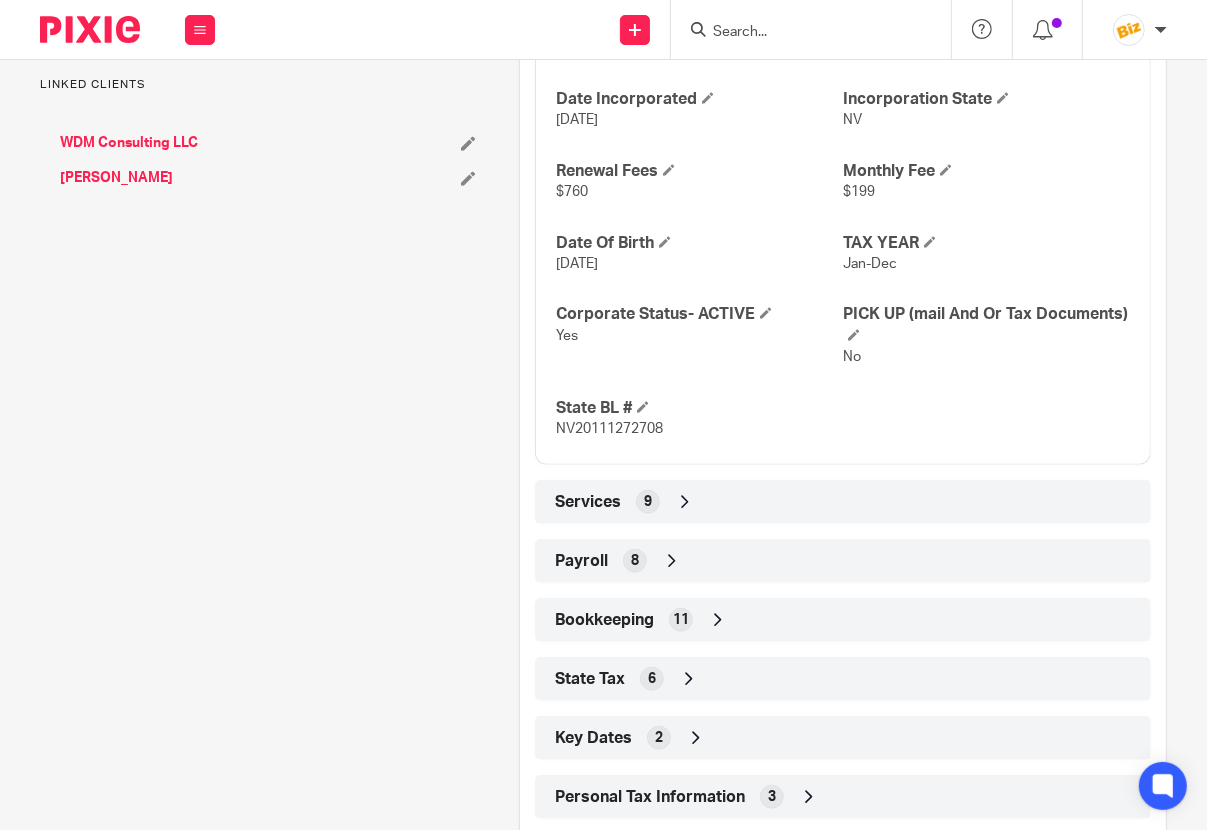 click on "11" at bounding box center [681, 620] 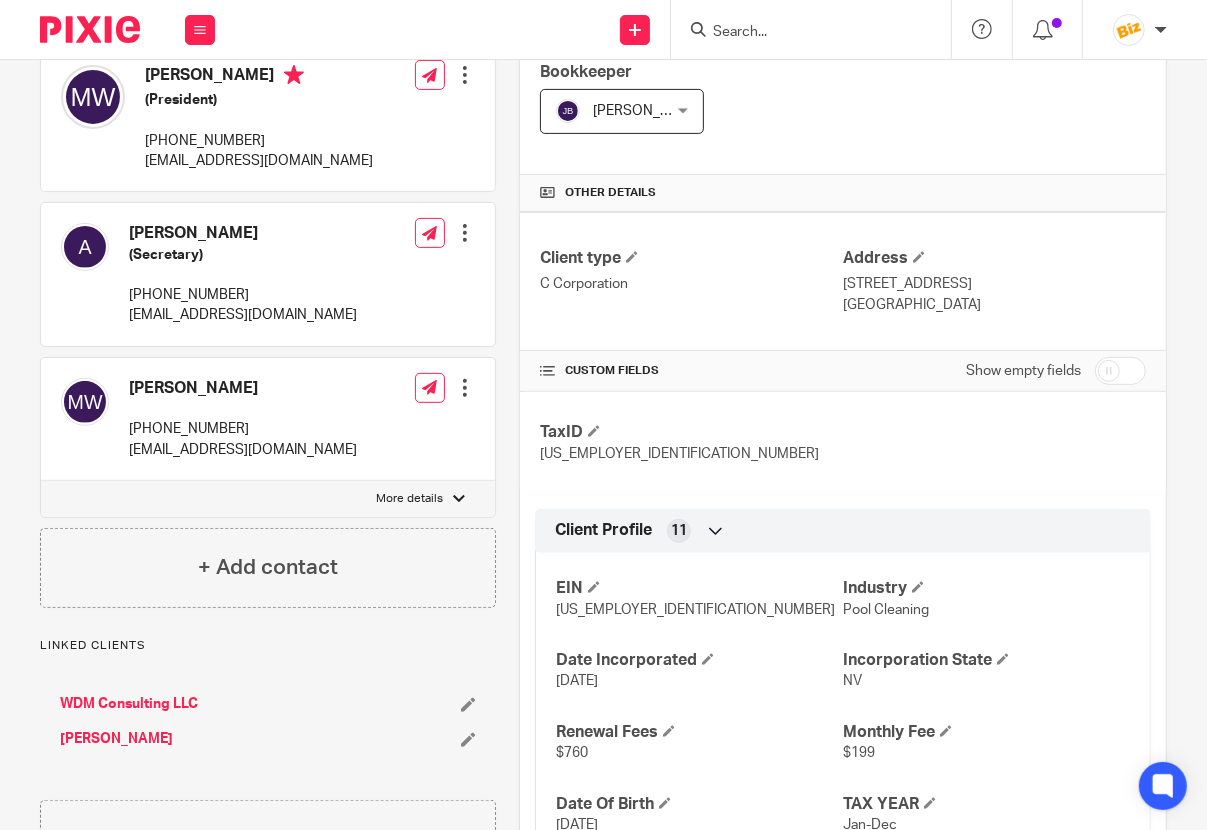 scroll, scrollTop: 0, scrollLeft: 0, axis: both 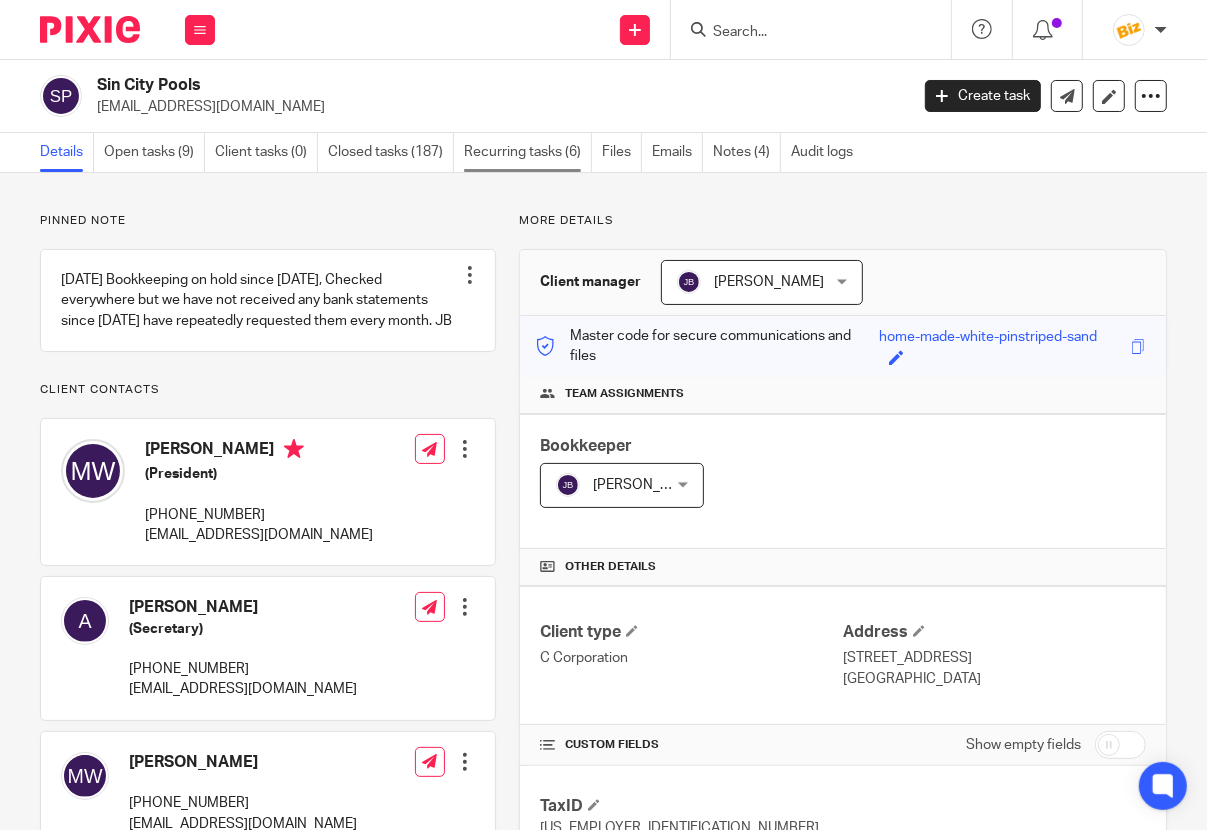 click on "Recurring tasks (6)" at bounding box center [528, 152] 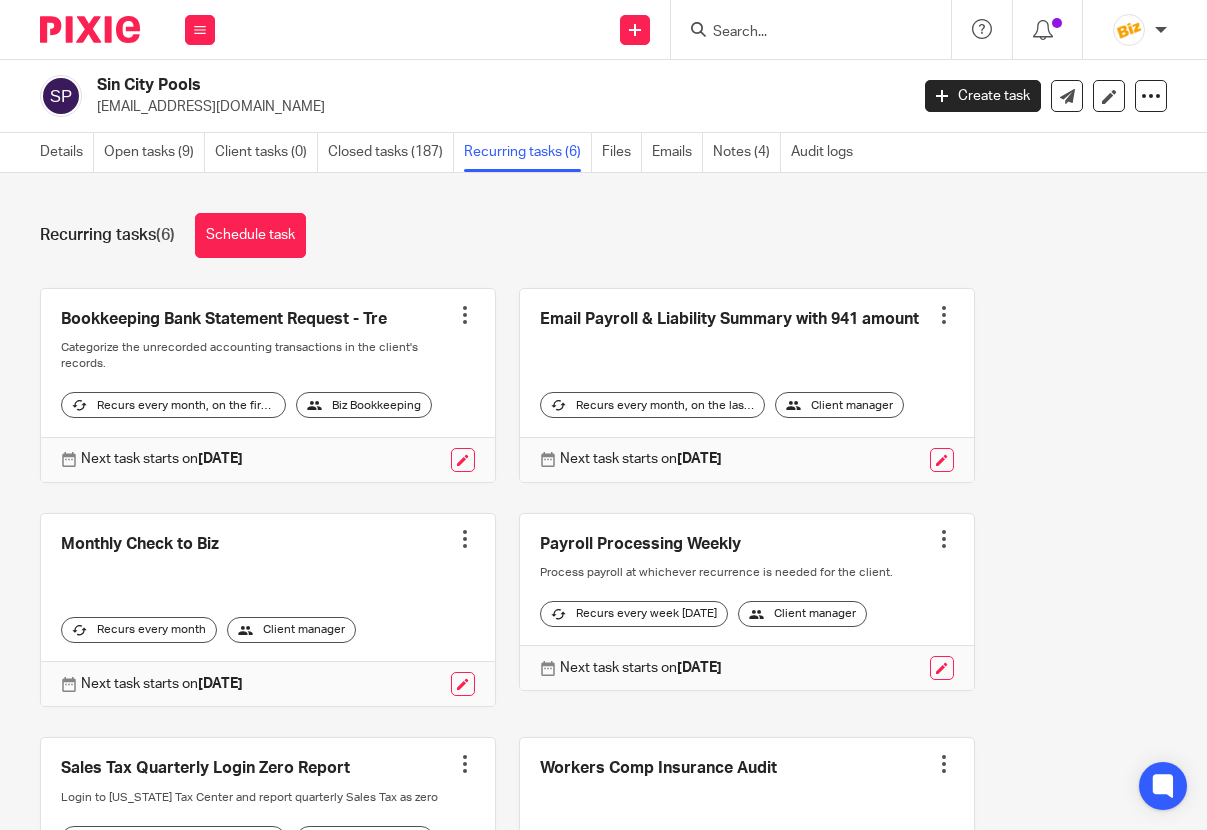 scroll, scrollTop: 0, scrollLeft: 0, axis: both 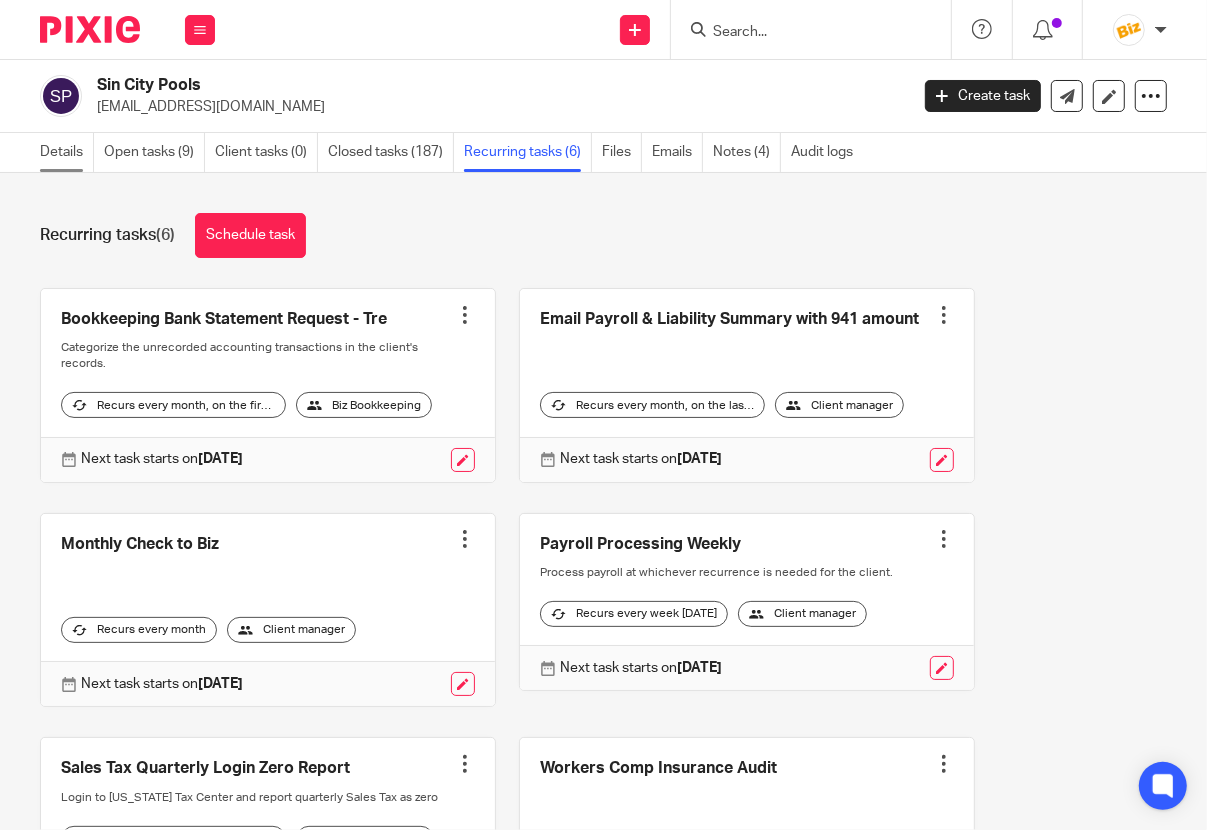 click on "Details" at bounding box center [67, 152] 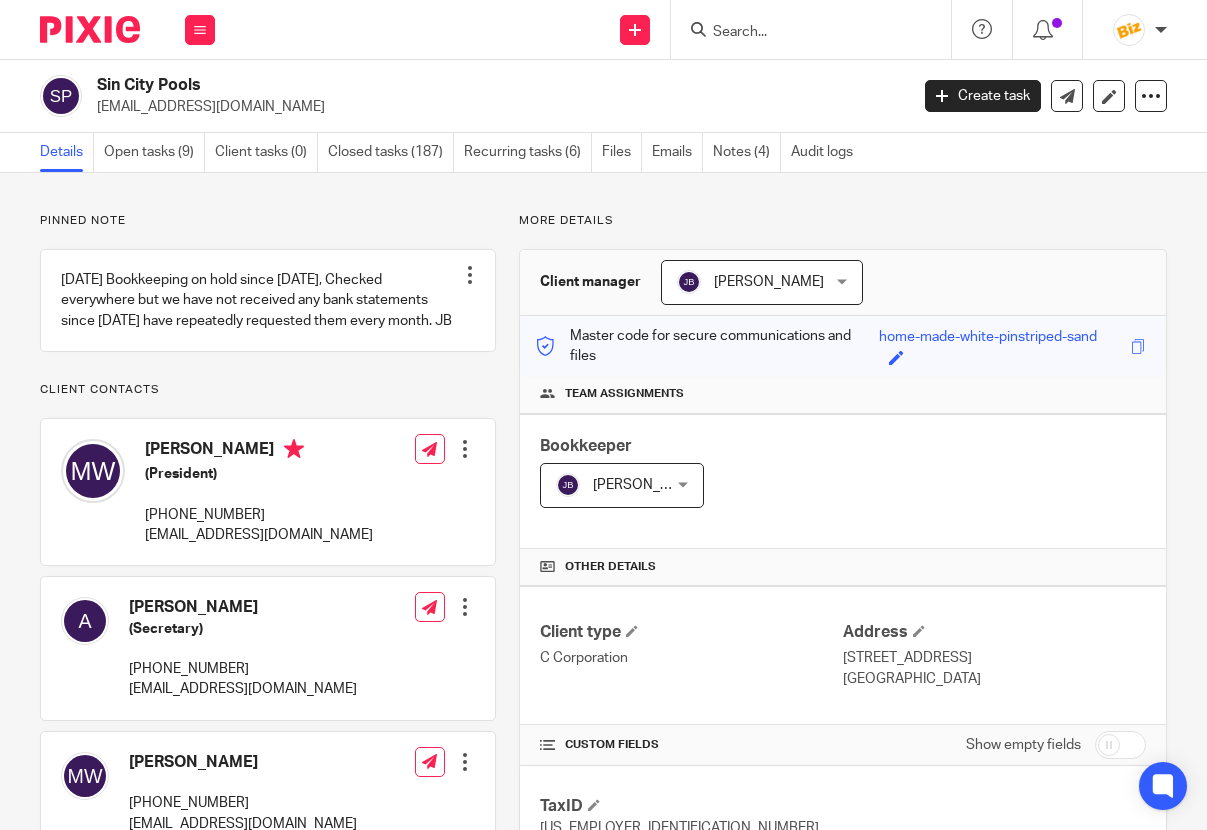 scroll, scrollTop: 0, scrollLeft: 0, axis: both 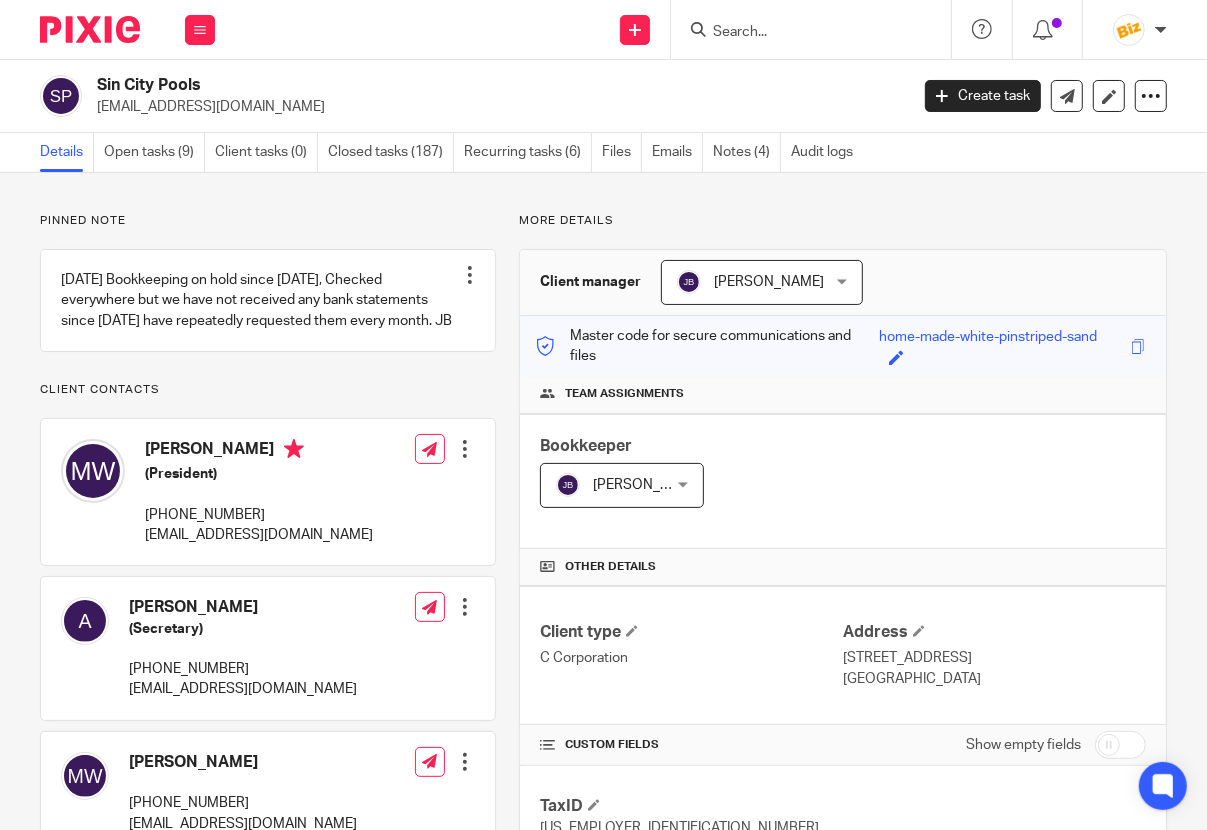 click at bounding box center [801, 33] 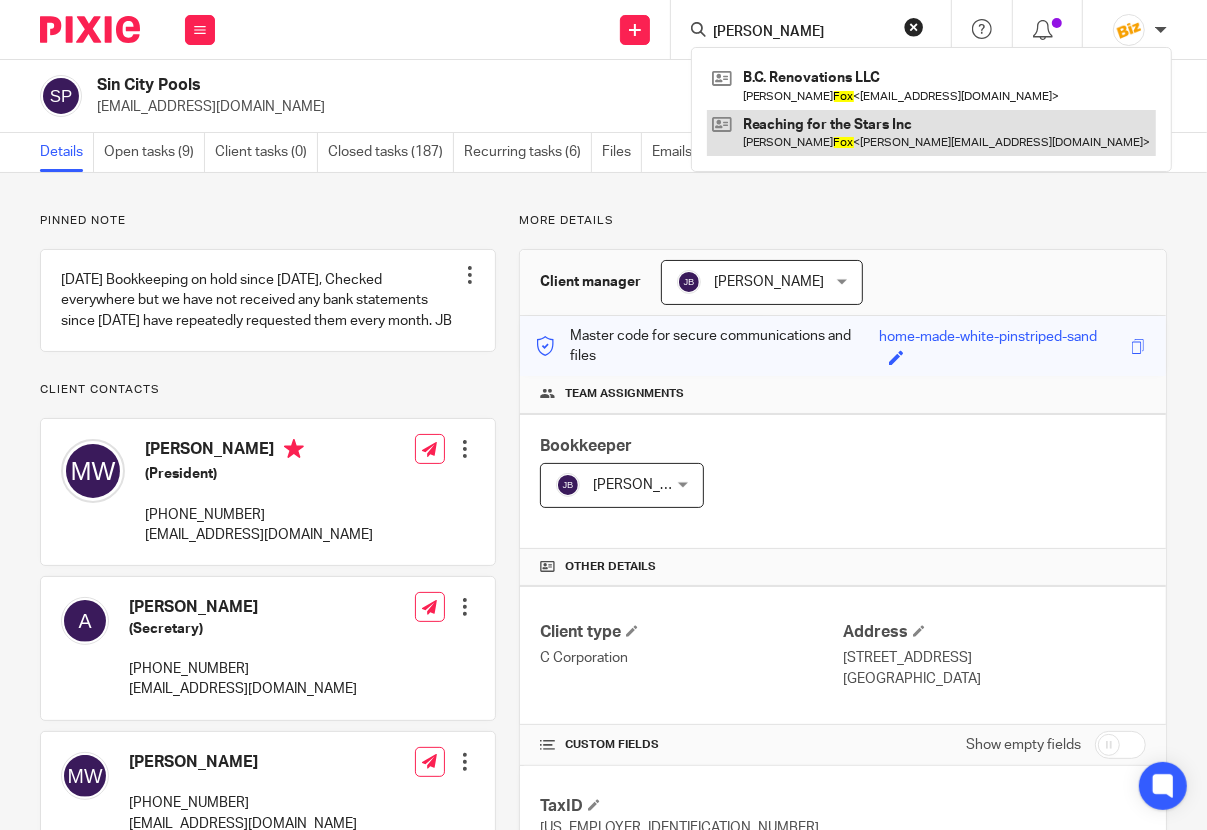 type on "tina fox" 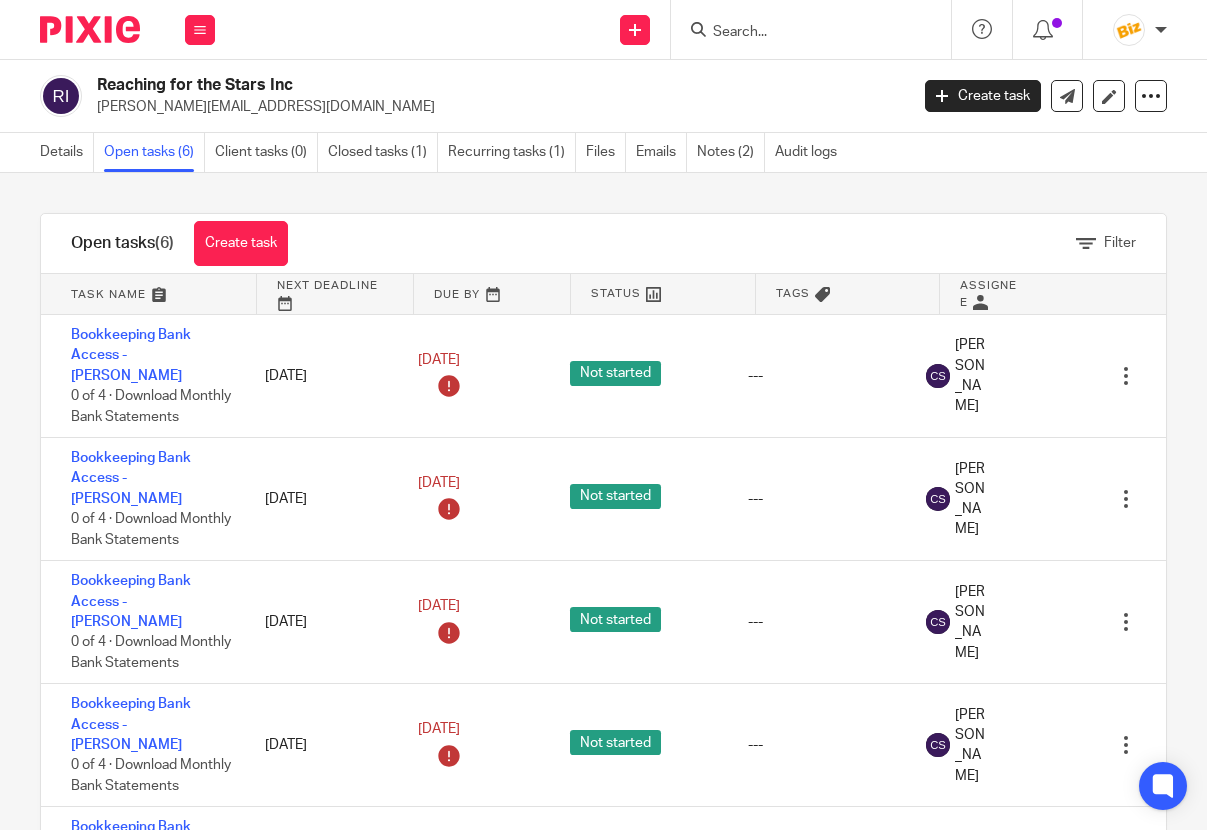 scroll, scrollTop: 0, scrollLeft: 0, axis: both 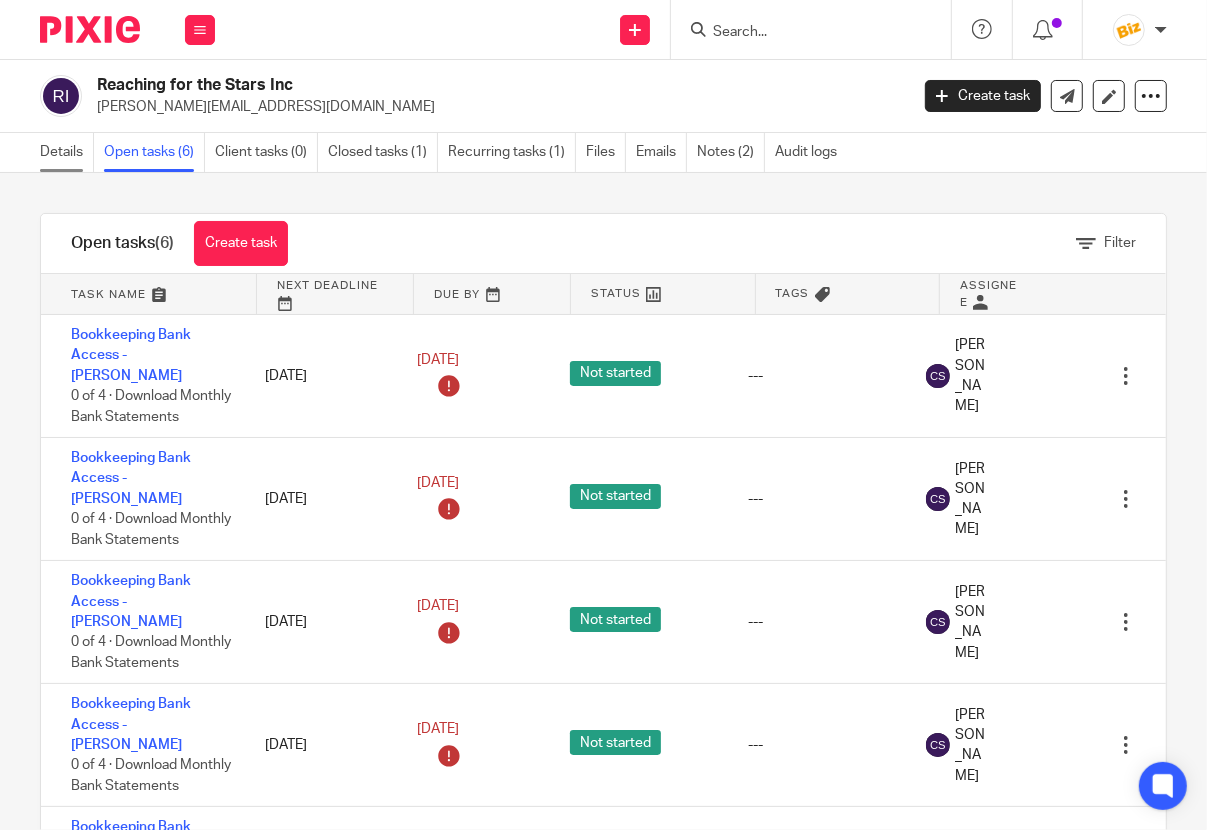 click on "Details" at bounding box center [67, 152] 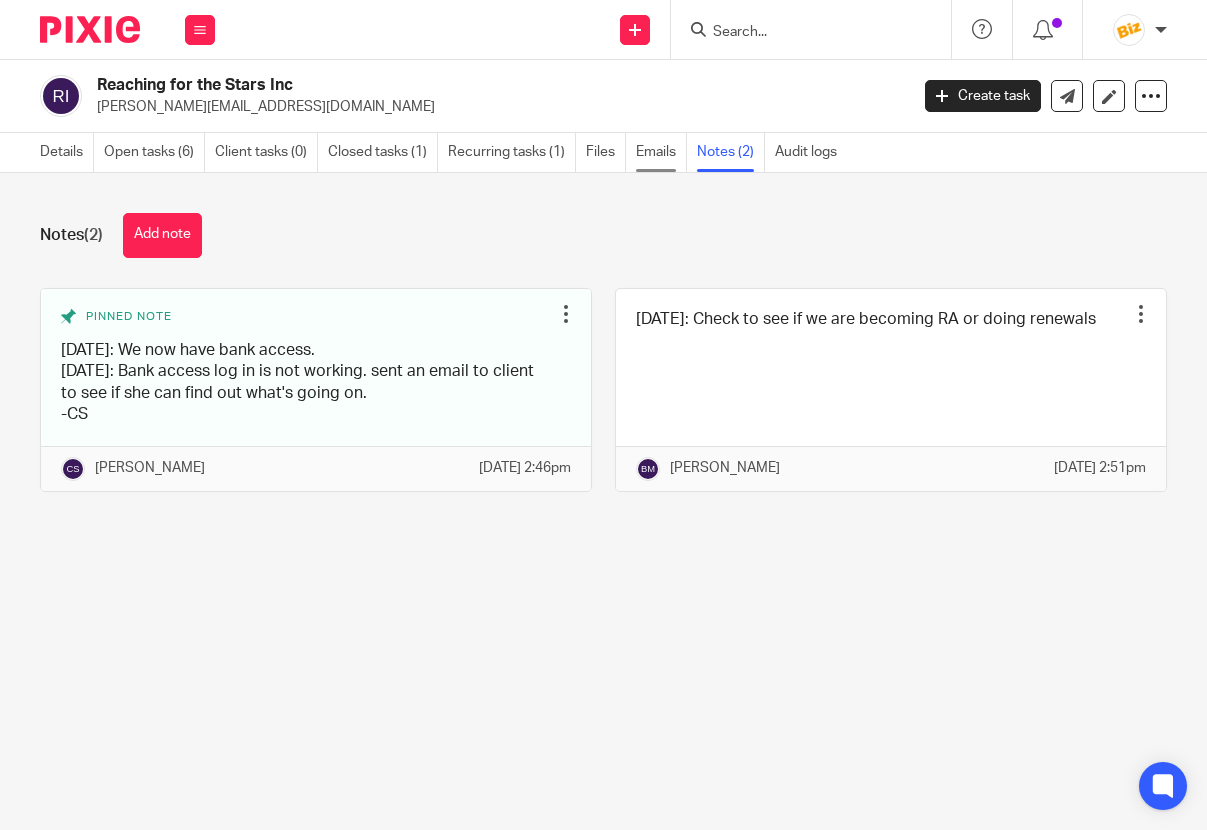 scroll, scrollTop: 0, scrollLeft: 0, axis: both 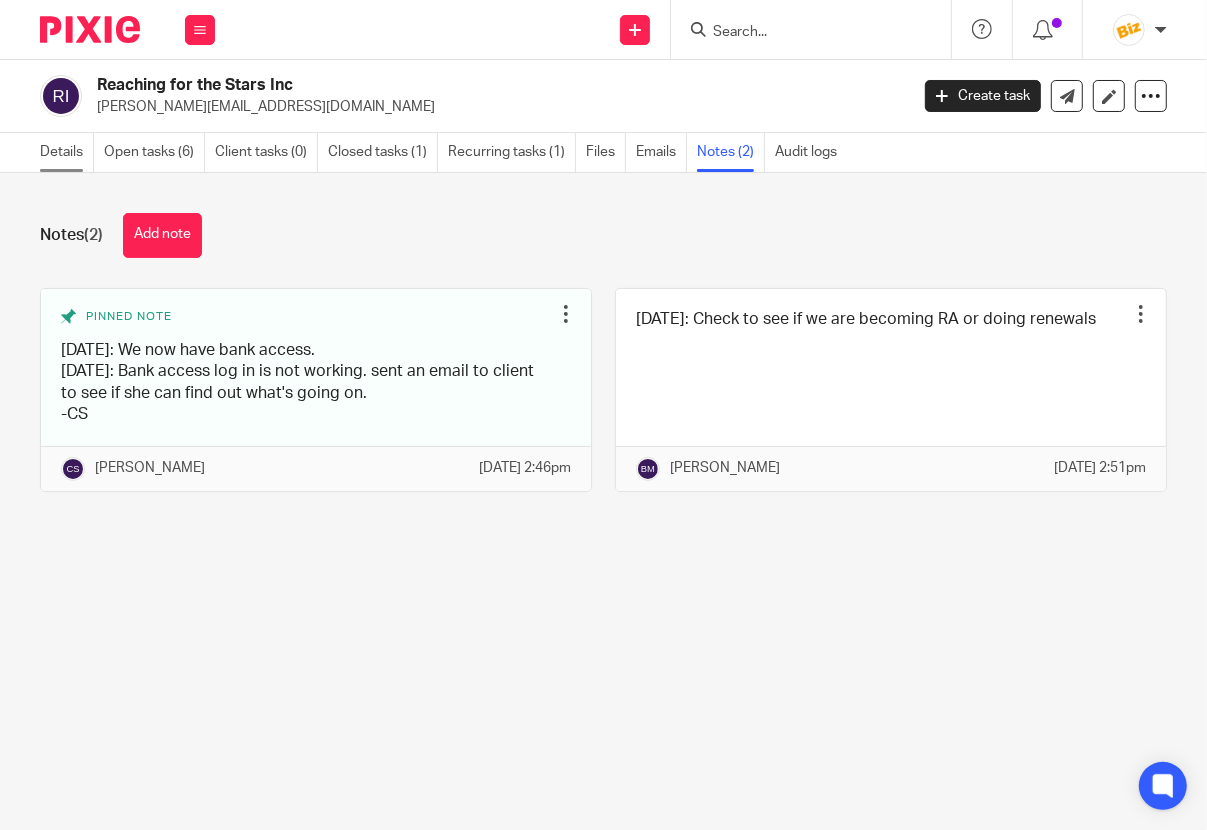 click on "Details" at bounding box center (67, 152) 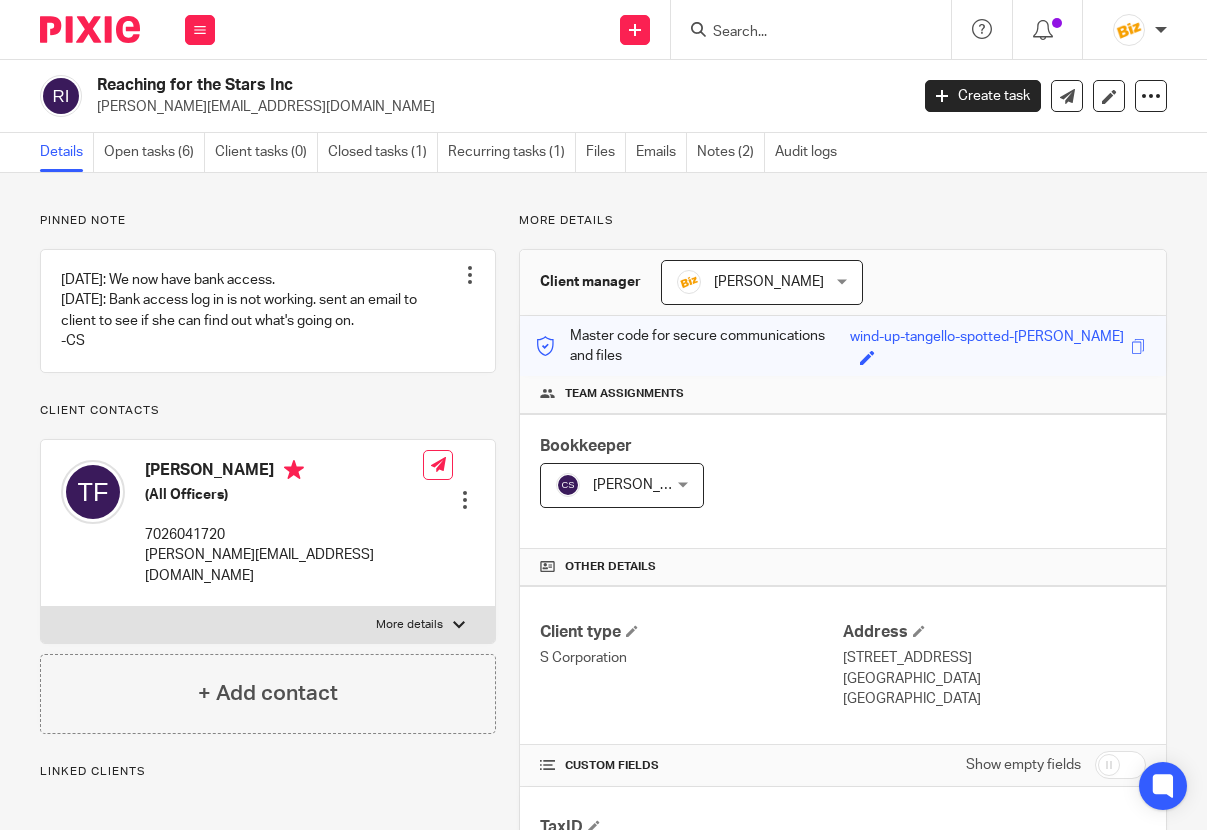scroll, scrollTop: 0, scrollLeft: 0, axis: both 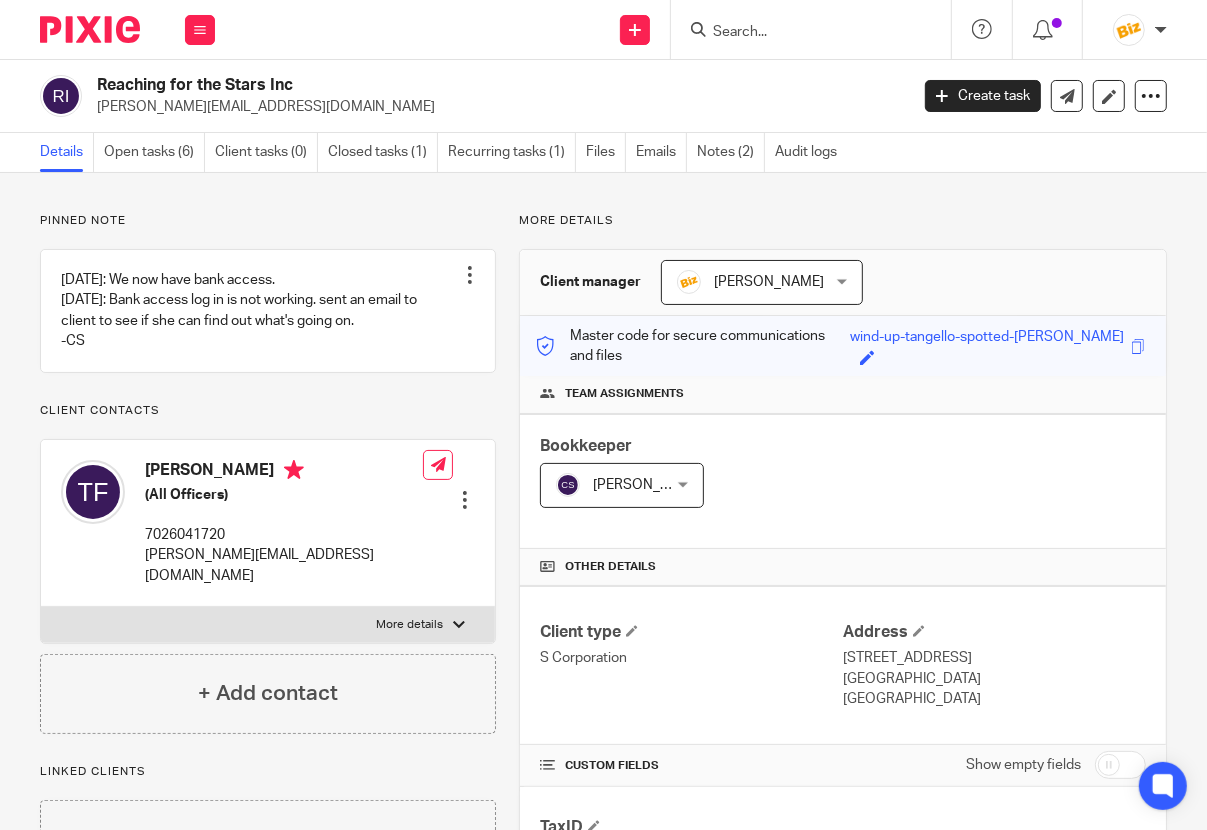 click on "Pinned note
[DATE]: We now have bank access.
[DATE]: Bank access log in is not working. sent an email to client to see if she can find out what's going on.
-CS
Unpin note
Edit note
Client contacts
[PERSON_NAME]
(All Officers)
7026041720
[PERSON_NAME][EMAIL_ADDRESS][DOMAIN_NAME]
Edit contact" at bounding box center [603, 972] 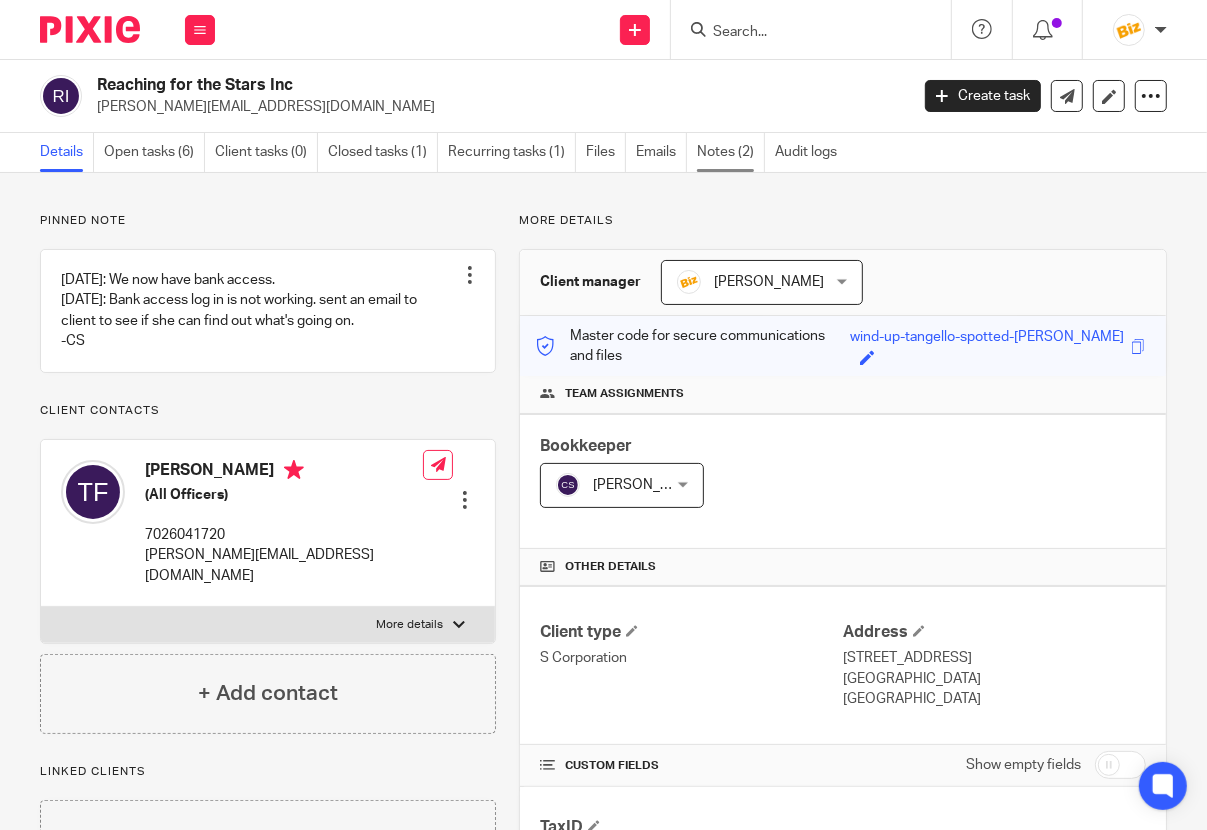 click on "Notes (2)" at bounding box center [731, 152] 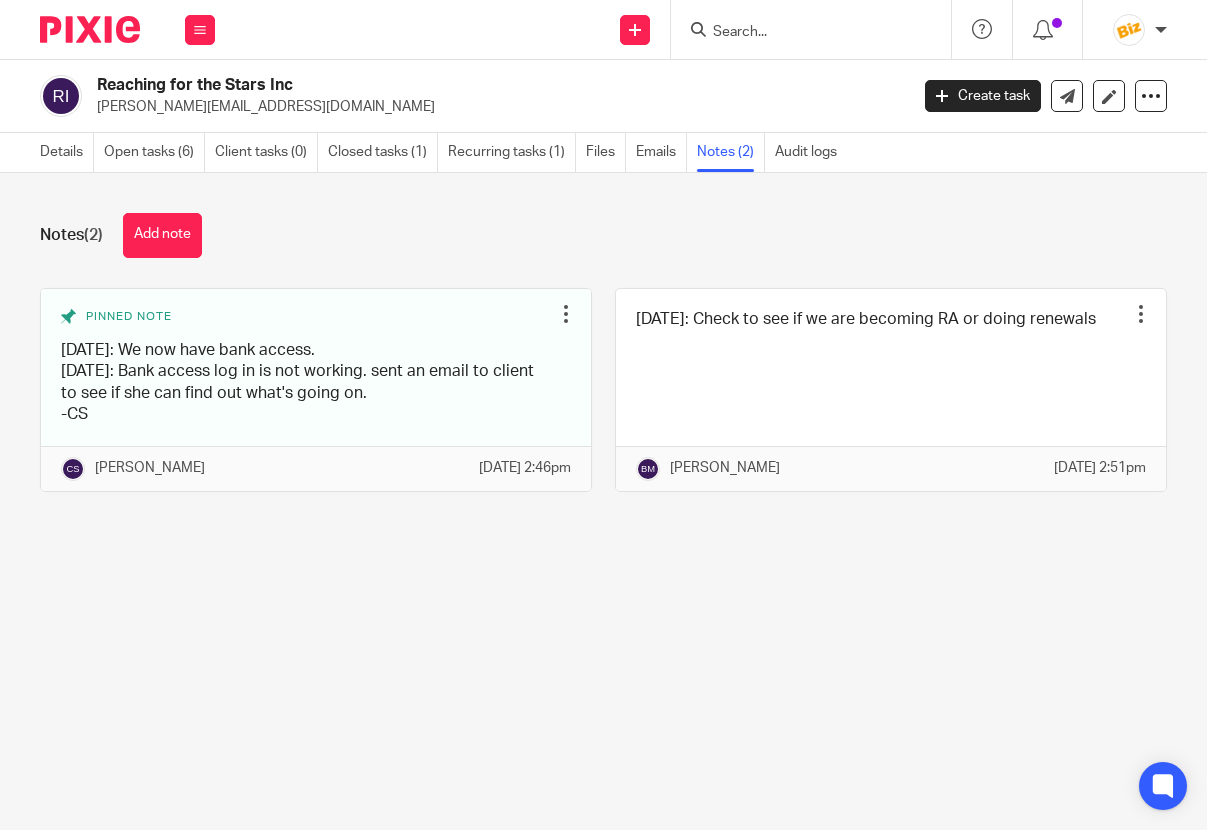 scroll, scrollTop: 0, scrollLeft: 0, axis: both 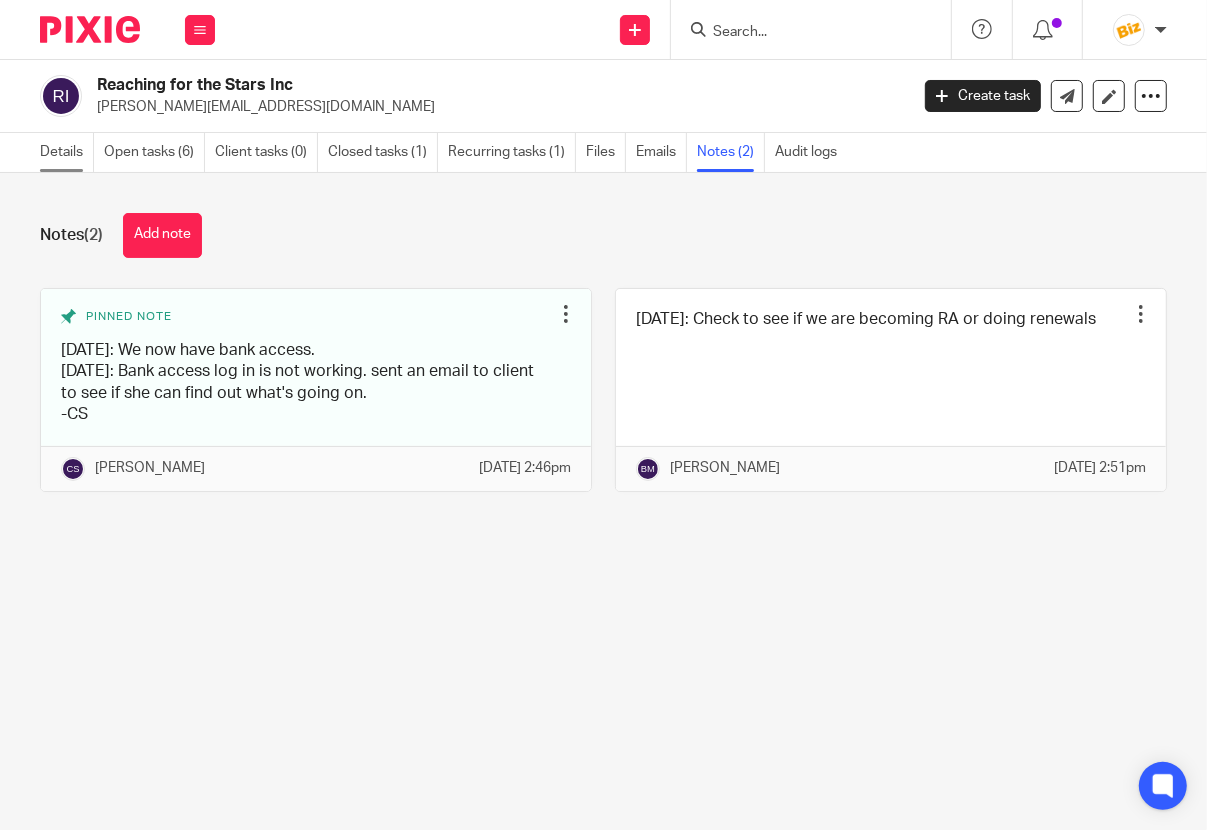 click on "Details" at bounding box center [67, 152] 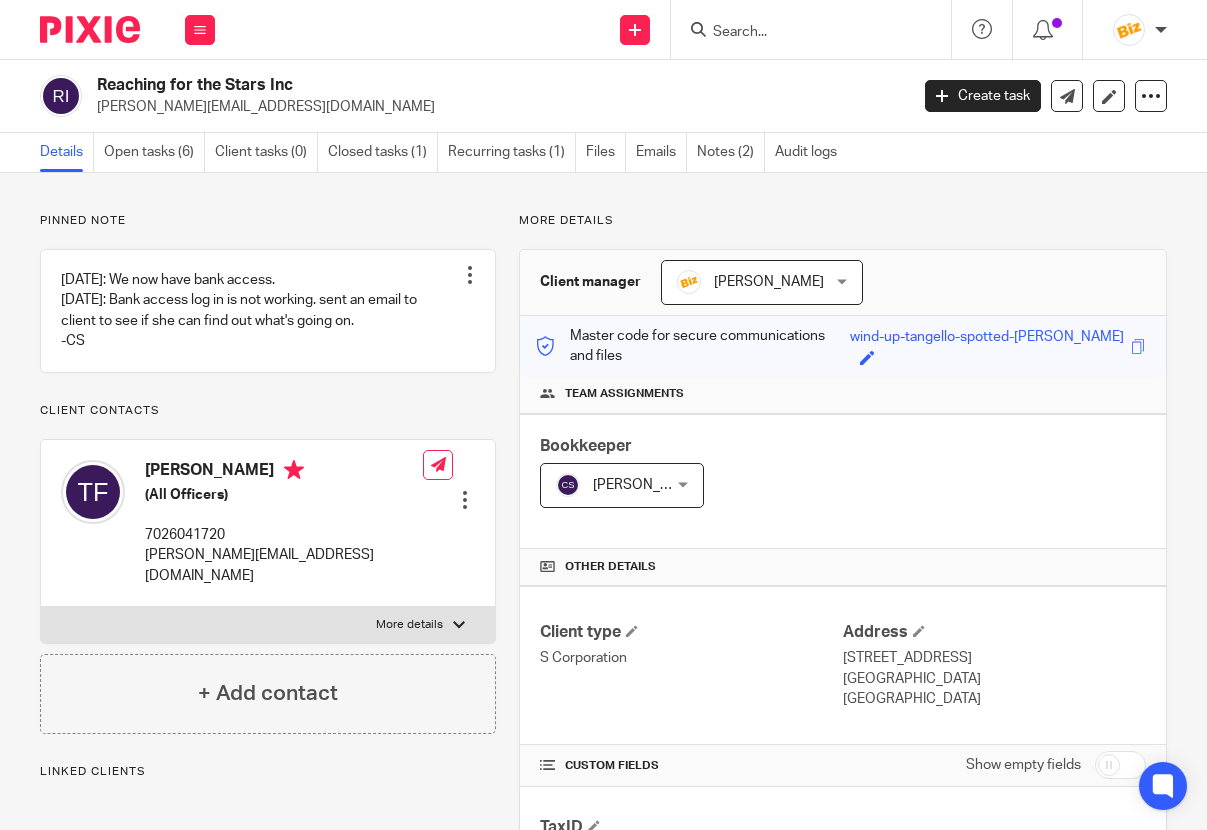 scroll, scrollTop: 0, scrollLeft: 0, axis: both 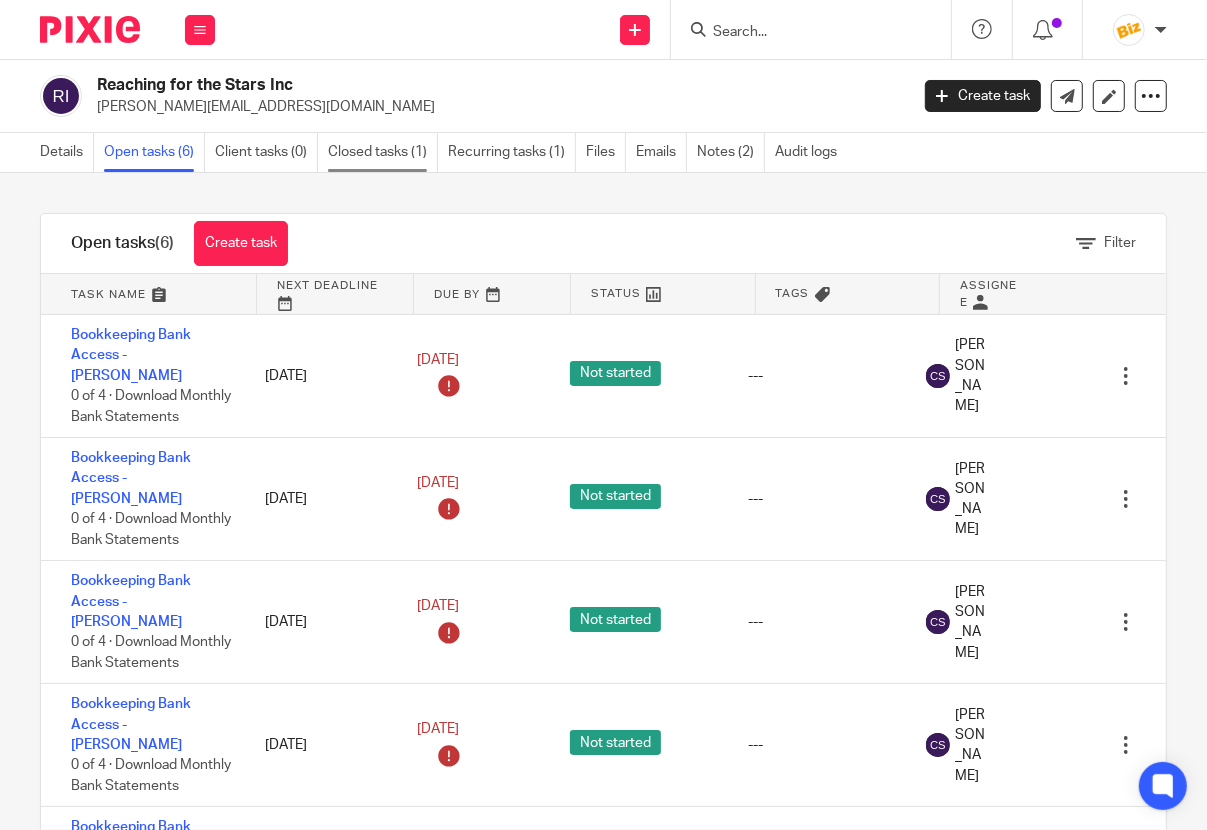 click on "Closed tasks (1)" at bounding box center (383, 152) 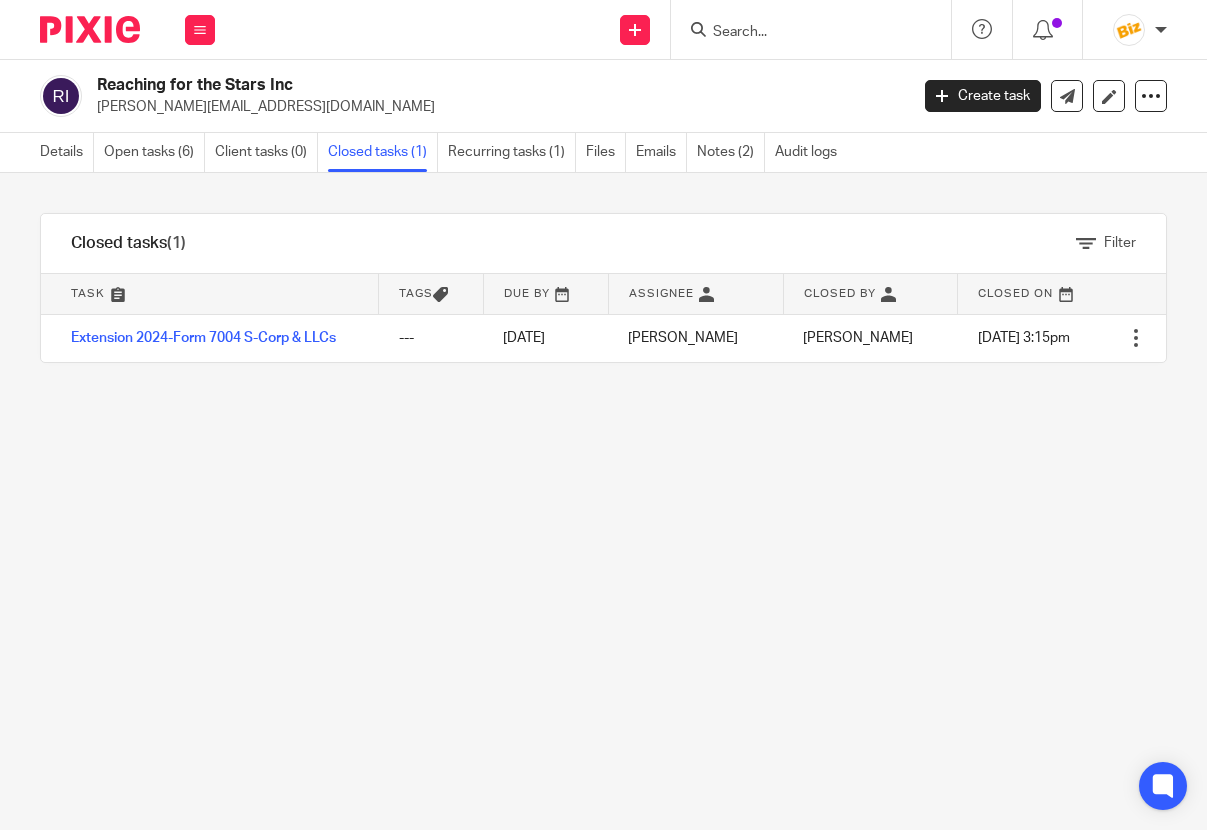 scroll, scrollTop: 0, scrollLeft: 0, axis: both 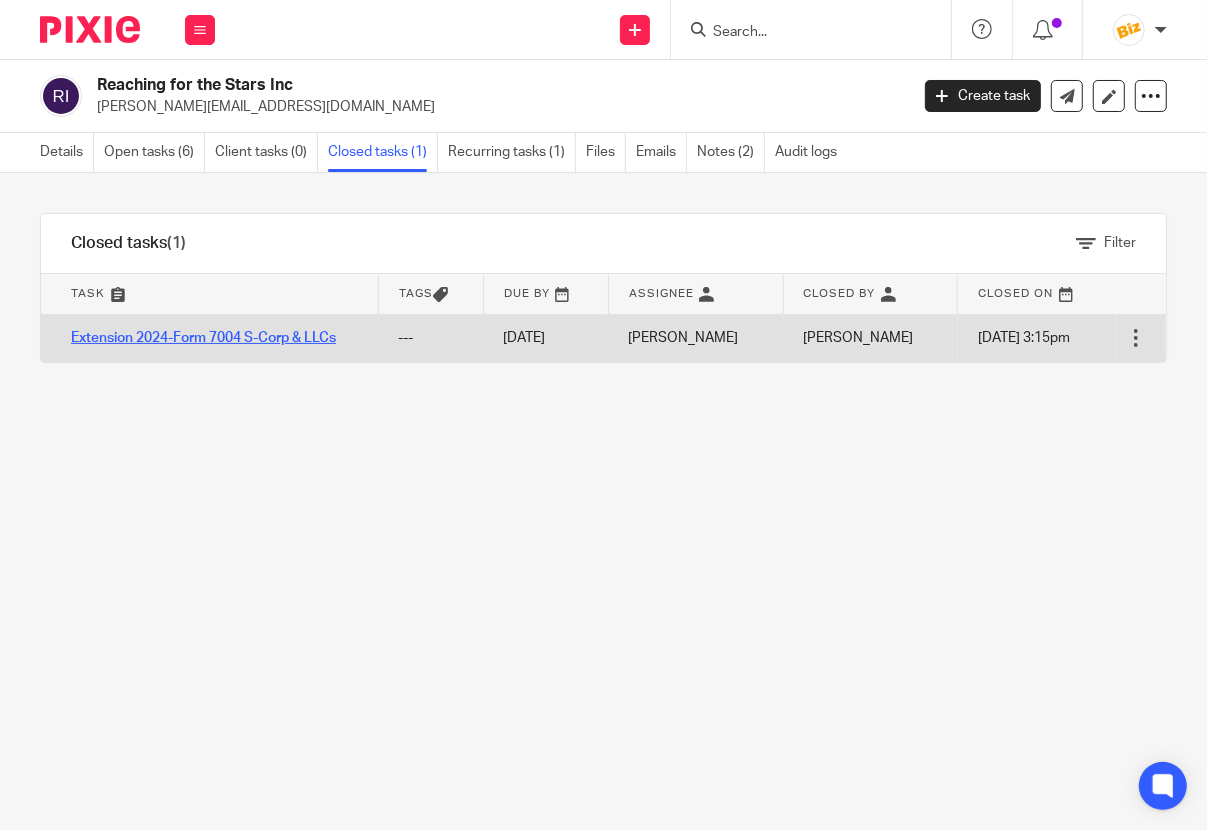 click on "Extension 2024-Form 7004 S-Corp & LLCs" at bounding box center [203, 338] 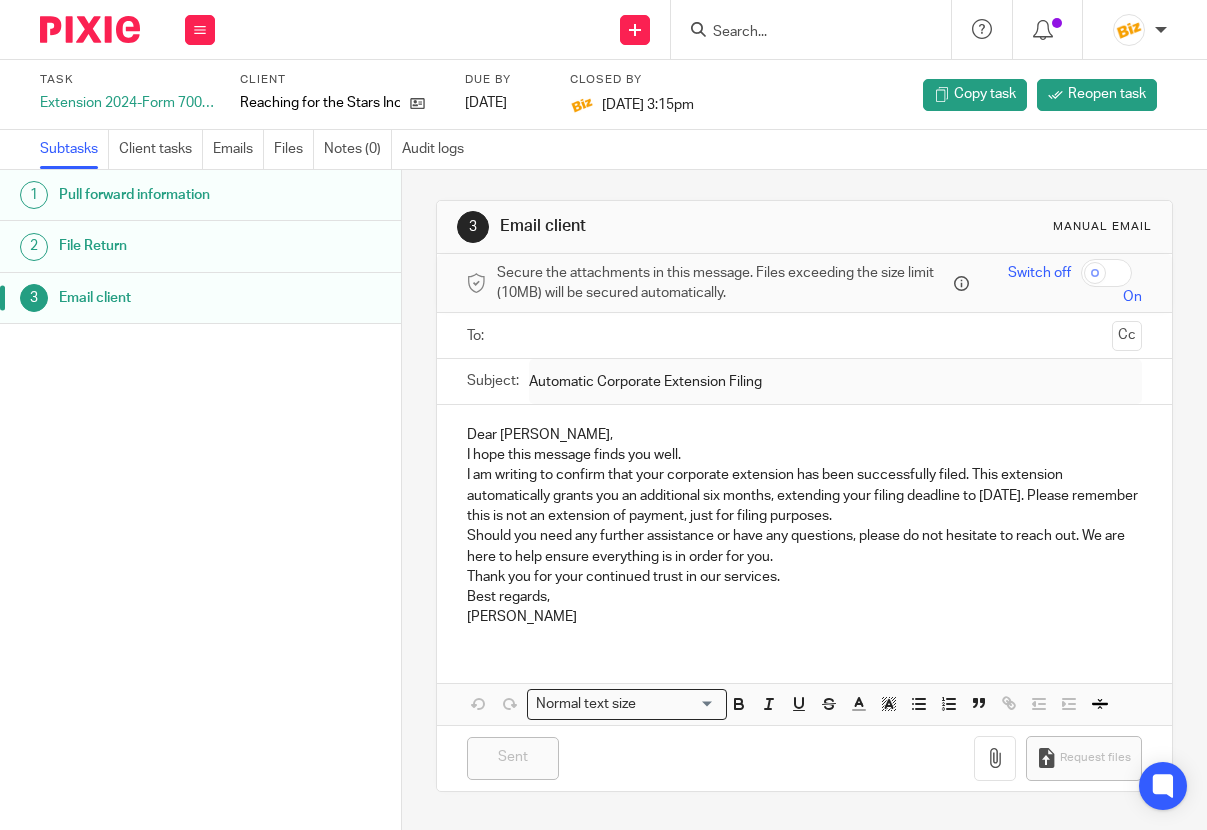 scroll, scrollTop: 0, scrollLeft: 0, axis: both 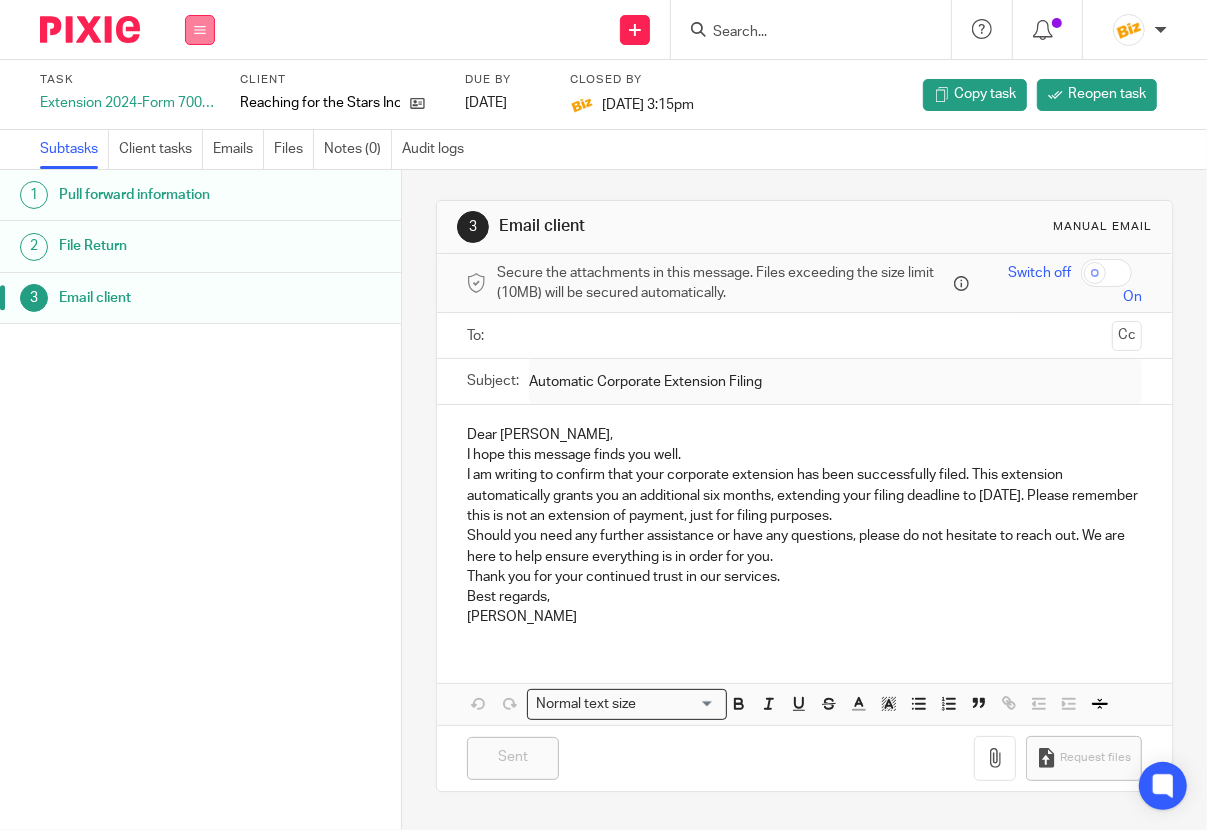 click at bounding box center [200, 30] 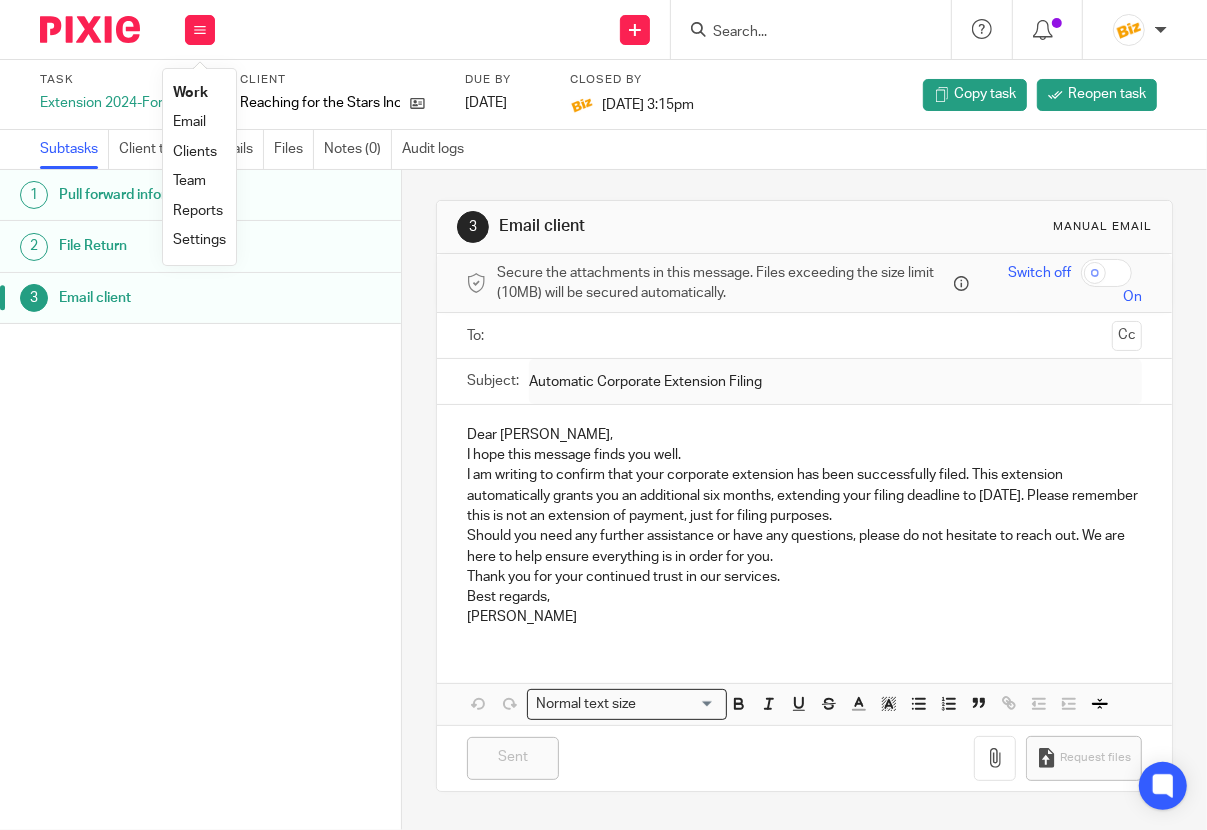 click on "Work" at bounding box center (190, 93) 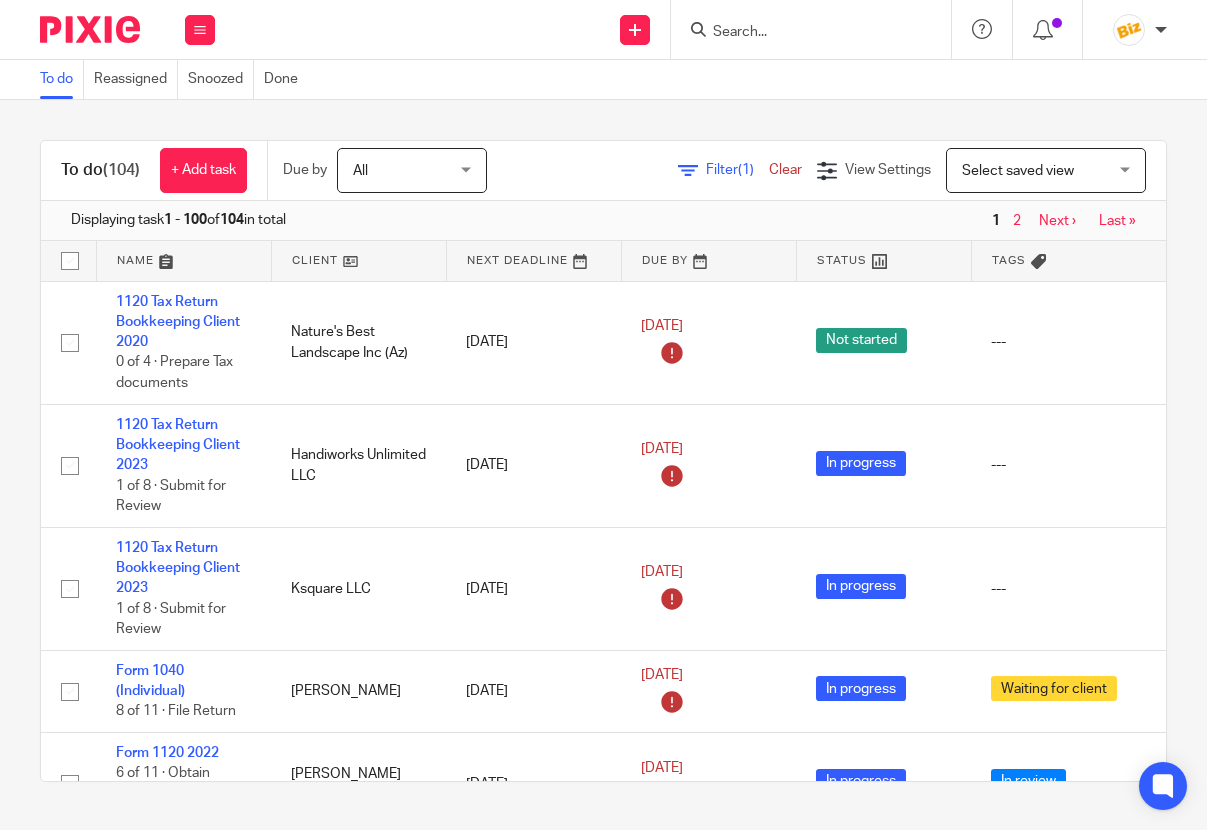 scroll, scrollTop: 0, scrollLeft: 0, axis: both 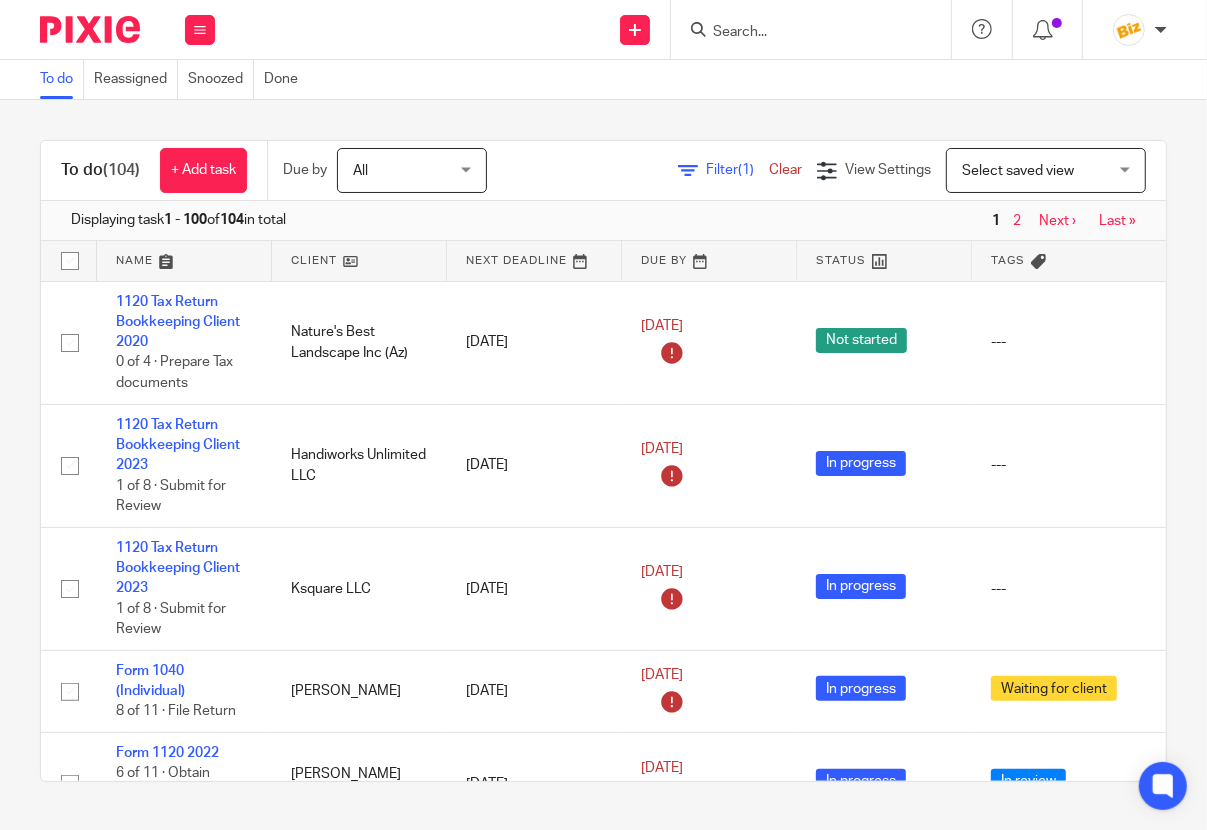 click at bounding box center [90, 29] 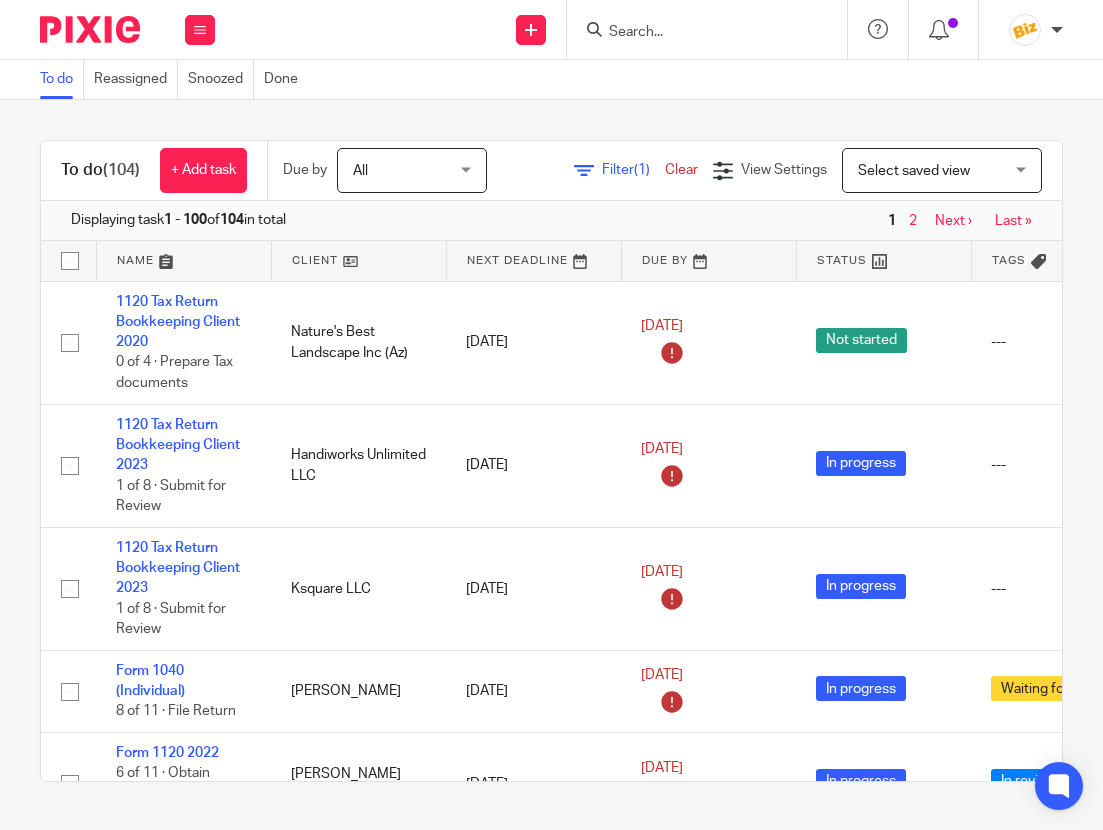 scroll, scrollTop: 0, scrollLeft: 0, axis: both 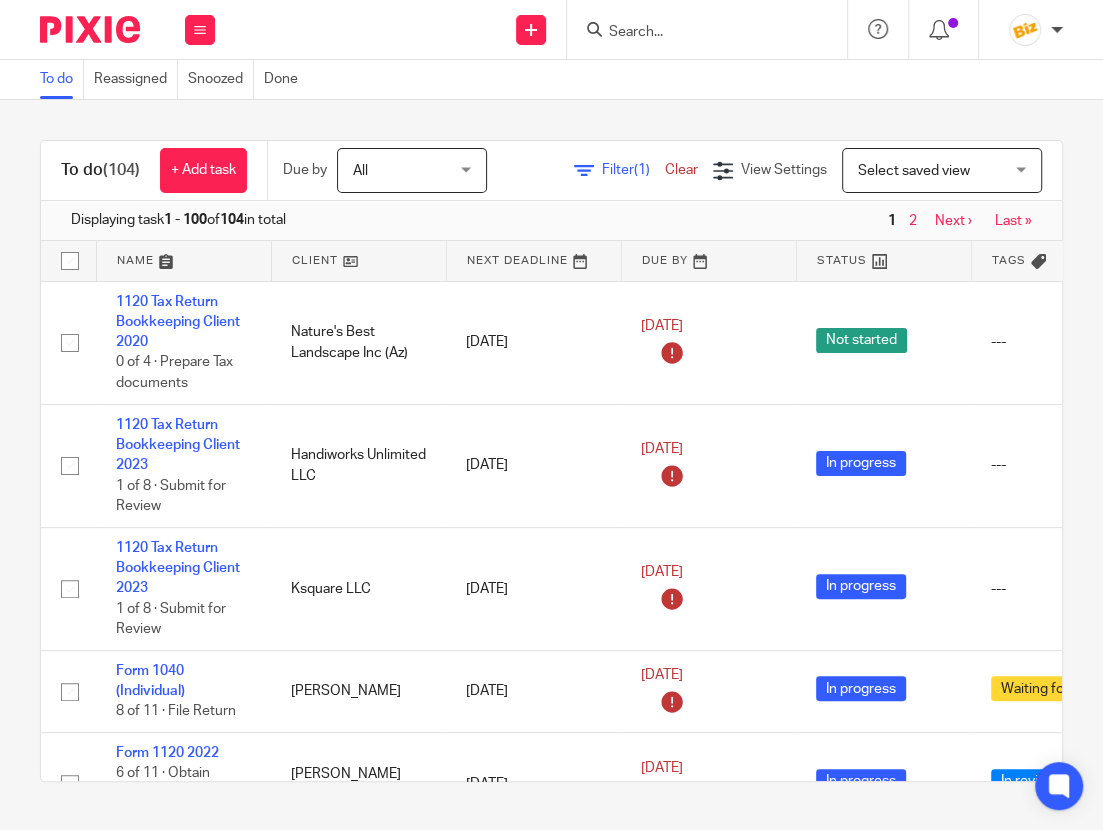 click on "To do
(104)   + Add task    Due by
All
All
Today
Tomorrow
This week
Next week
This month
Next month
All
all     Filter
(1) Clear     View Settings   View Settings     (1) Filters   Clear   Save     Manage saved views
Select saved view
Select saved view
Select saved view
Displaying task  1 - 100  of  104  in total
1
2   Next ›   Last »       Name     Client     Next Deadline     Due By     Status   Tags       1120 Tax Return Bookkeeping Client 2020
0
of
4 ·
Prepare Tax documents
Nature's Best Landscape Inc (Az)
Nov 1, 2023
Nov 1, 2023
Not started
---             Edit task" at bounding box center [551, 461] 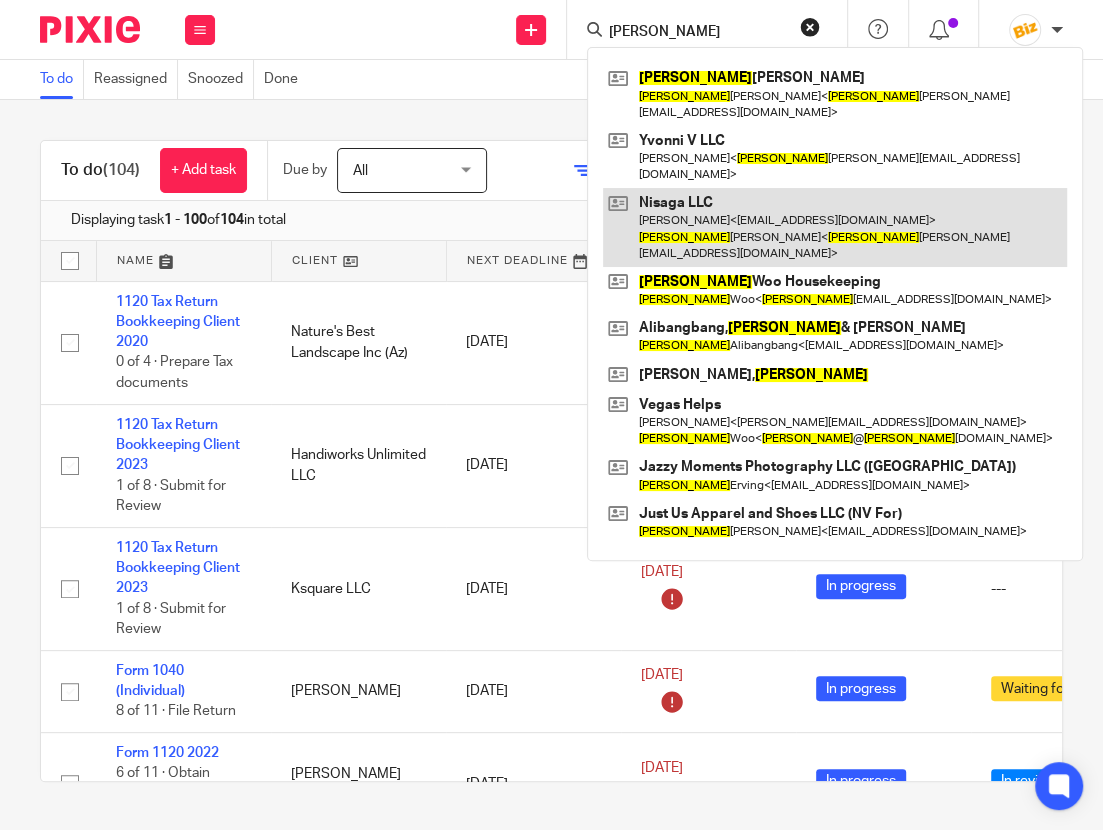 type on "Justina" 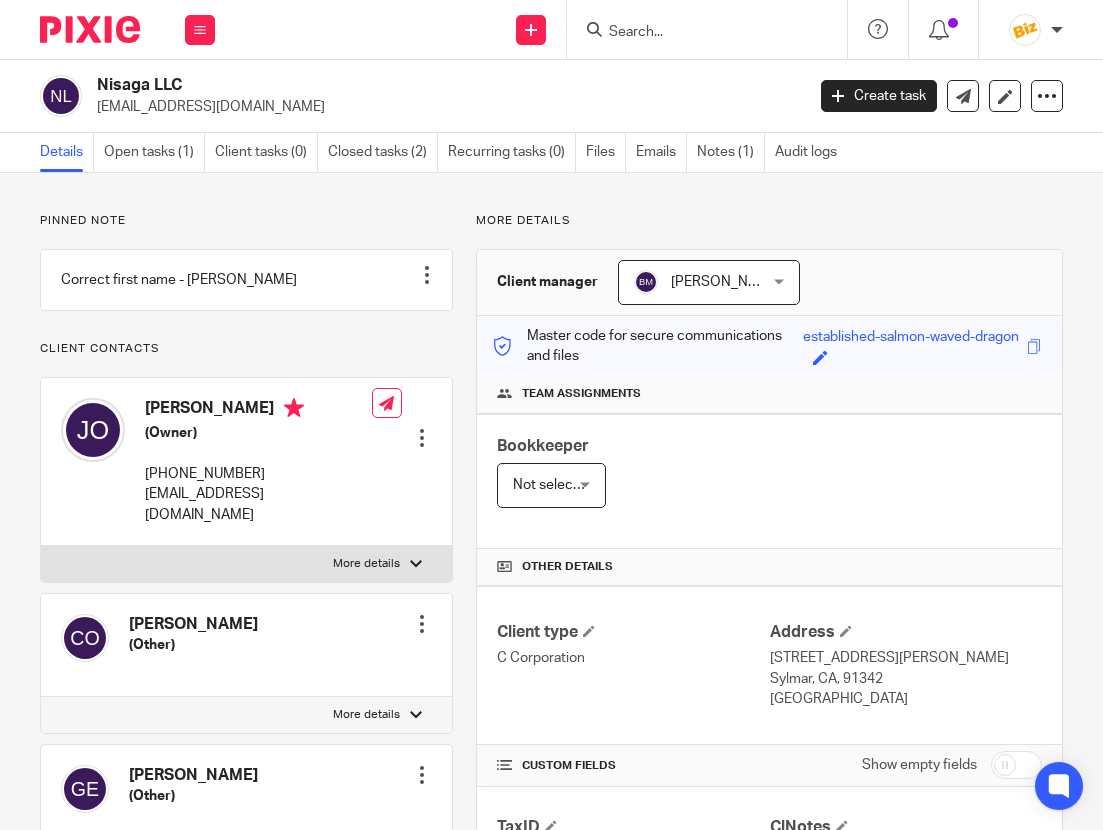 scroll, scrollTop: 0, scrollLeft: 0, axis: both 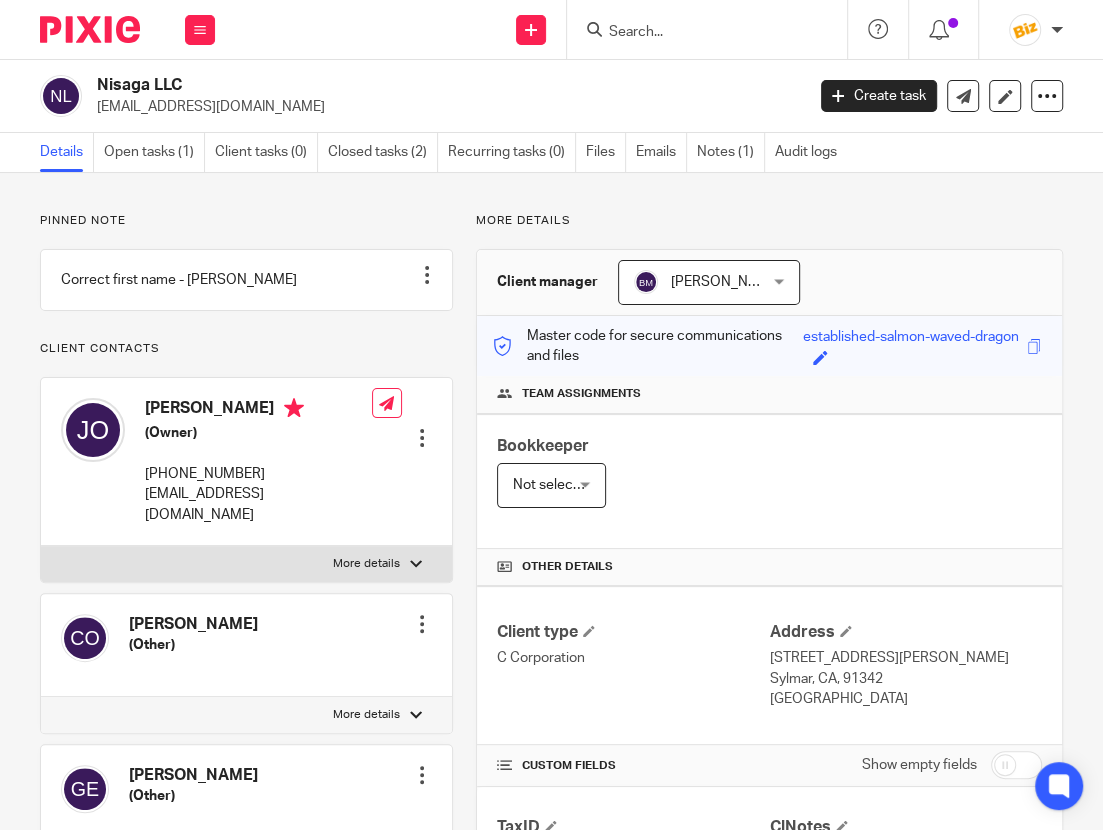 click at bounding box center (422, 438) 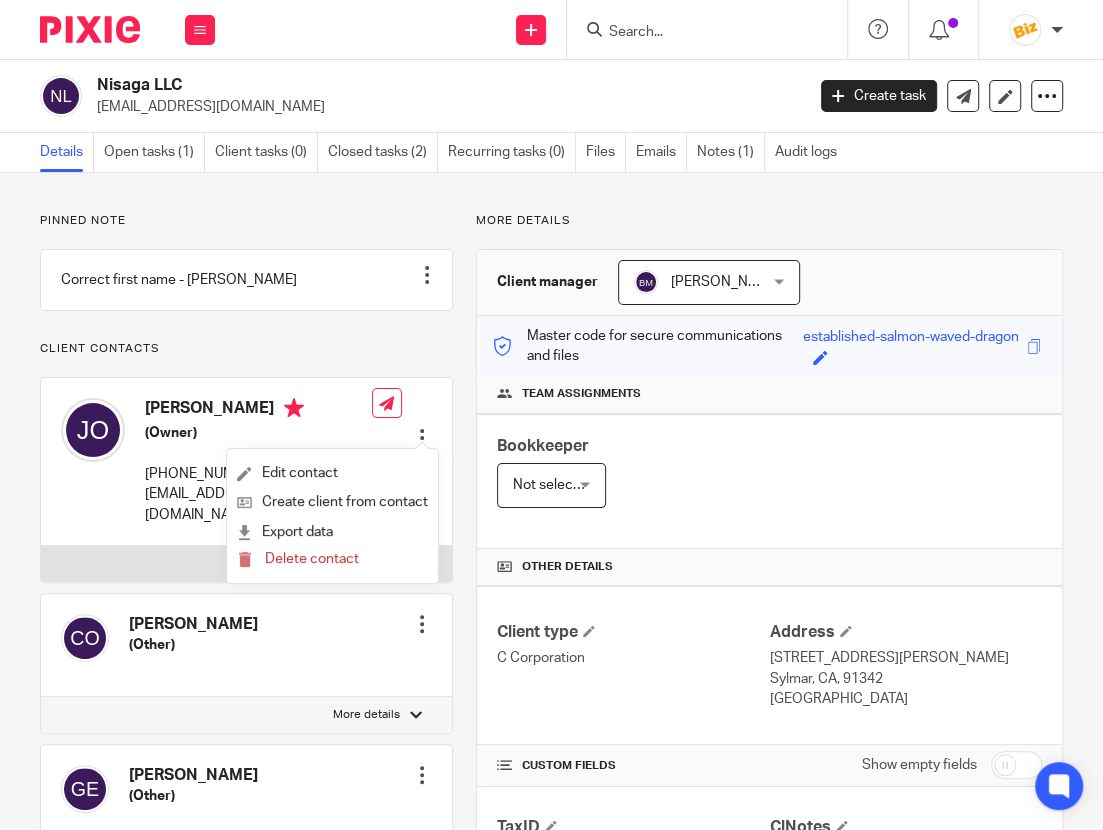 click on "Bookkeeper
Not selected
Not selected
Not selected
[PERSON_NAME]
[PERSON_NAME]
Biz Bookkeeping
[PERSON_NAME]
[PERSON_NAME]
[PERSON_NAME]
Lead Bookkeeper" at bounding box center [769, 481] 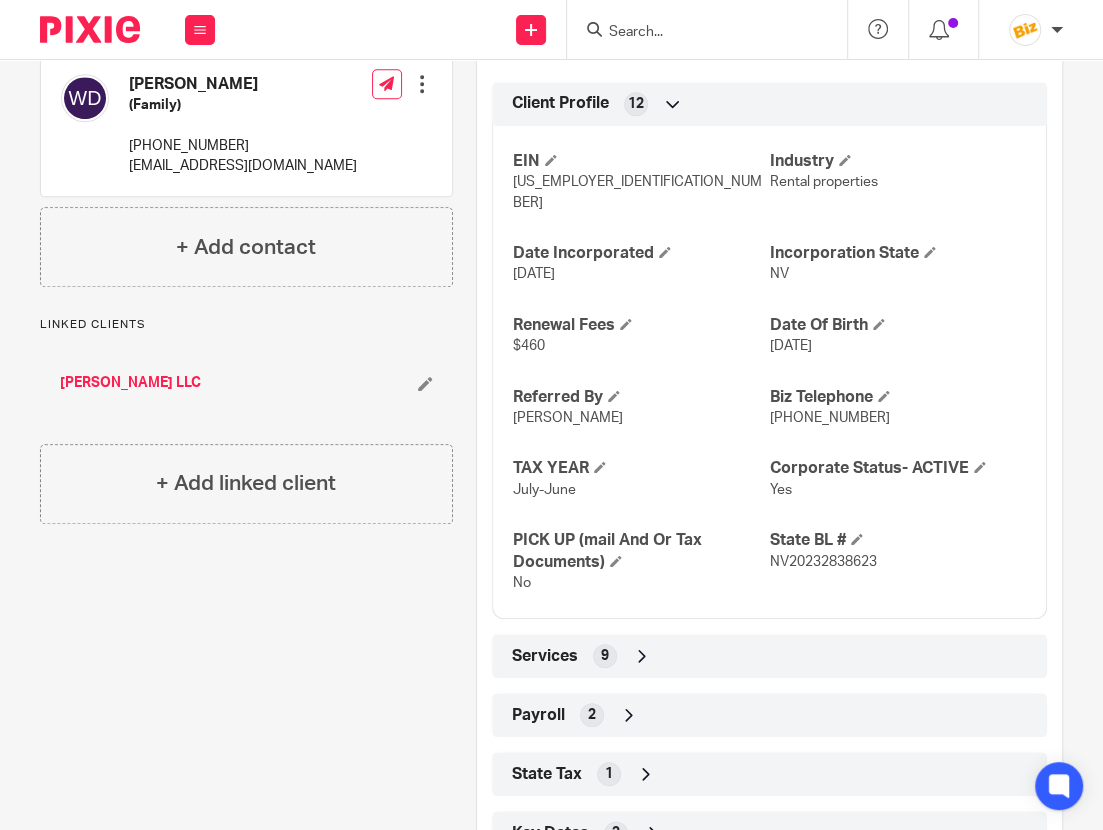 scroll, scrollTop: 1139, scrollLeft: 0, axis: vertical 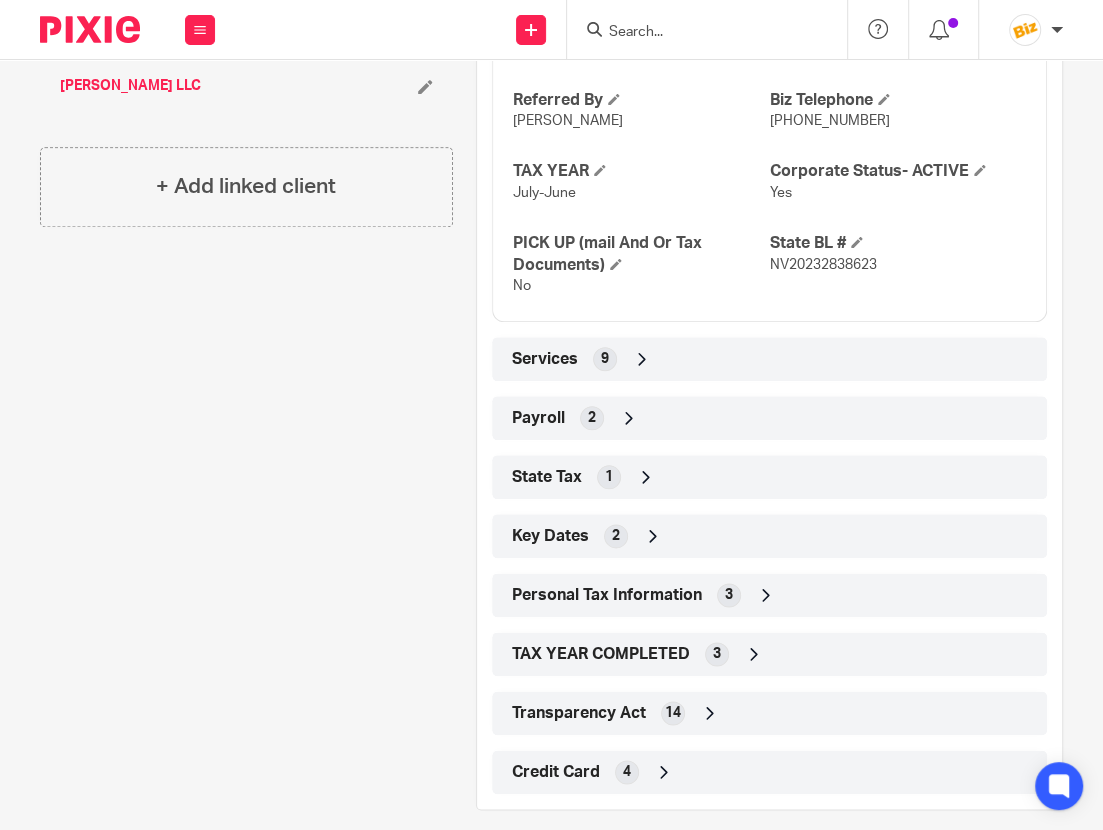 click at bounding box center (766, 595) 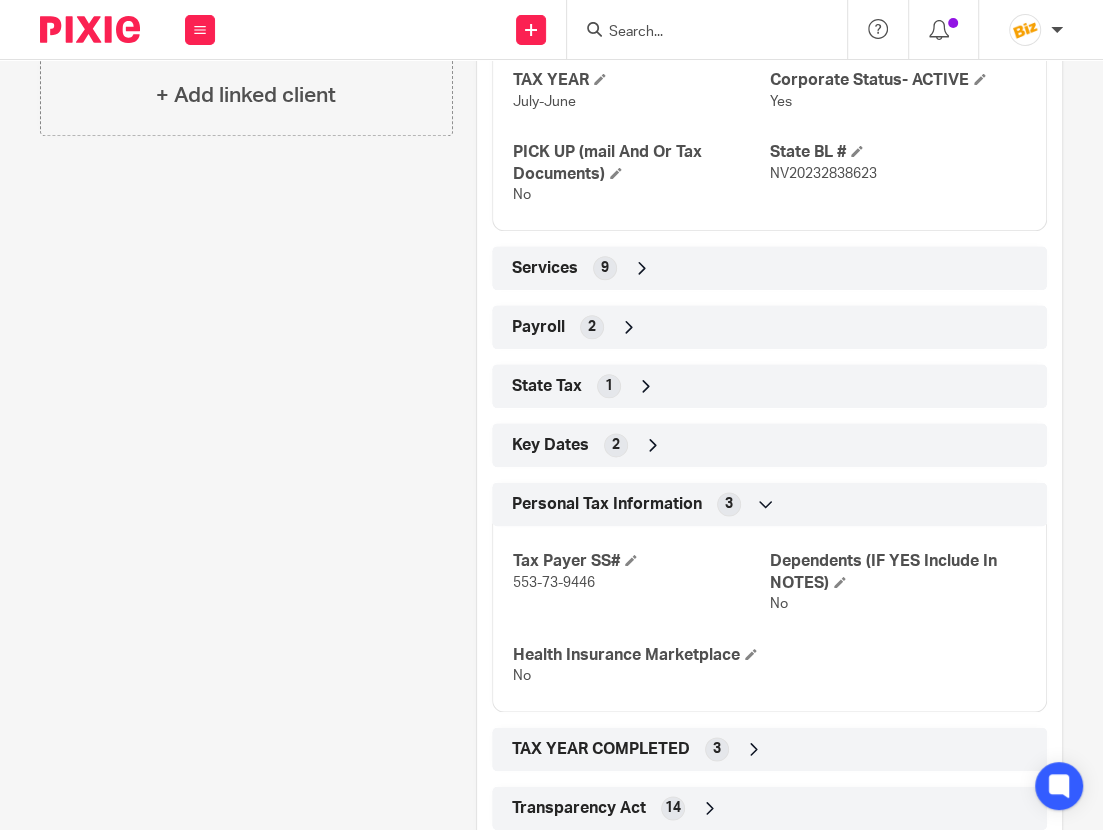 scroll, scrollTop: 1232, scrollLeft: 0, axis: vertical 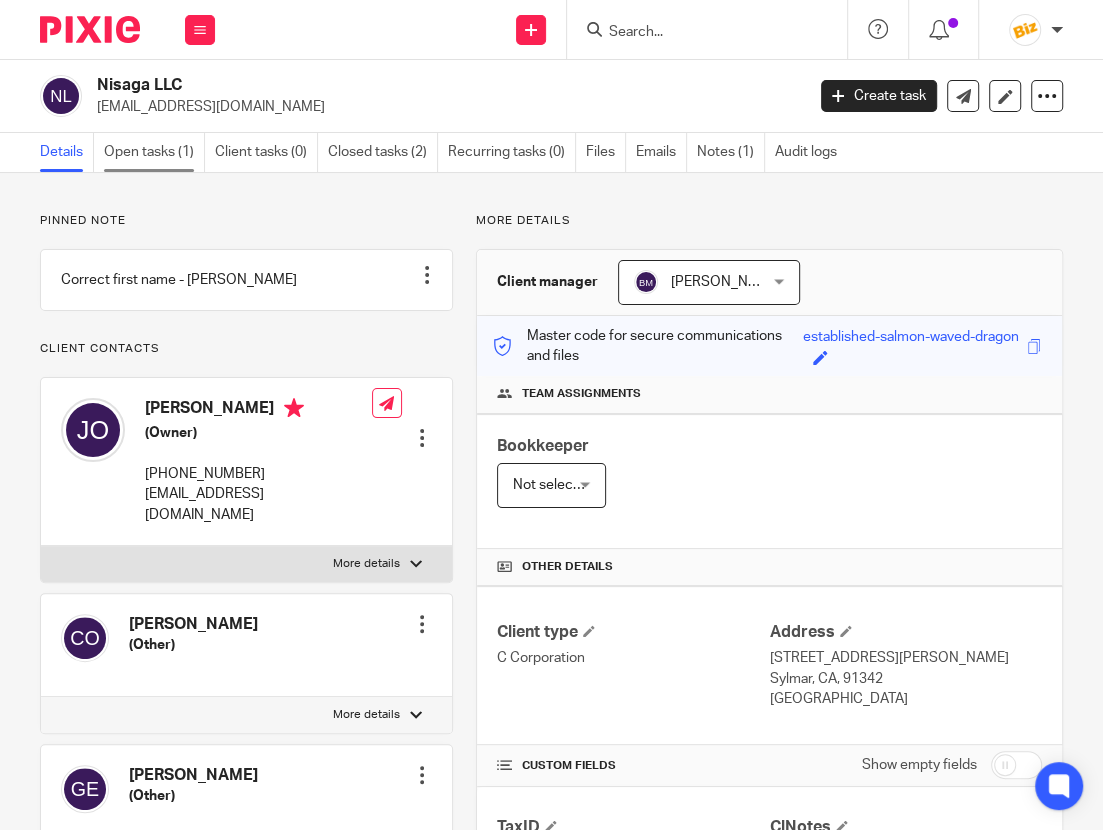 click on "Open tasks (1)" at bounding box center [154, 152] 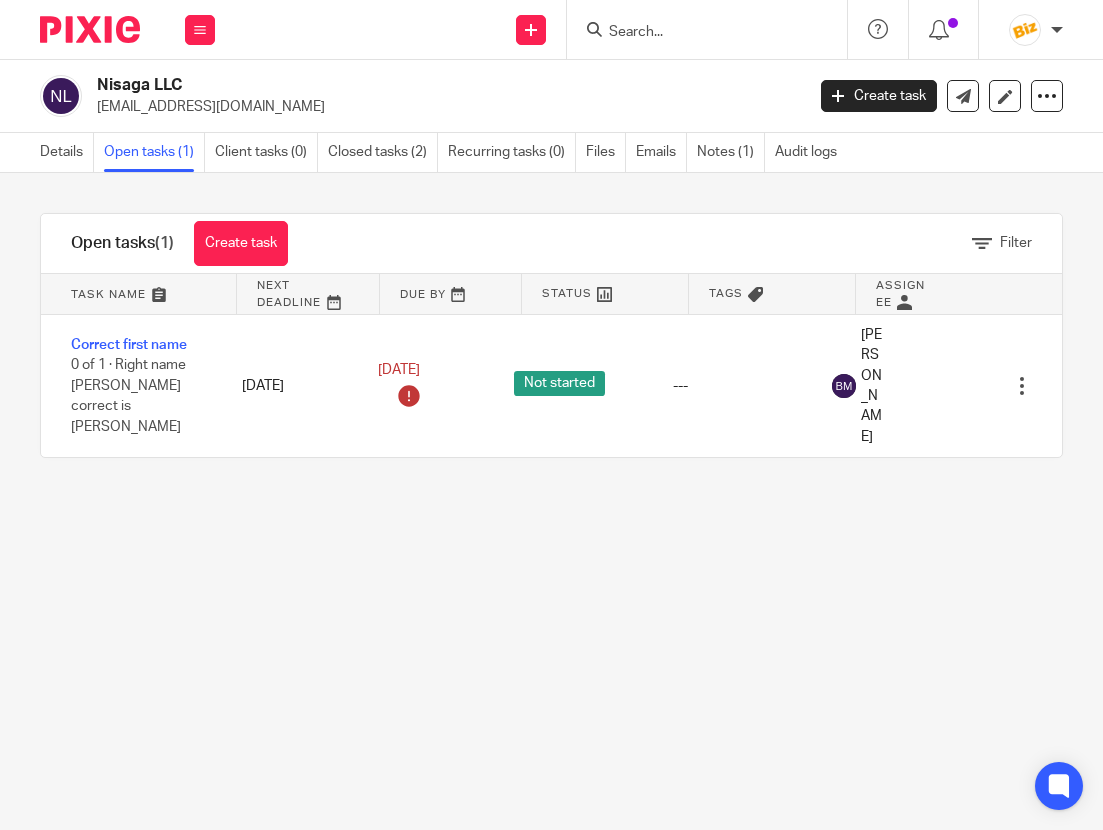 scroll, scrollTop: 0, scrollLeft: 0, axis: both 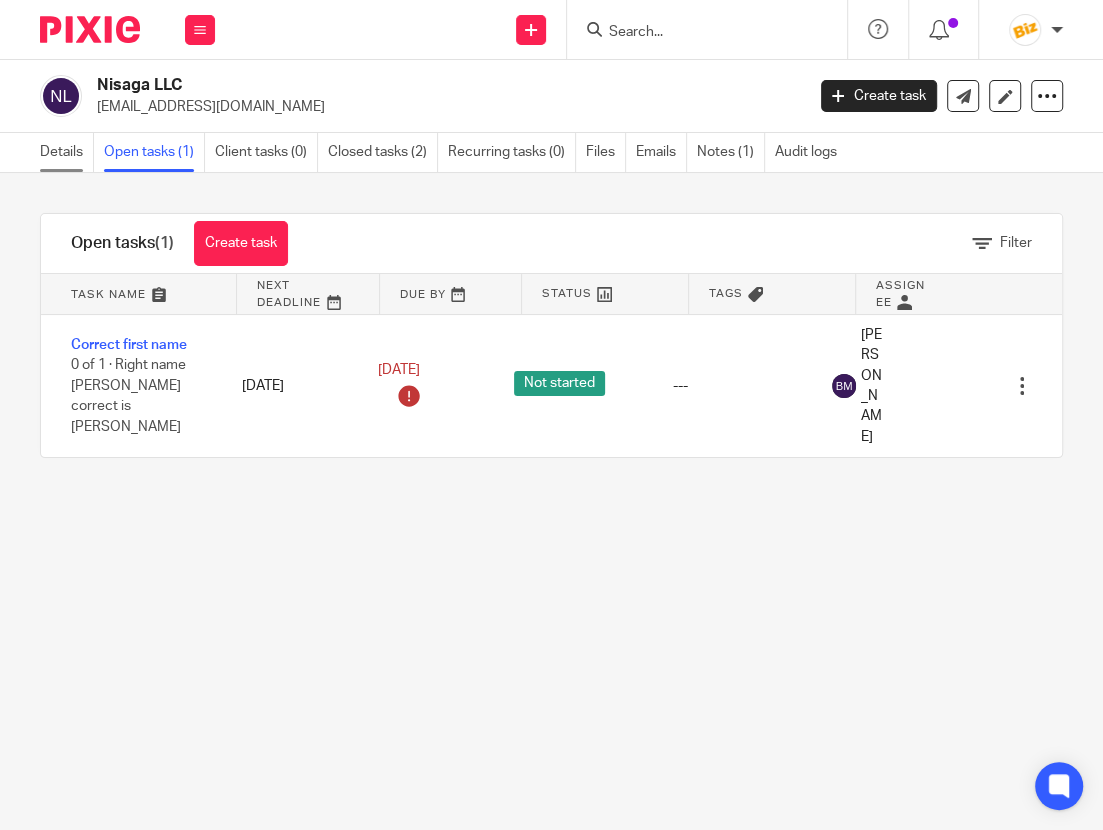 click on "Details" at bounding box center [67, 152] 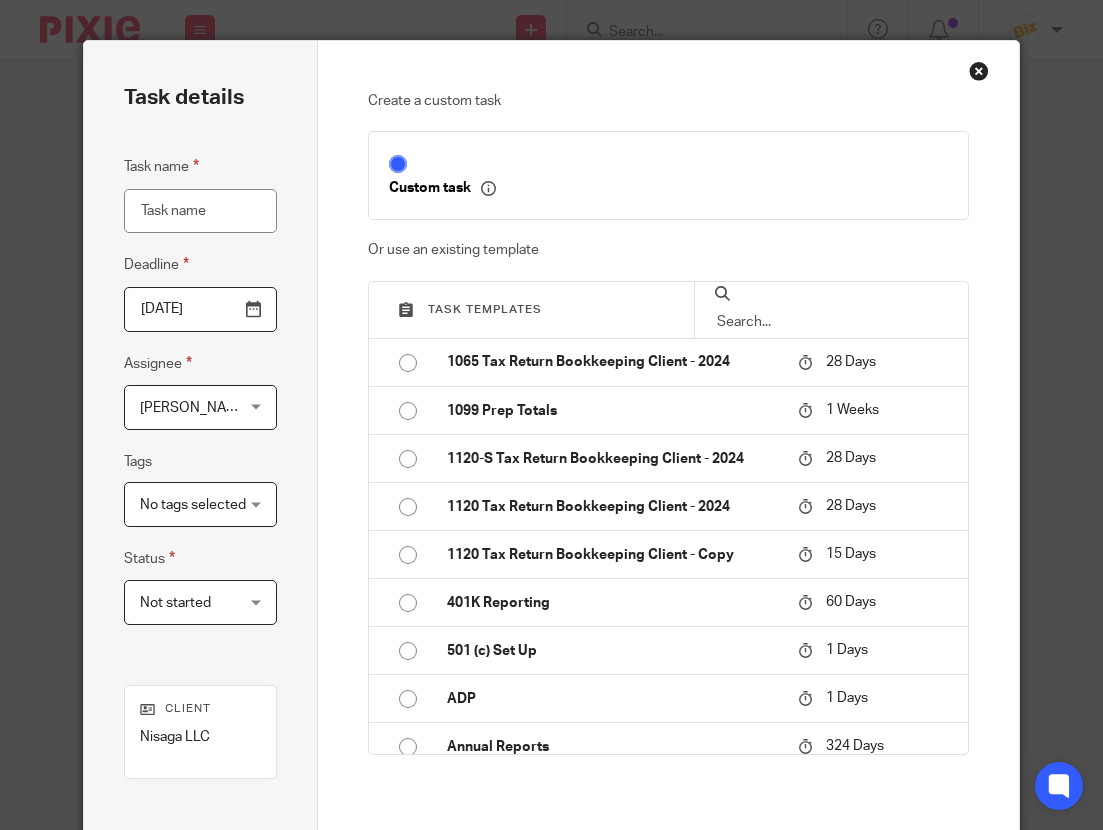 scroll, scrollTop: 0, scrollLeft: 0, axis: both 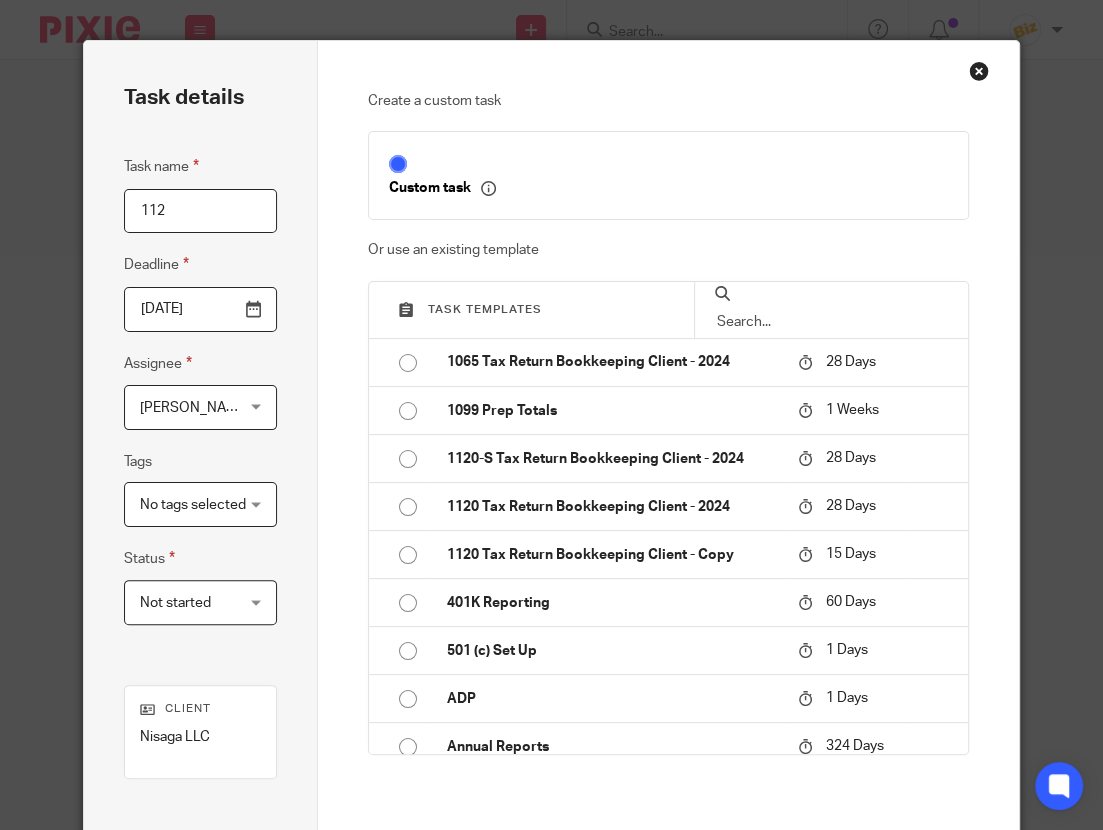 type on "1120" 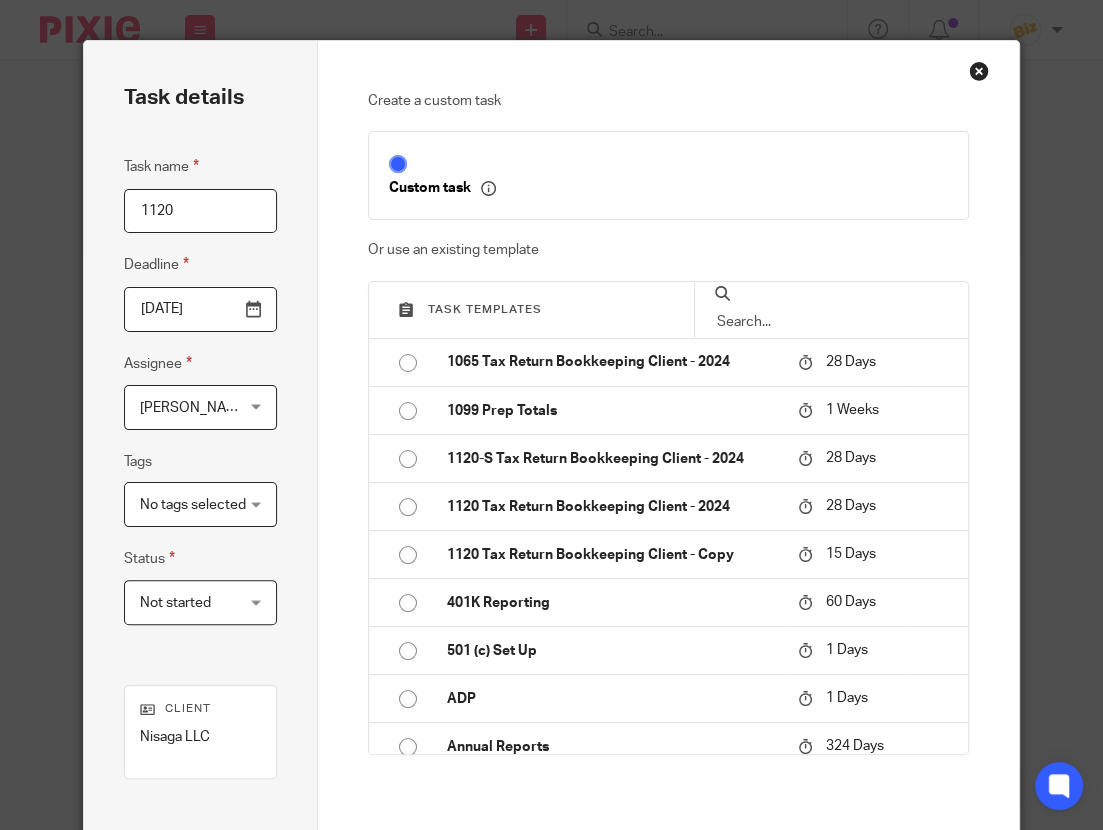 drag, startPoint x: 185, startPoint y: 215, endPoint x: 28, endPoint y: 207, distance: 157.20369 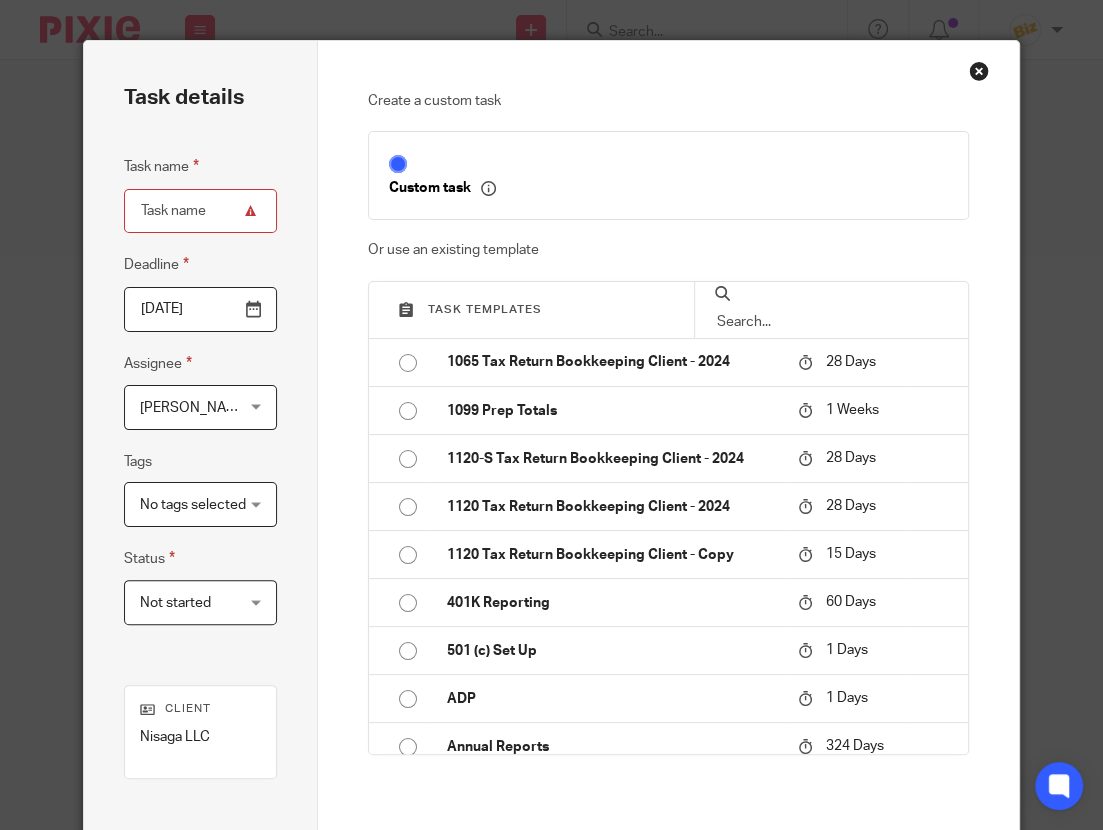 click at bounding box center (831, 322) 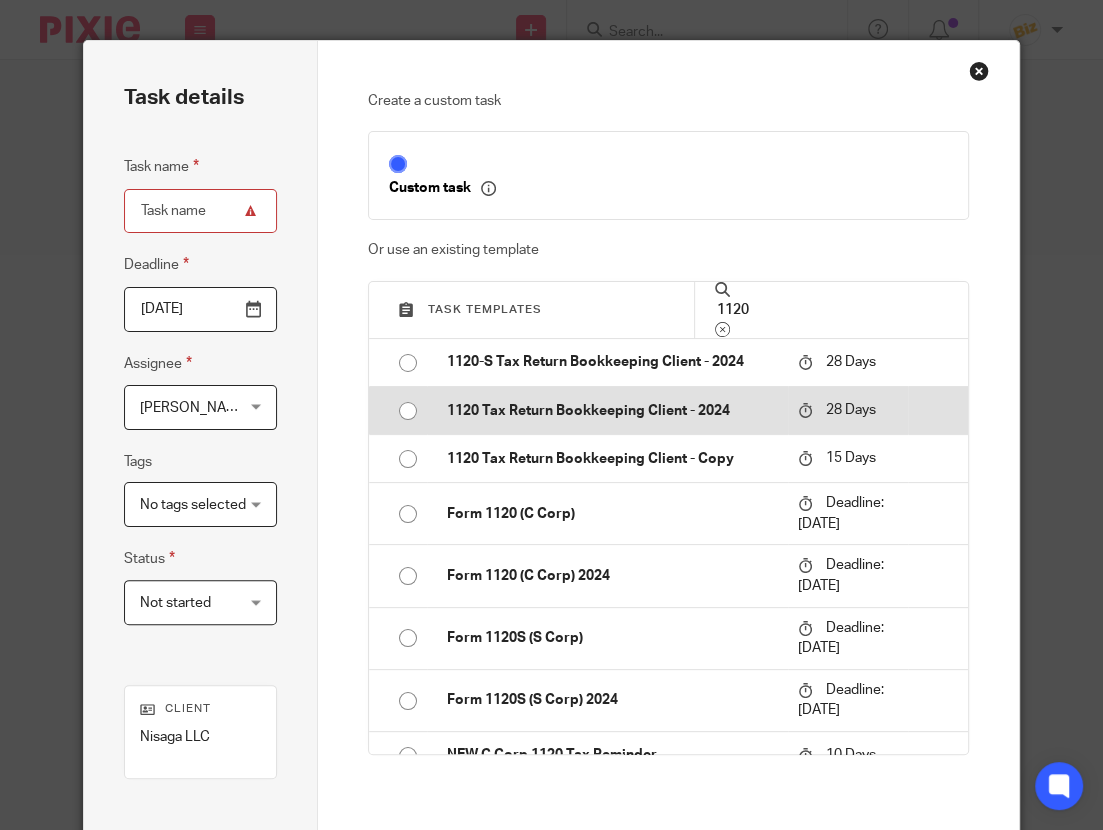 type on "1120" 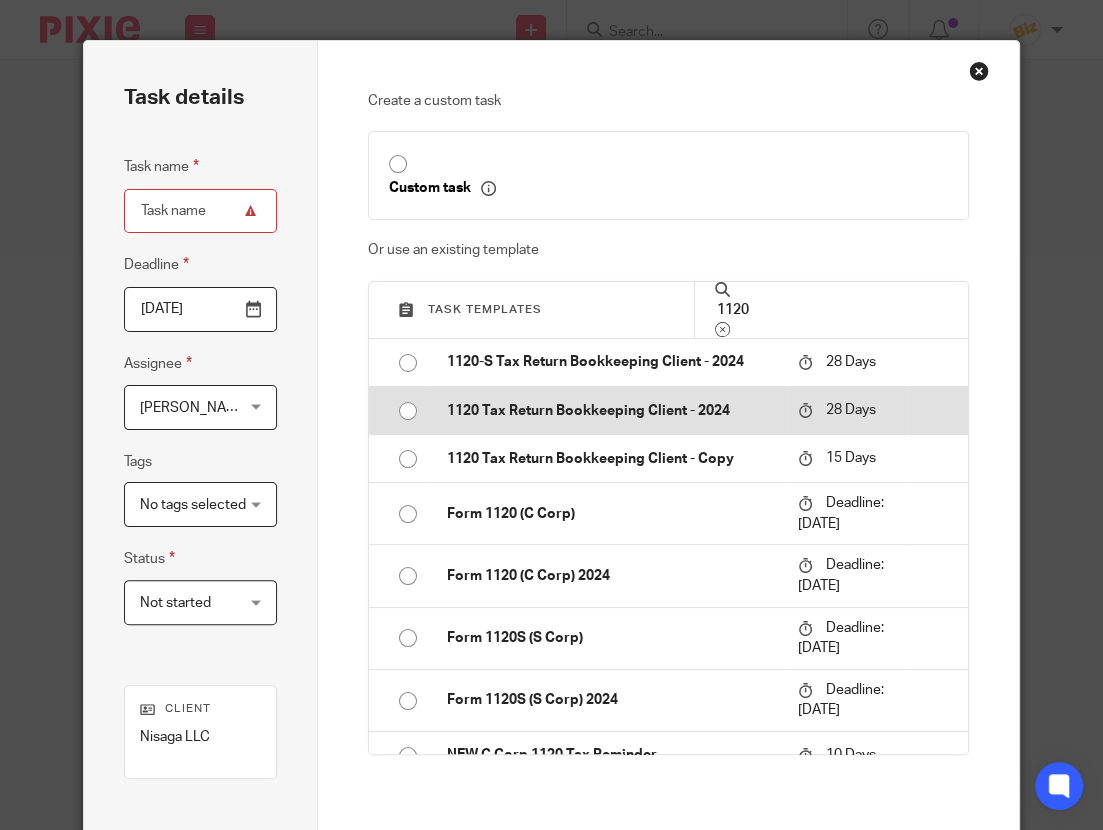 type on "2025-08-07" 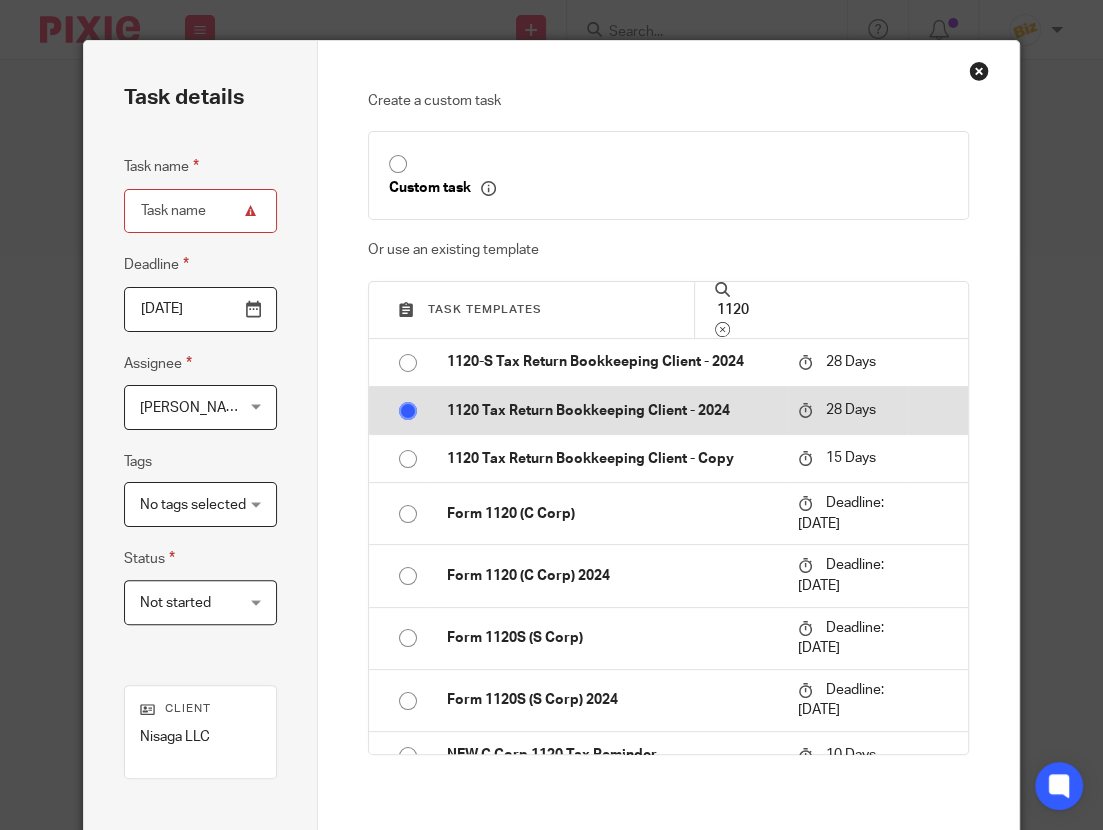 type on "1120 Tax Return Bookkeeping Client - 2024" 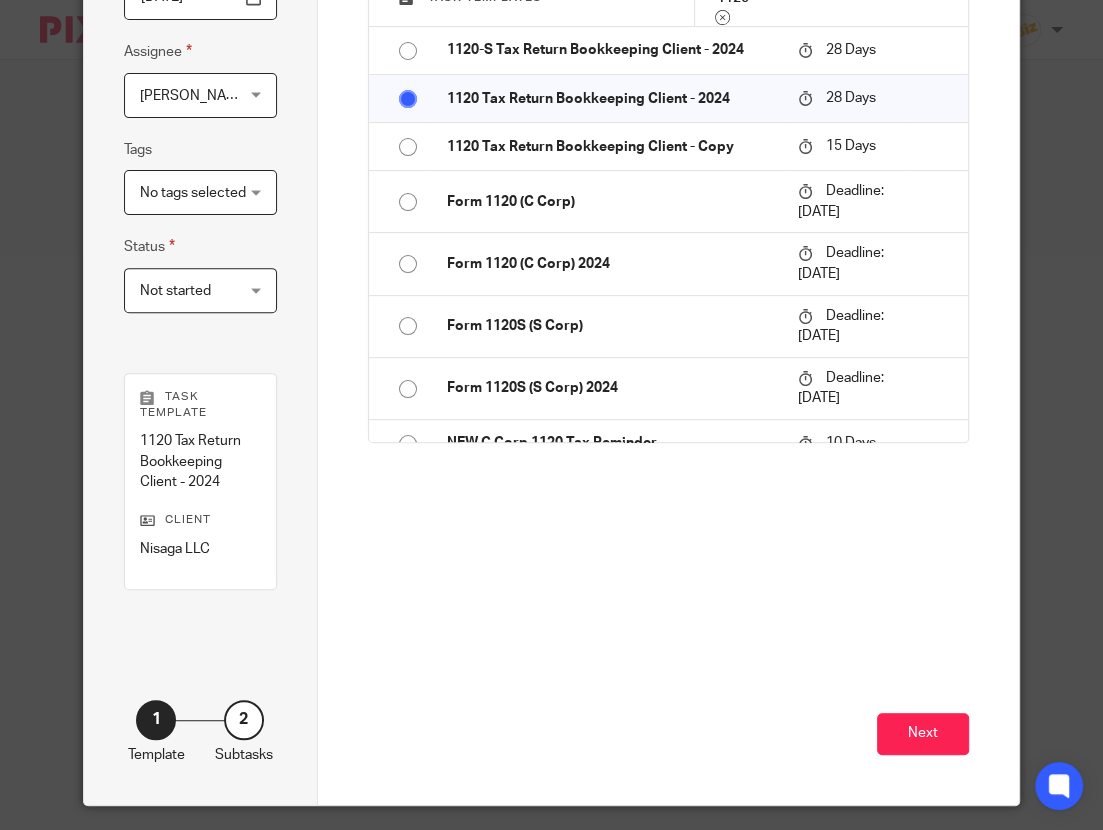 scroll, scrollTop: 329, scrollLeft: 0, axis: vertical 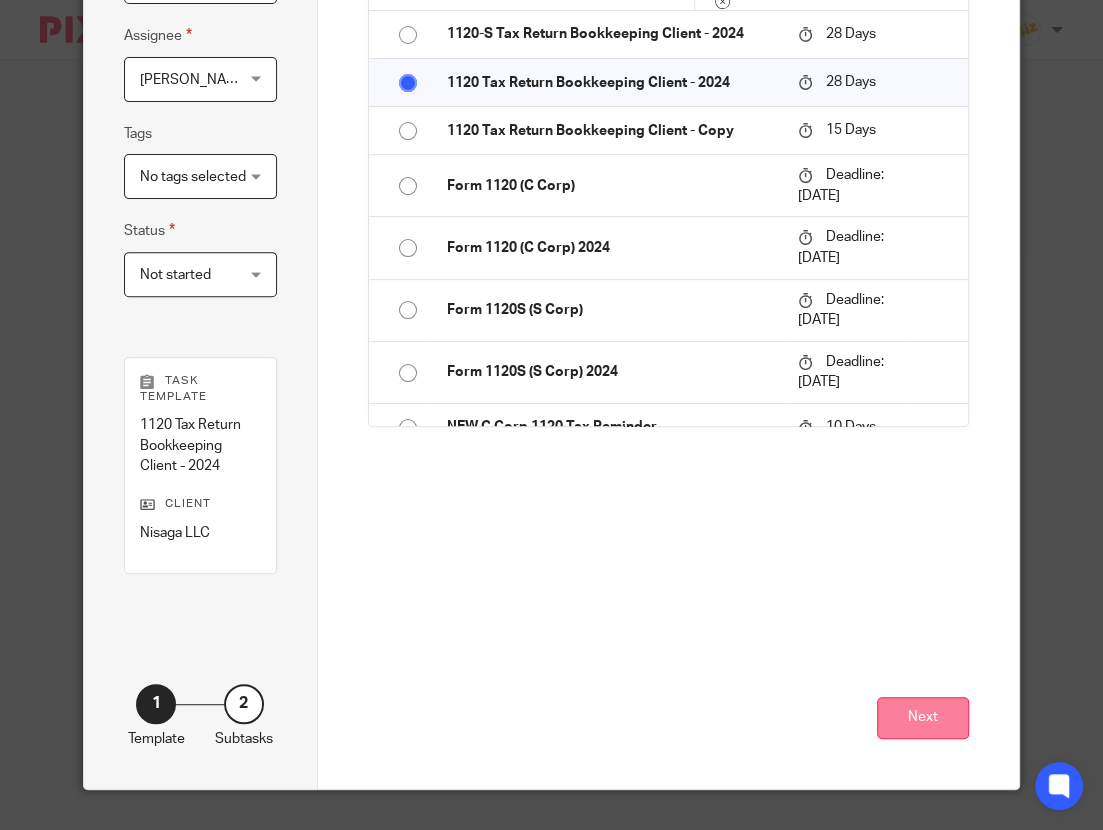click on "Next" at bounding box center (923, 718) 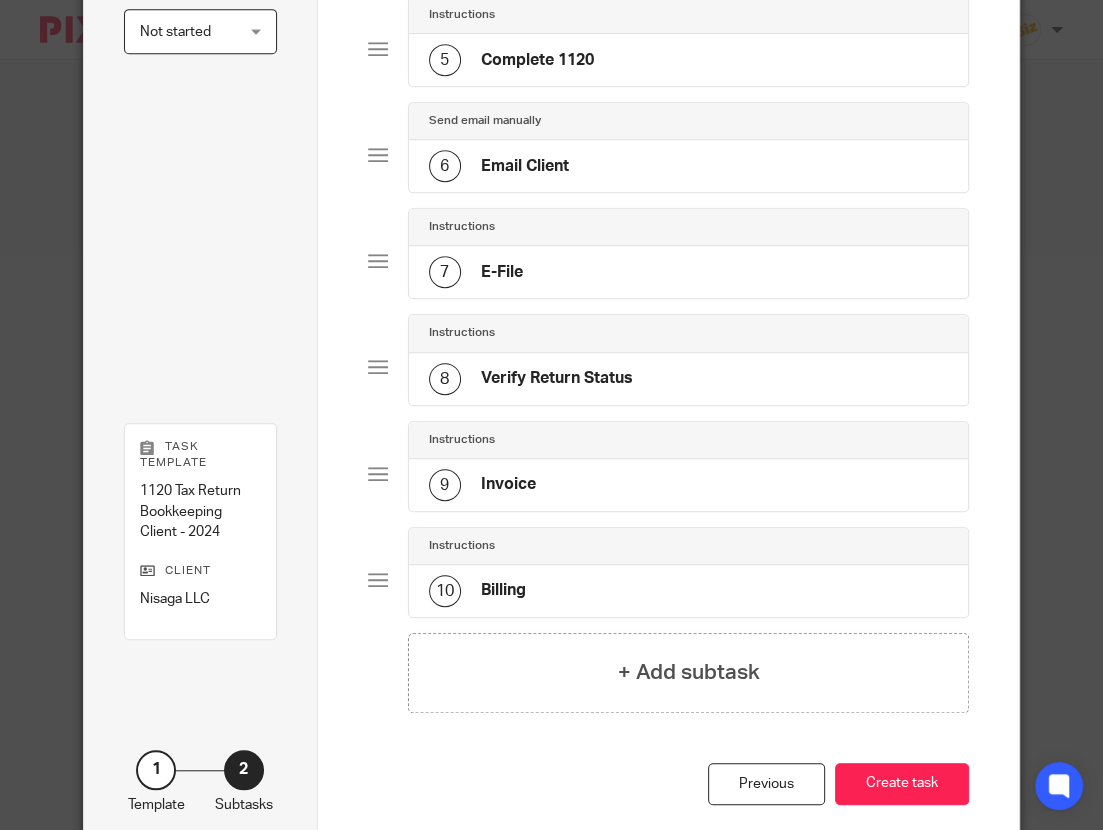 scroll, scrollTop: 635, scrollLeft: 0, axis: vertical 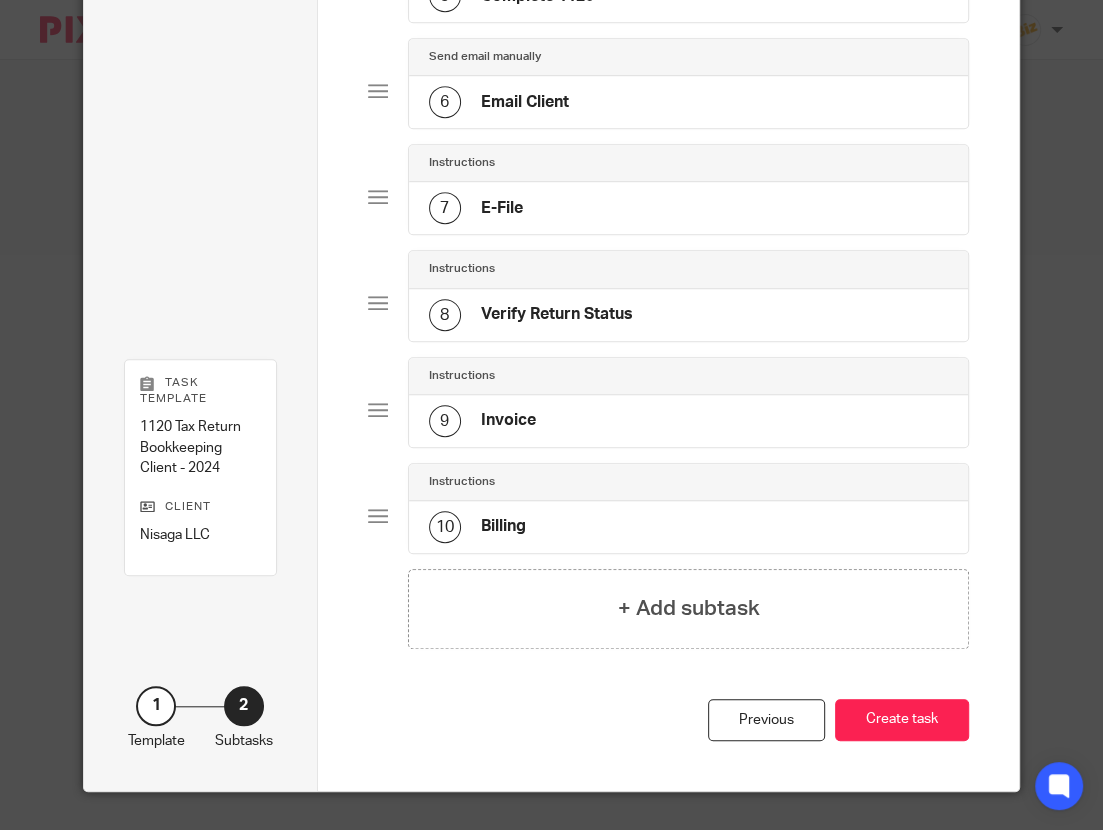 click on "Create task" at bounding box center [902, 720] 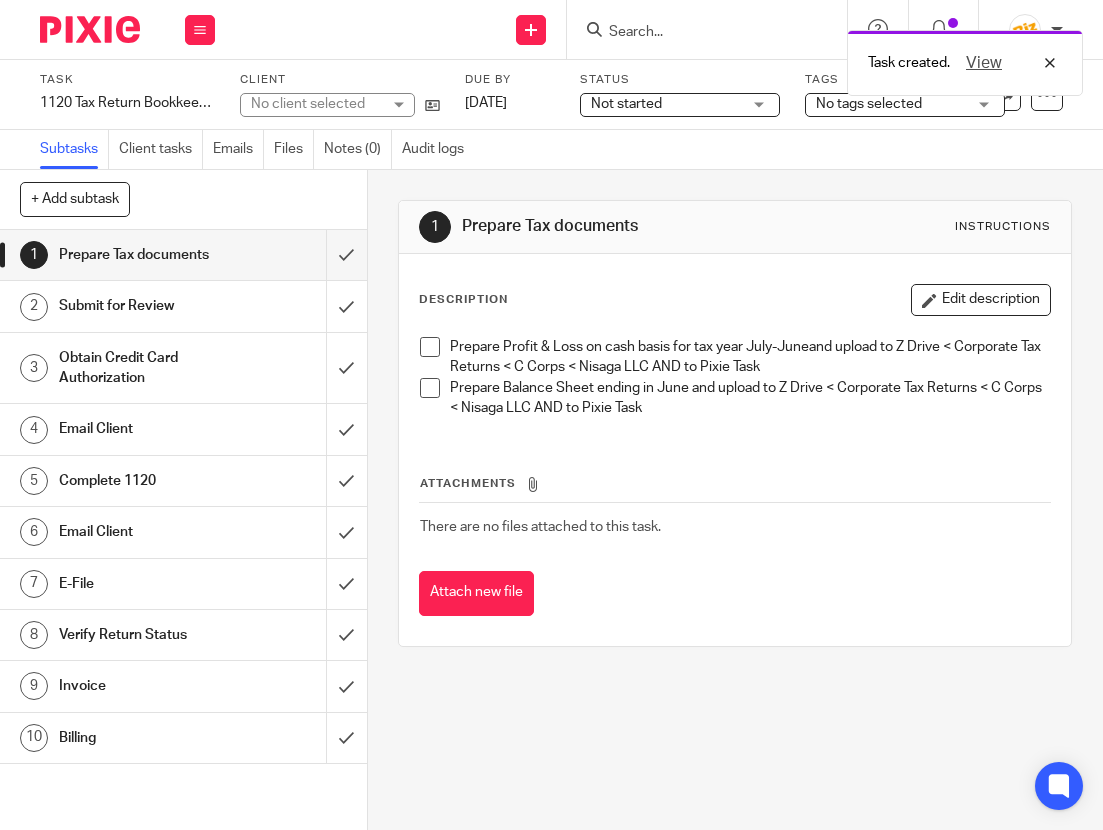 scroll, scrollTop: 0, scrollLeft: 0, axis: both 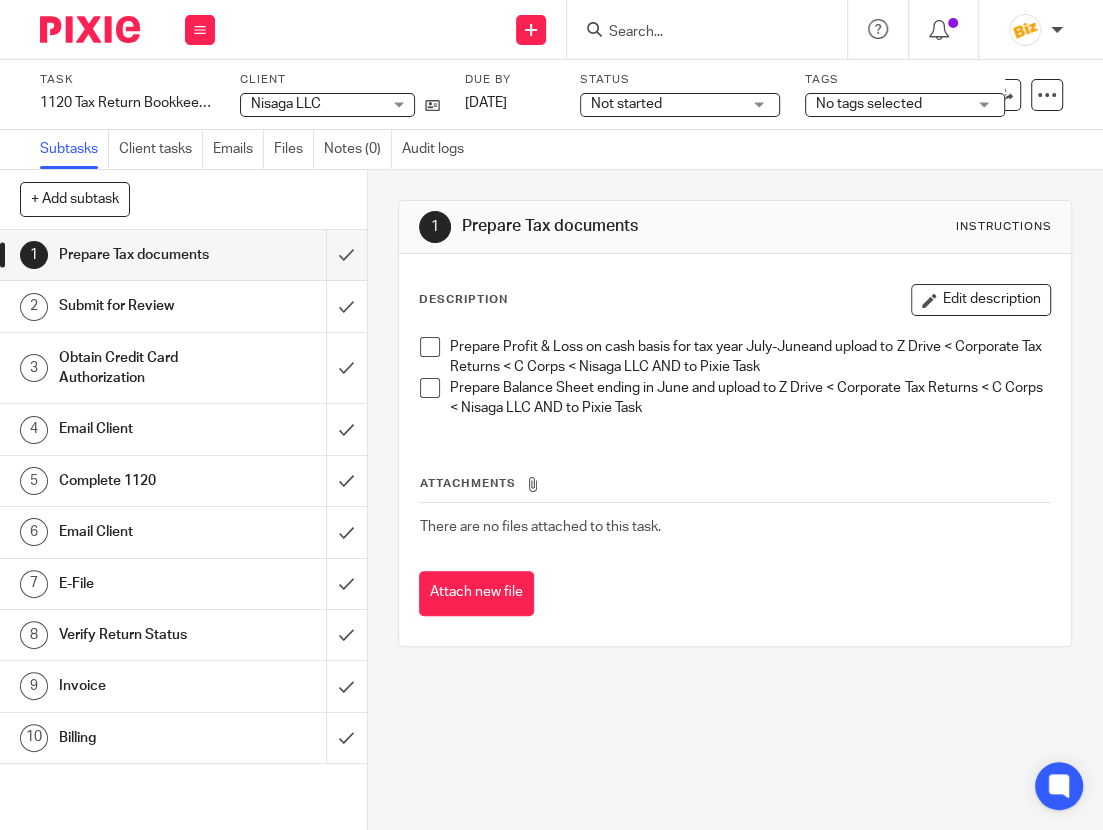 click on "1
Prepare Tax documents
Instructions
Description
Edit description
Prepare Profit & Loss on cash basis for tax year July-Juneand upload to Z Drive < Corporate Tax Returns < C Corps < Nisaga LLC AND to Pixie Task   Prepare Balance Sheet ending in June and upload to Z Drive < Corporate Tax Returns < C Corps < Nisaga LLC AND to Pixie Task           Attachments     There are no files attached to this task.   Attach new file" at bounding box center (735, 423) 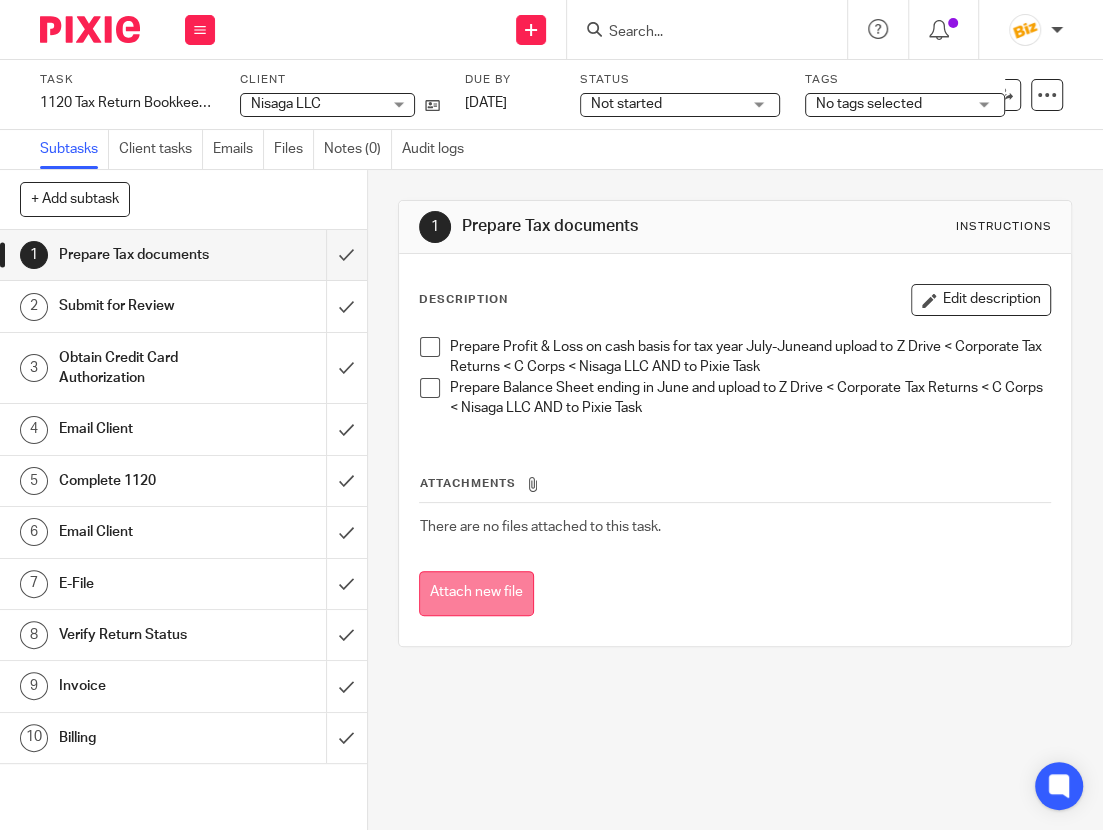 click on "Attach new file" at bounding box center [476, 593] 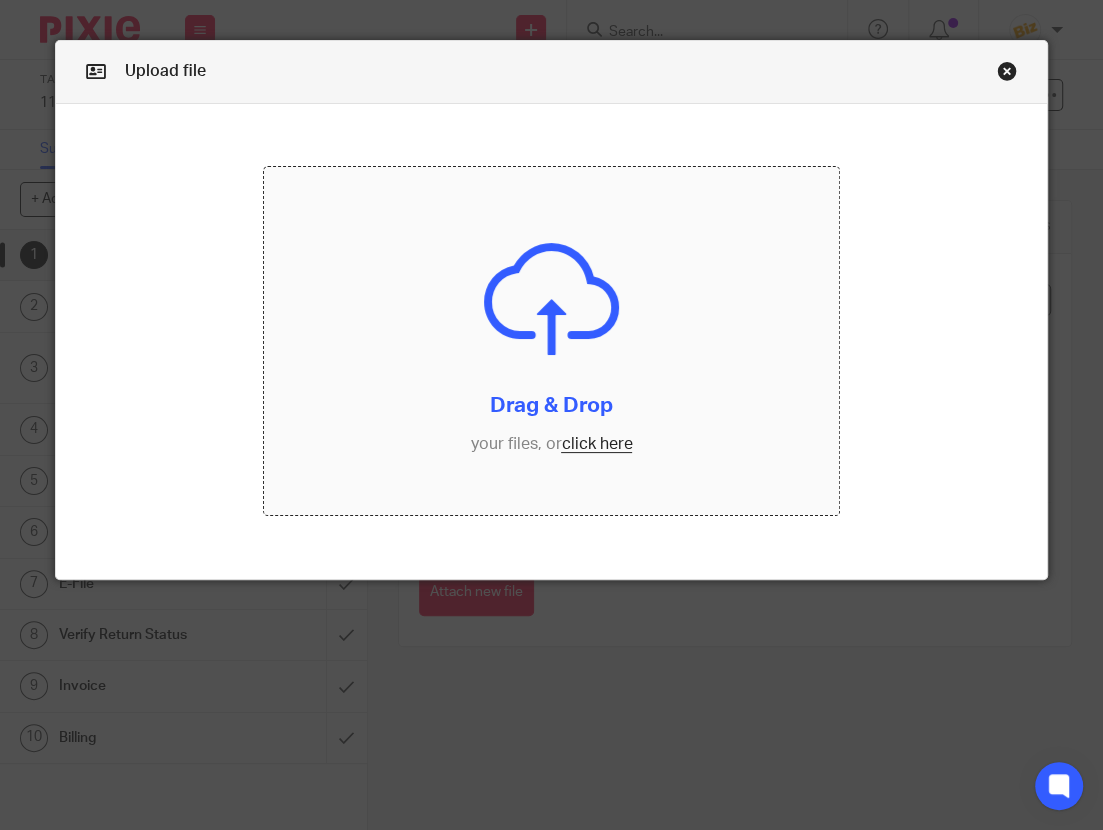 click at bounding box center (552, 341) 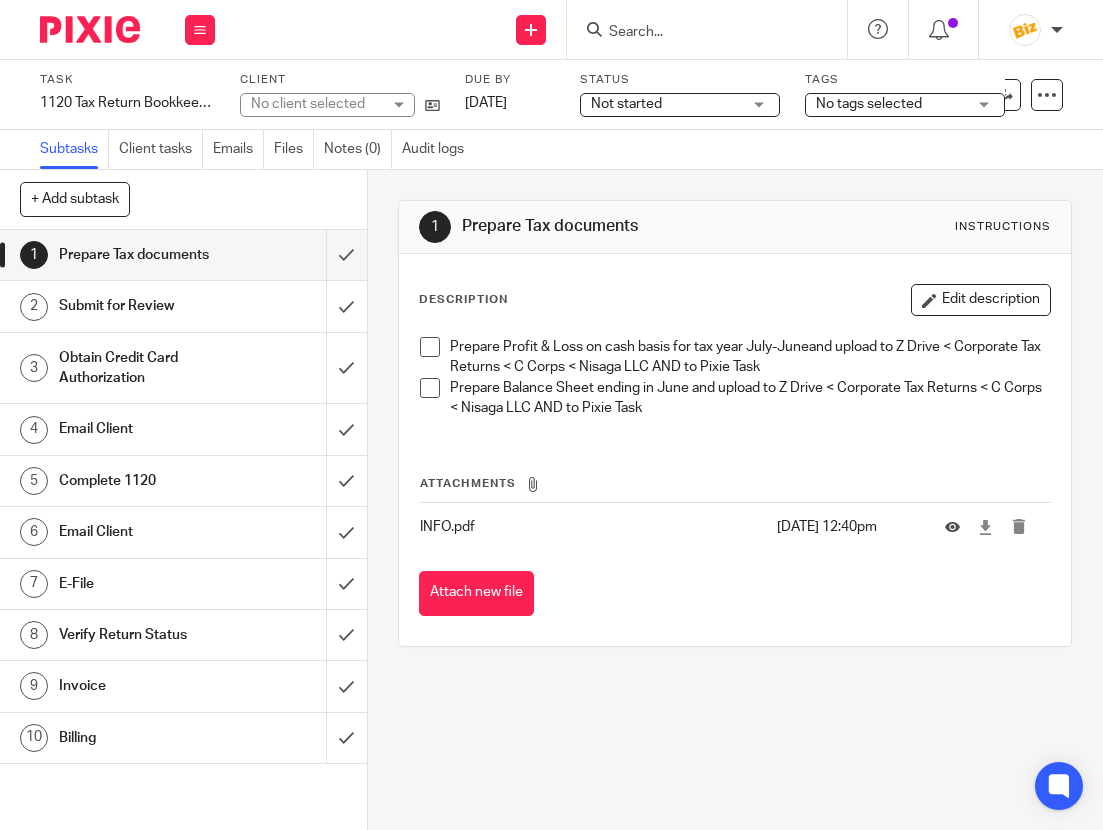 scroll, scrollTop: 0, scrollLeft: 0, axis: both 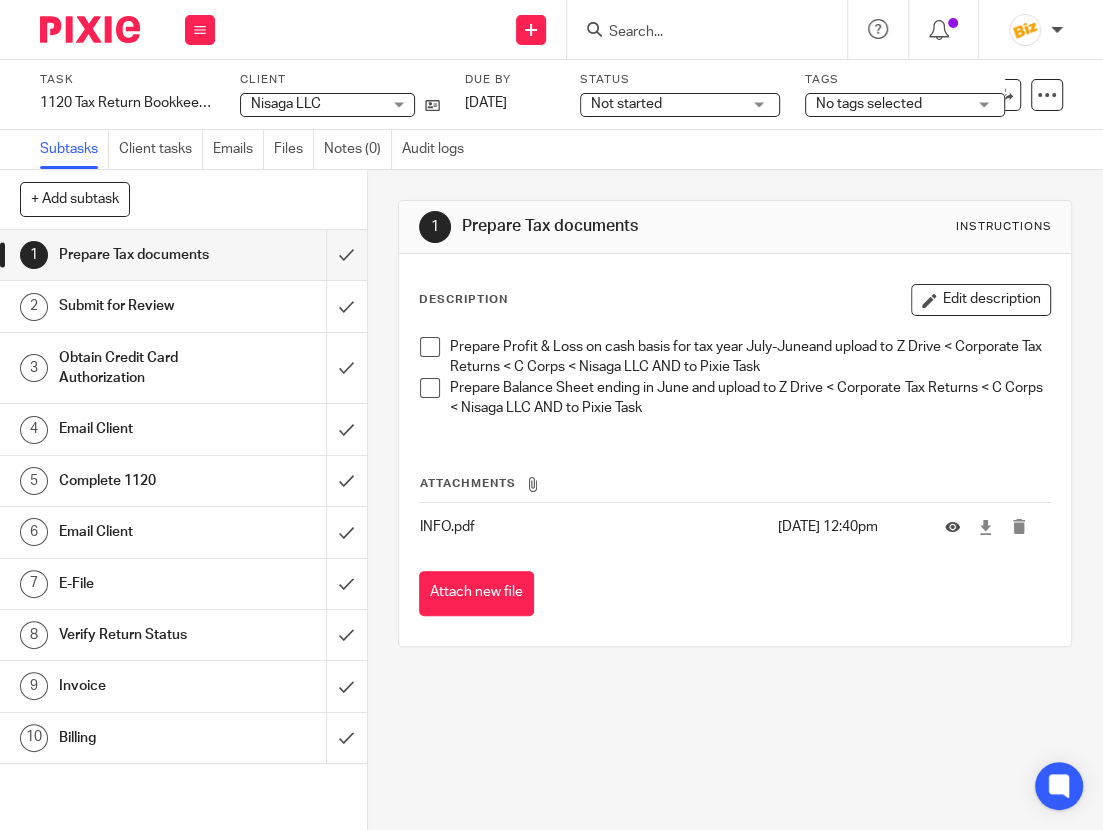 click on "1
Prepare Tax documents
Instructions
Description
Edit description
Prepare Profit & Loss on cash basis for tax year July-Juneand upload to Z Drive < Corporate Tax Returns < C Corps < Nisaga LLC AND to Pixie Task   Prepare Balance Sheet ending in June and upload to Z Drive < Corporate Tax Returns < C Corps < Nisaga LLC AND to Pixie Task           Attachments     INFO.pdf   [DATE] 12:40pm         Attach new file" at bounding box center (735, 423) 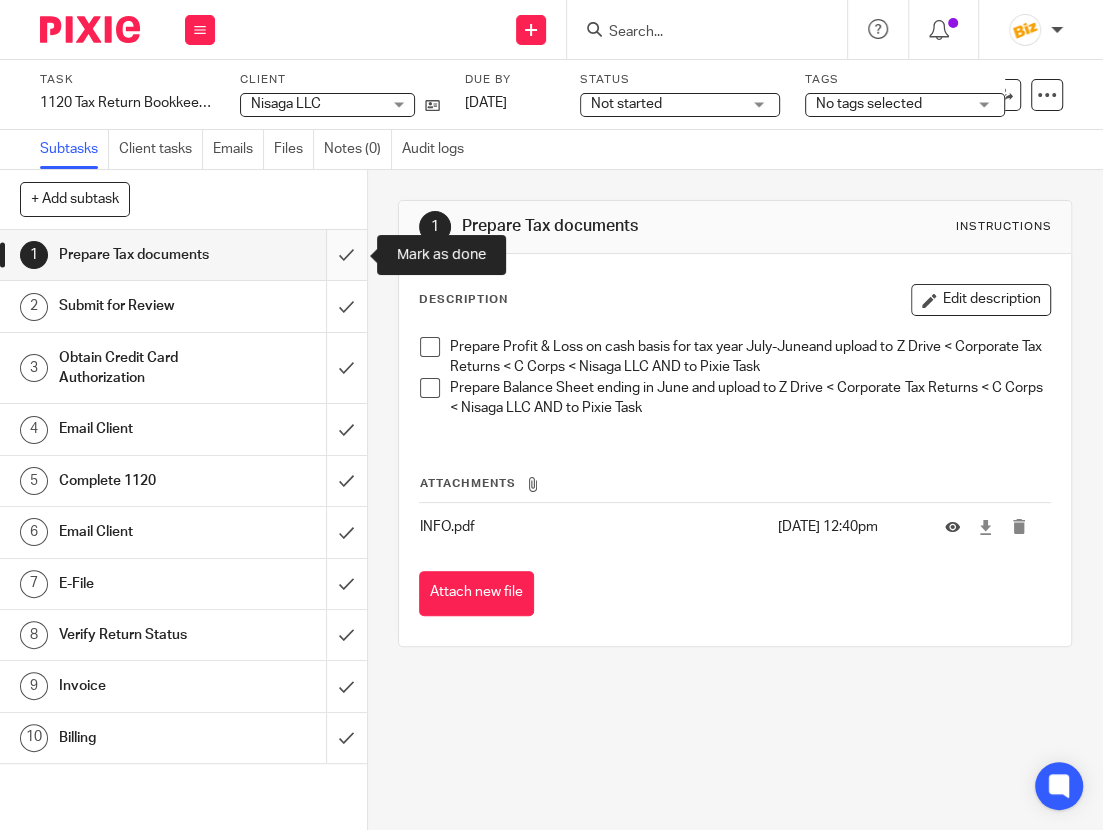click at bounding box center (183, 255) 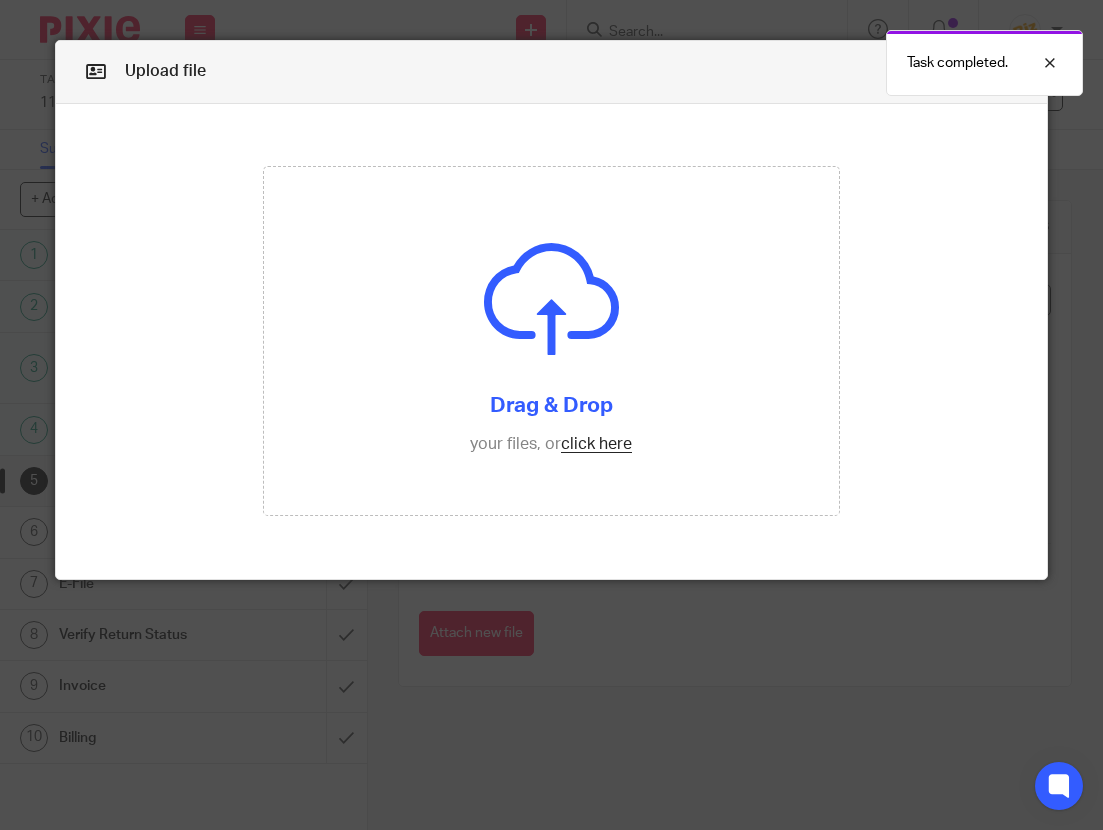 scroll, scrollTop: 0, scrollLeft: 0, axis: both 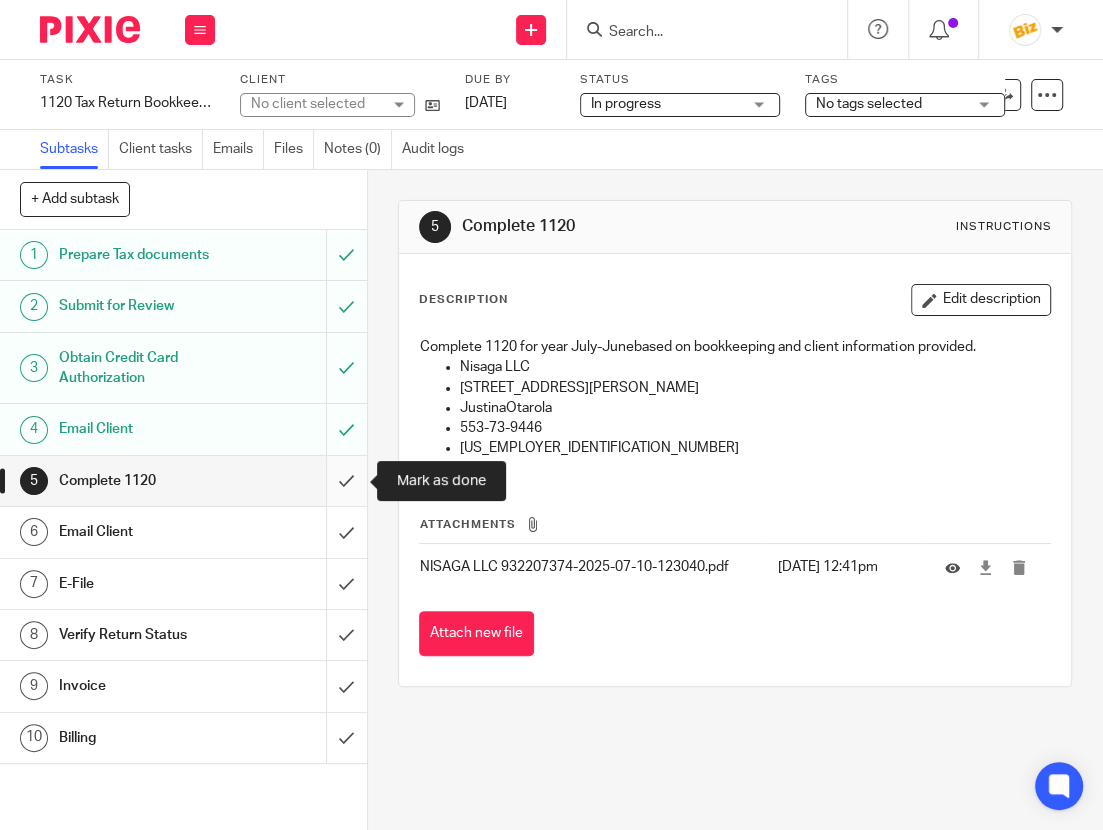 click at bounding box center [183, 481] 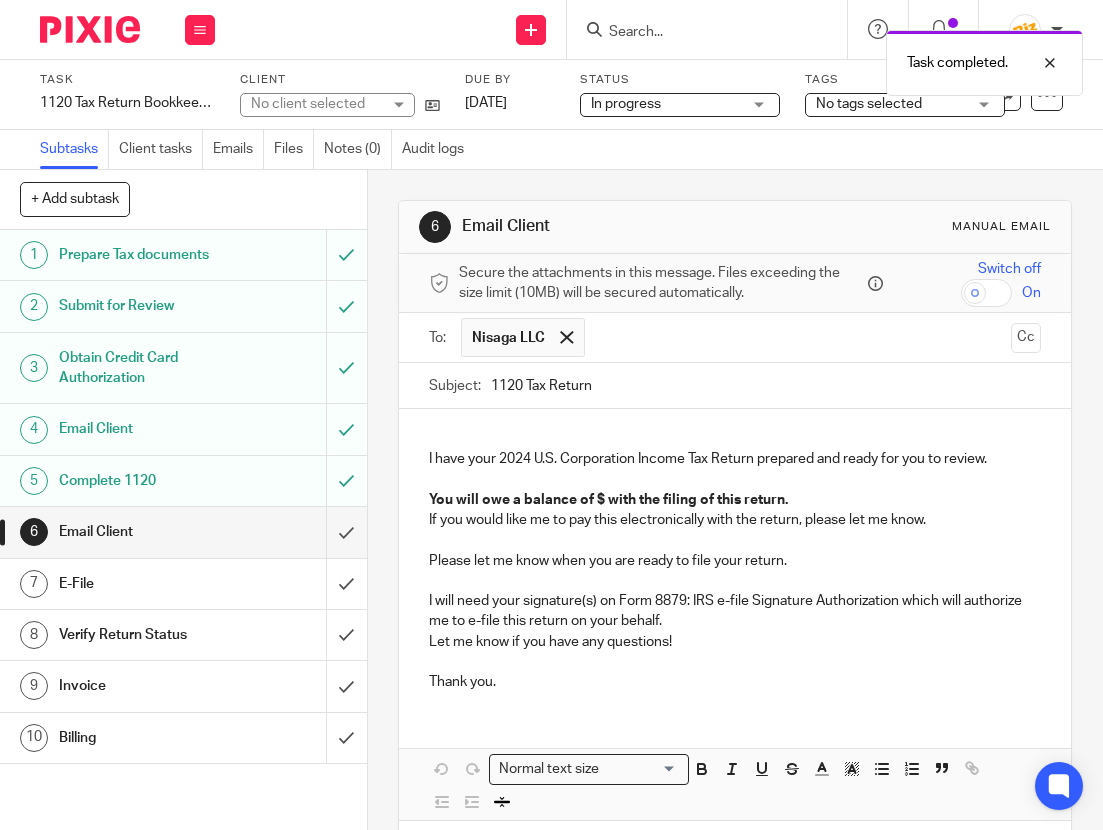 scroll, scrollTop: 0, scrollLeft: 0, axis: both 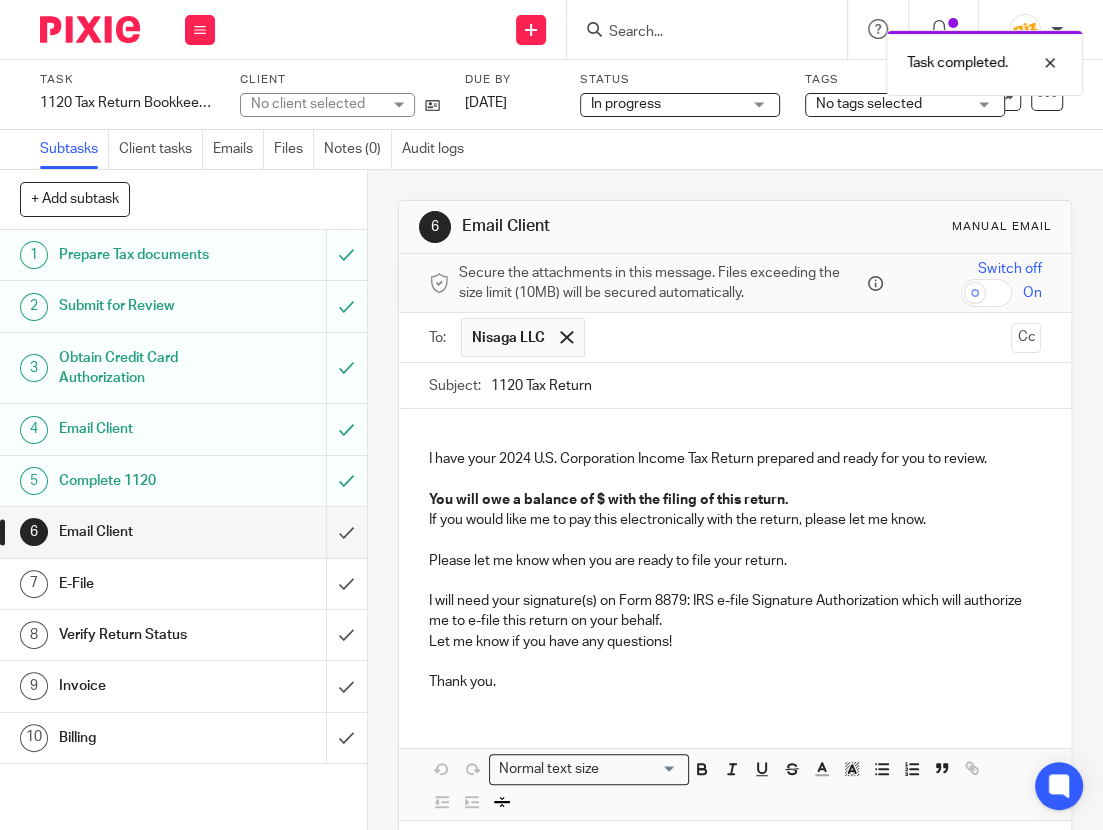 click on "1120 Tax Return" at bounding box center [766, 385] 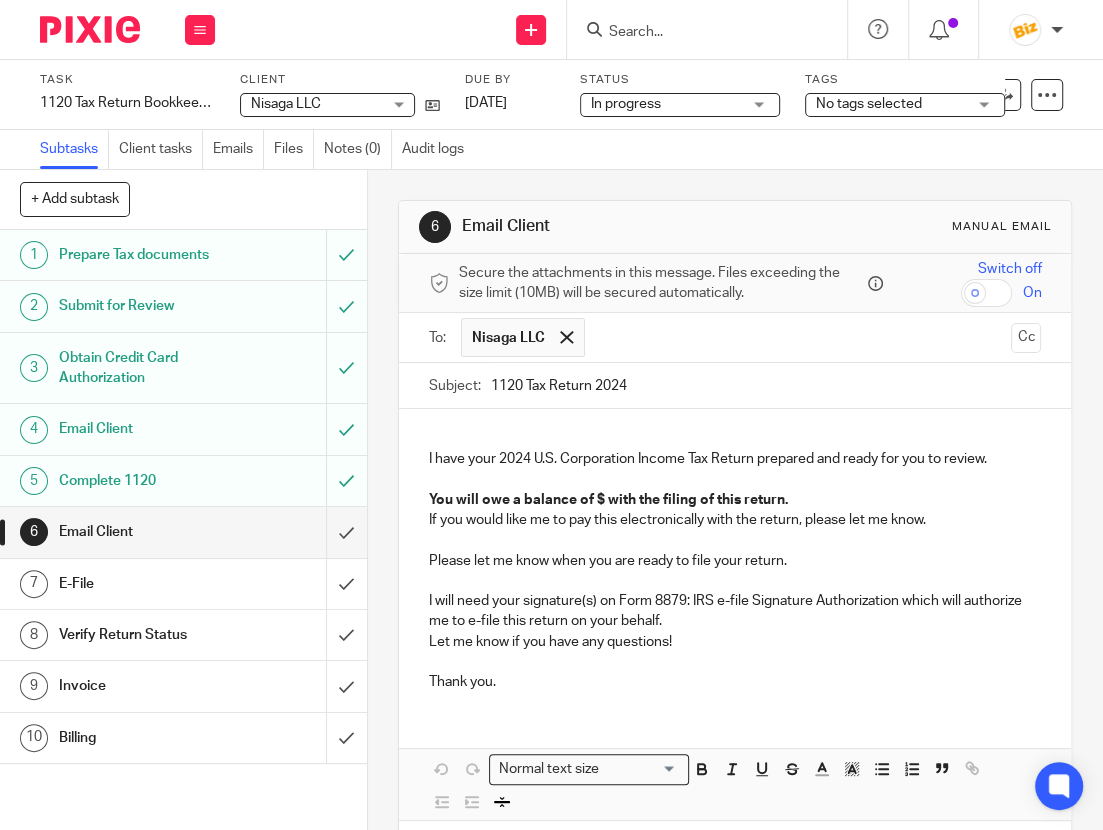 type on "1120 Tax Return 2024" 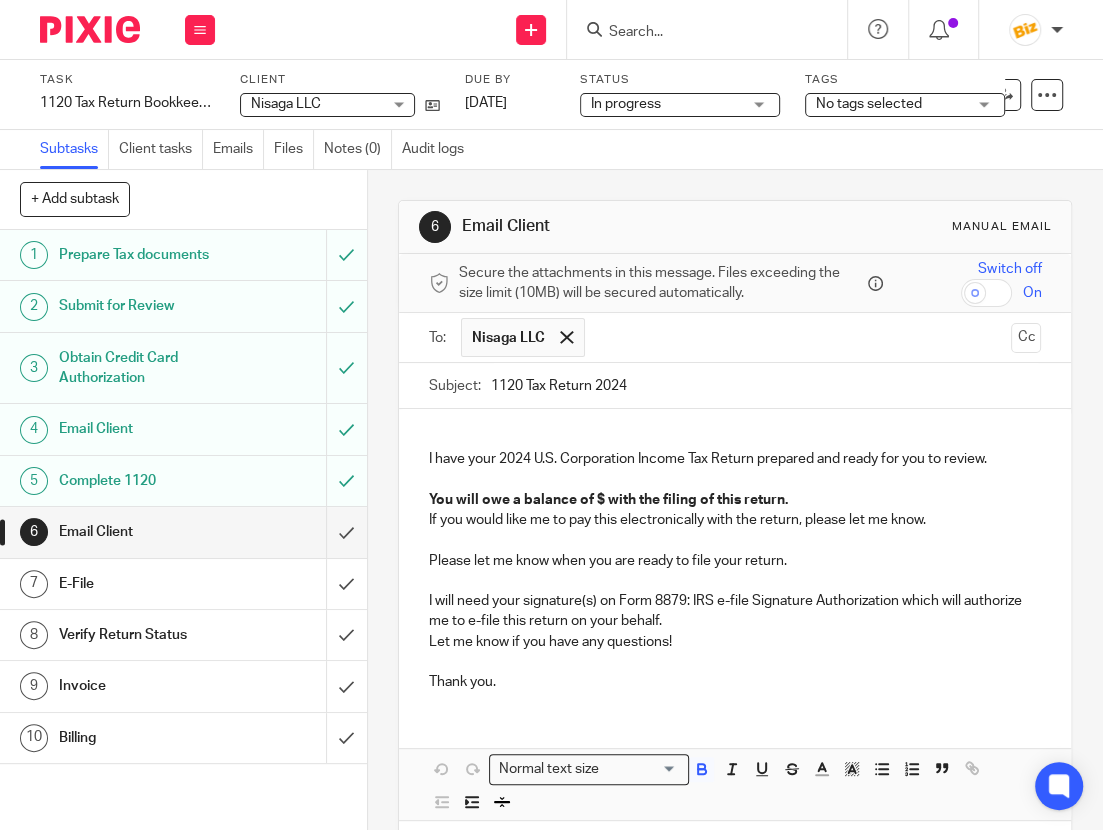 click on "You will owe a balance of $ with the filing of this return." at bounding box center [608, 500] 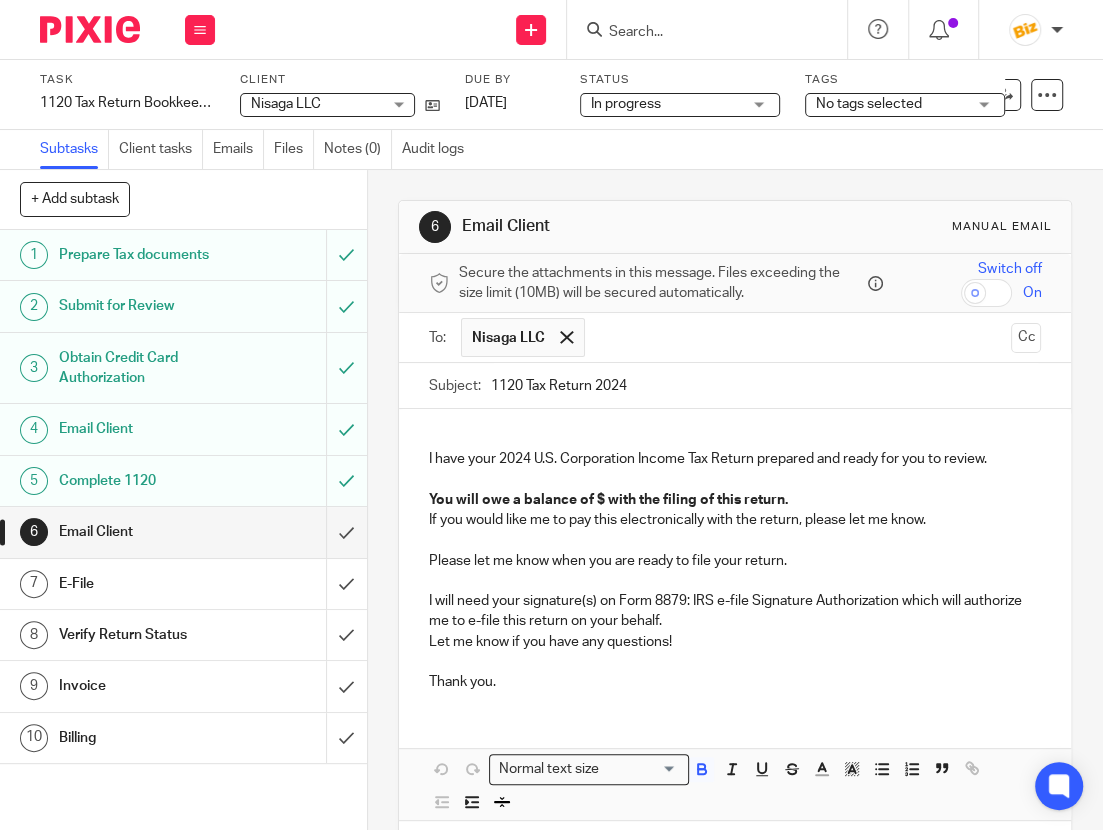 type 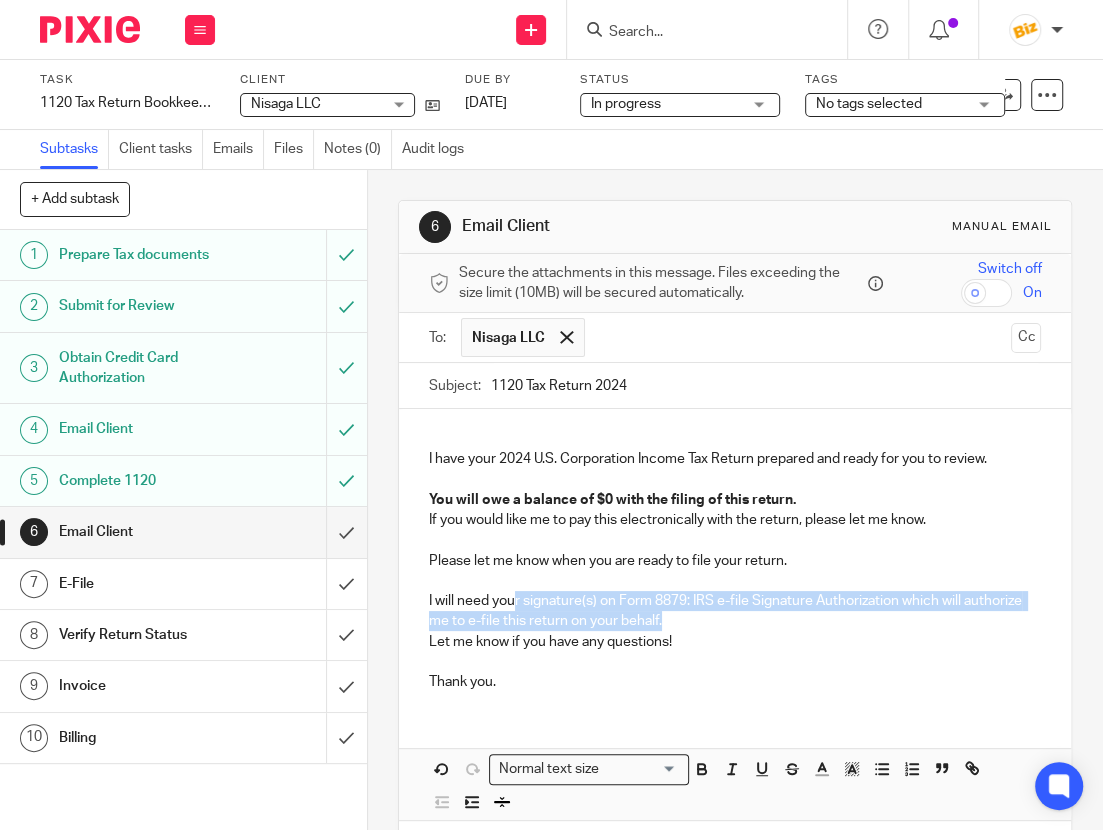 drag, startPoint x: 677, startPoint y: 621, endPoint x: 517, endPoint y: 605, distance: 160.798 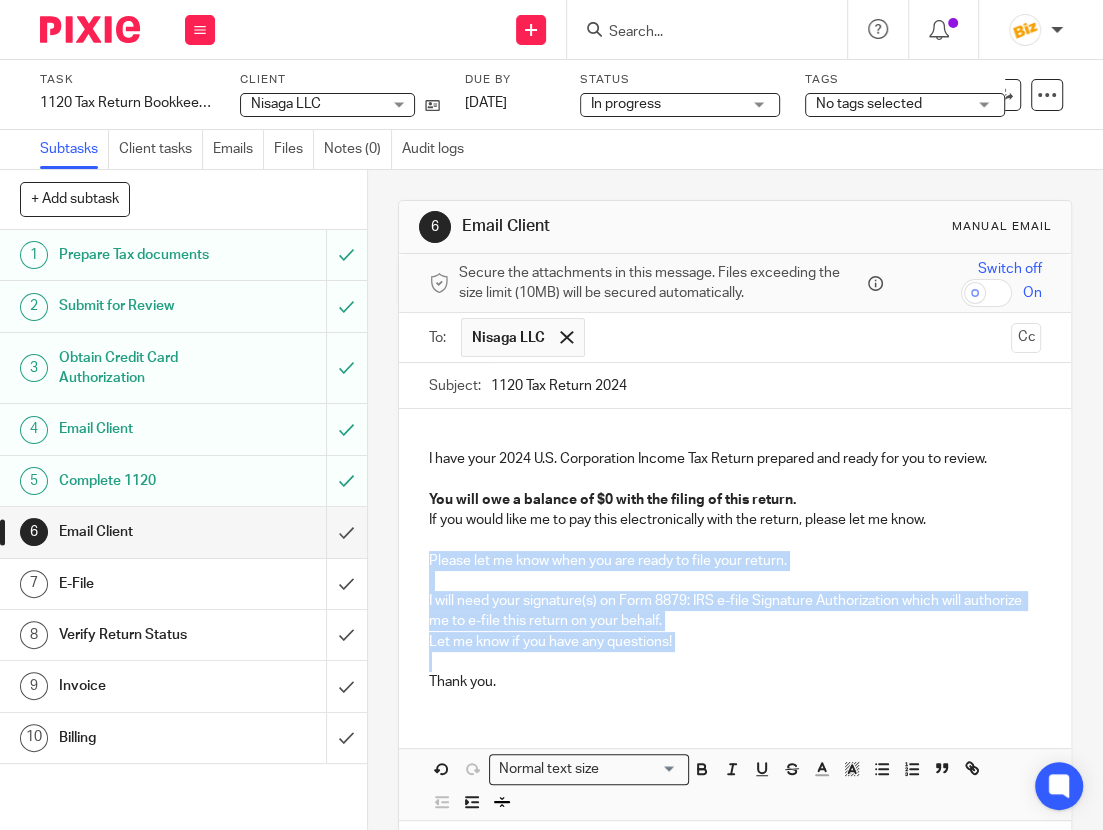 drag, startPoint x: 668, startPoint y: 653, endPoint x: 423, endPoint y: 560, distance: 262.05725 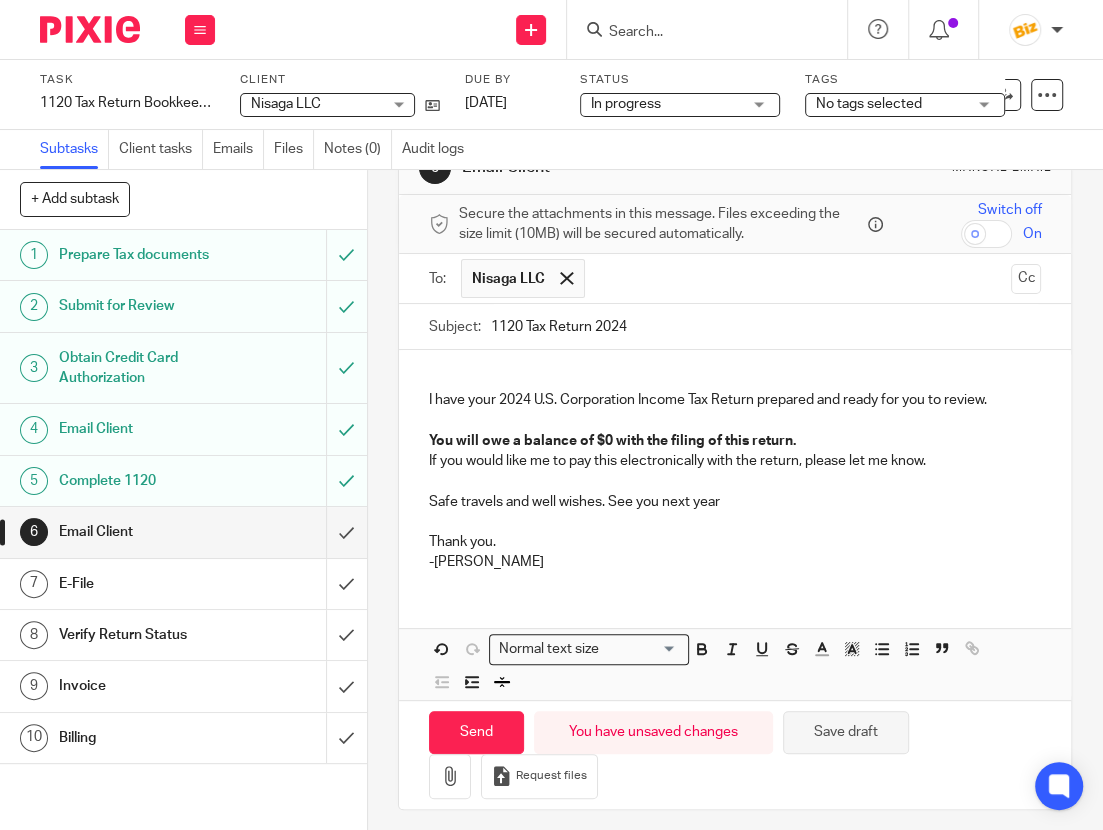 scroll, scrollTop: 68, scrollLeft: 0, axis: vertical 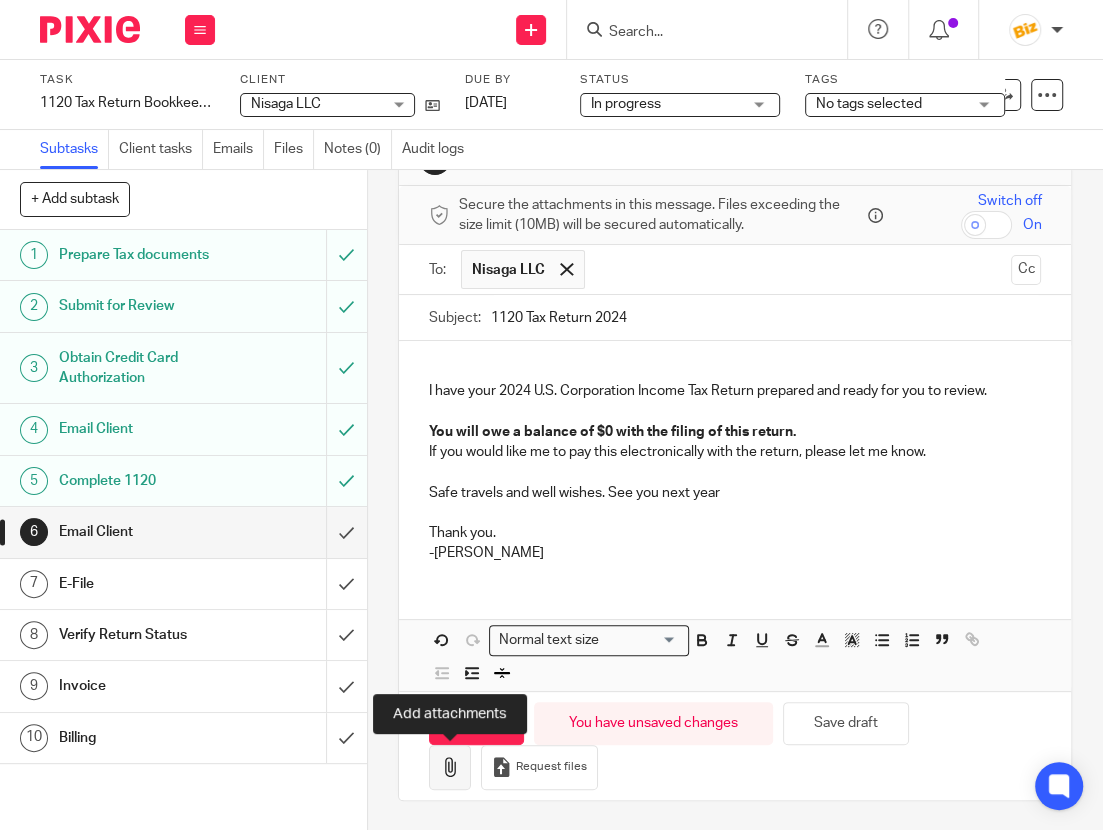 click at bounding box center (450, 767) 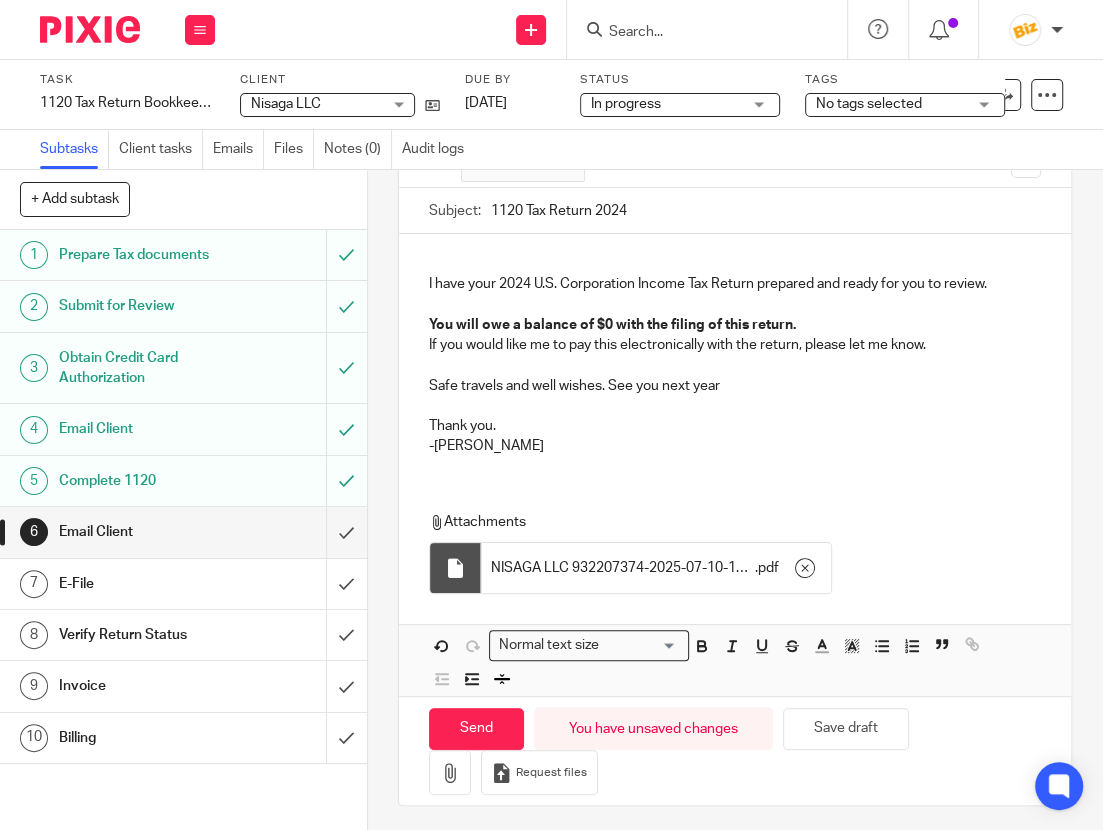 scroll, scrollTop: 181, scrollLeft: 0, axis: vertical 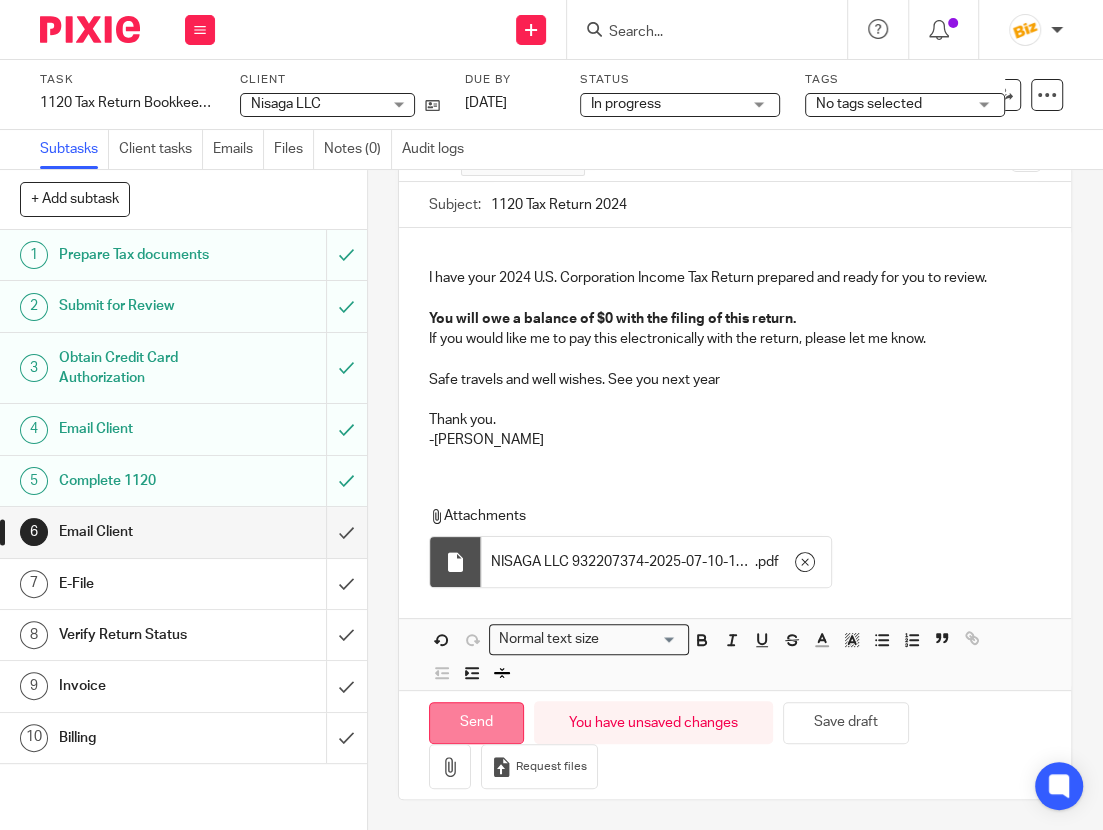 click on "Send" at bounding box center (476, 723) 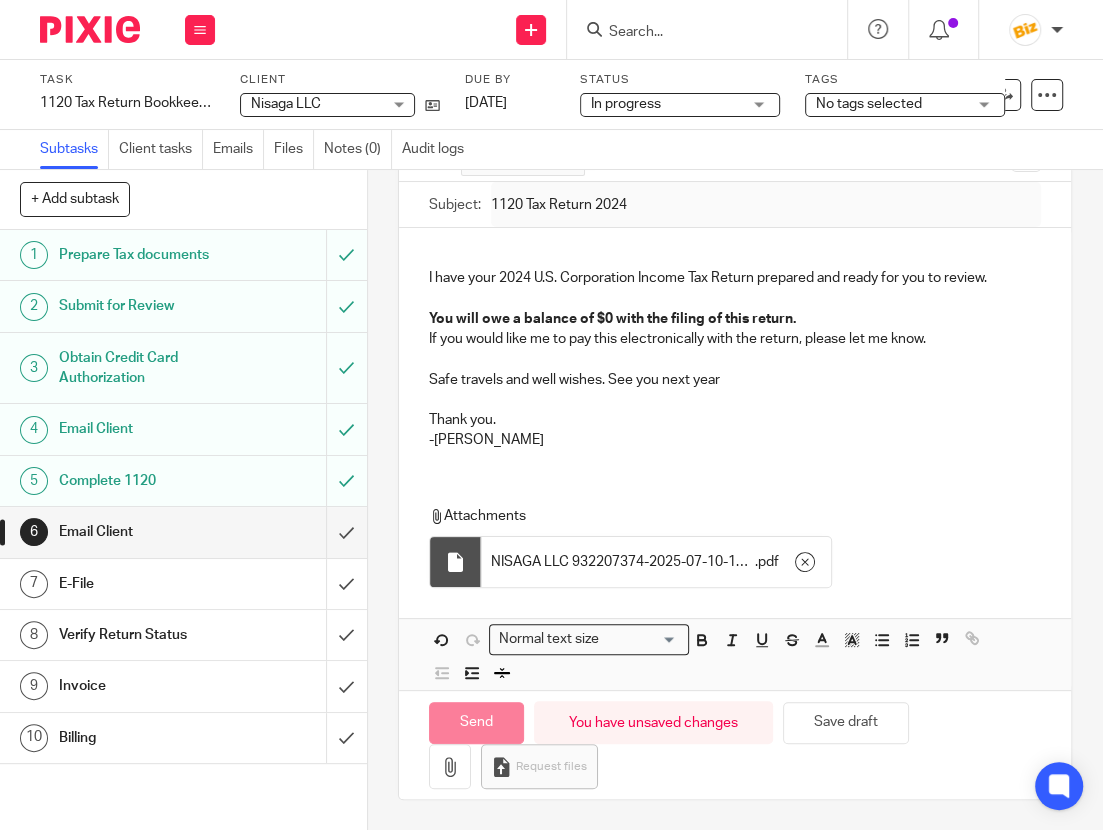 type on "Sent" 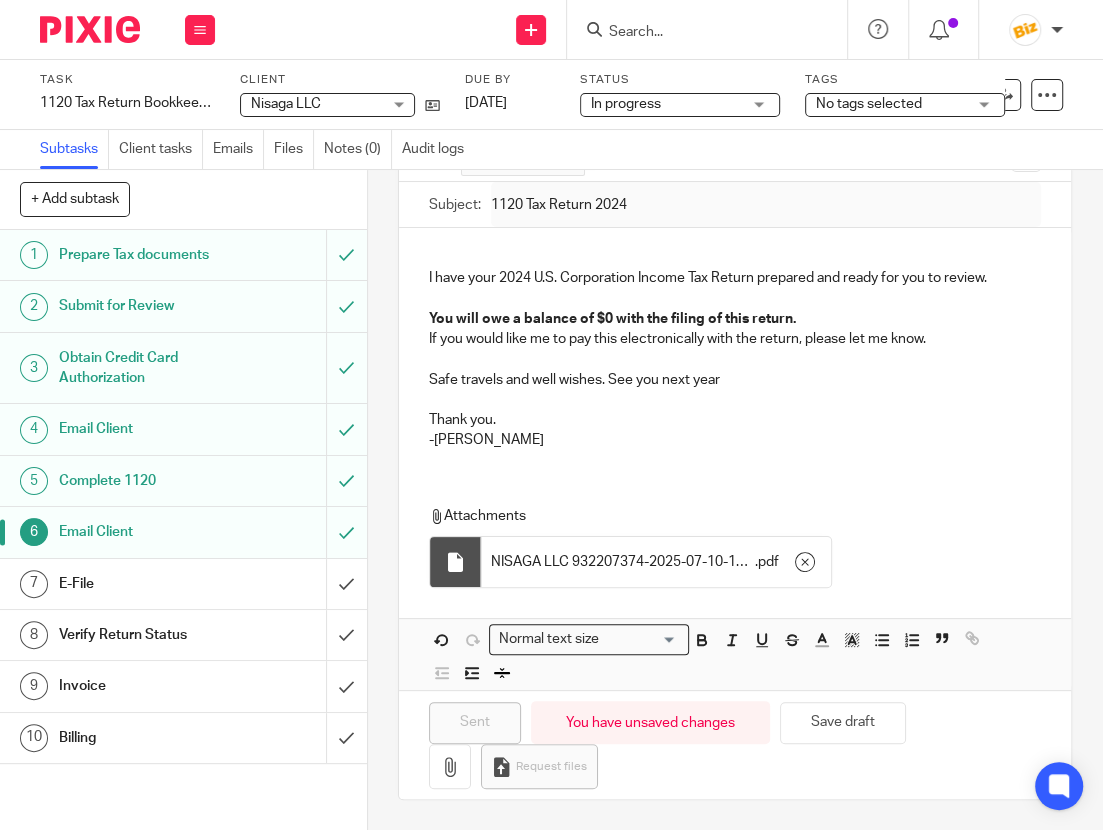 drag, startPoint x: 743, startPoint y: 460, endPoint x: 690, endPoint y: 461, distance: 53.009434 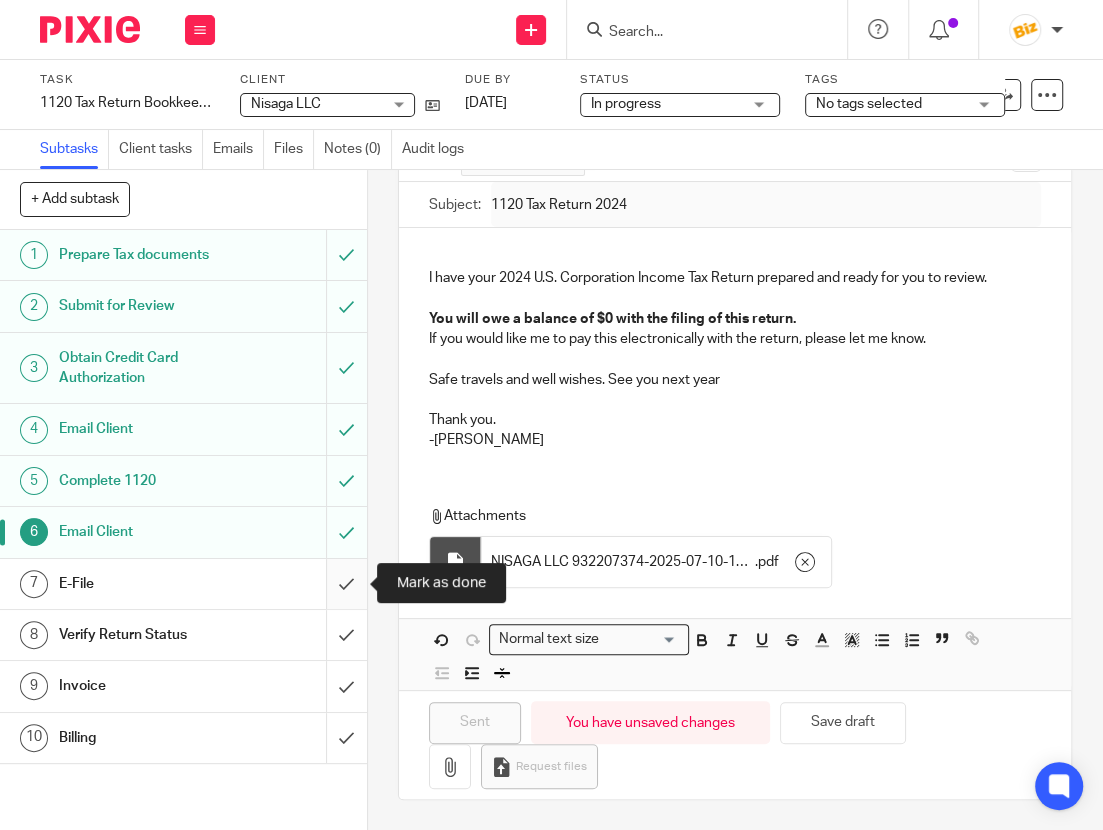 click at bounding box center [183, 584] 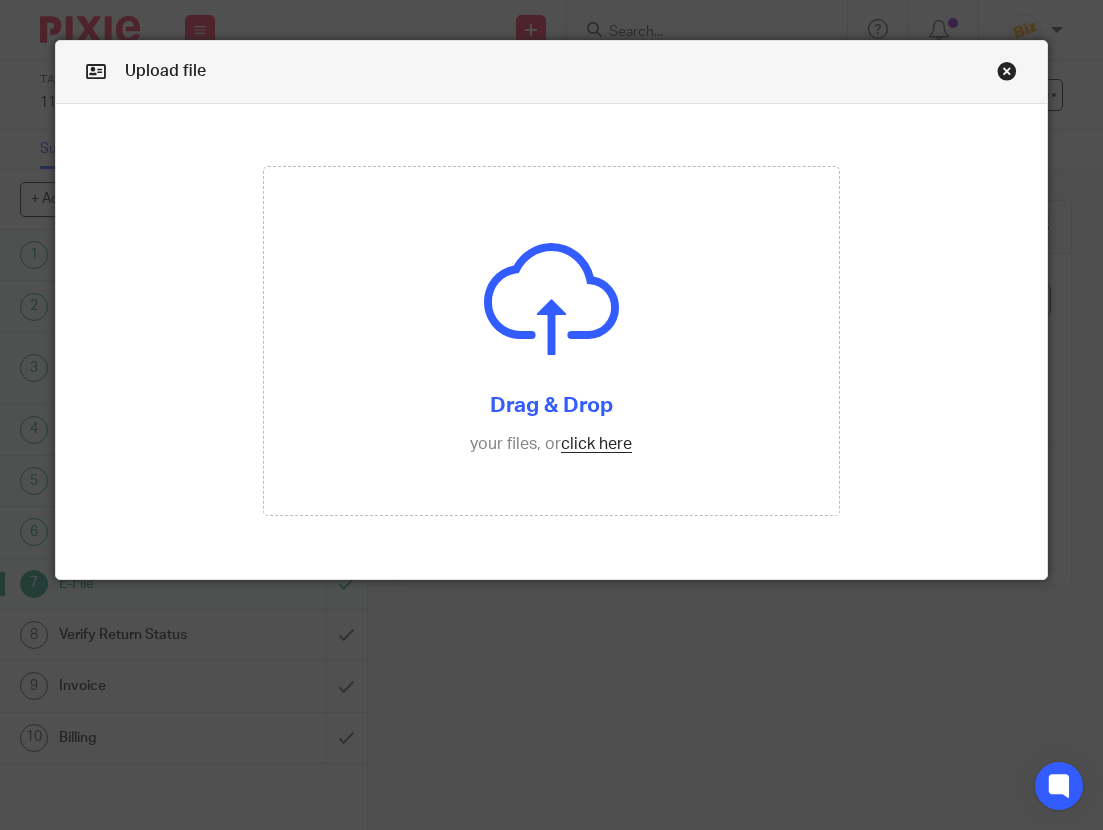 scroll, scrollTop: 0, scrollLeft: 0, axis: both 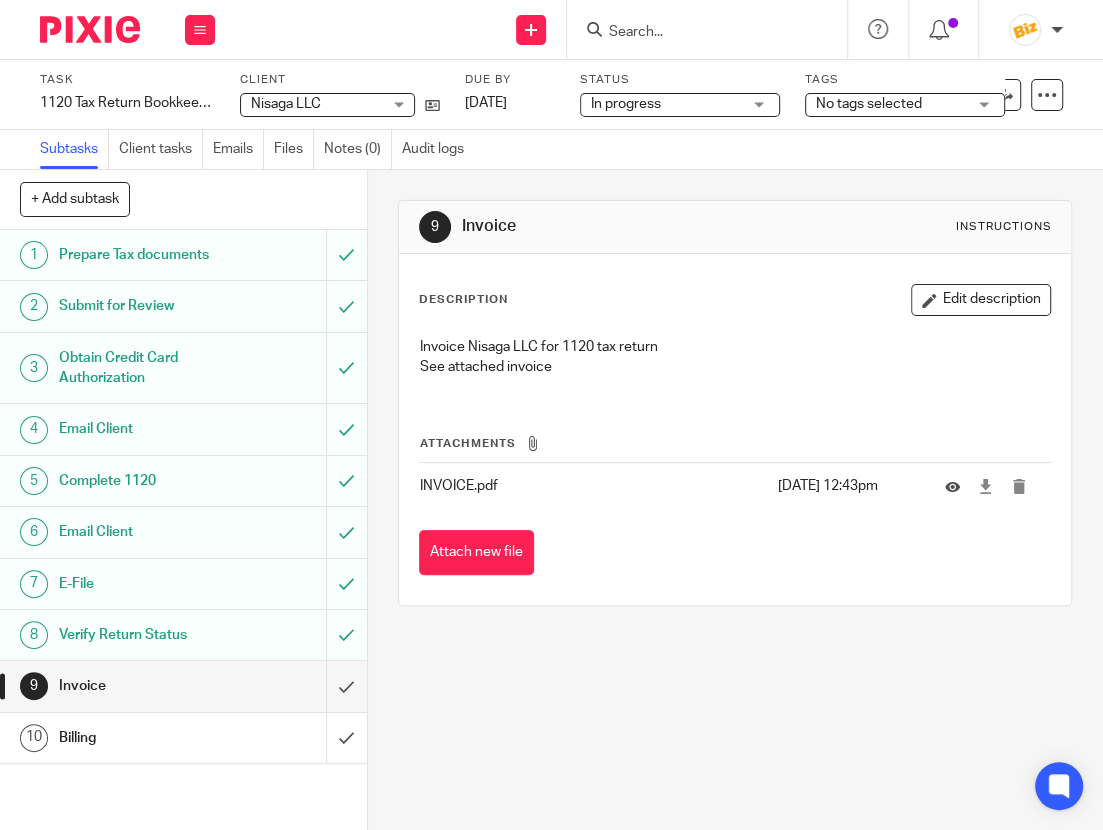 click on "Billing" at bounding box center [182, 738] 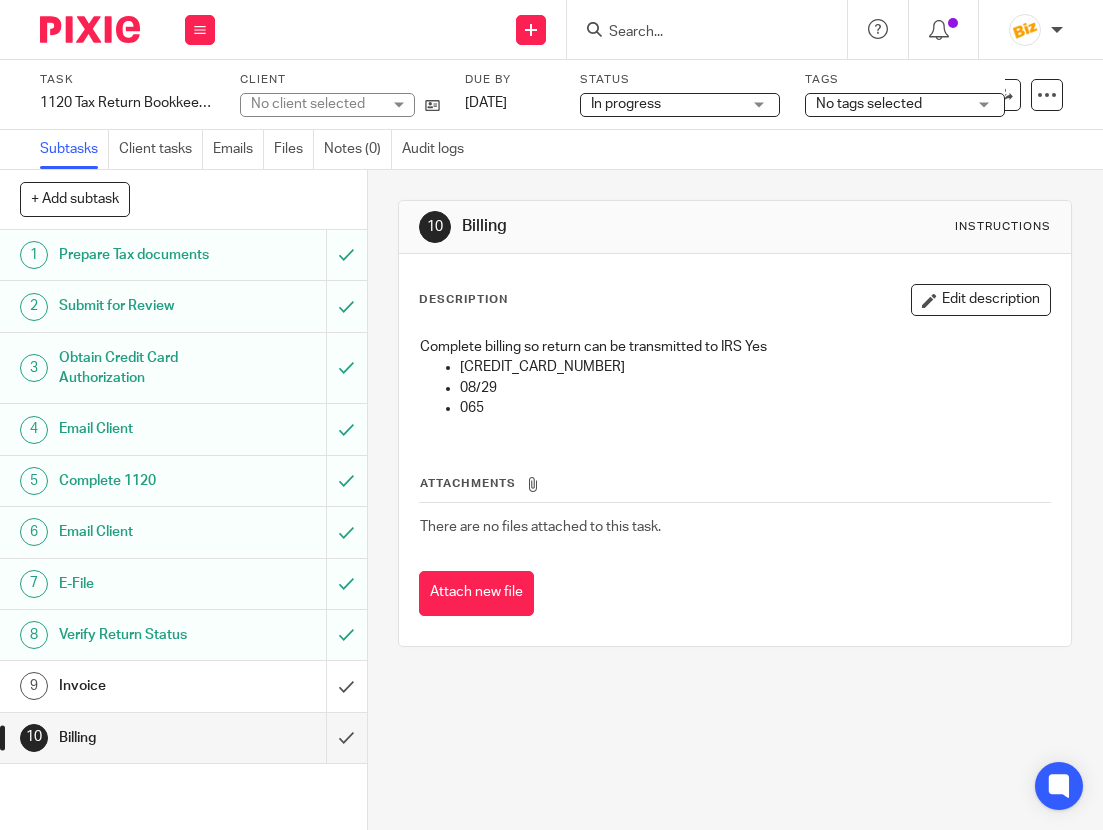 scroll, scrollTop: 0, scrollLeft: 0, axis: both 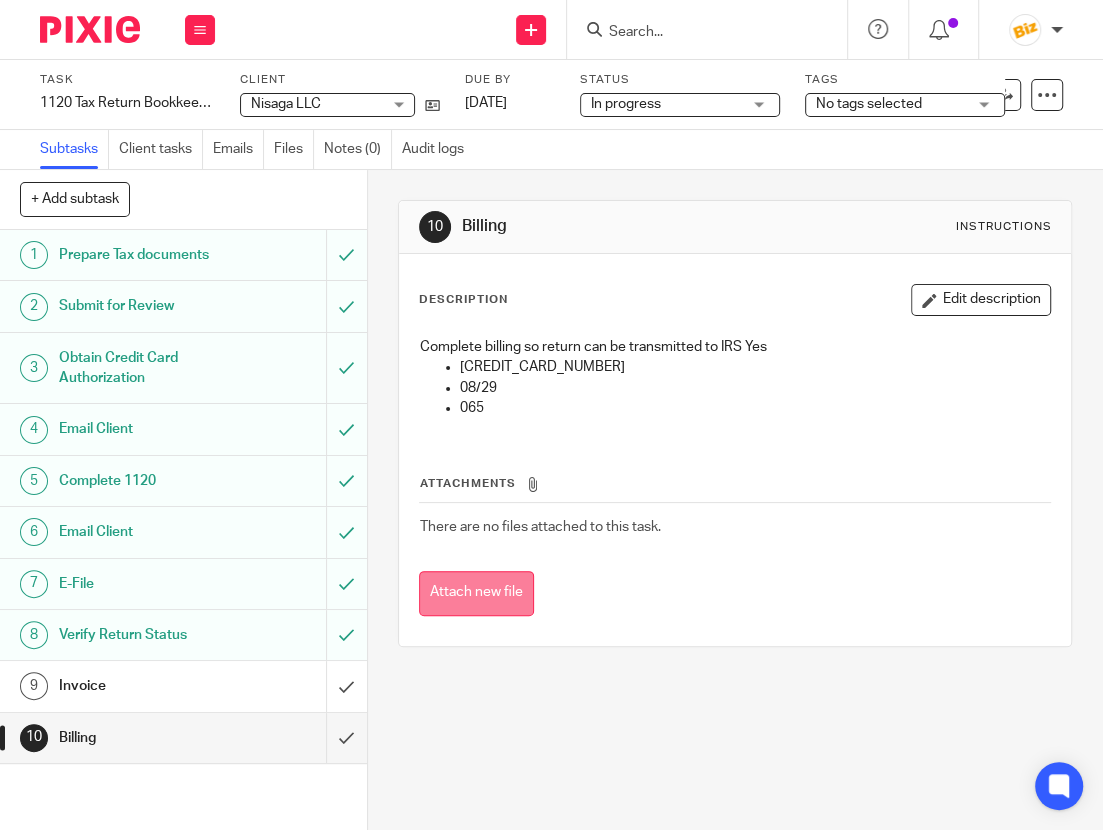 click on "Attach new file" at bounding box center (476, 593) 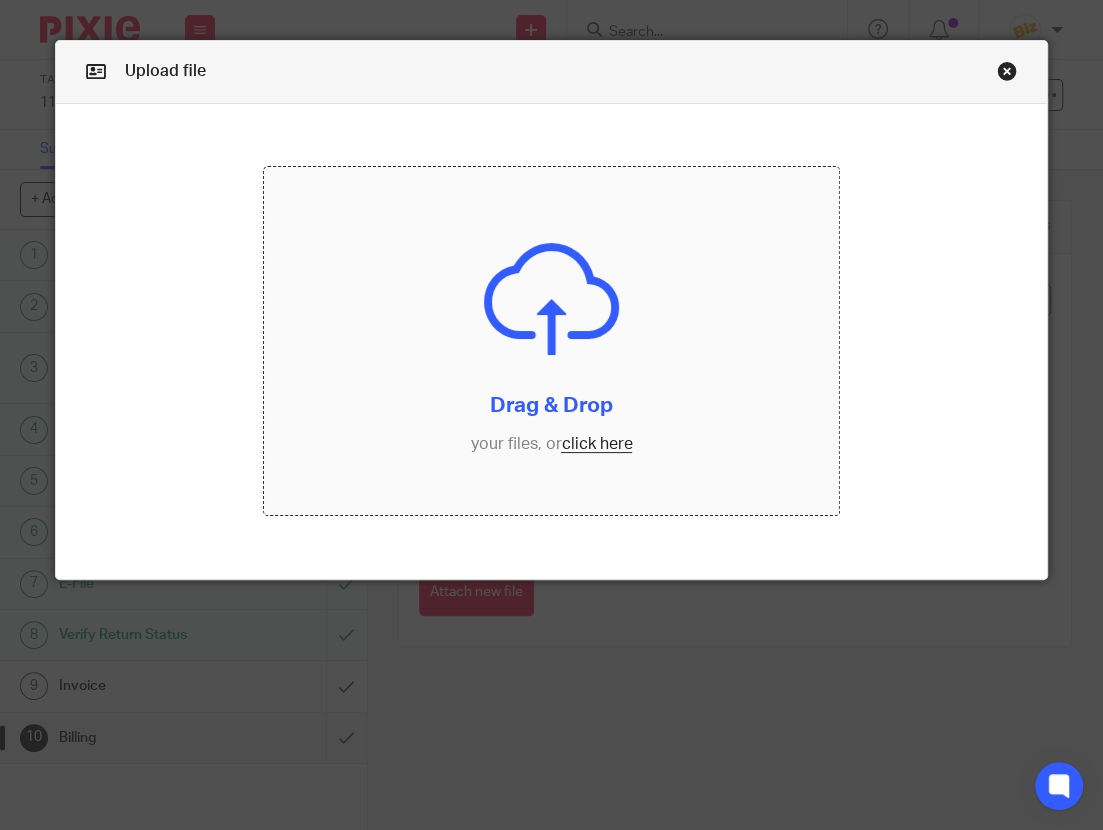 click at bounding box center (552, 341) 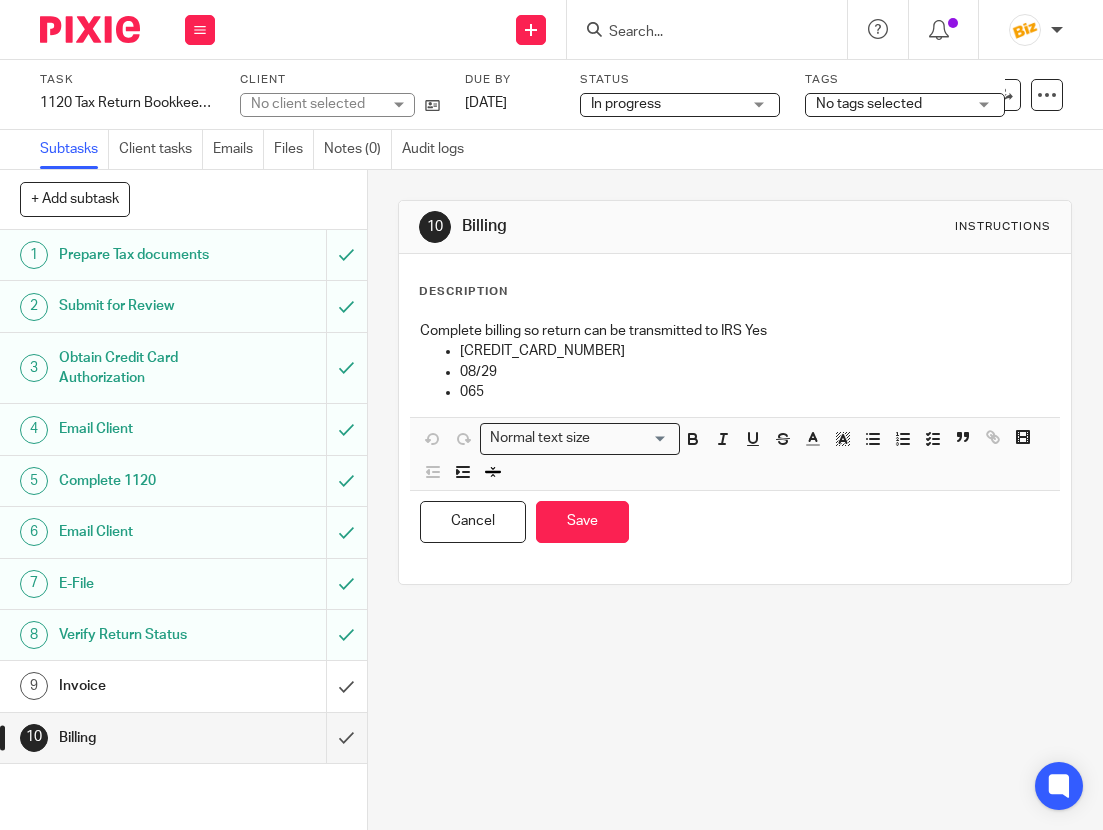 scroll, scrollTop: 0, scrollLeft: 0, axis: both 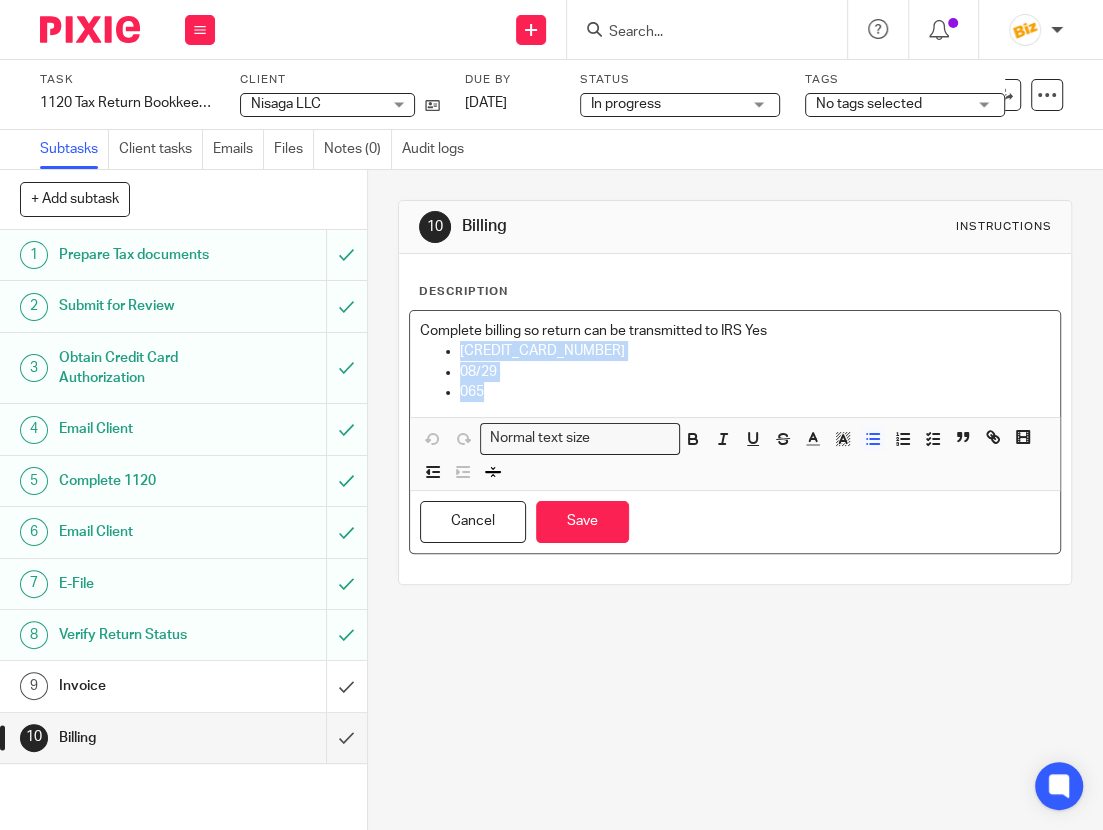 drag, startPoint x: 653, startPoint y: 402, endPoint x: 445, endPoint y: 347, distance: 215.14879 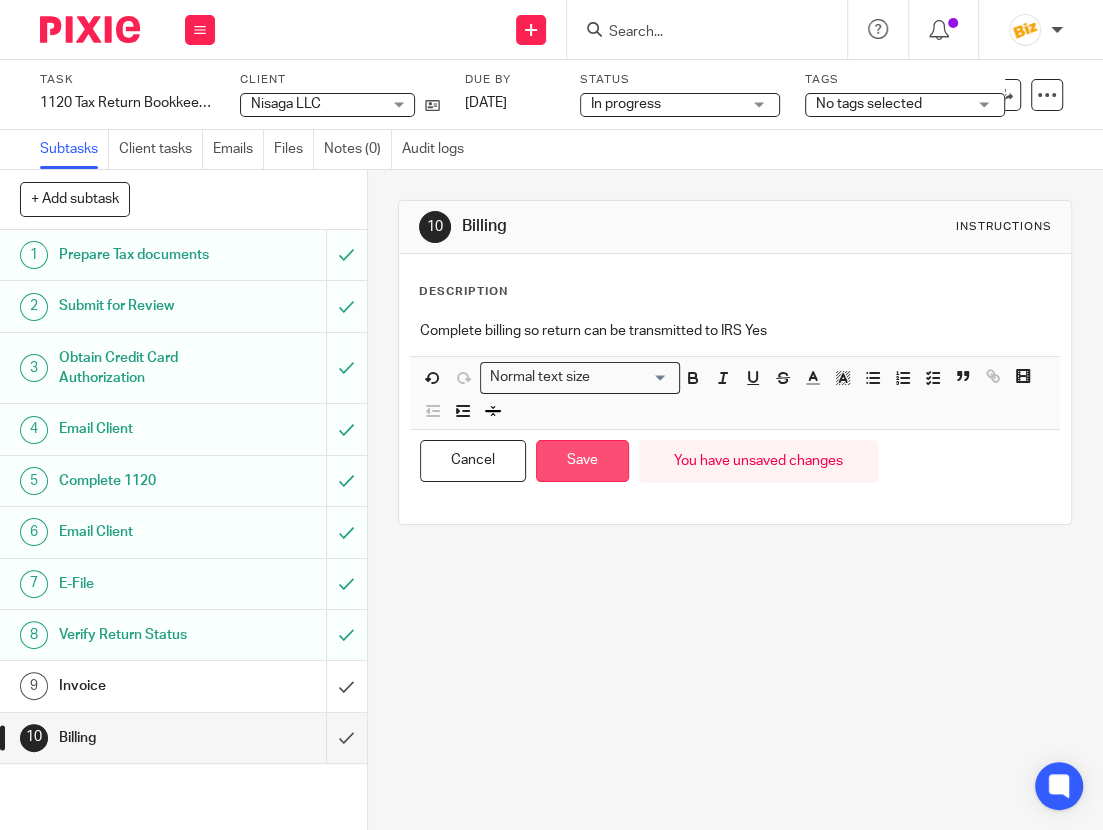 click on "Save" at bounding box center [582, 461] 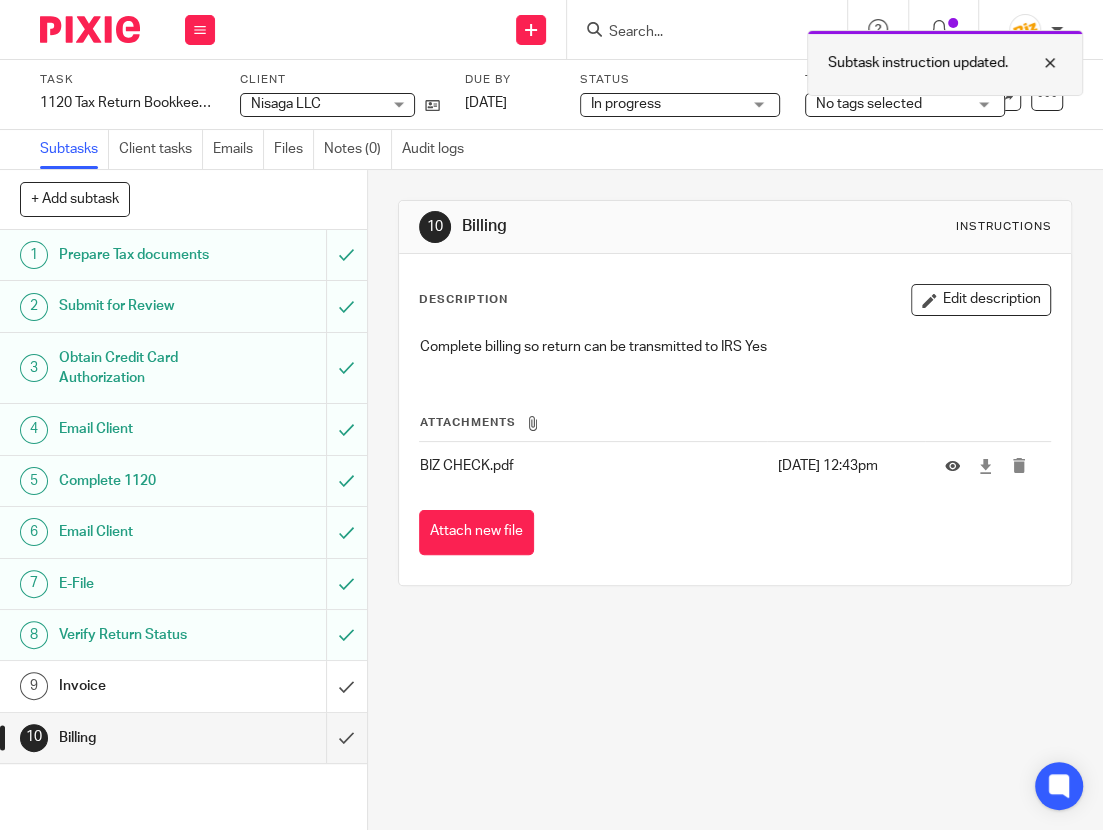 click on "Subtask instruction updated." at bounding box center [945, 63] 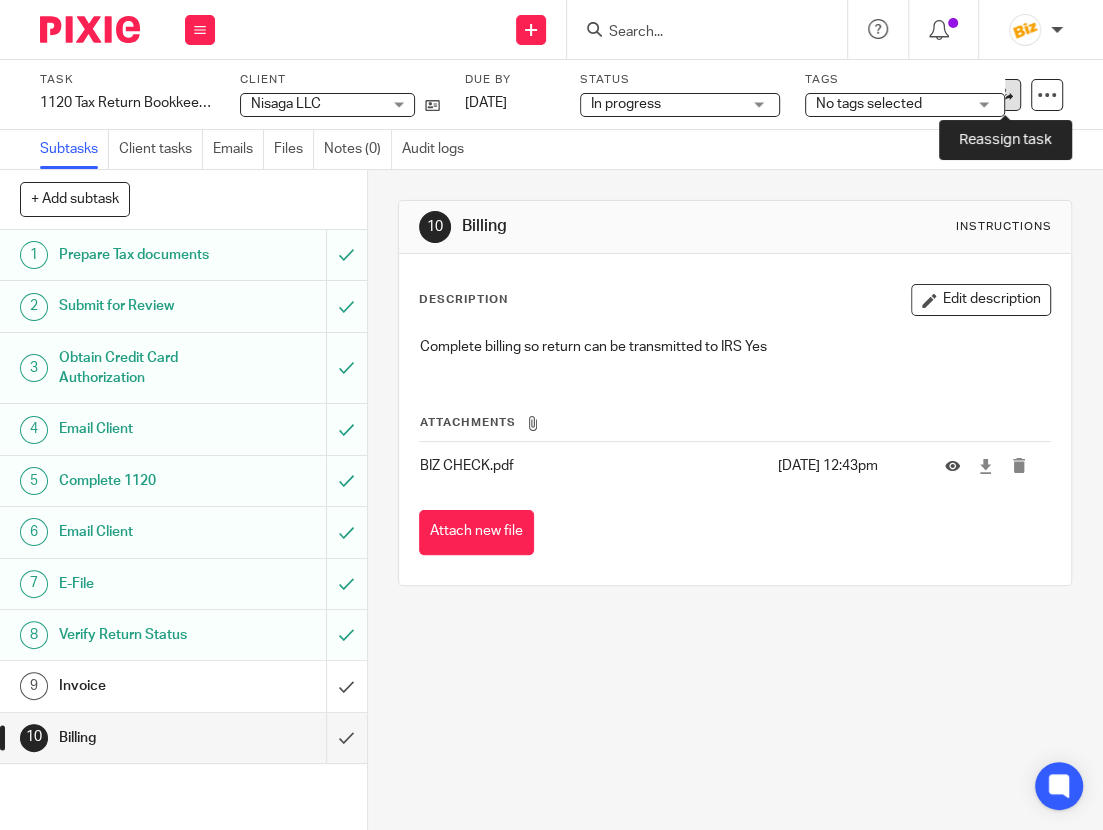 click at bounding box center [1005, 94] 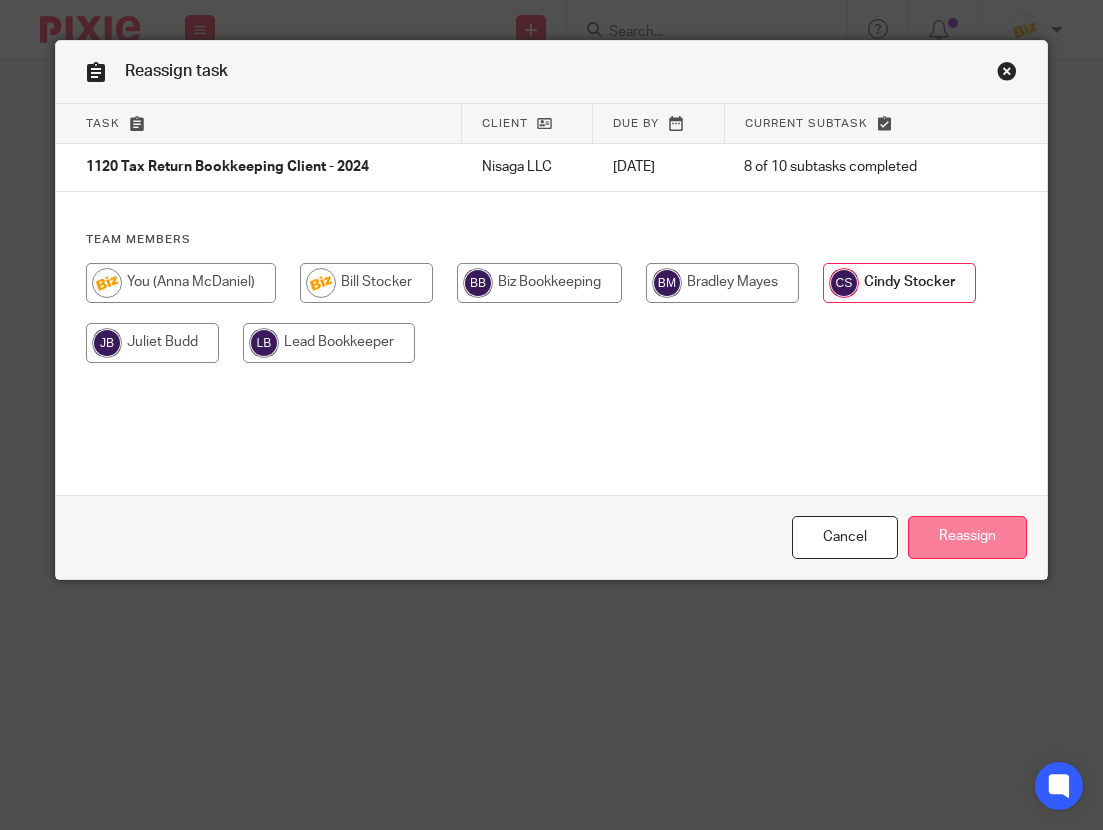 scroll, scrollTop: 0, scrollLeft: 0, axis: both 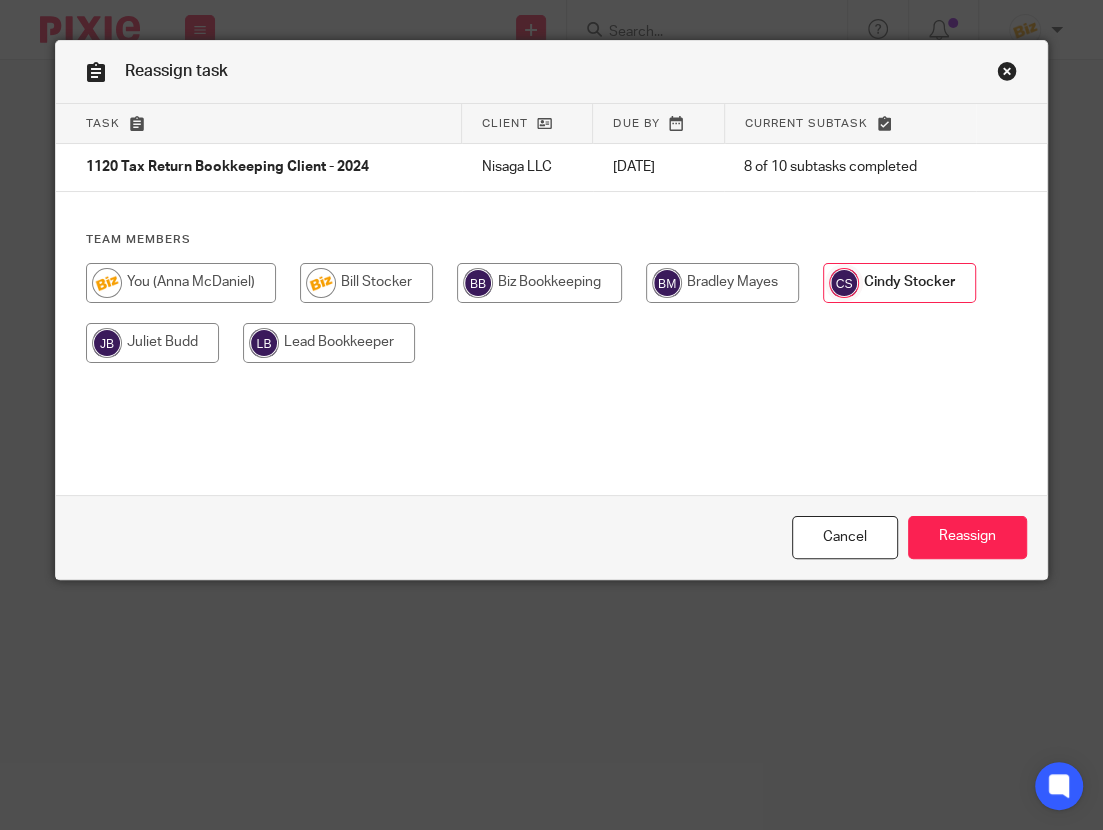 click on "Cancel
Reassign" at bounding box center [551, 537] 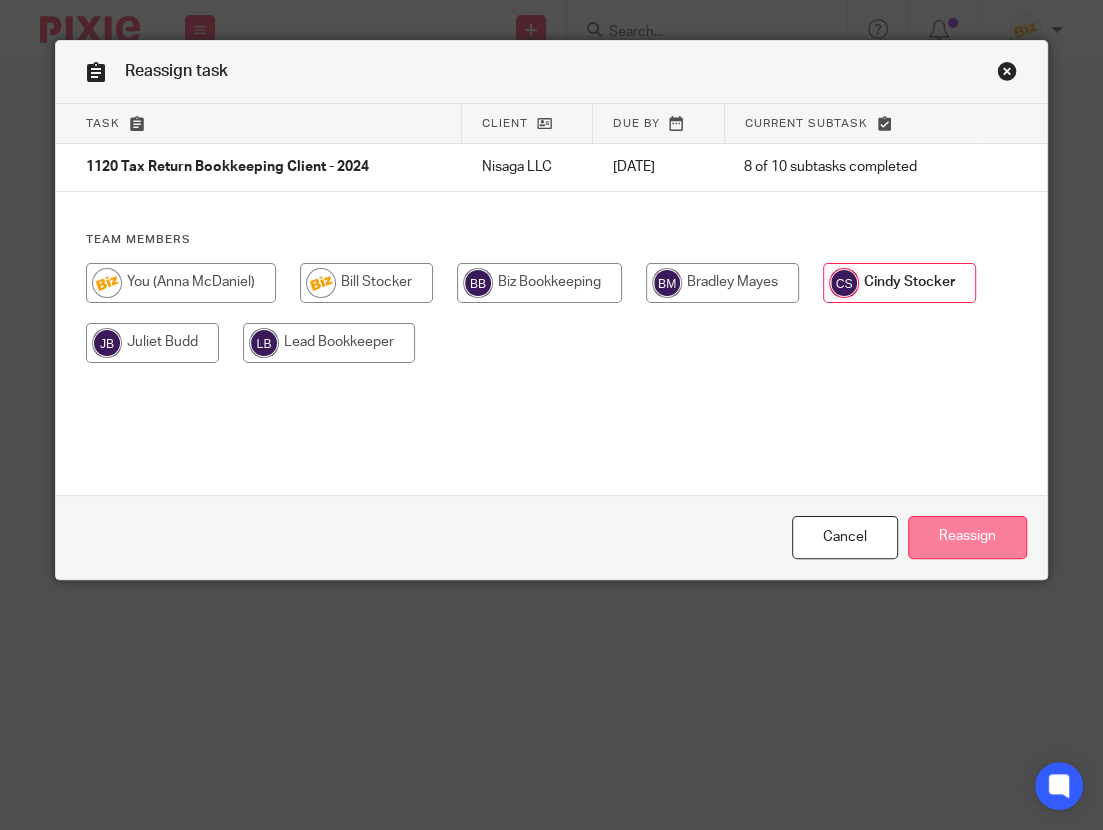 click on "Reassign" at bounding box center (967, 537) 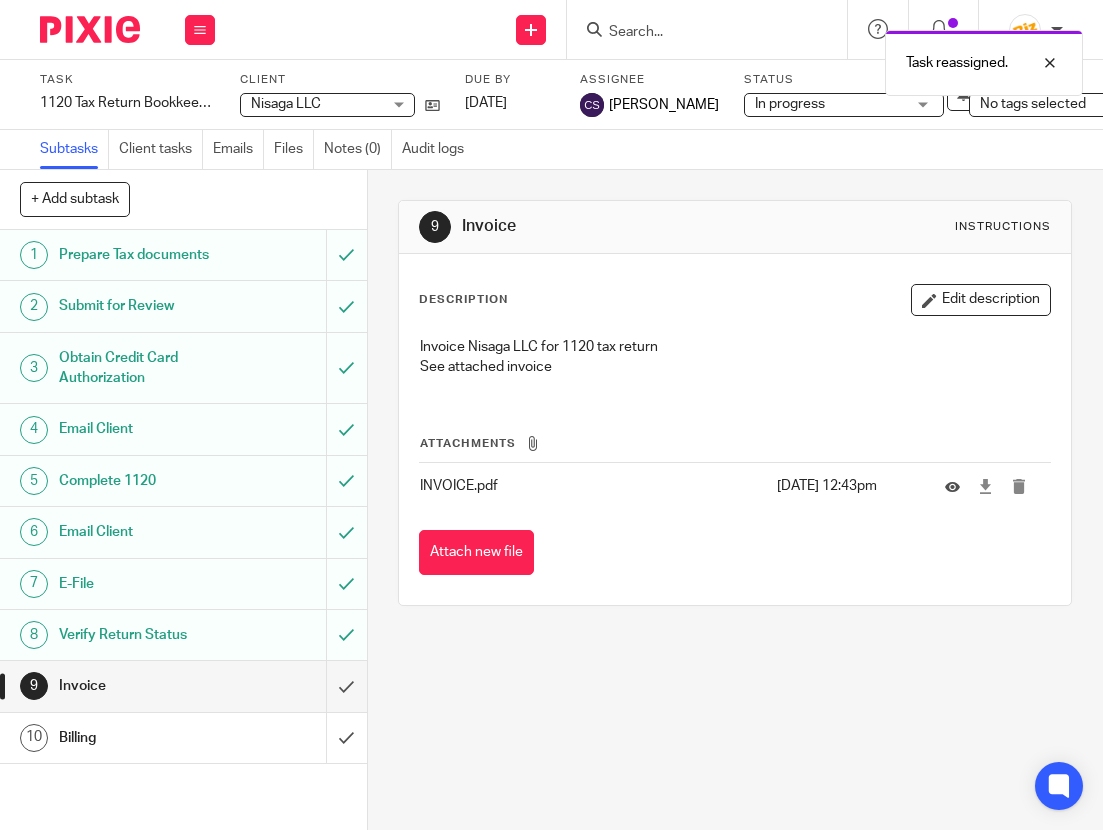scroll, scrollTop: 0, scrollLeft: 0, axis: both 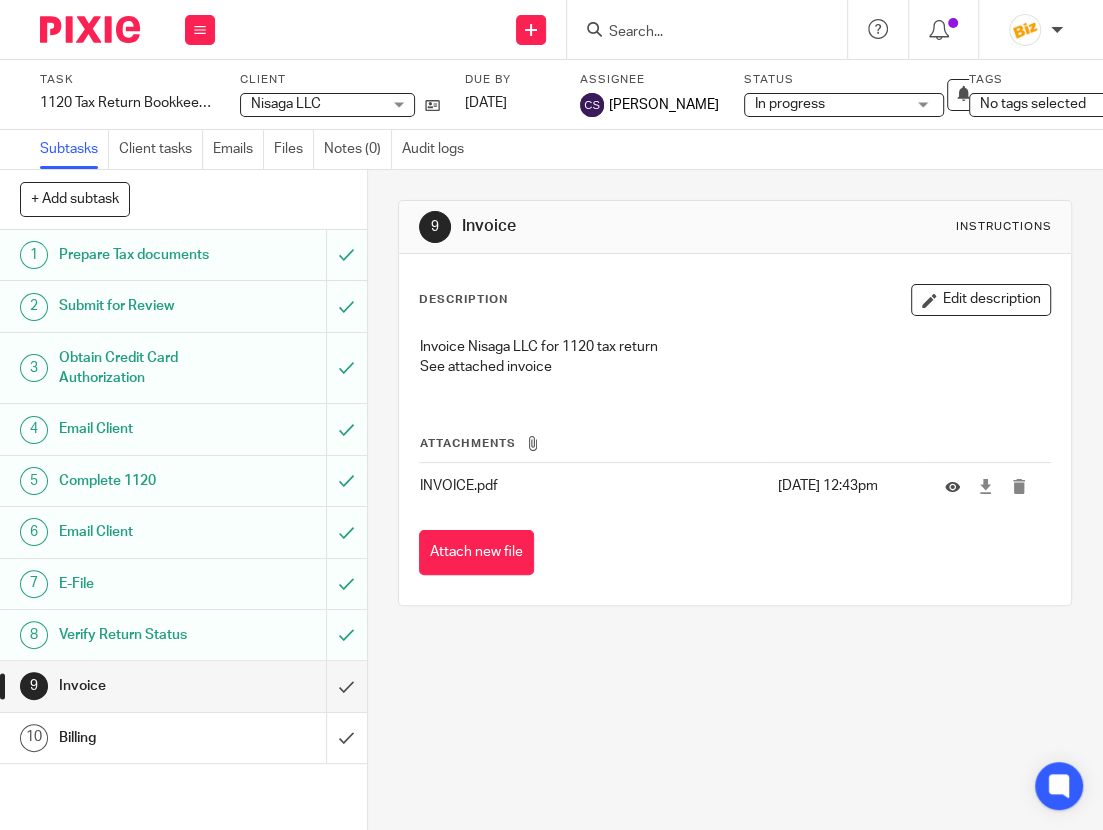 click at bounding box center (697, 33) 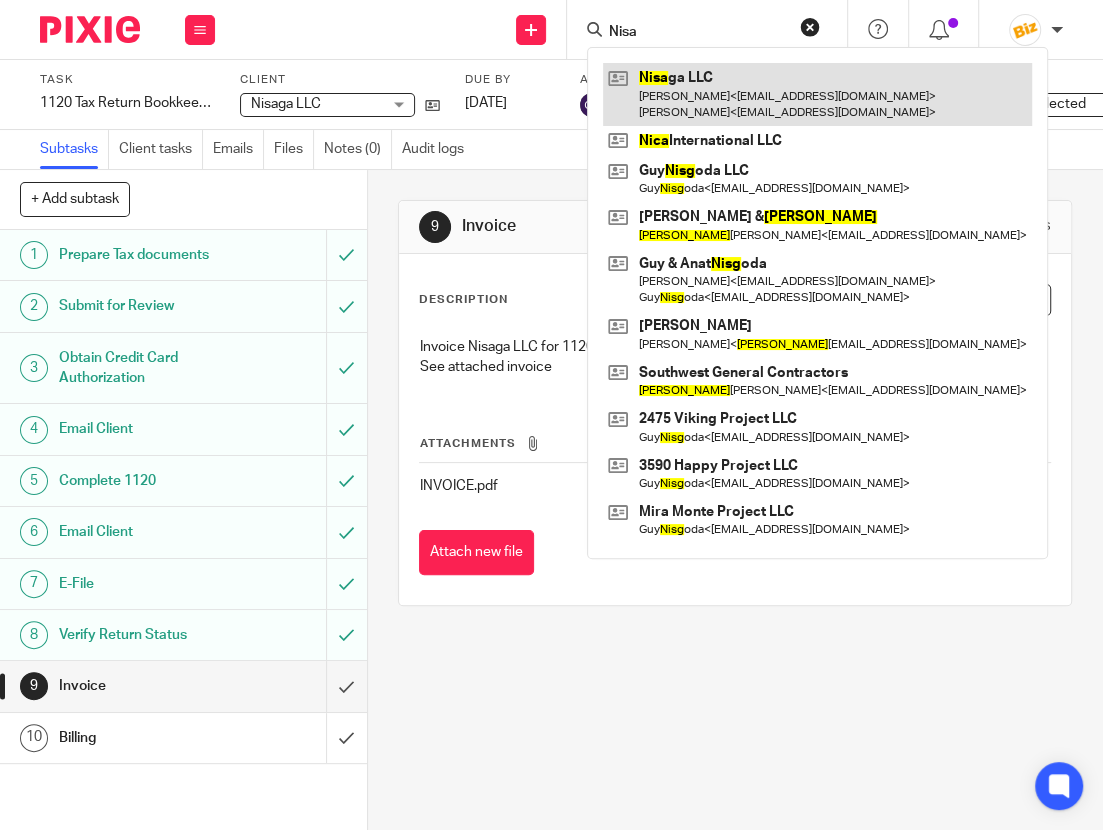 type on "Nisa" 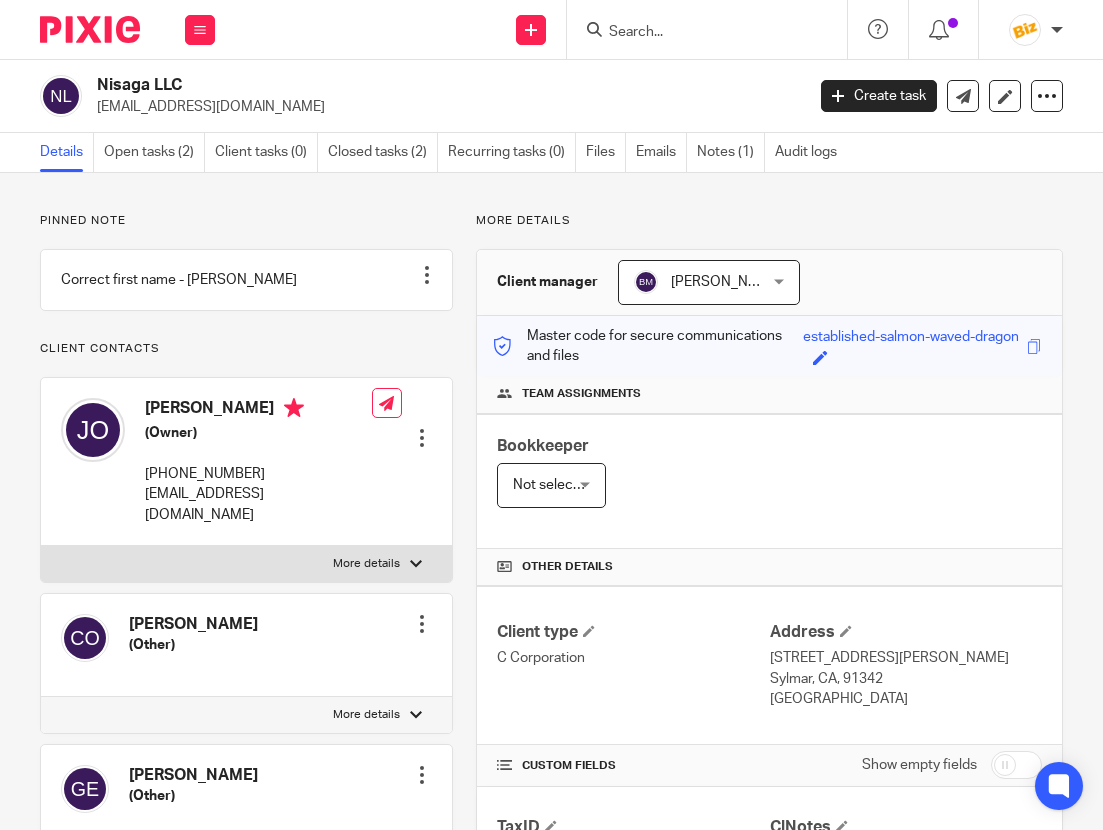 scroll, scrollTop: 0, scrollLeft: 0, axis: both 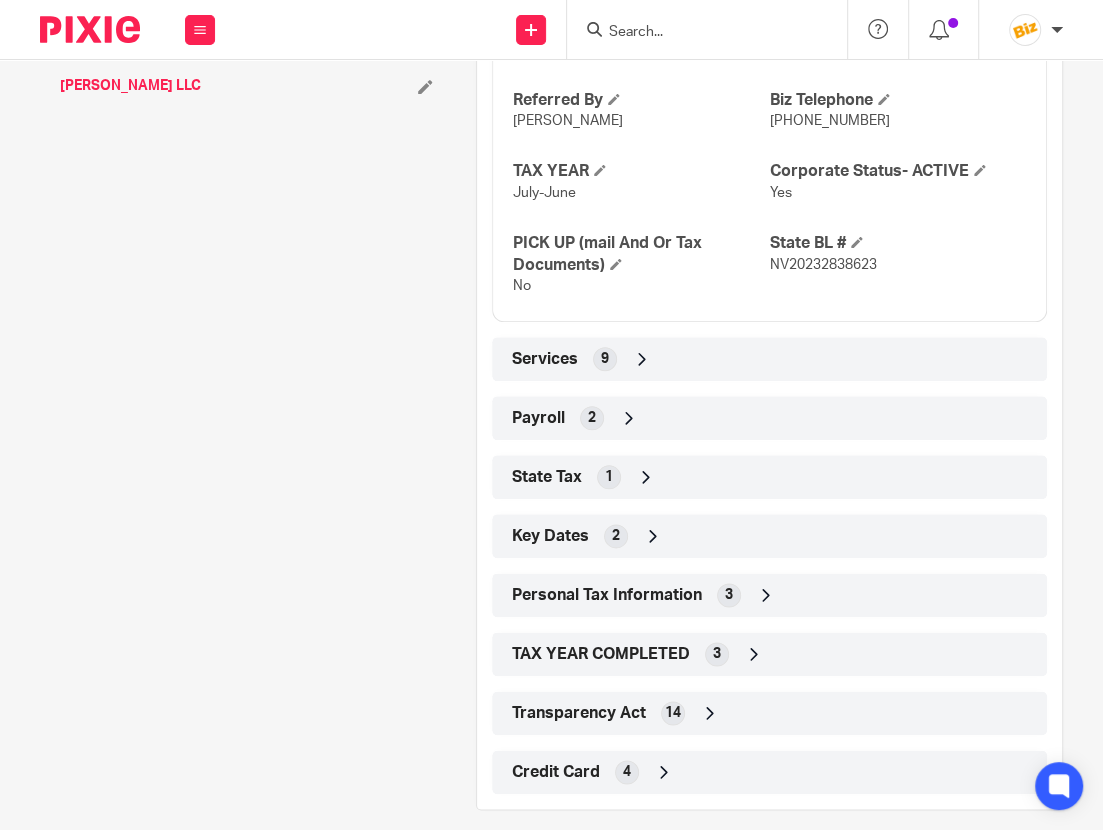 click at bounding box center (754, 654) 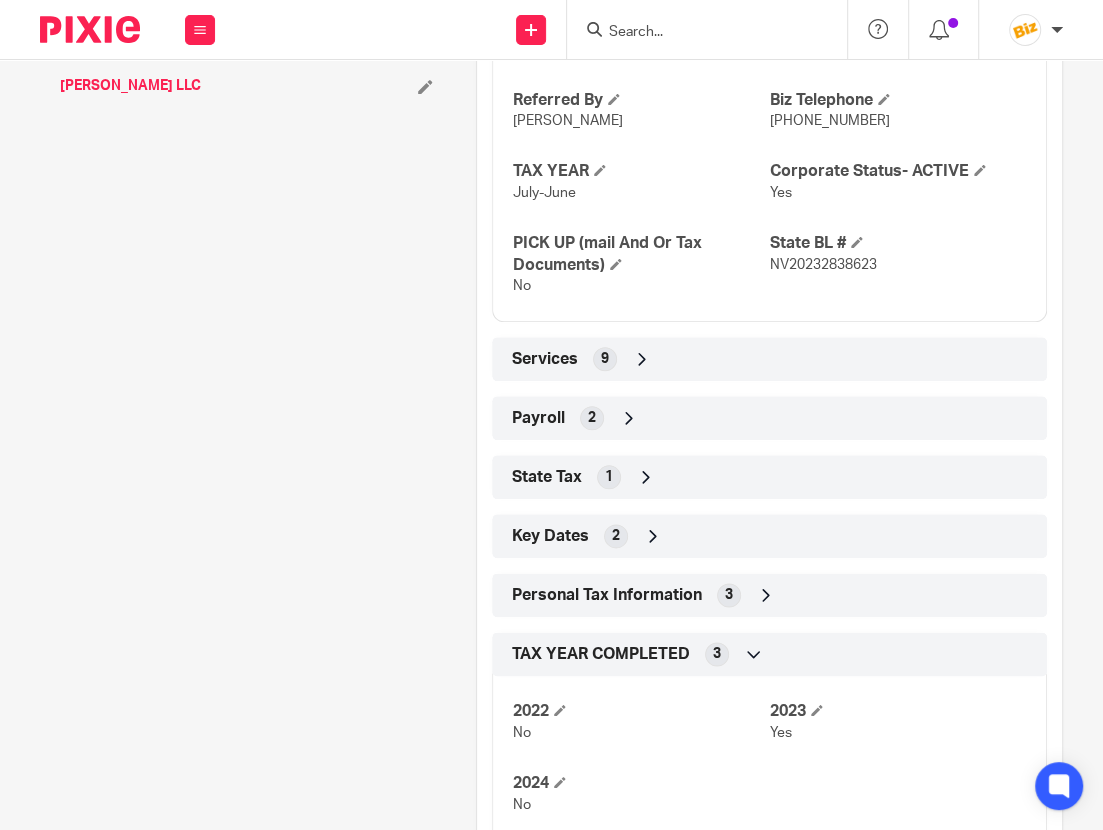 scroll, scrollTop: 1304, scrollLeft: 0, axis: vertical 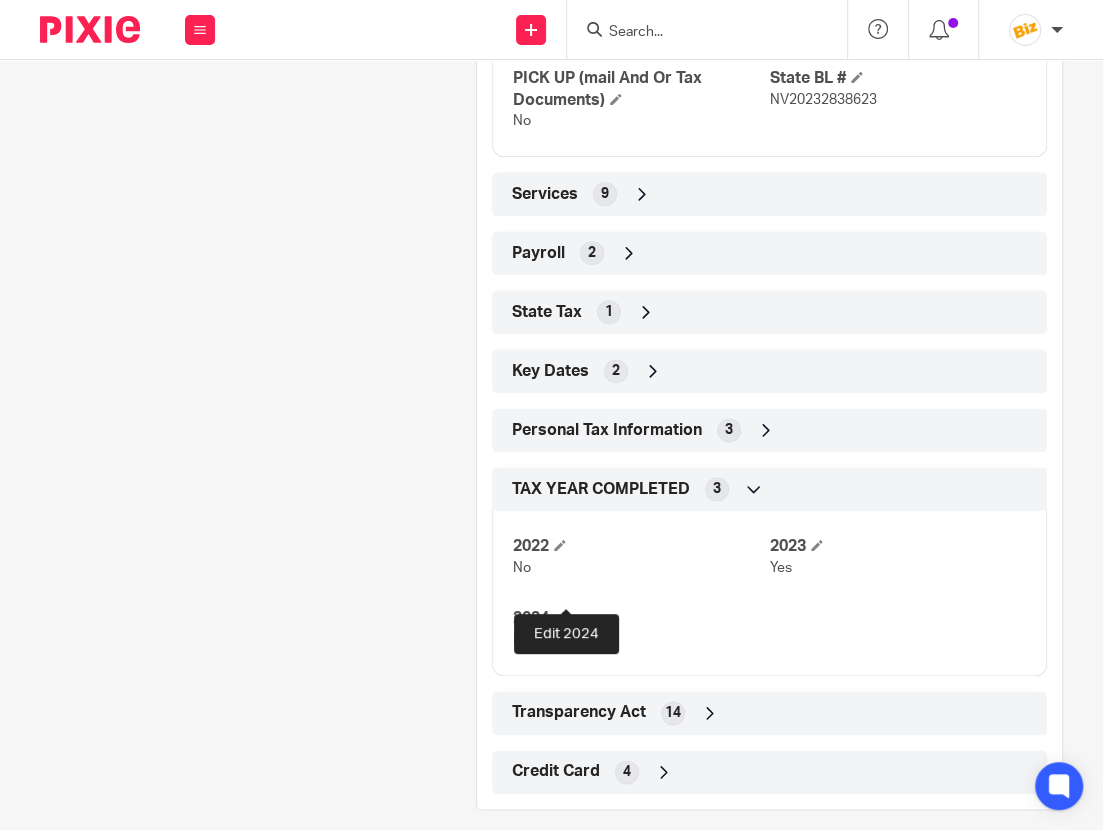 click at bounding box center [560, 617] 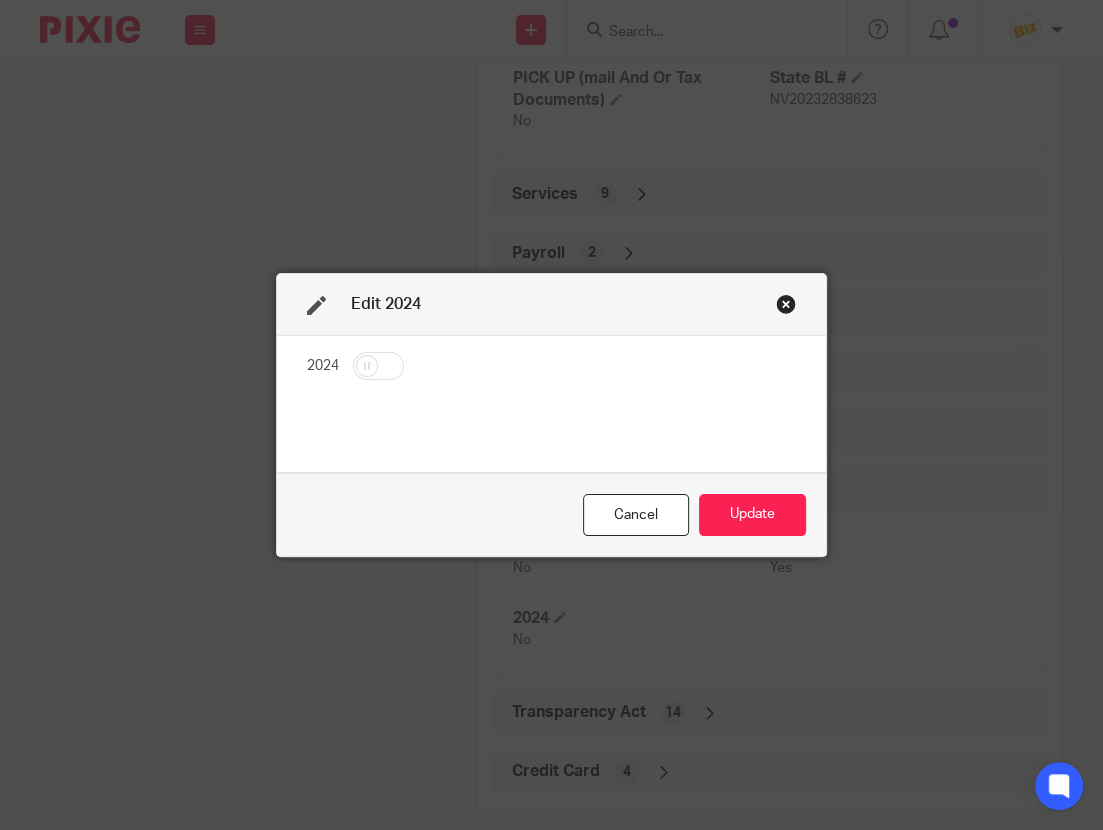 click at bounding box center (378, 366) 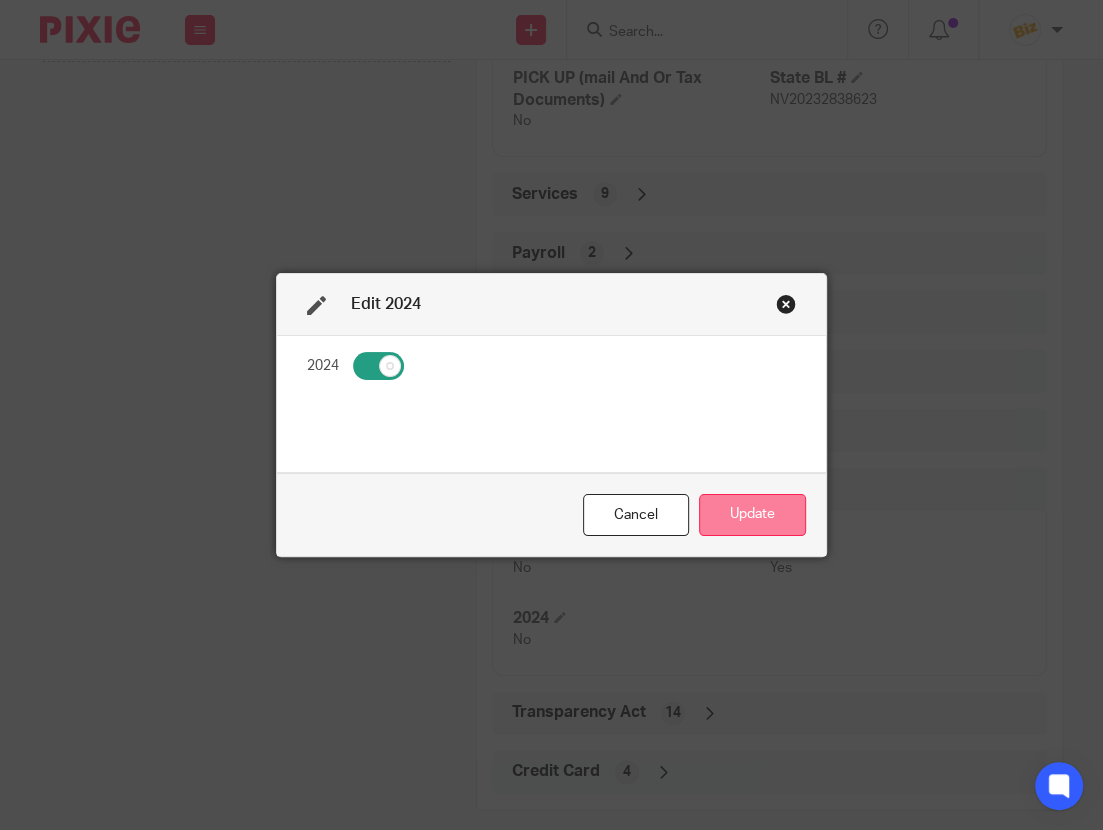 click on "Update" at bounding box center [752, 515] 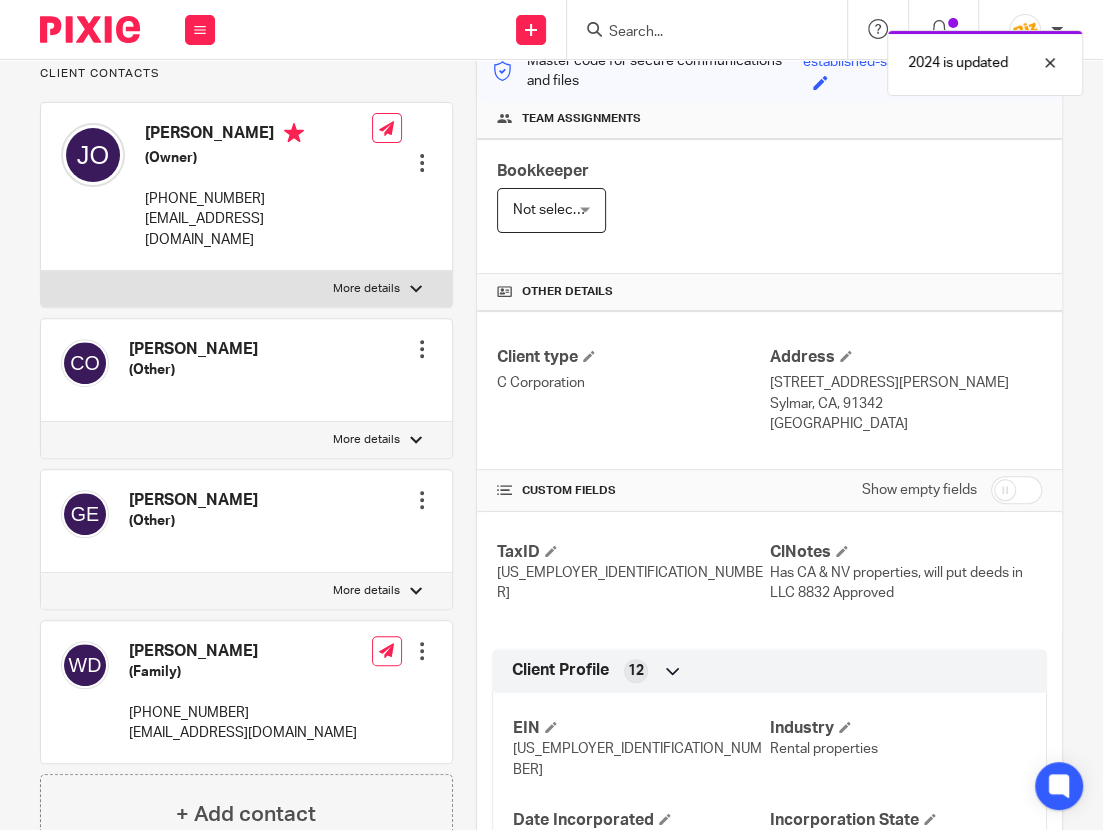 scroll, scrollTop: 0, scrollLeft: 0, axis: both 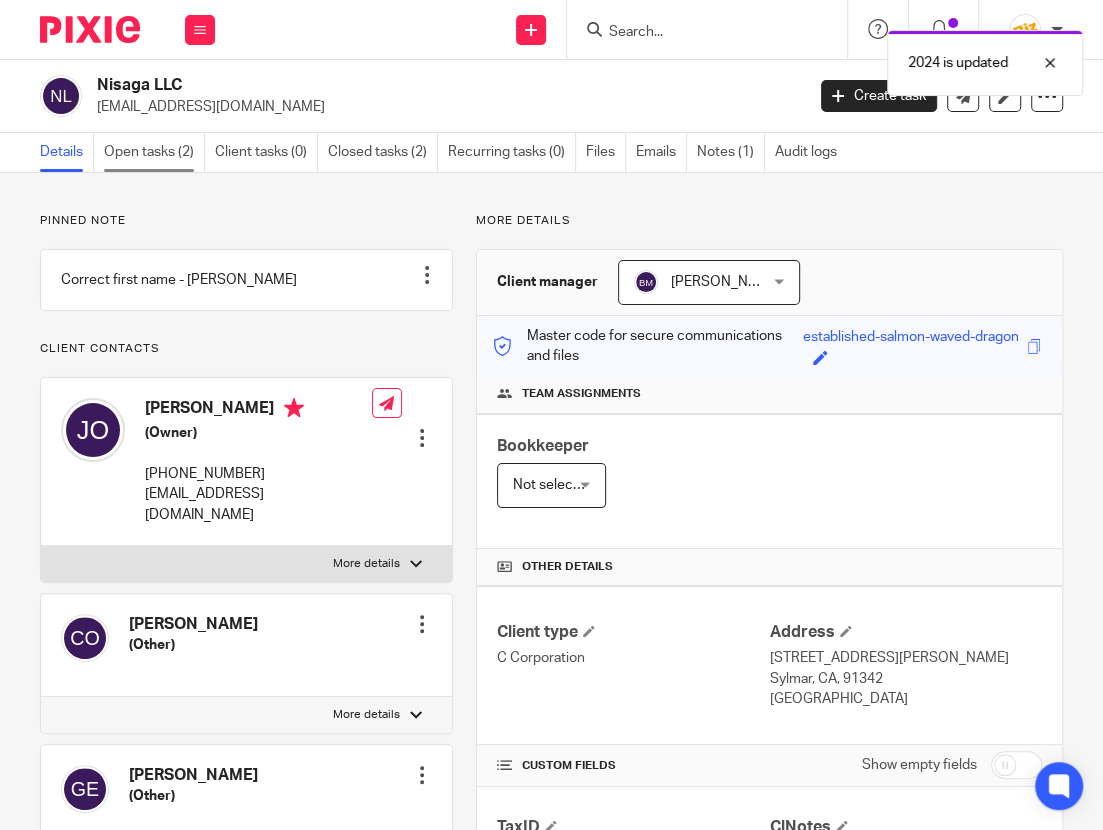 click on "Open tasks (2)" at bounding box center [154, 152] 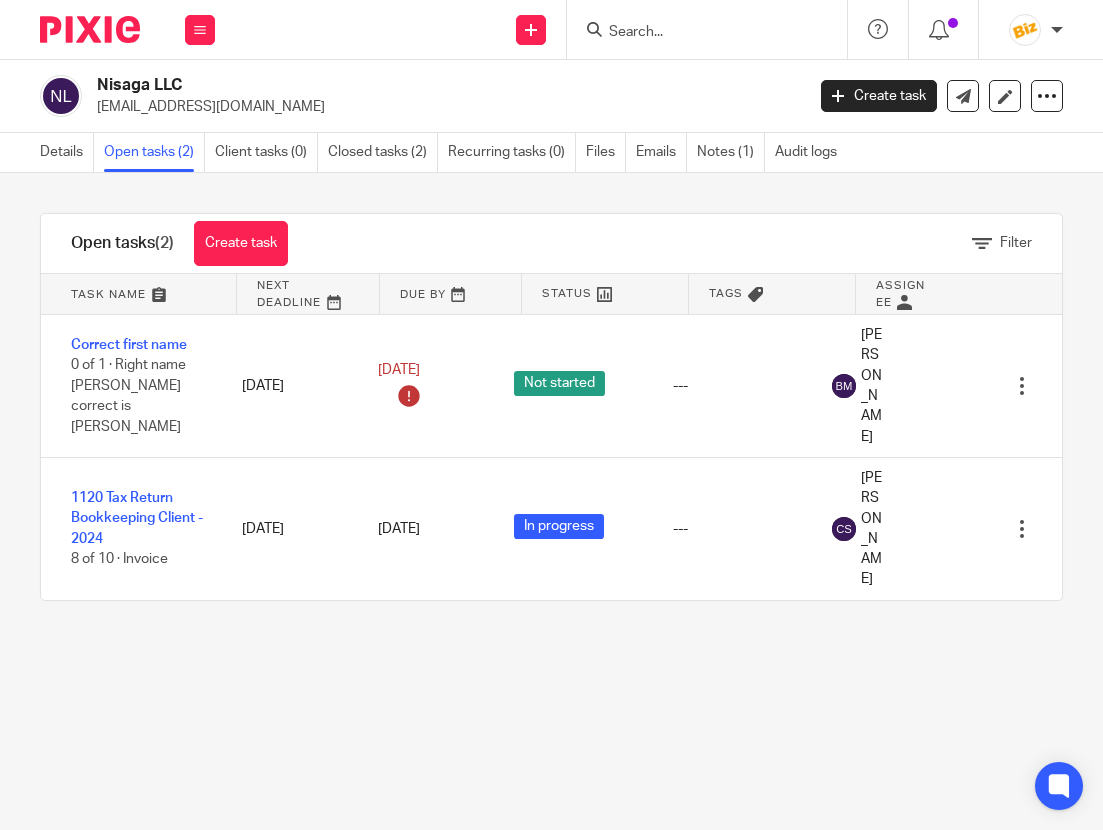 scroll, scrollTop: 0, scrollLeft: 0, axis: both 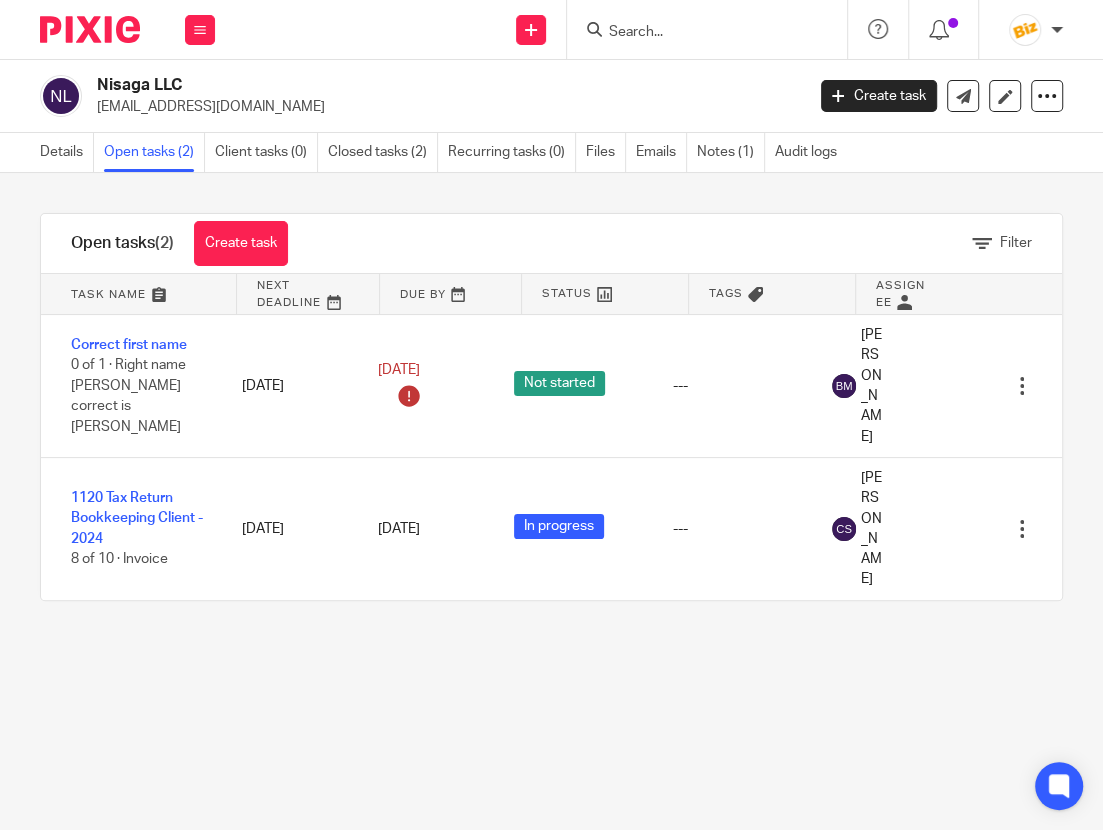 click at bounding box center [697, 33] 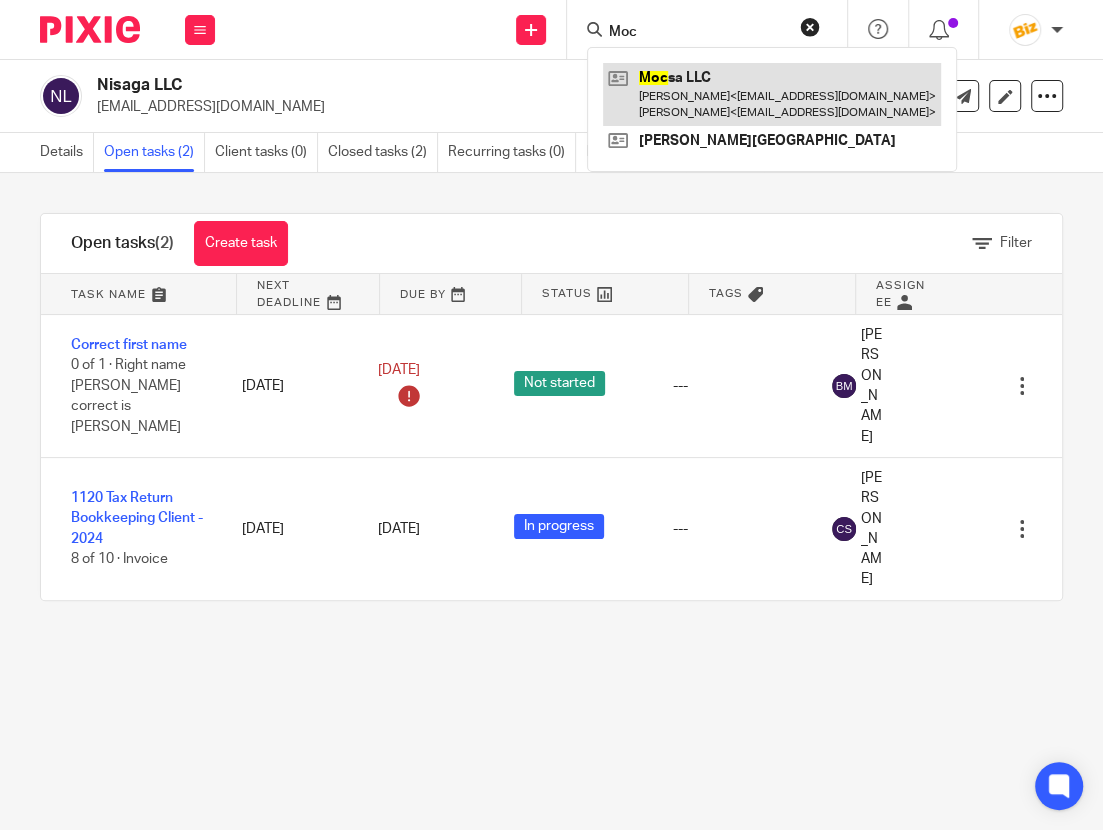 type on "Moc" 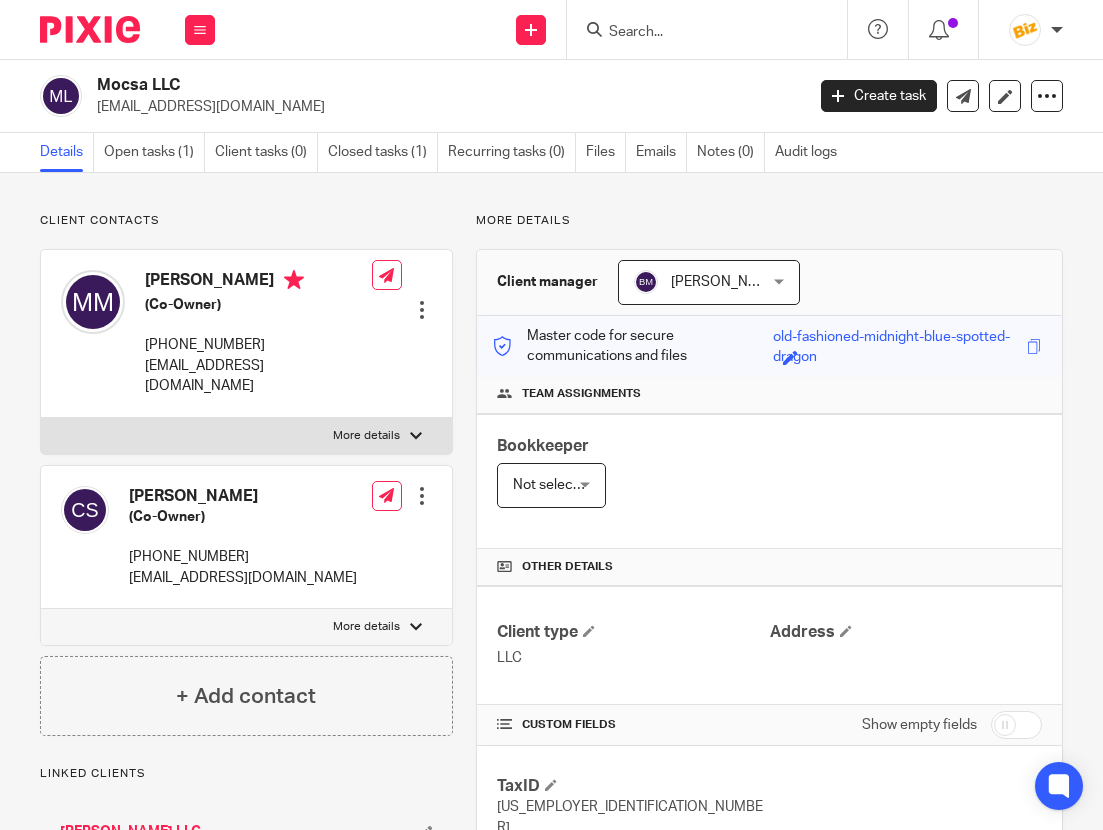 scroll, scrollTop: 0, scrollLeft: 0, axis: both 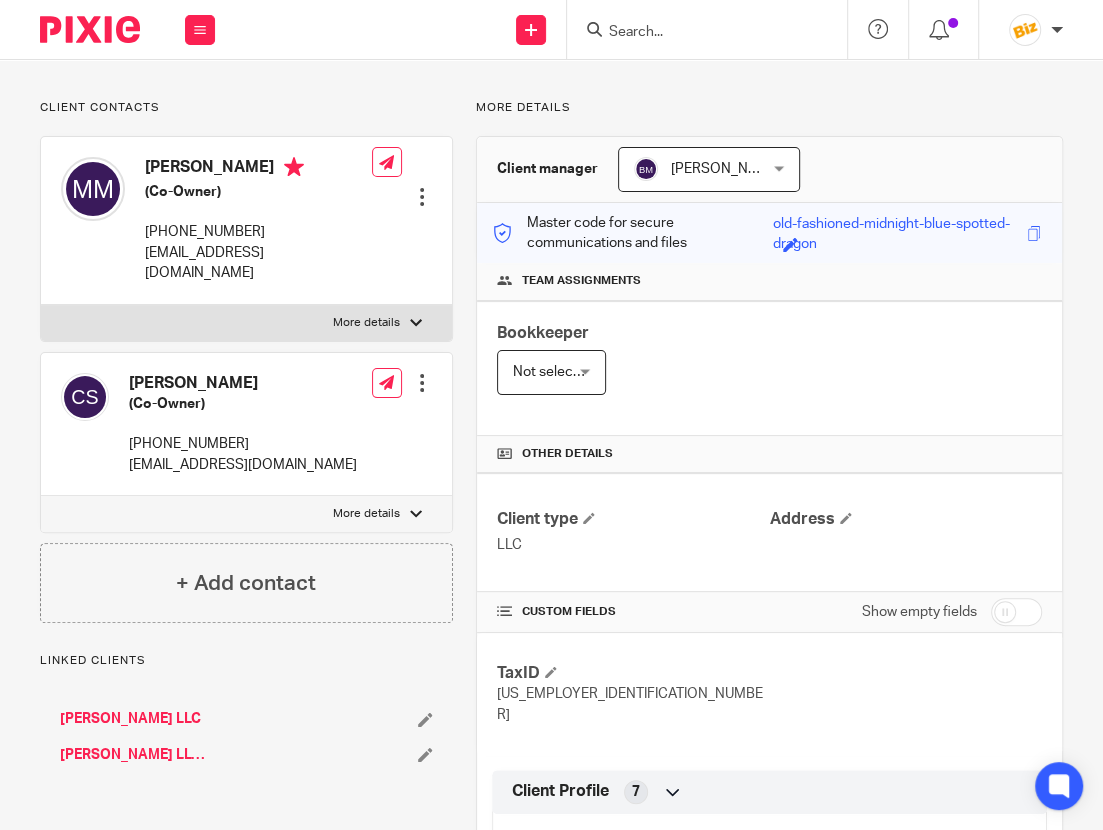 click at bounding box center [1016, 612] 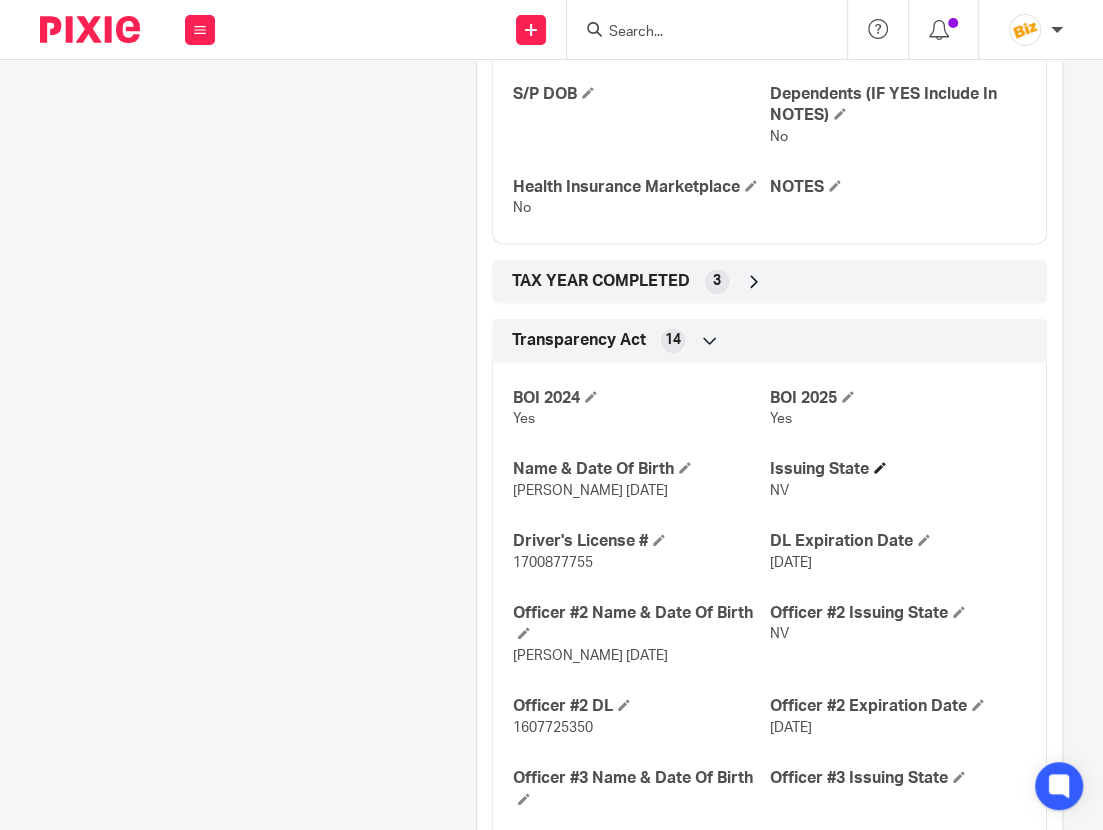 scroll, scrollTop: 3249, scrollLeft: 0, axis: vertical 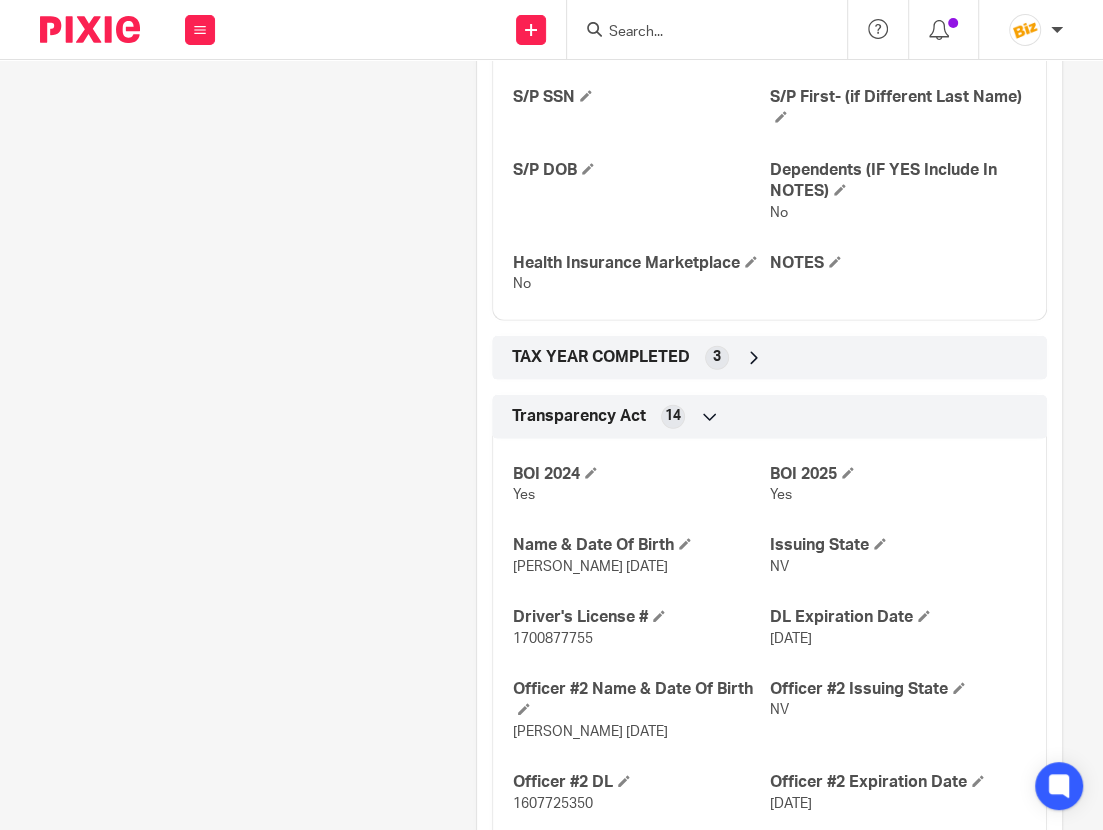 click at bounding box center [754, 358] 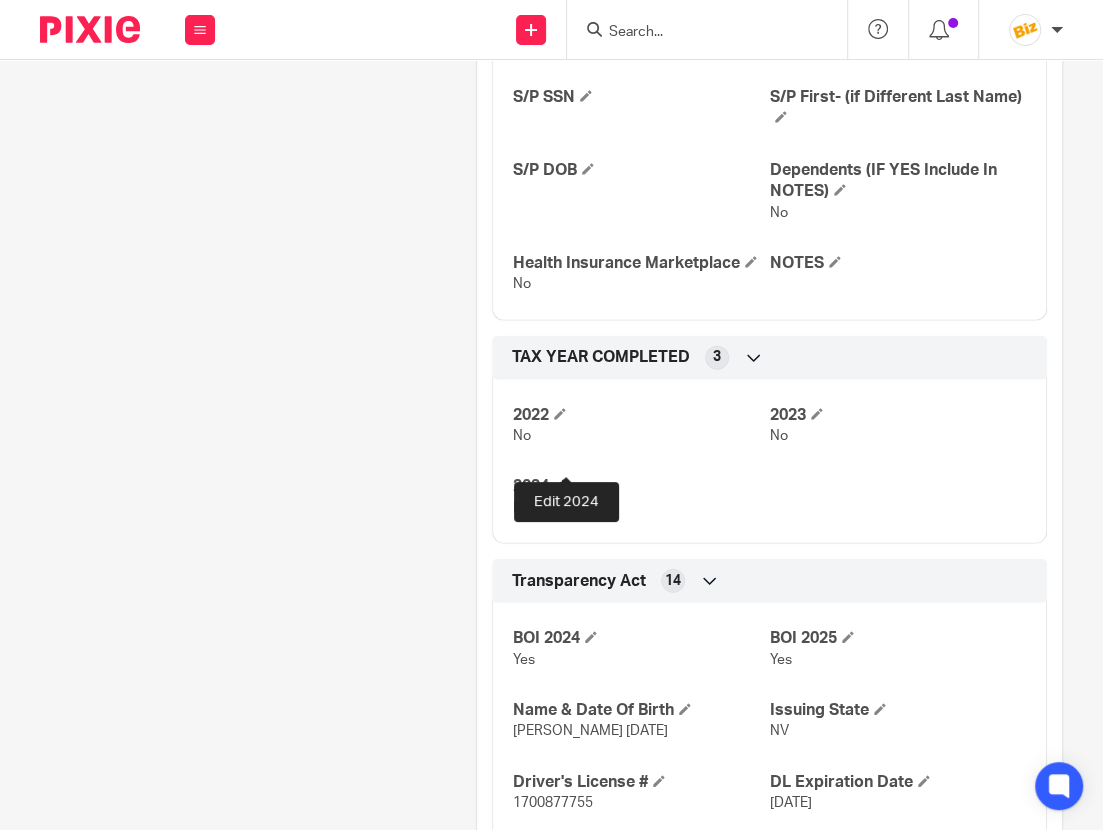 click at bounding box center (560, 485) 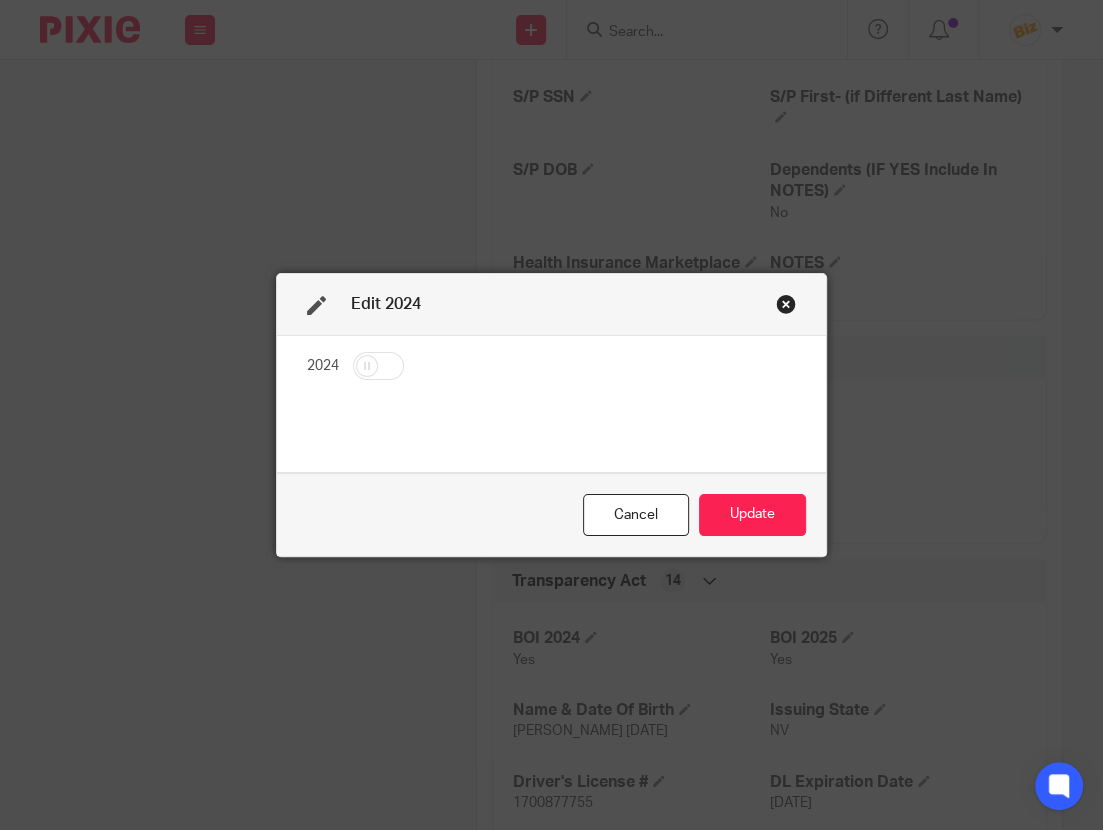 click at bounding box center [378, 366] 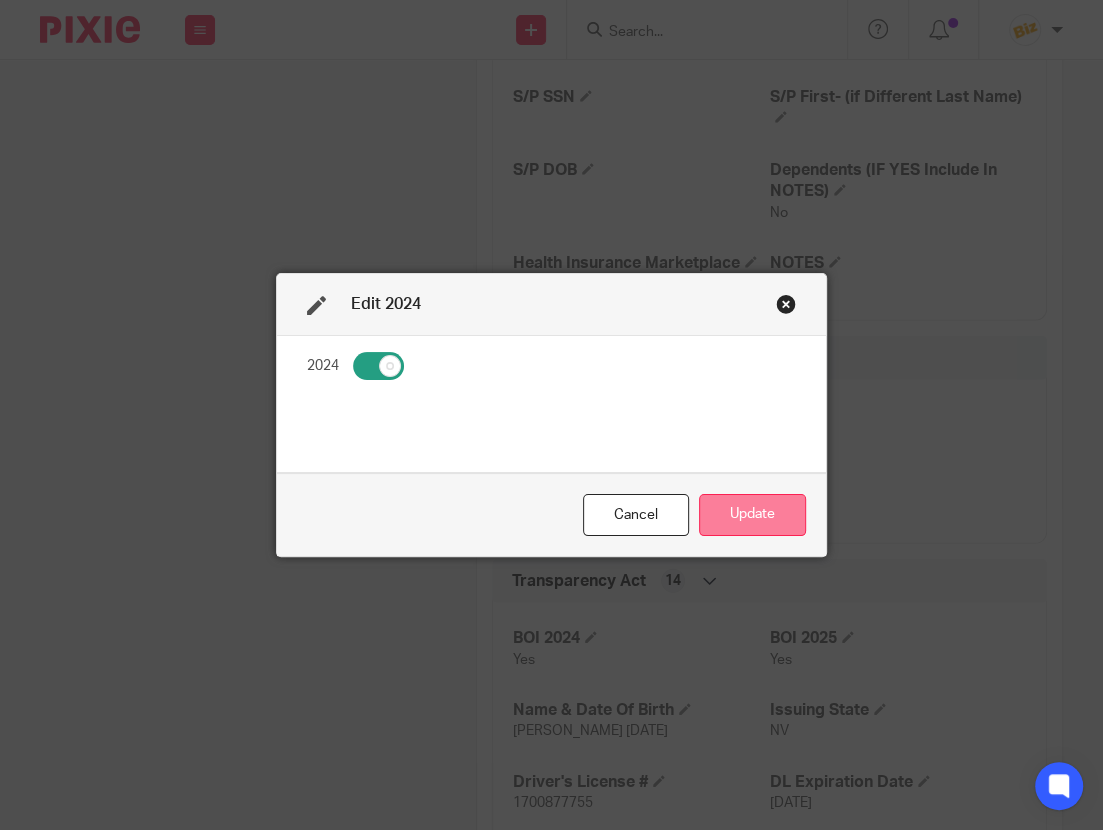 click on "Update" at bounding box center [752, 515] 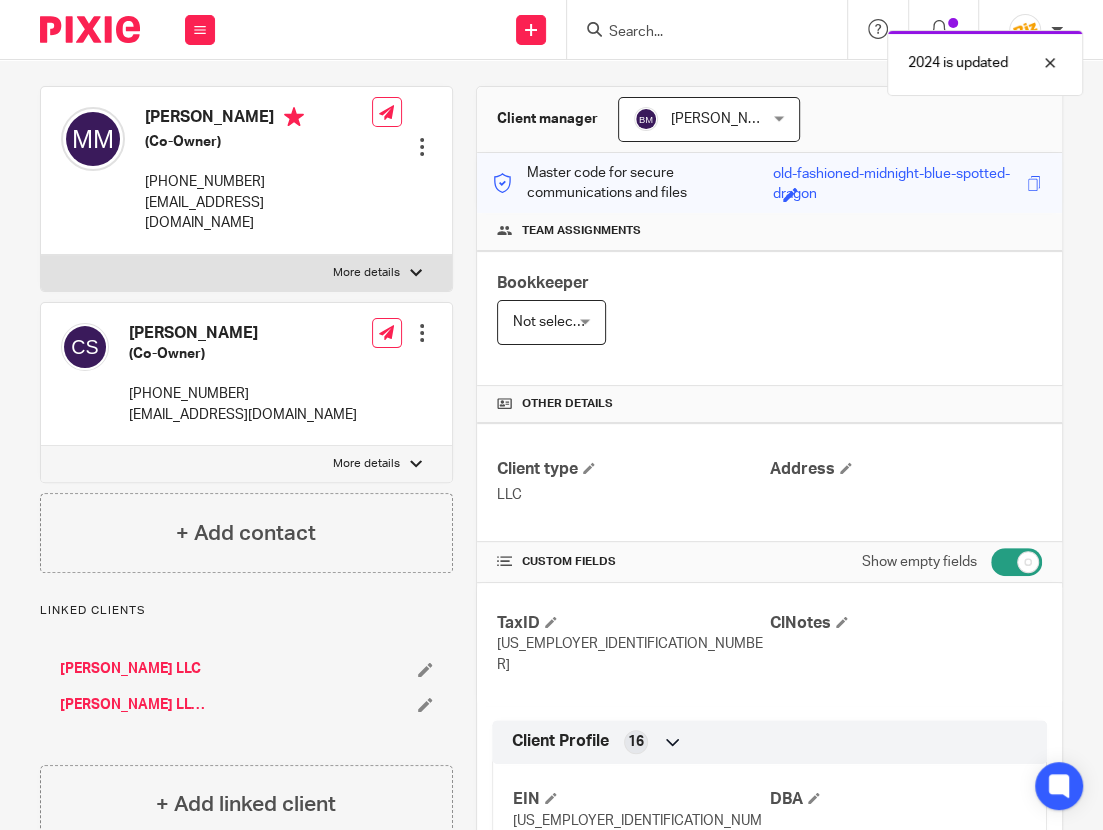 scroll, scrollTop: 0, scrollLeft: 0, axis: both 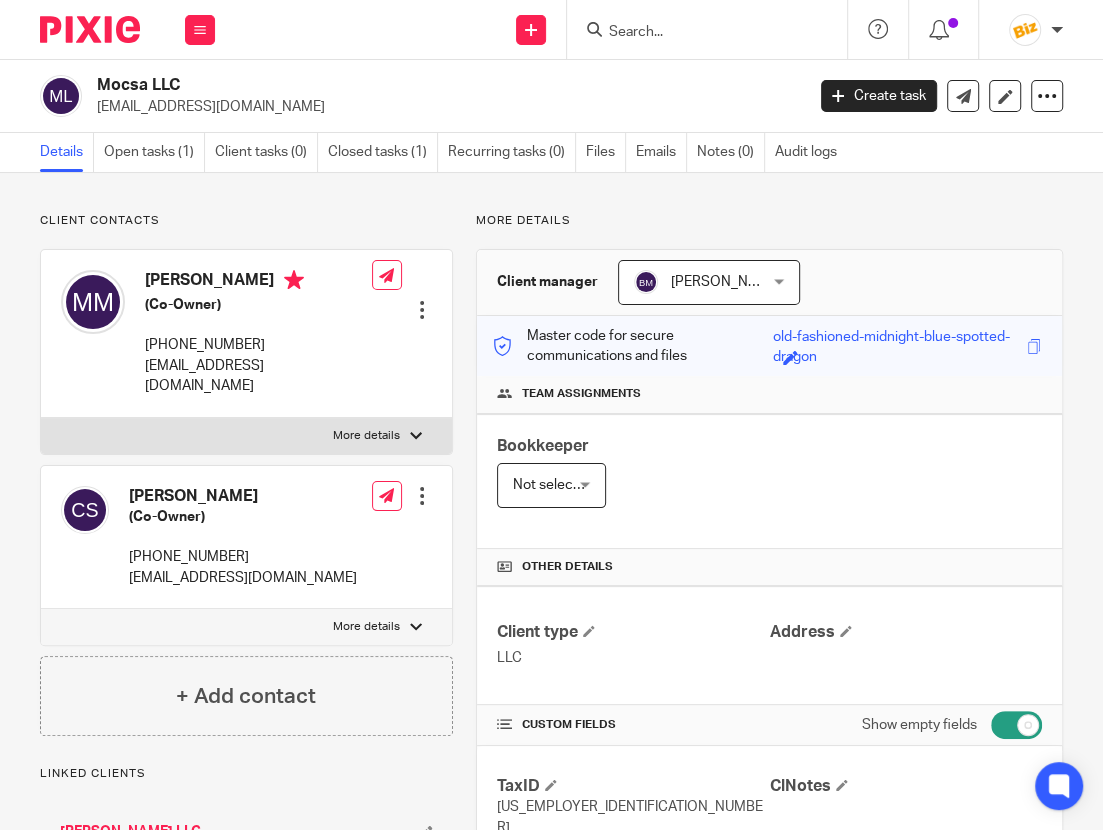click at bounding box center (697, 33) 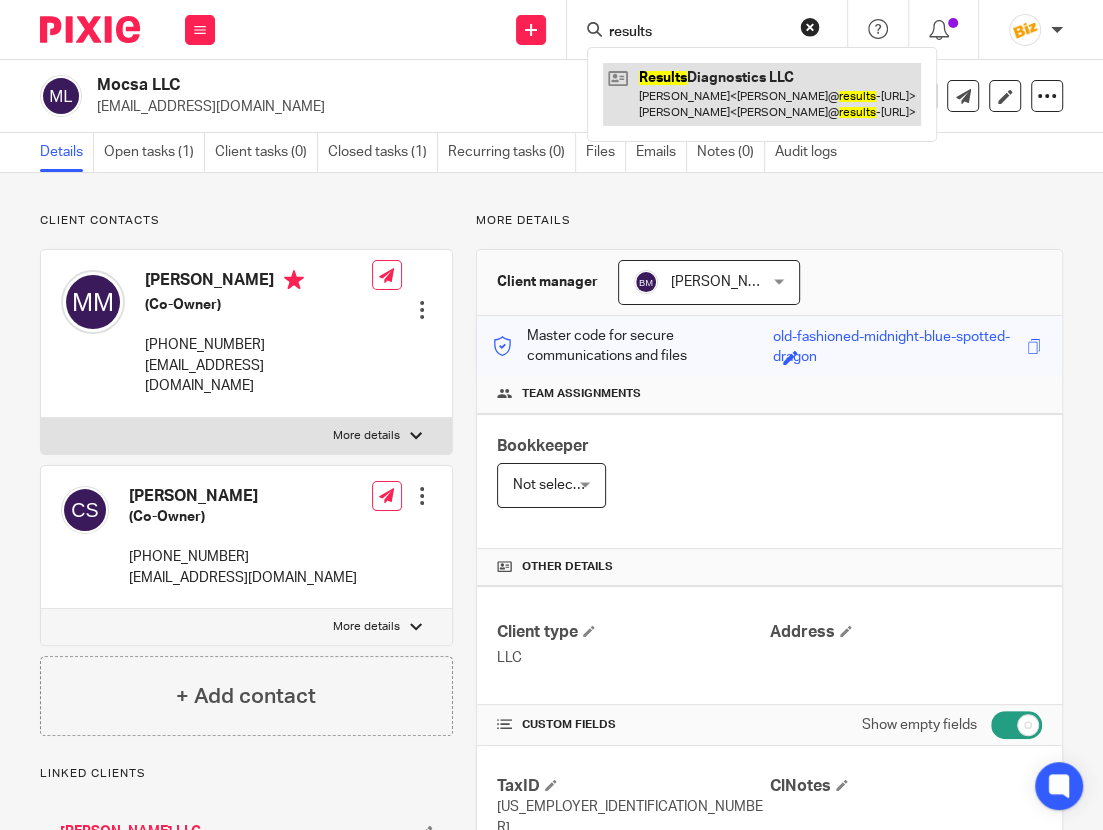 type on "results" 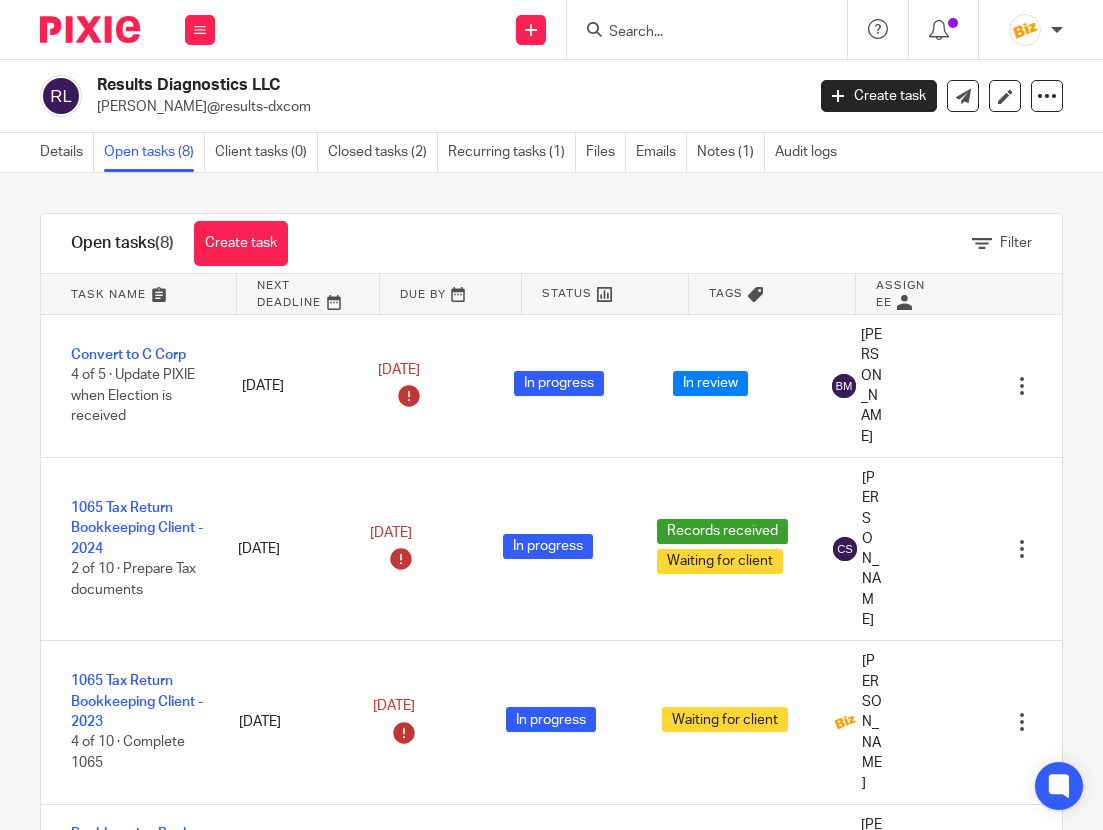 scroll, scrollTop: 0, scrollLeft: 0, axis: both 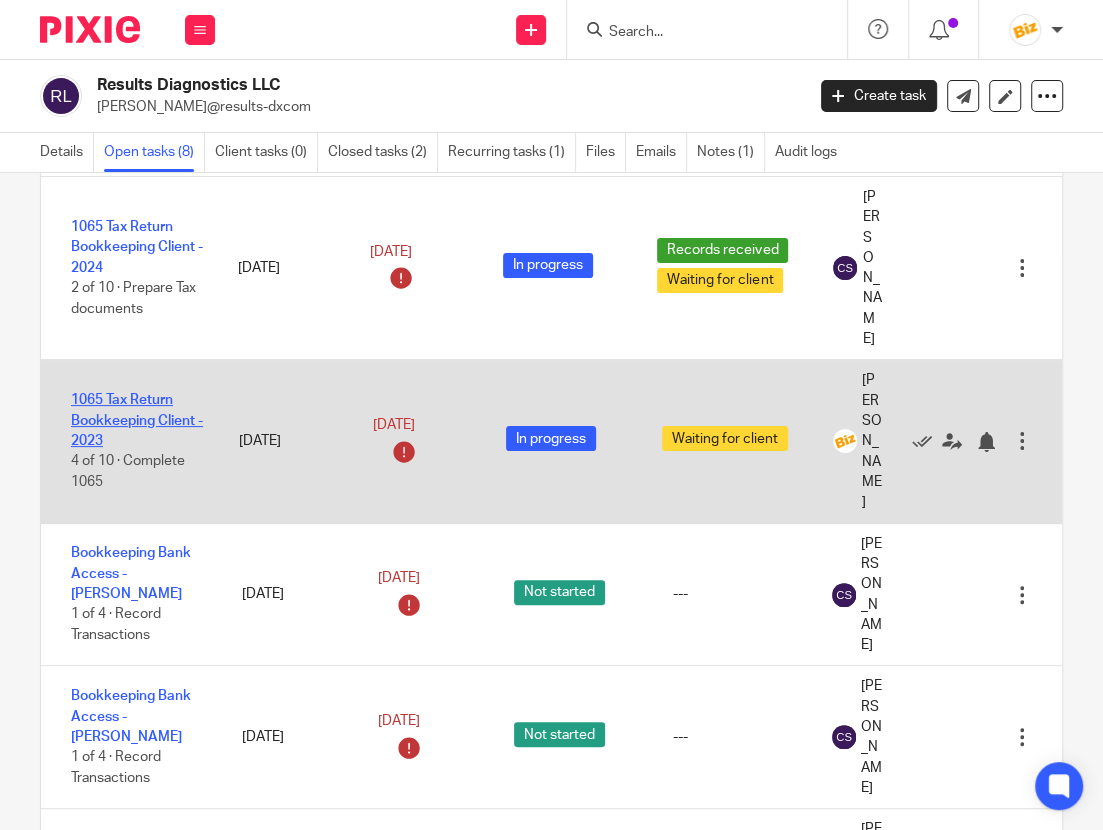 click on "1065 Tax Return Bookkeeping Client - 2023" at bounding box center [137, 420] 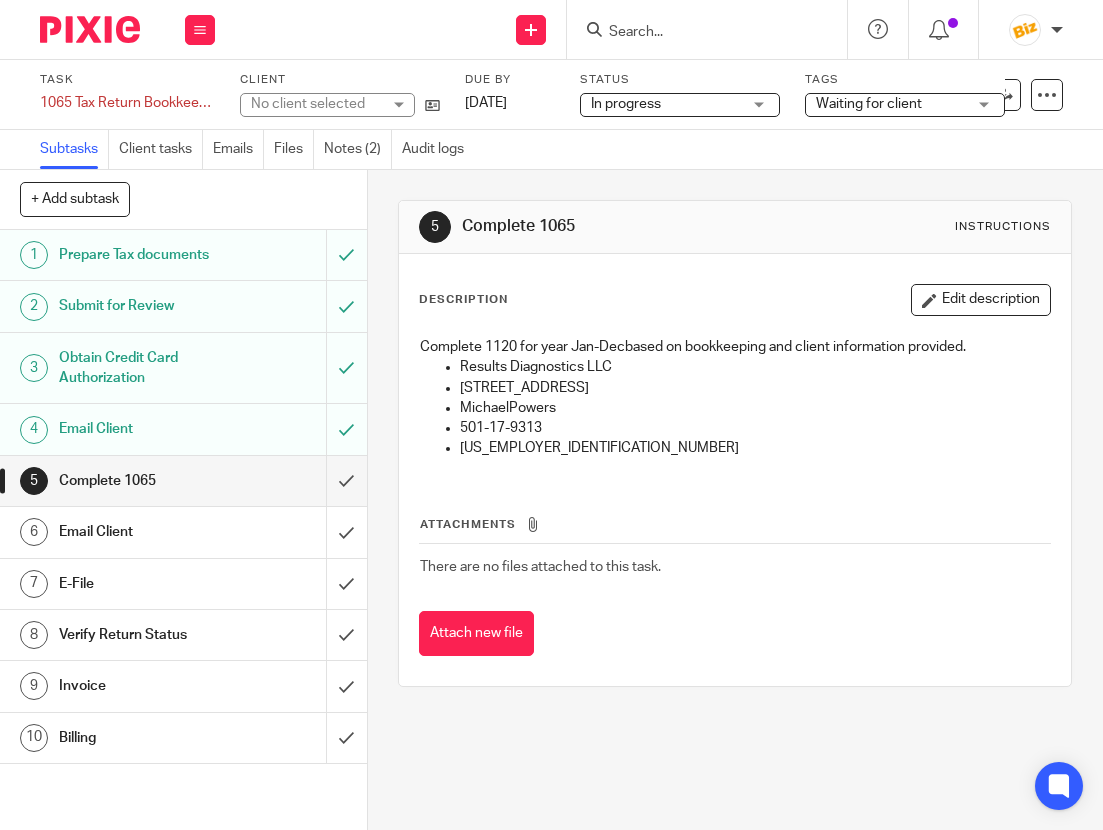 scroll, scrollTop: 0, scrollLeft: 0, axis: both 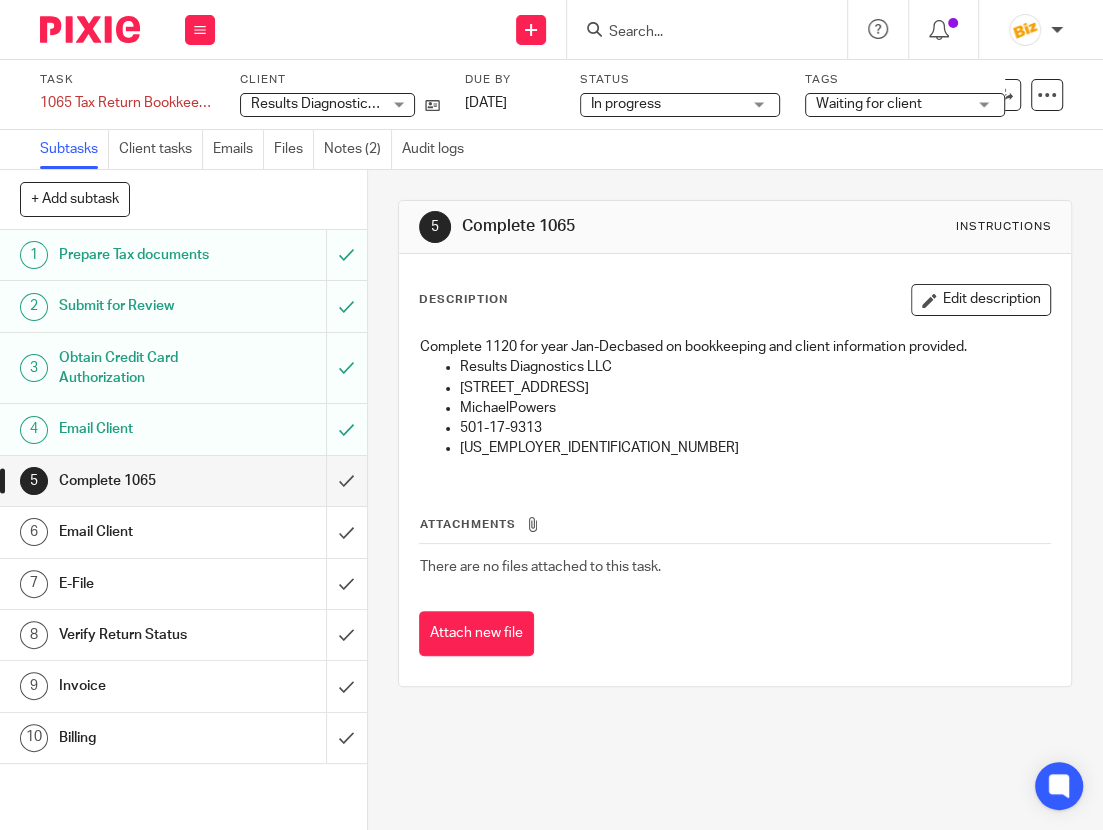 click on "Prepare Tax documents" at bounding box center (141, 255) 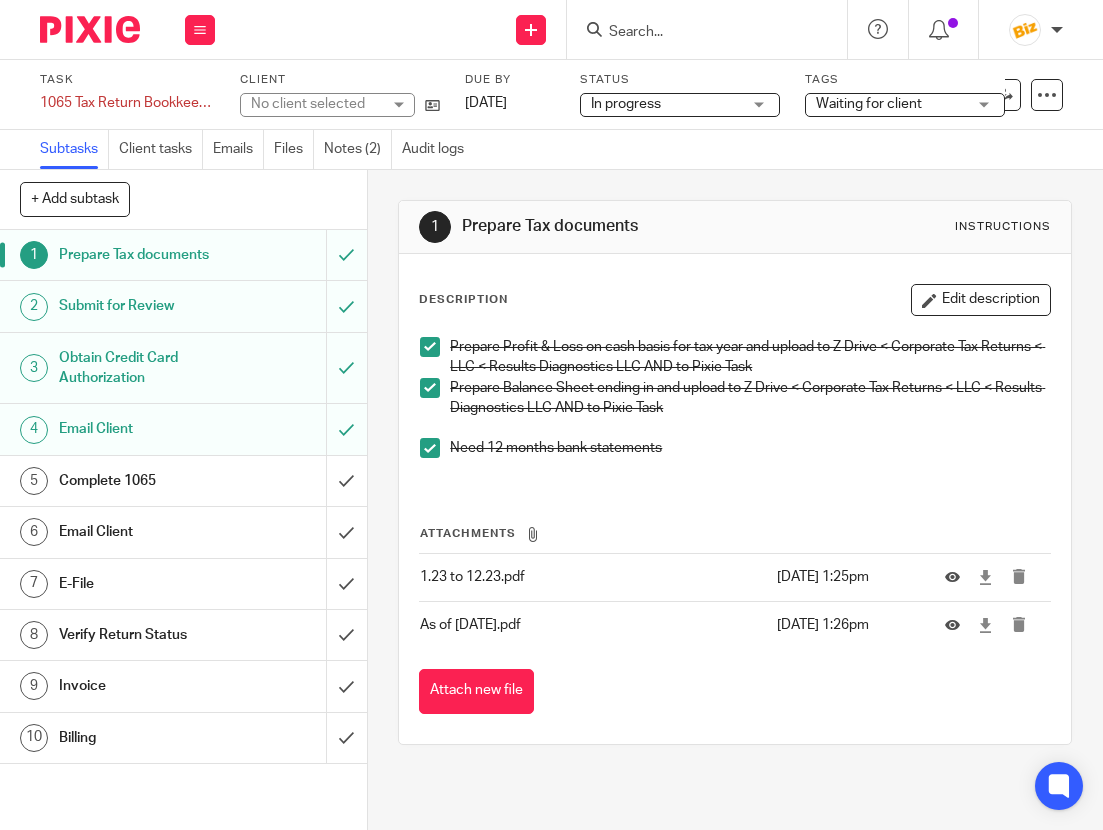 scroll, scrollTop: 0, scrollLeft: 0, axis: both 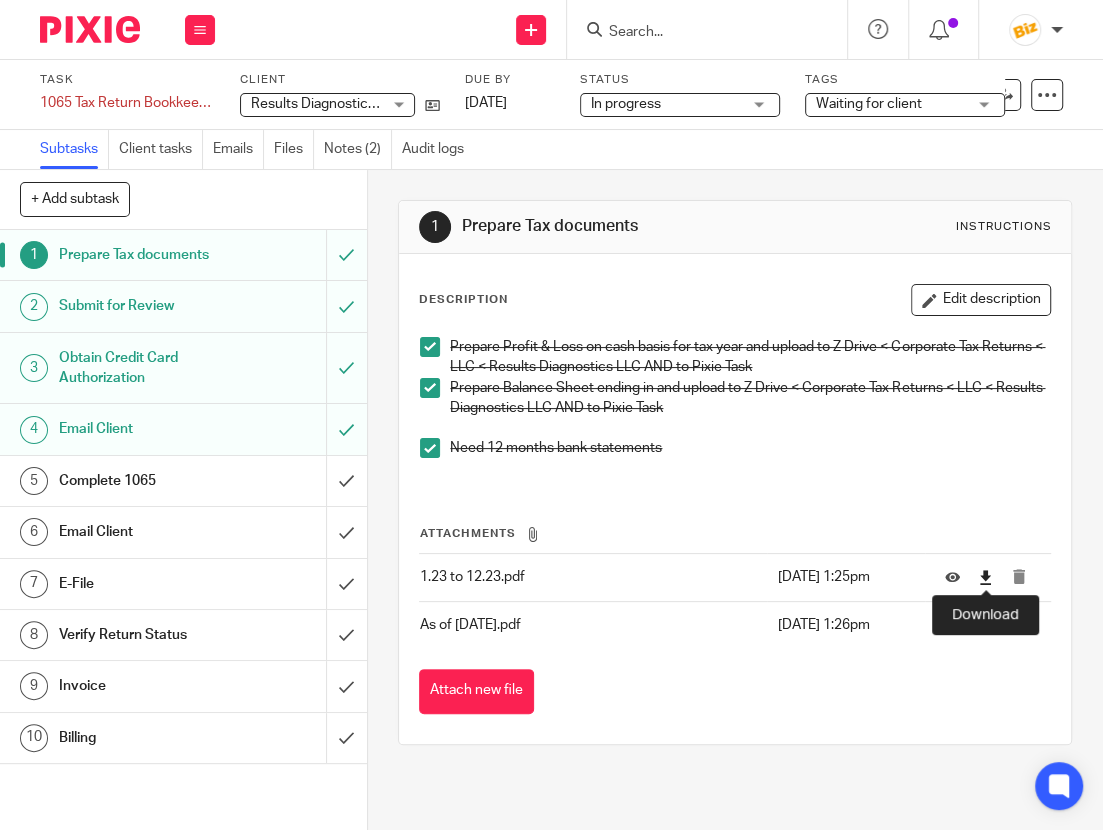 click at bounding box center [985, 577] 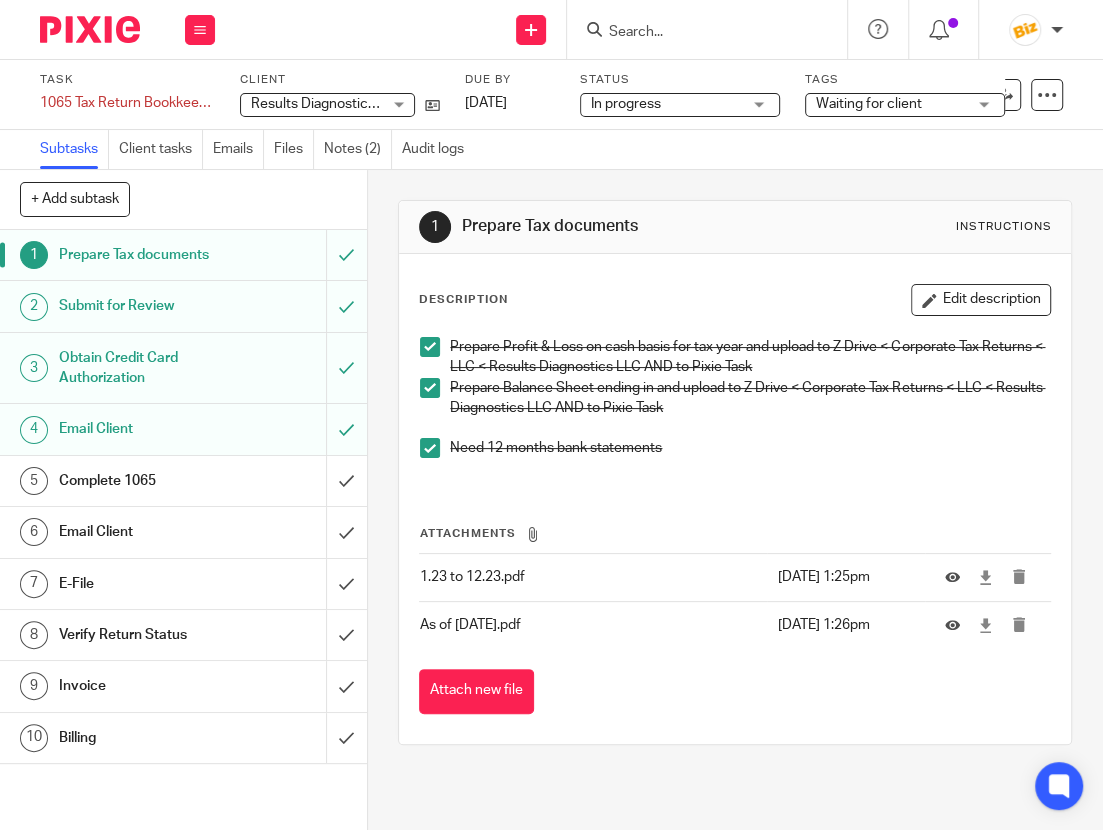 click on "Complete 1065" at bounding box center [182, 481] 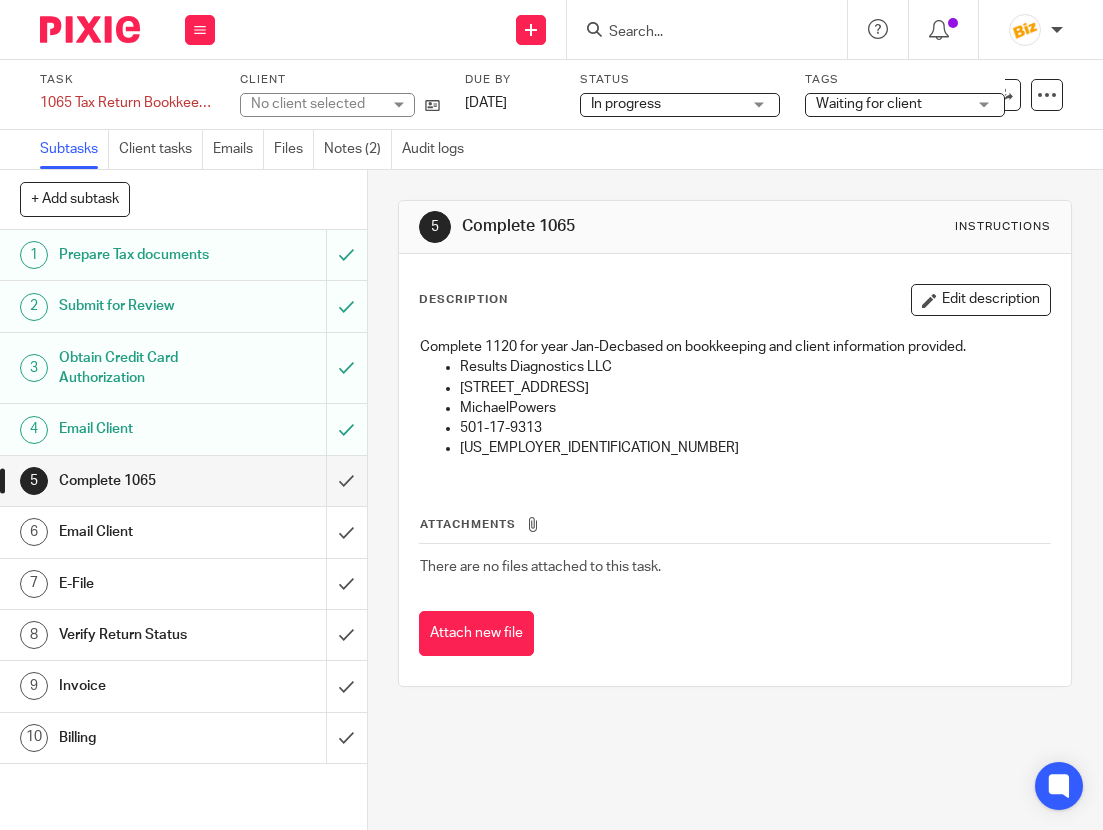scroll, scrollTop: 0, scrollLeft: 0, axis: both 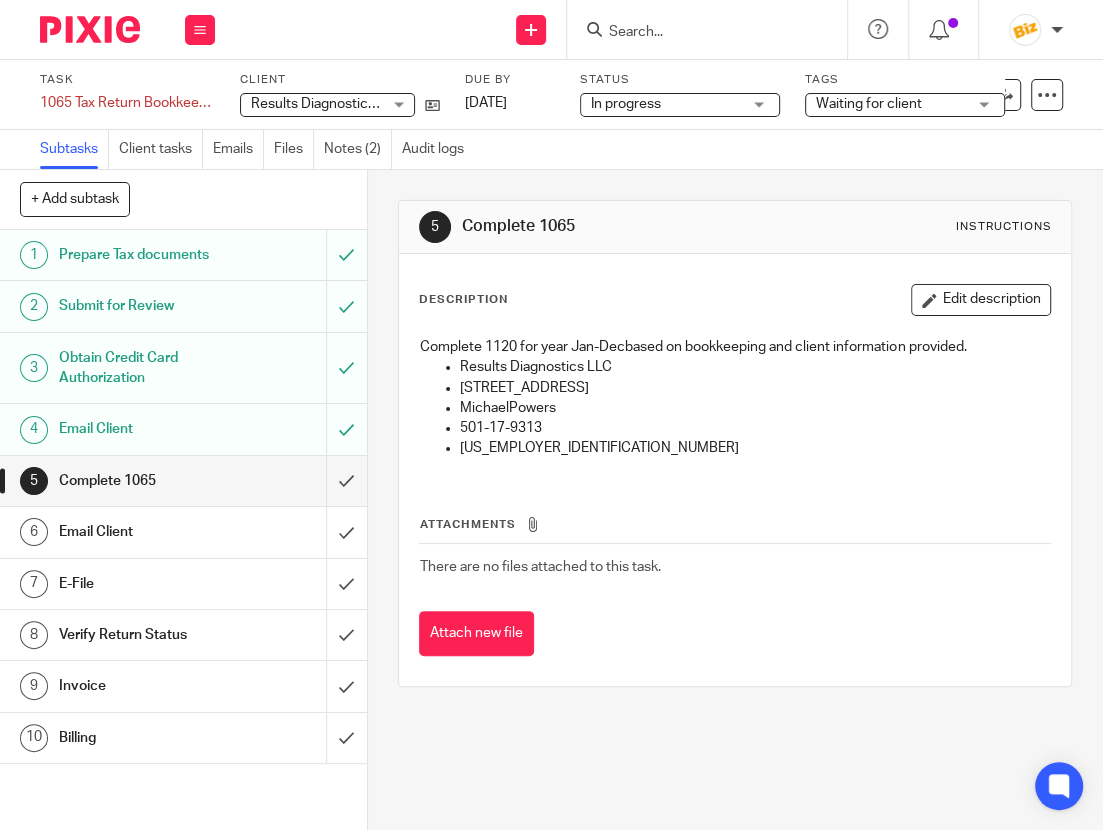 click on "5
Complete 1065
Instructions
Description
Edit description
Complete 1120 for year Jan-Decbased on bookkeeping and client information provided. Results Diagnostics LLC 6348 Skystone Street, Las Vegas, NV, USA, 89135 MichaelPowers 501-17-9313 92-3818310           Attachments     There are no files attached to this task.   Attach new file" at bounding box center (735, 500) 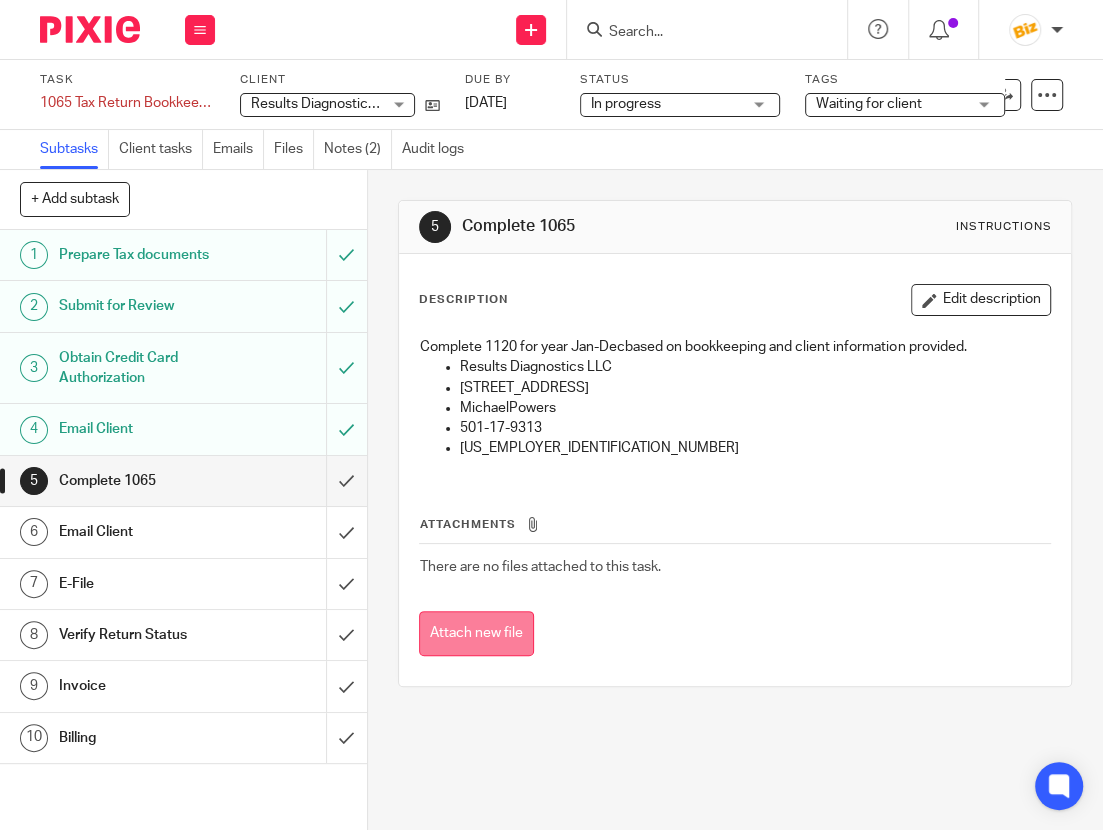click on "Attach new file" at bounding box center (476, 633) 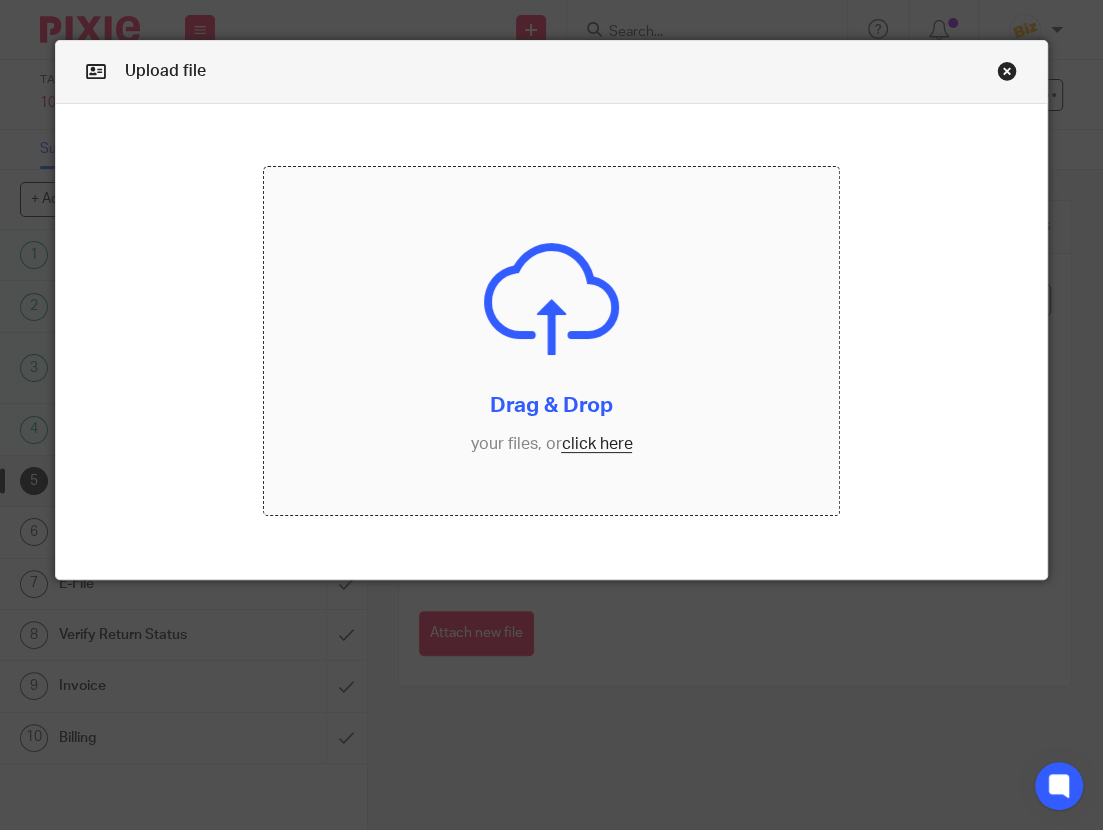 click at bounding box center [552, 341] 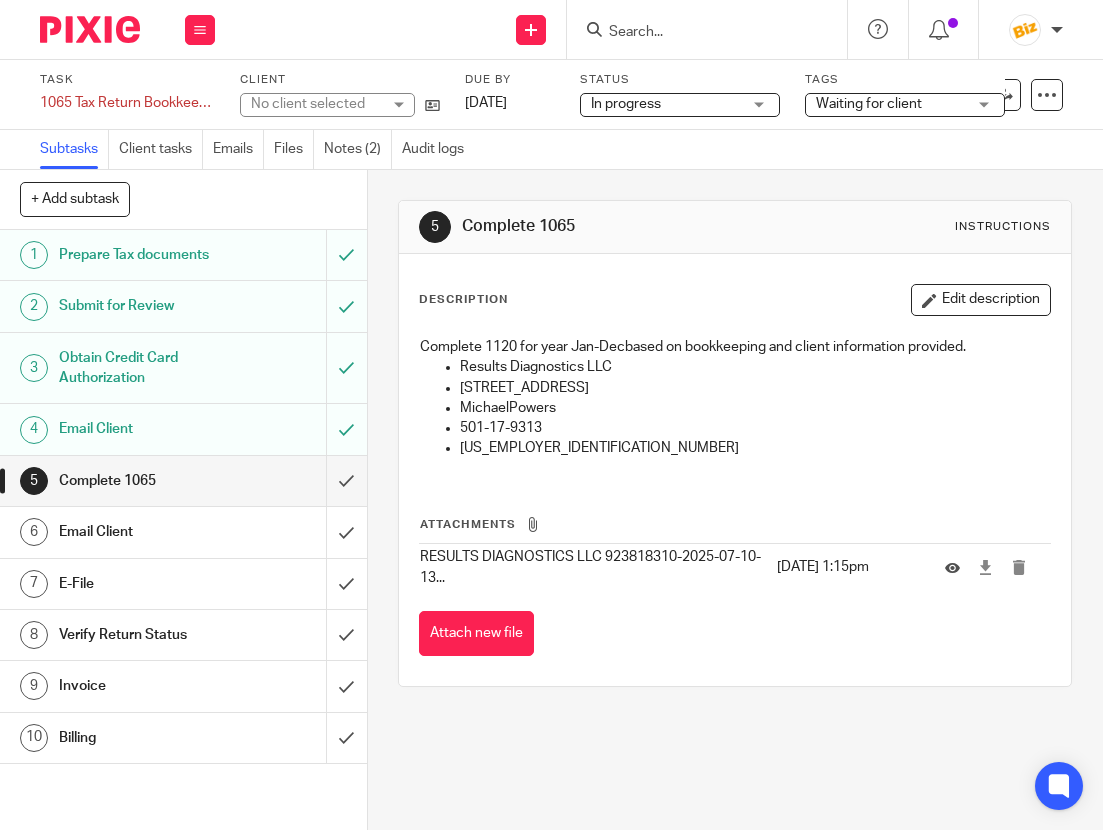 scroll, scrollTop: 0, scrollLeft: 0, axis: both 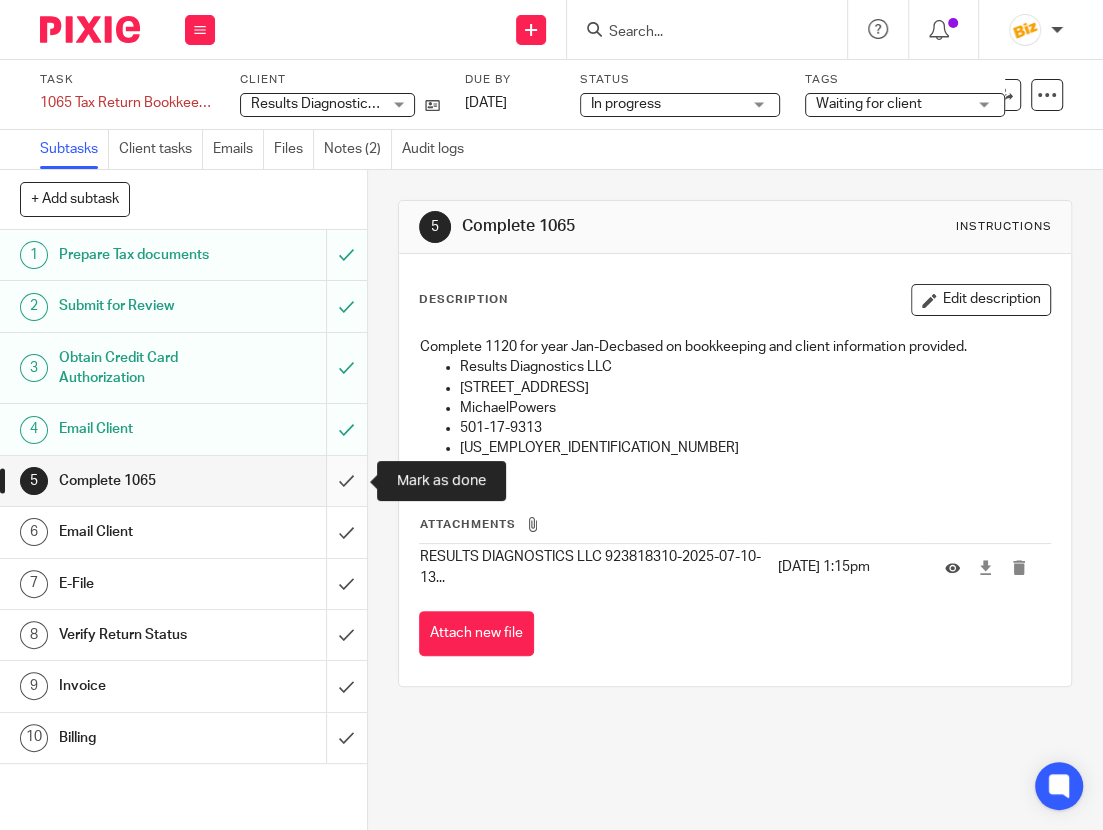 click at bounding box center (183, 481) 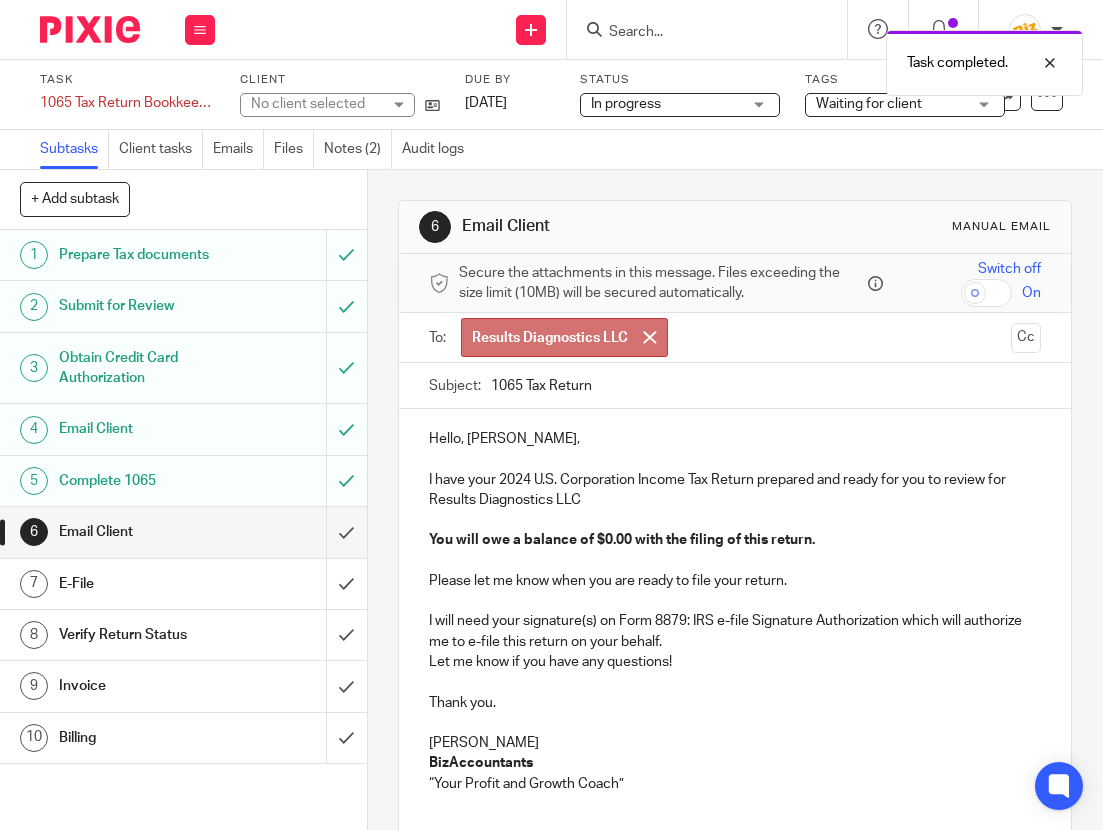 scroll, scrollTop: 0, scrollLeft: 0, axis: both 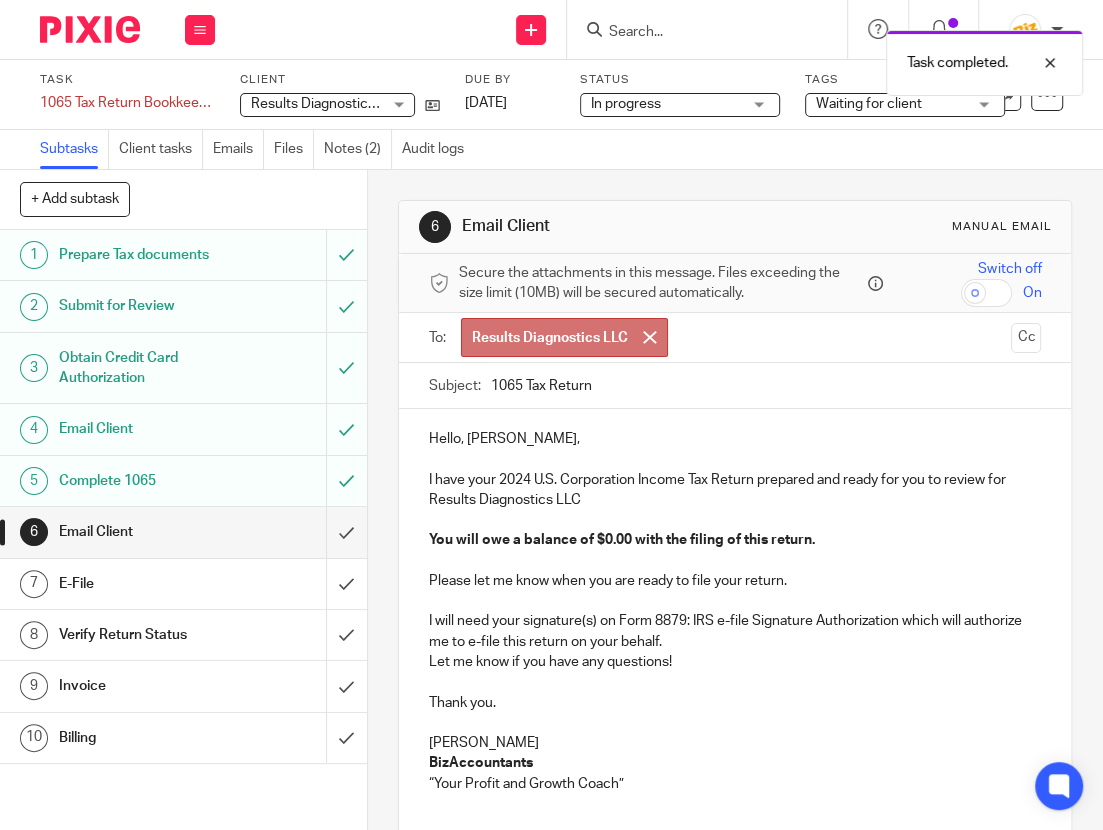 click on "Hello, Michael," at bounding box center (735, 439) 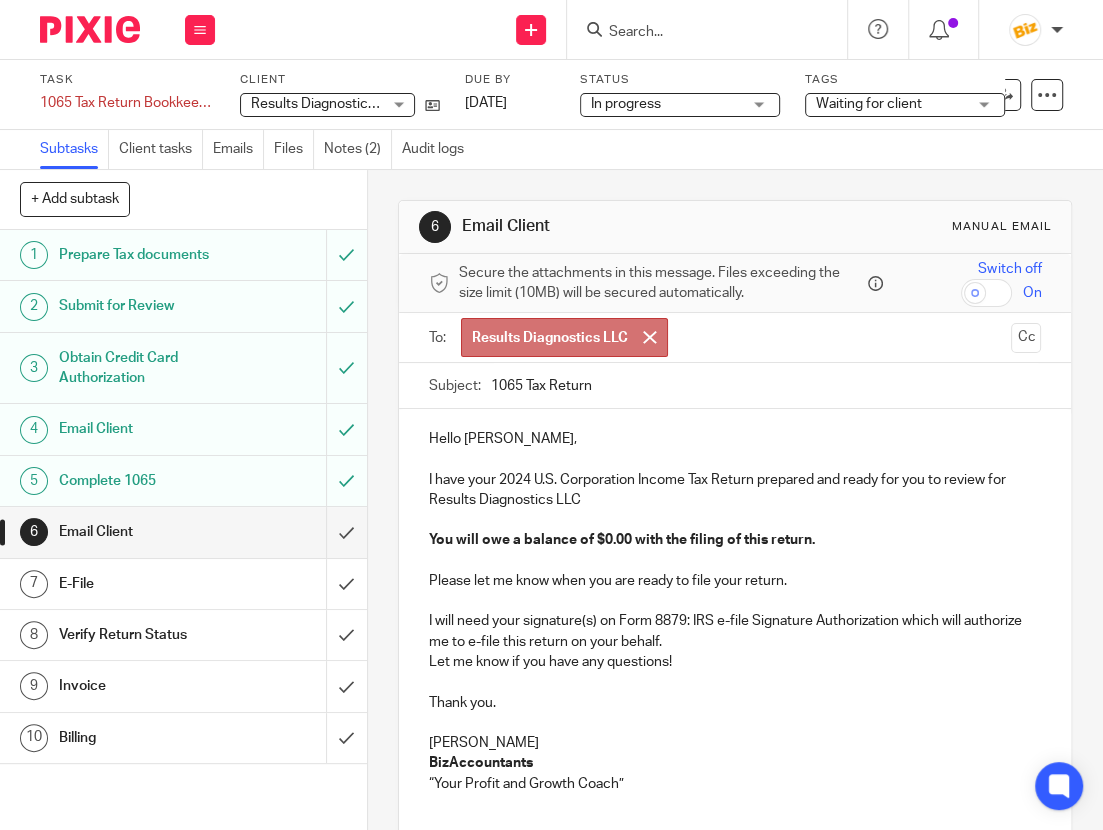 click on "I have your 2024 U.S. Corporation Income Tax Return prepared and ready for you to review for Results Diagnostics LLC" at bounding box center [735, 490] 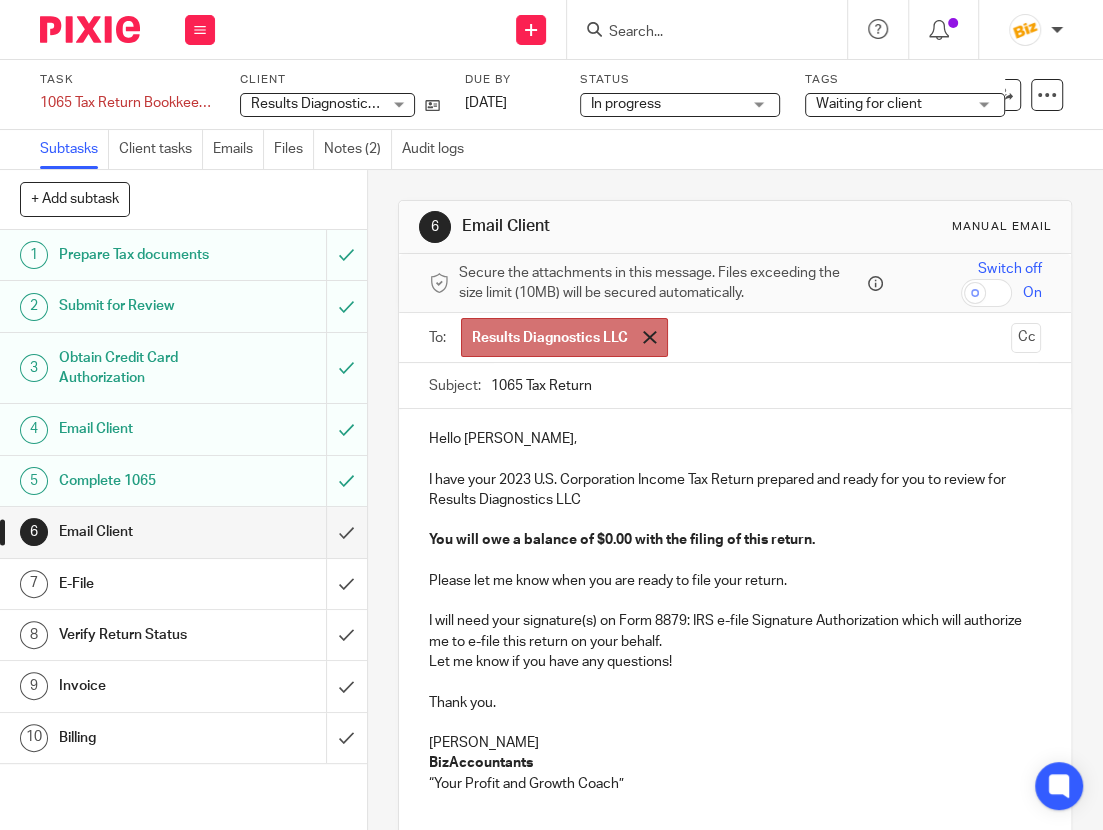 click at bounding box center [649, 337] 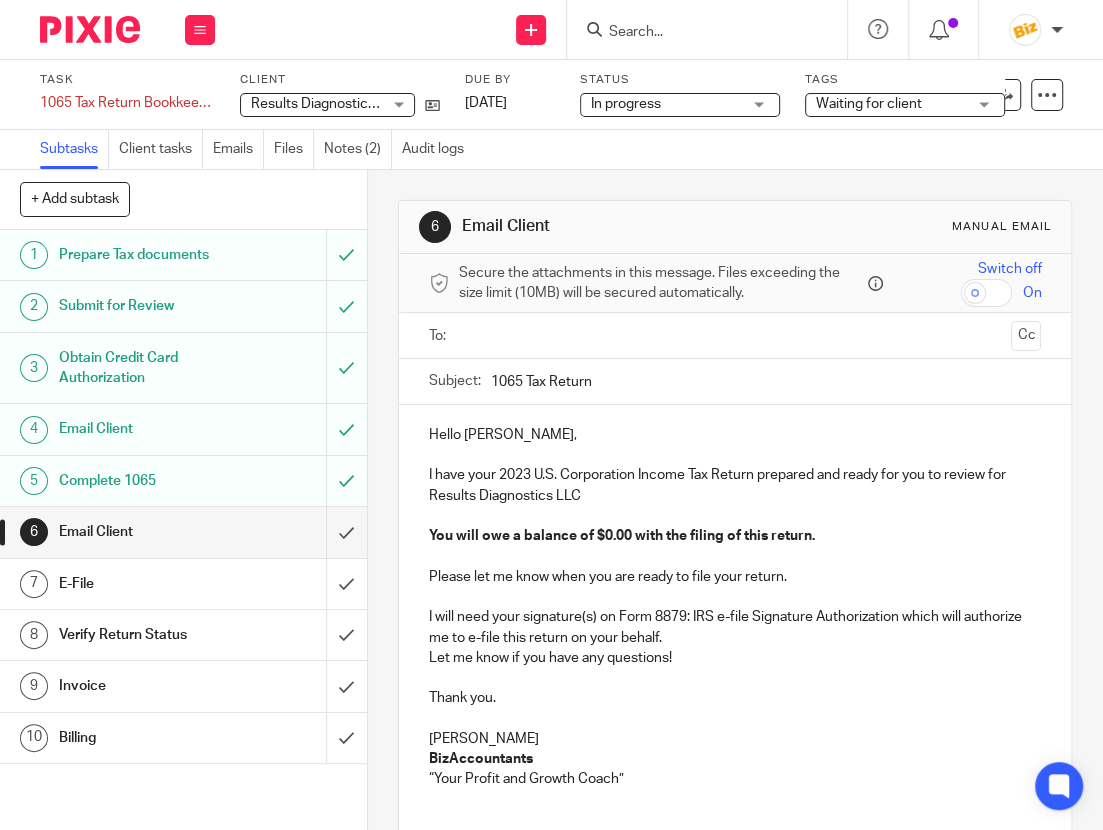 click at bounding box center [734, 335] 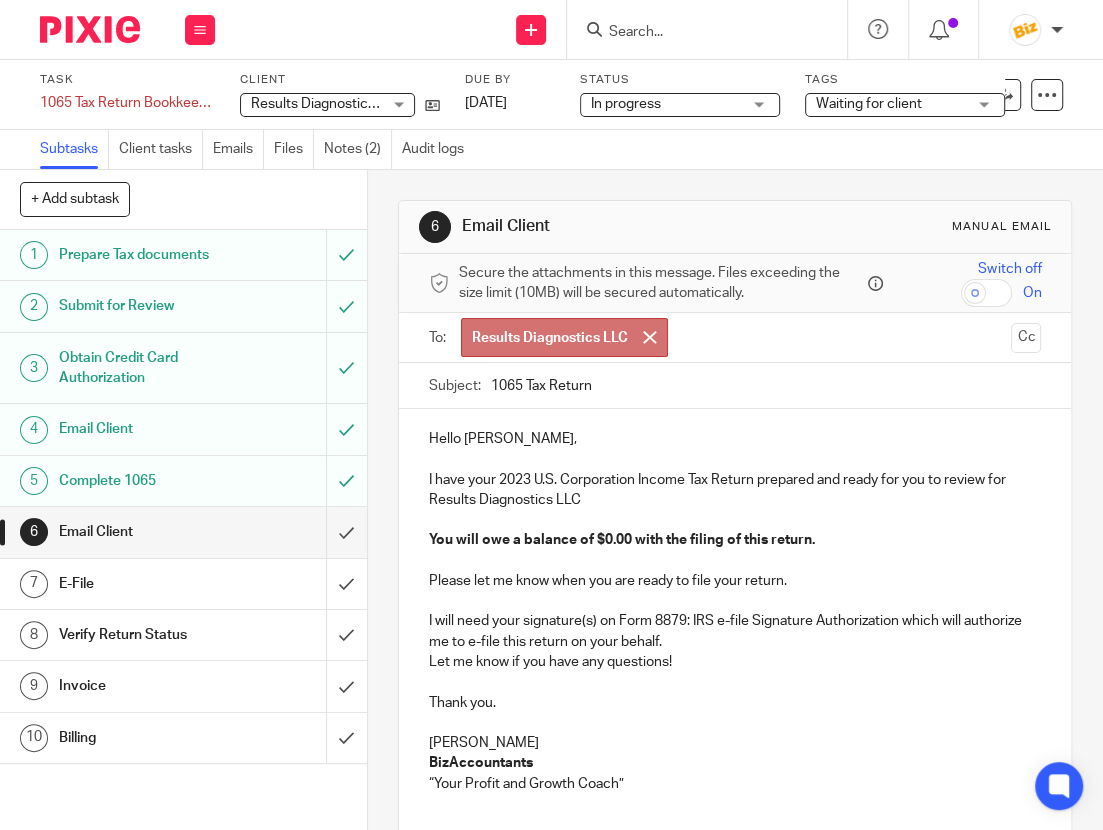 click at bounding box center [840, 337] 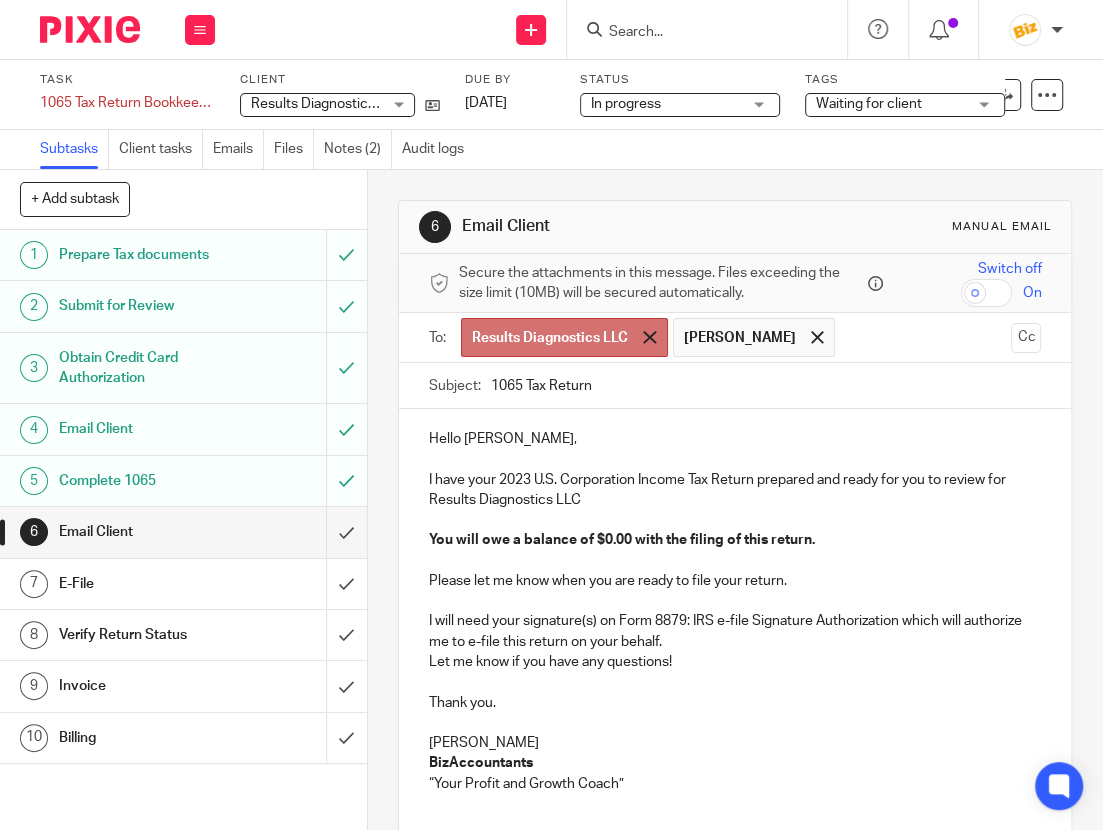 click at bounding box center [649, 337] 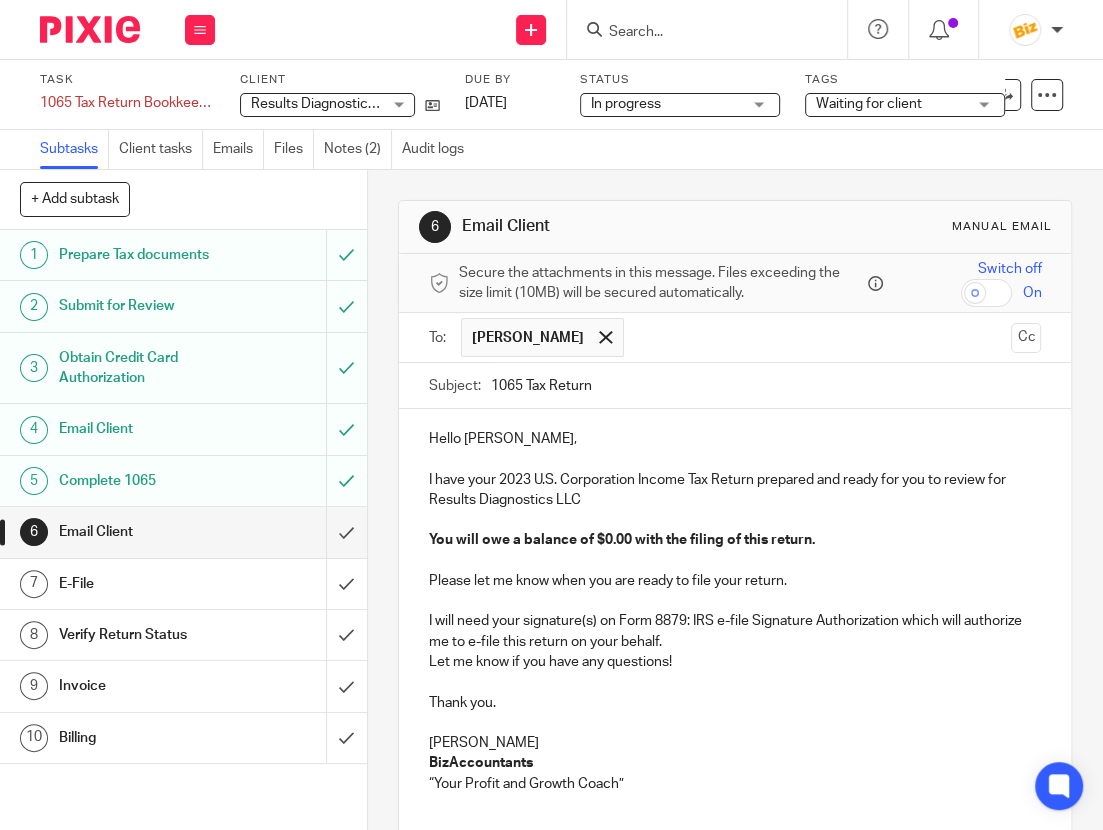 click at bounding box center [818, 337] 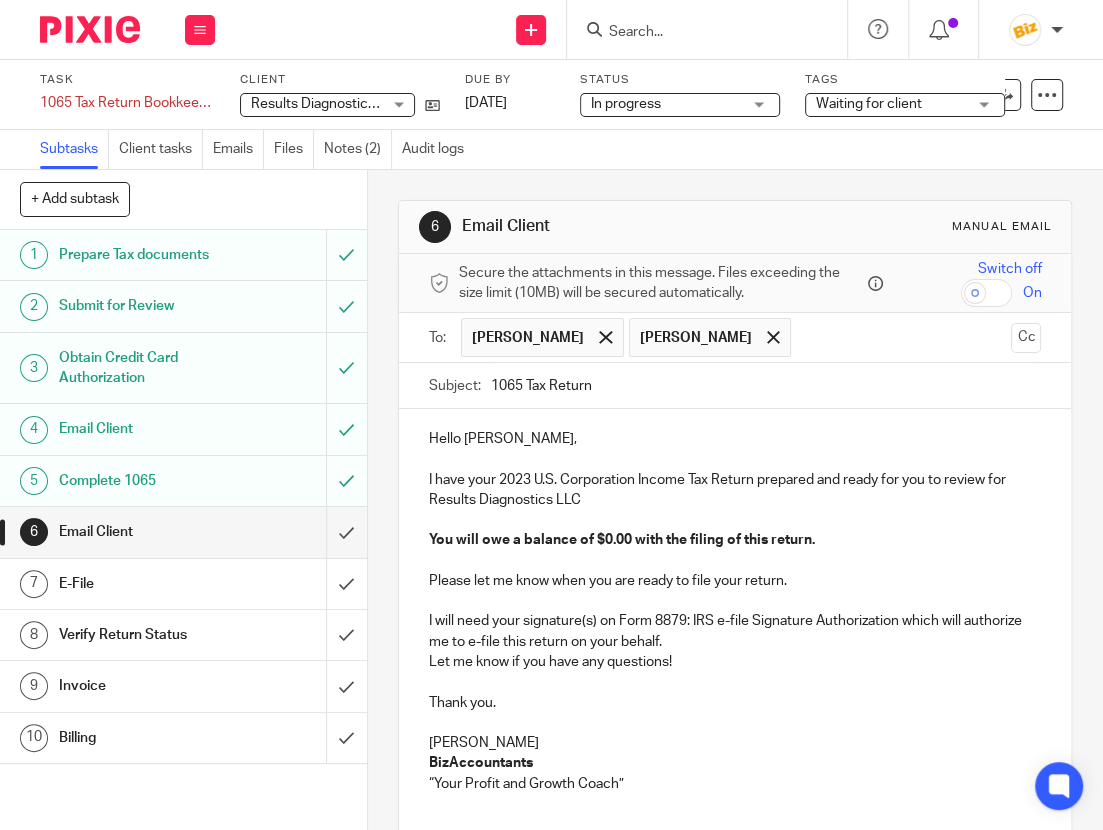 click on "Hello Michael, I have your 2023 U.S. Corporation Income Tax Return prepared and ready for you to review for Results Diagnostics LLC   You will owe a balance of $0.00 with the filing of this return.   Please let me know when you are ready to file your return.   I will need your signature(s) on Form 8879: IRS e-file Signature Authorization which will authorize me to e-file this return on your behalf. Let me know if you have any questions!   Thank you.   Anna McDaniel BizAccountants “Your Profit and Growth Coach”" at bounding box center (735, 609) 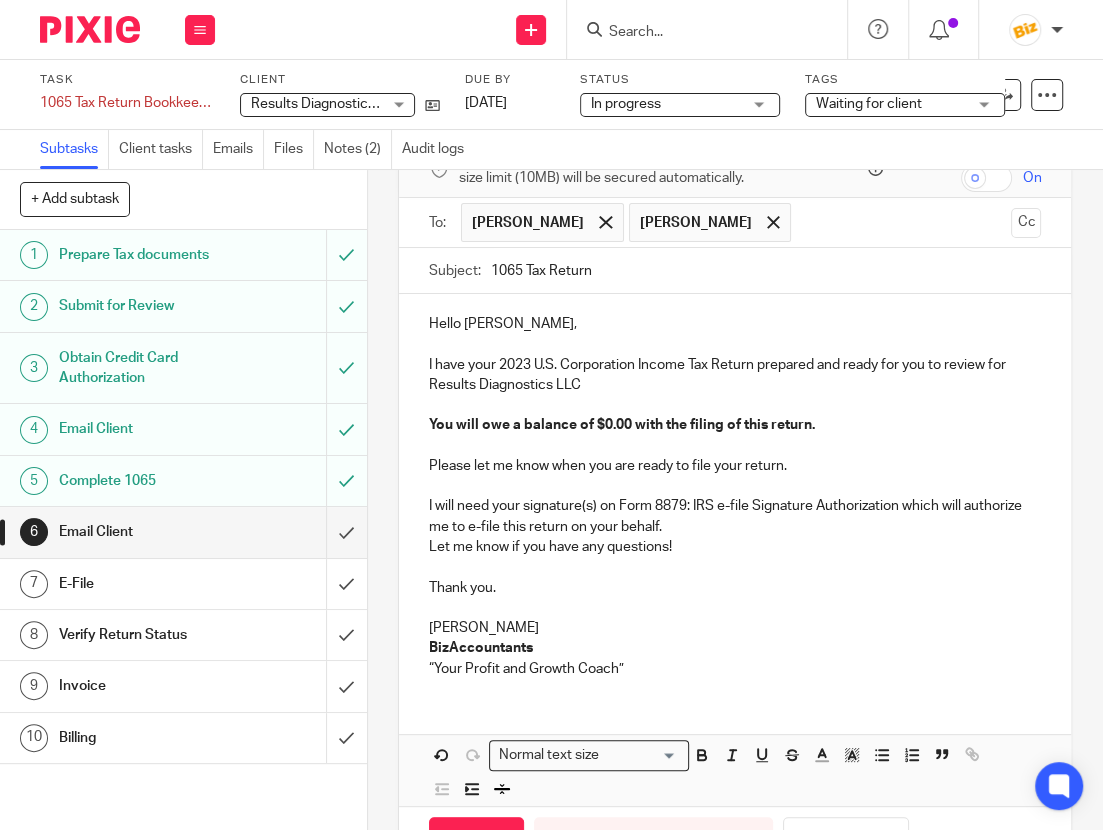 scroll, scrollTop: 0, scrollLeft: 0, axis: both 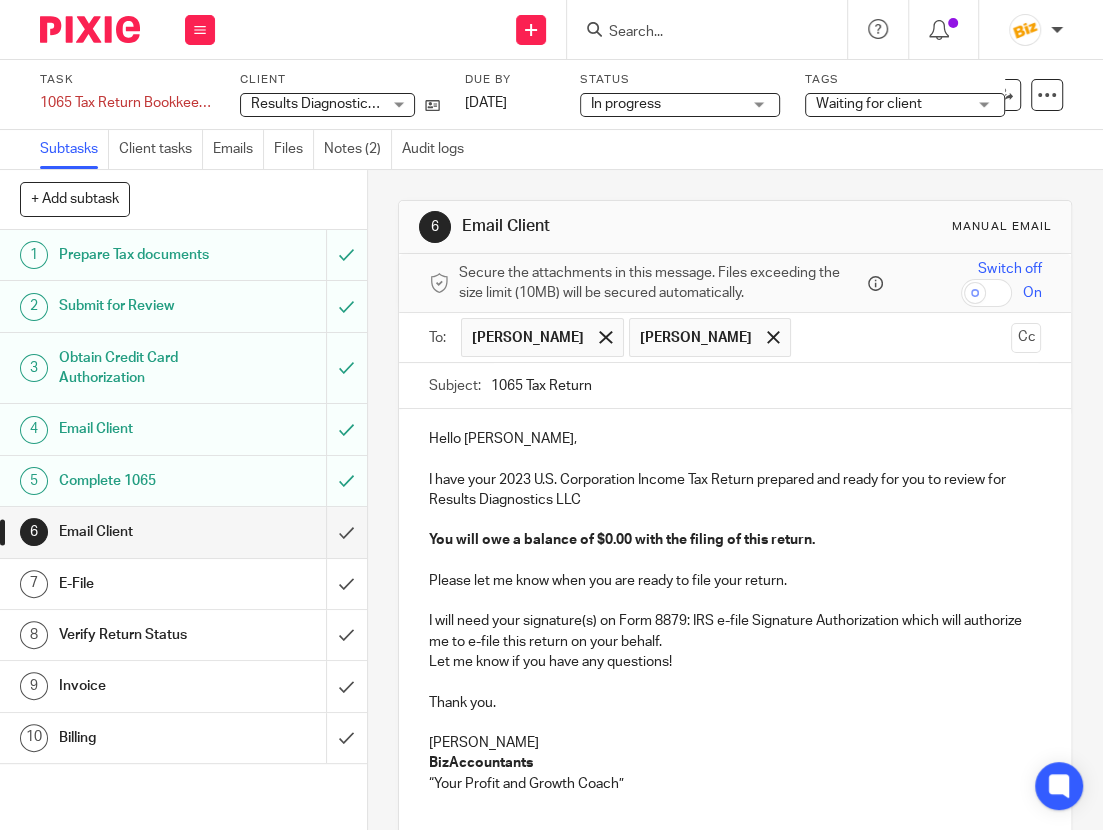click on "1065 Tax Return" at bounding box center [766, 385] 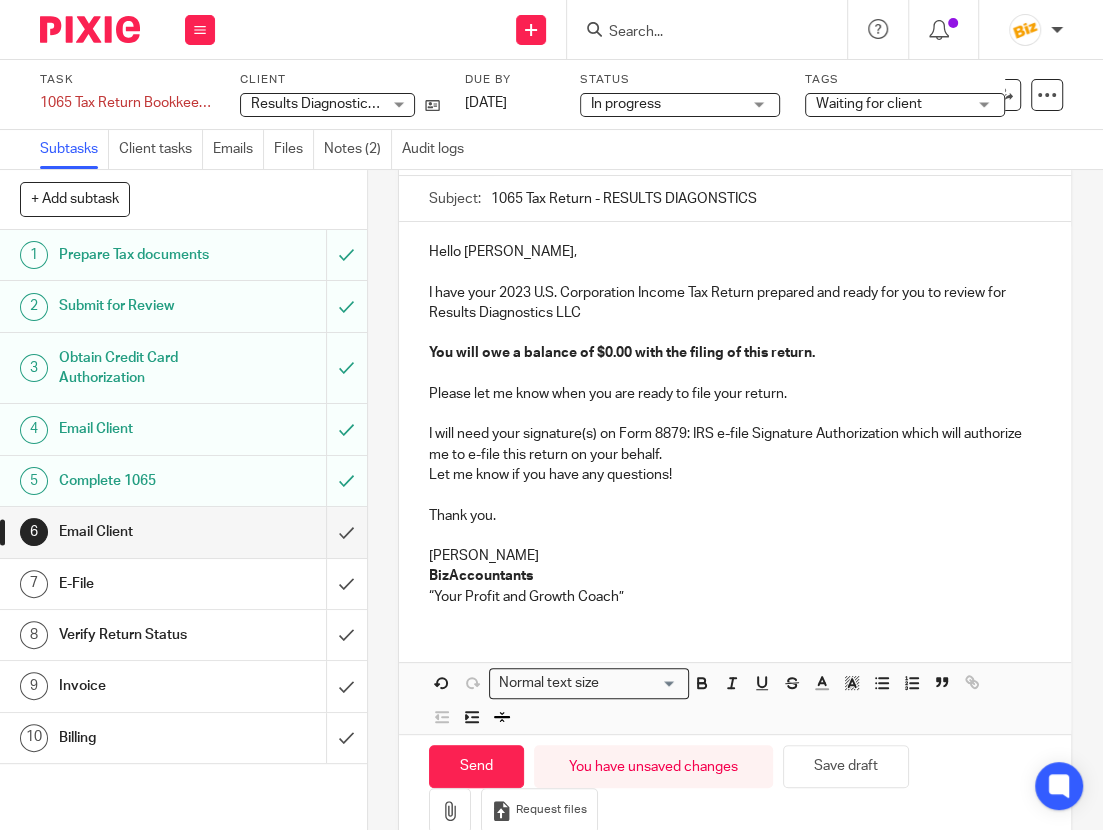 scroll, scrollTop: 230, scrollLeft: 0, axis: vertical 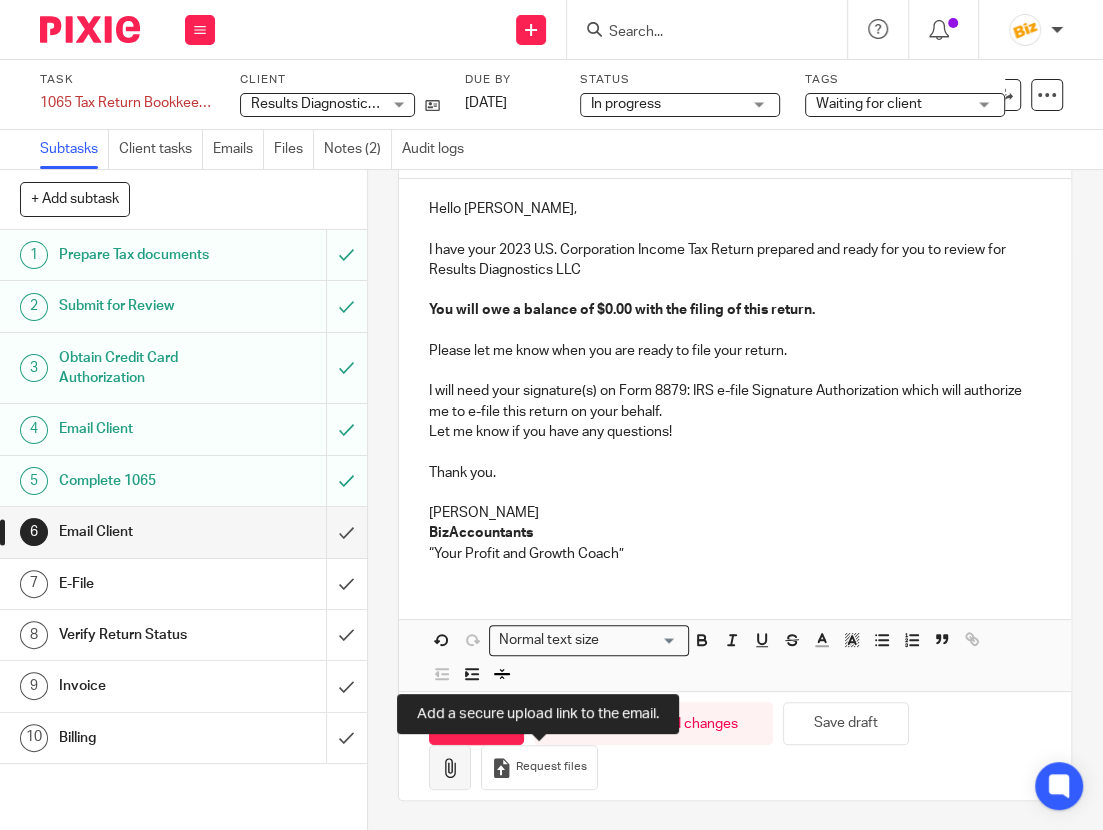 type on "1065 Tax Return - RESULTS DIAGONSTICS" 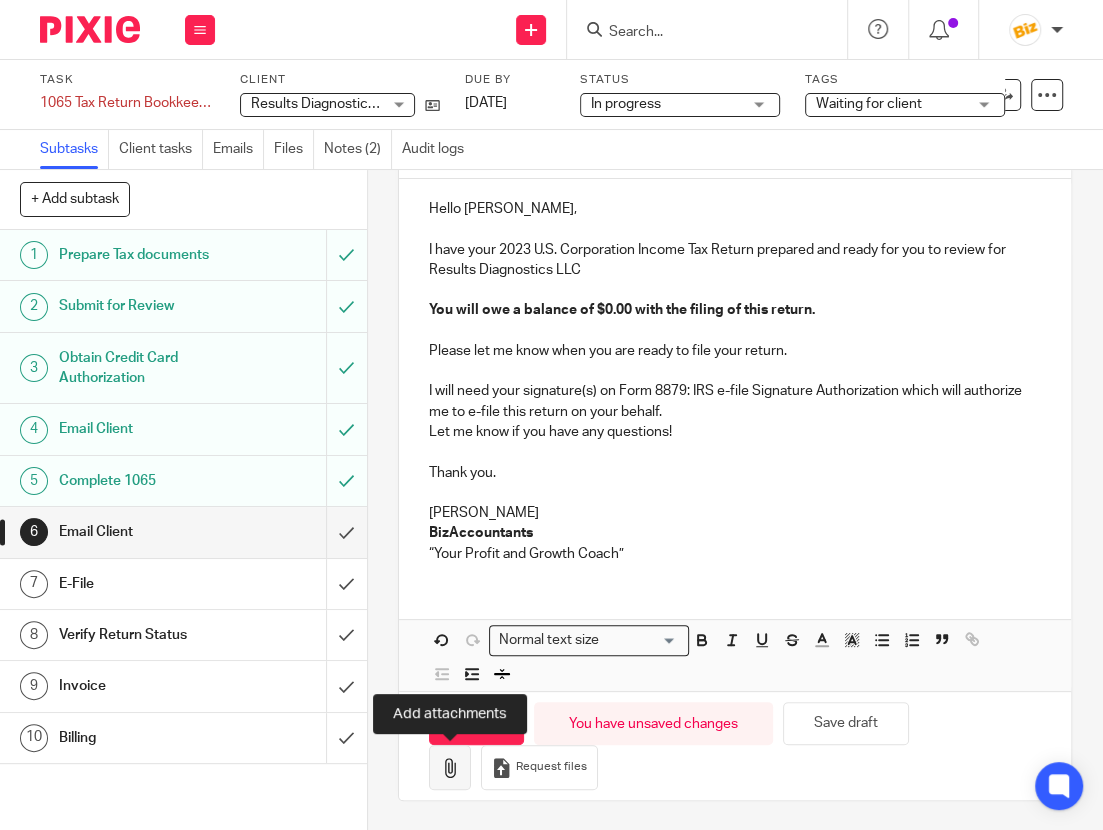 click at bounding box center (450, 768) 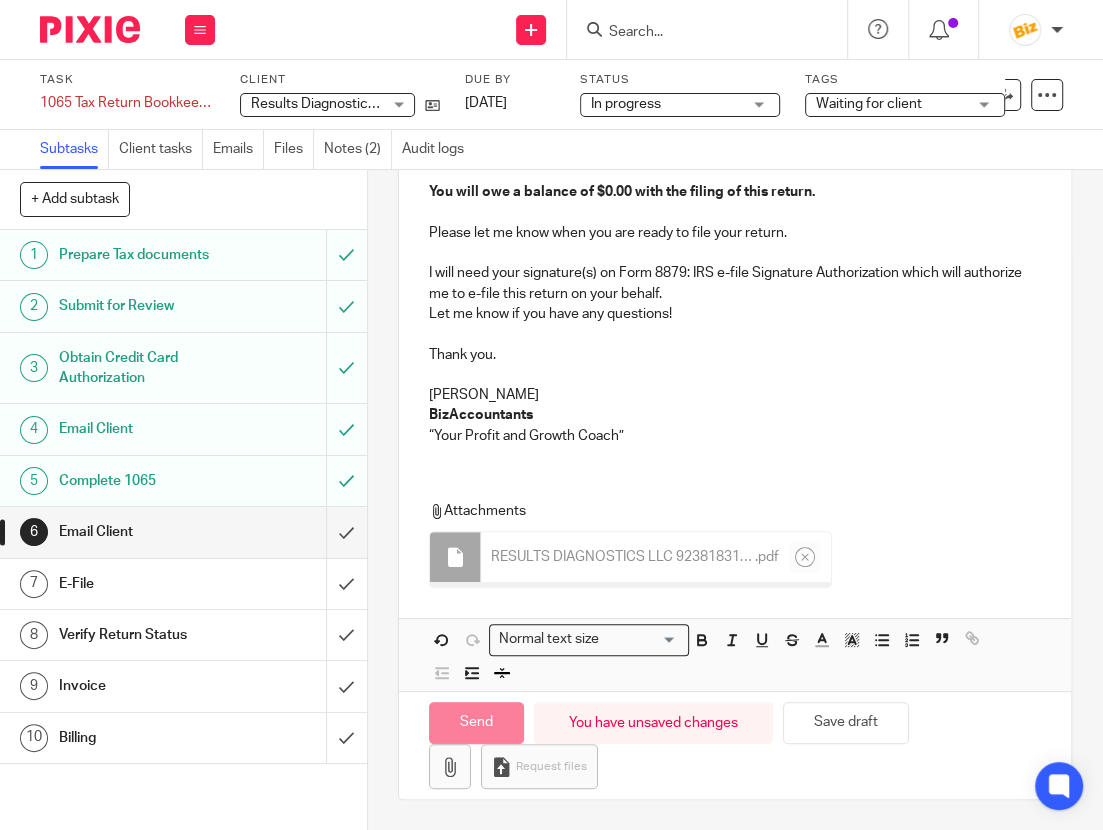 scroll, scrollTop: 343, scrollLeft: 0, axis: vertical 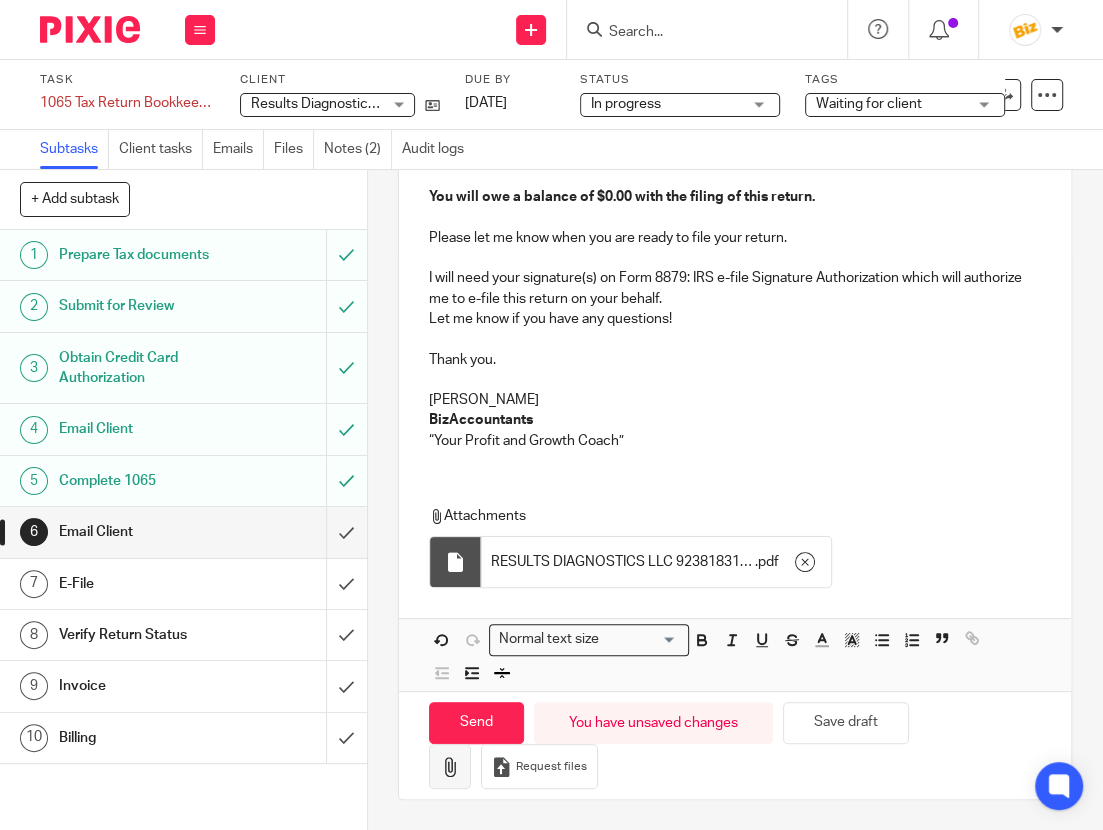 click at bounding box center [450, 767] 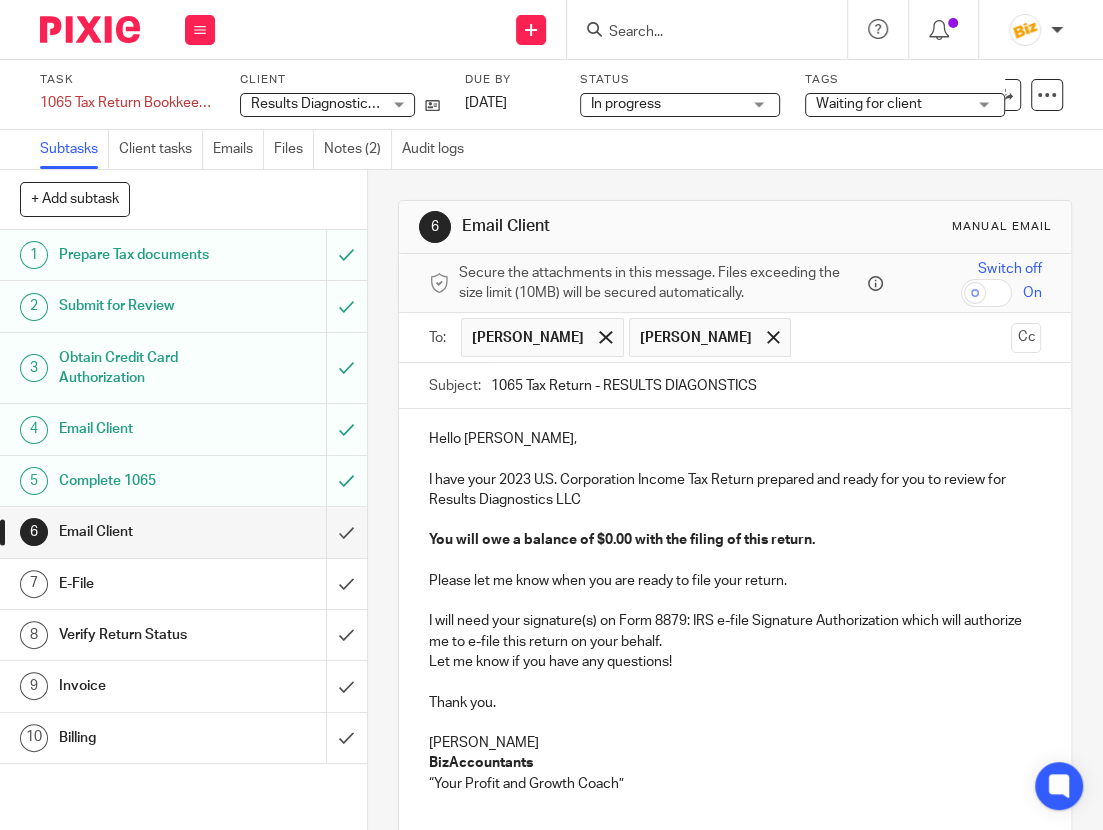 scroll, scrollTop: 343, scrollLeft: 0, axis: vertical 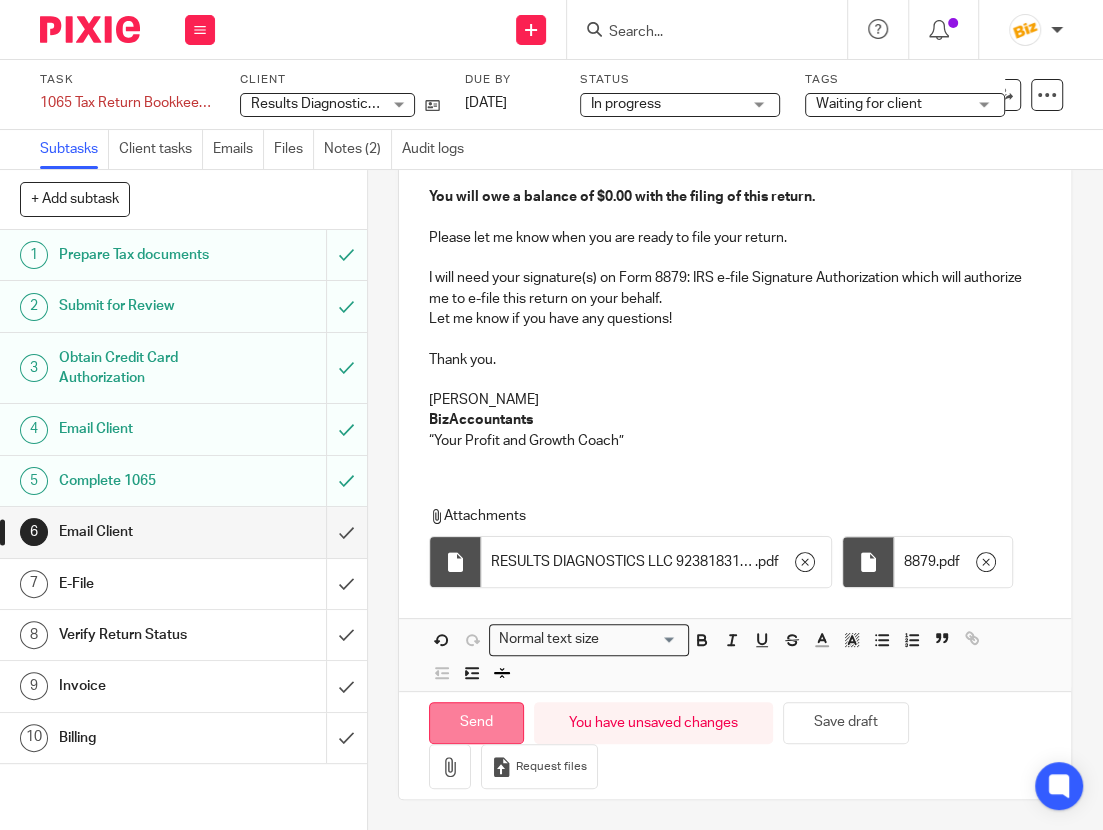 click on "Send" at bounding box center (476, 723) 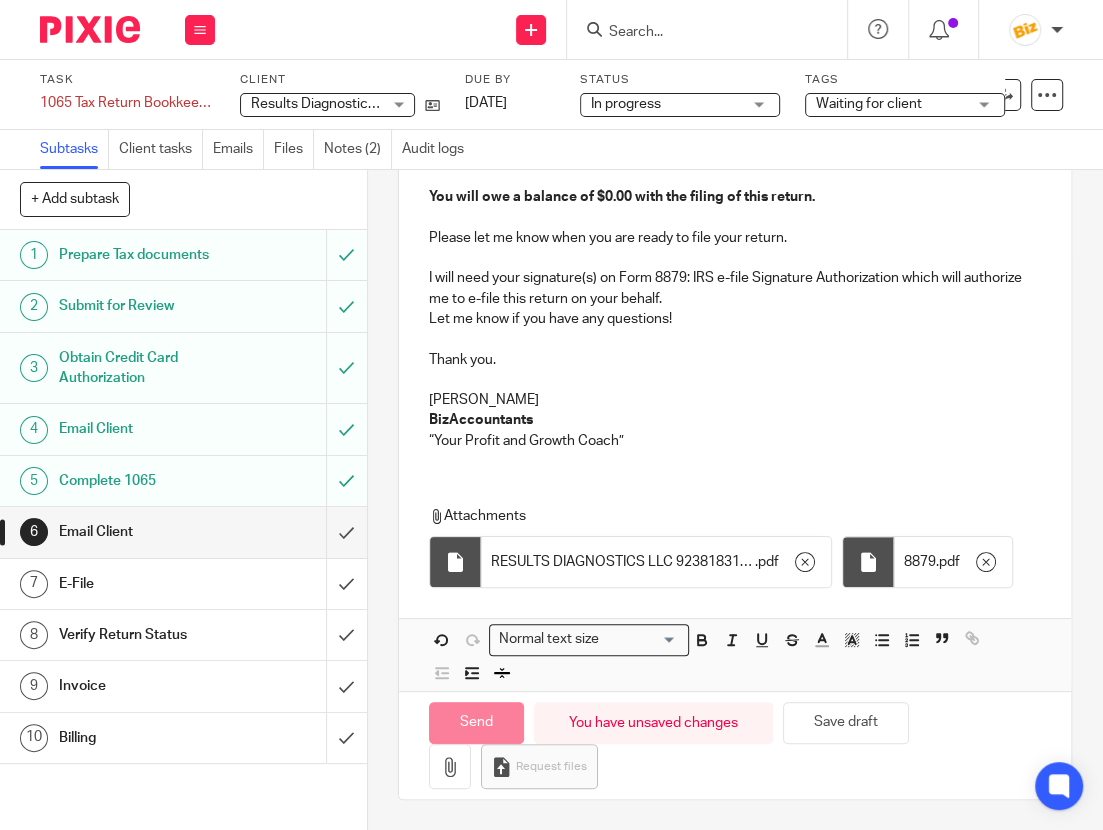 click on "Waiting for client" at bounding box center (869, 104) 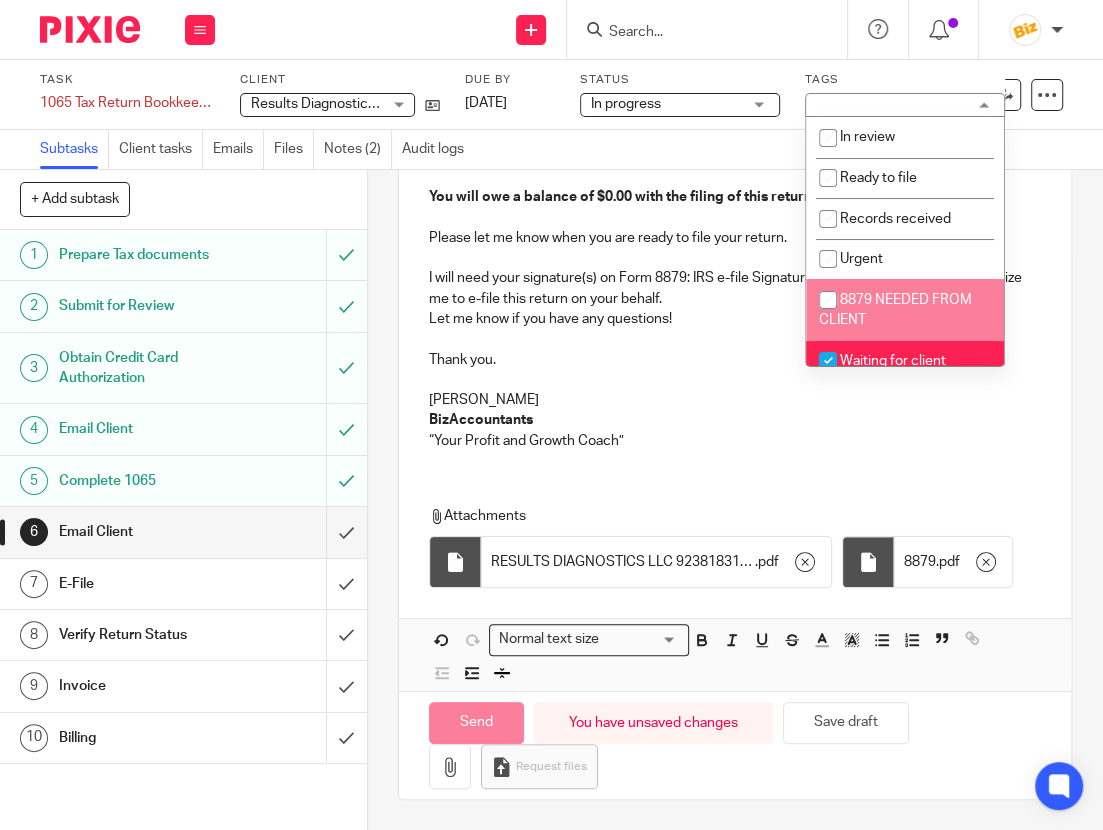 click on "8879 NEEDED FROM CLIENT" at bounding box center (905, 309) 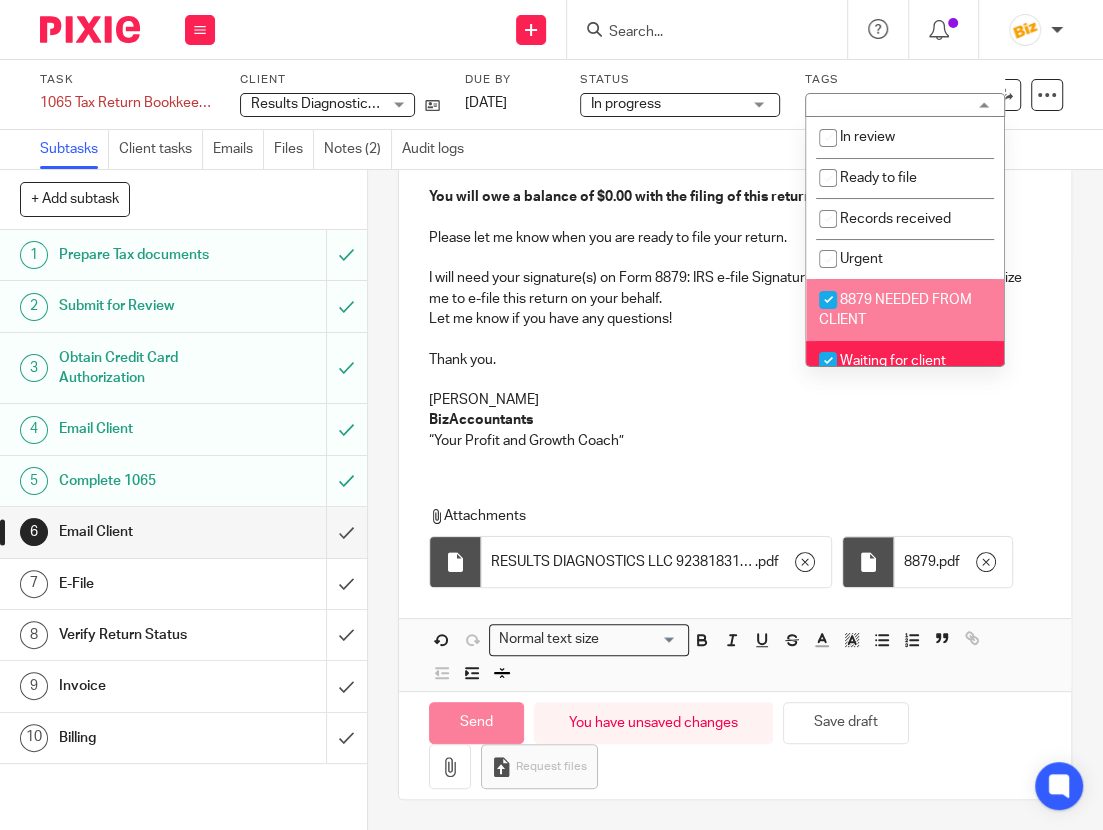 checkbox on "true" 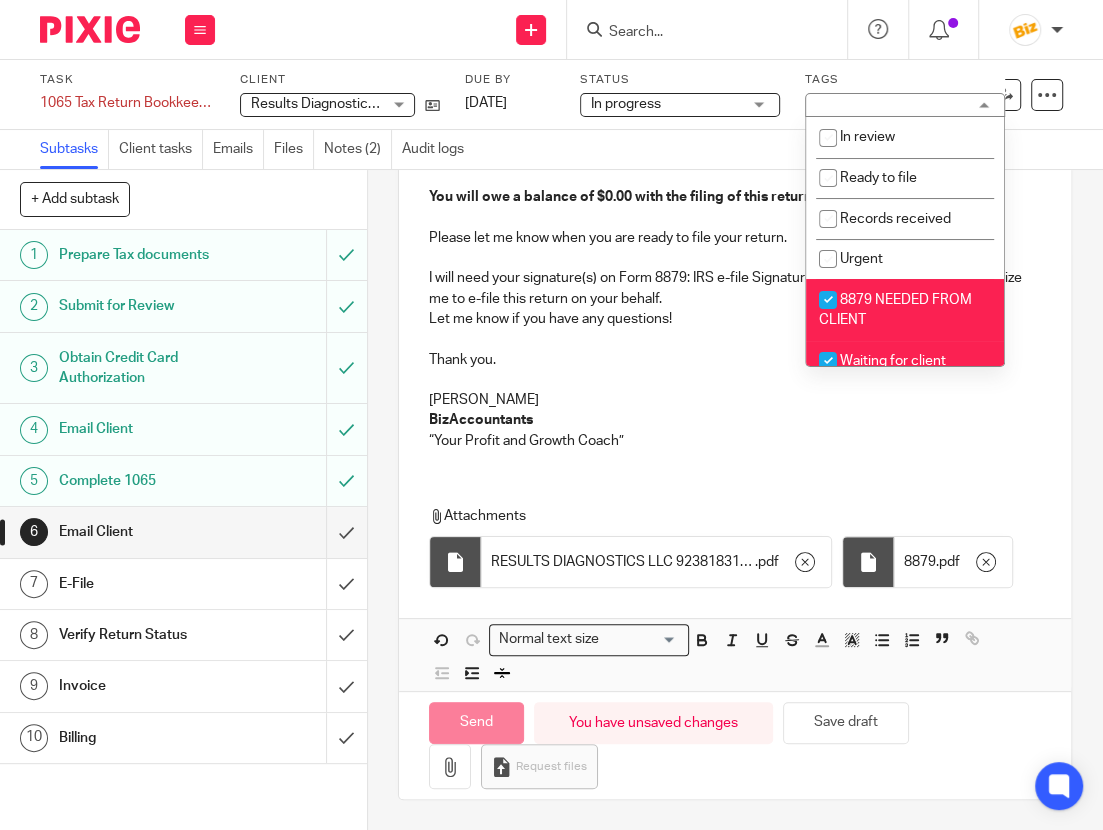 click on "Waiting for client" at bounding box center [905, 361] 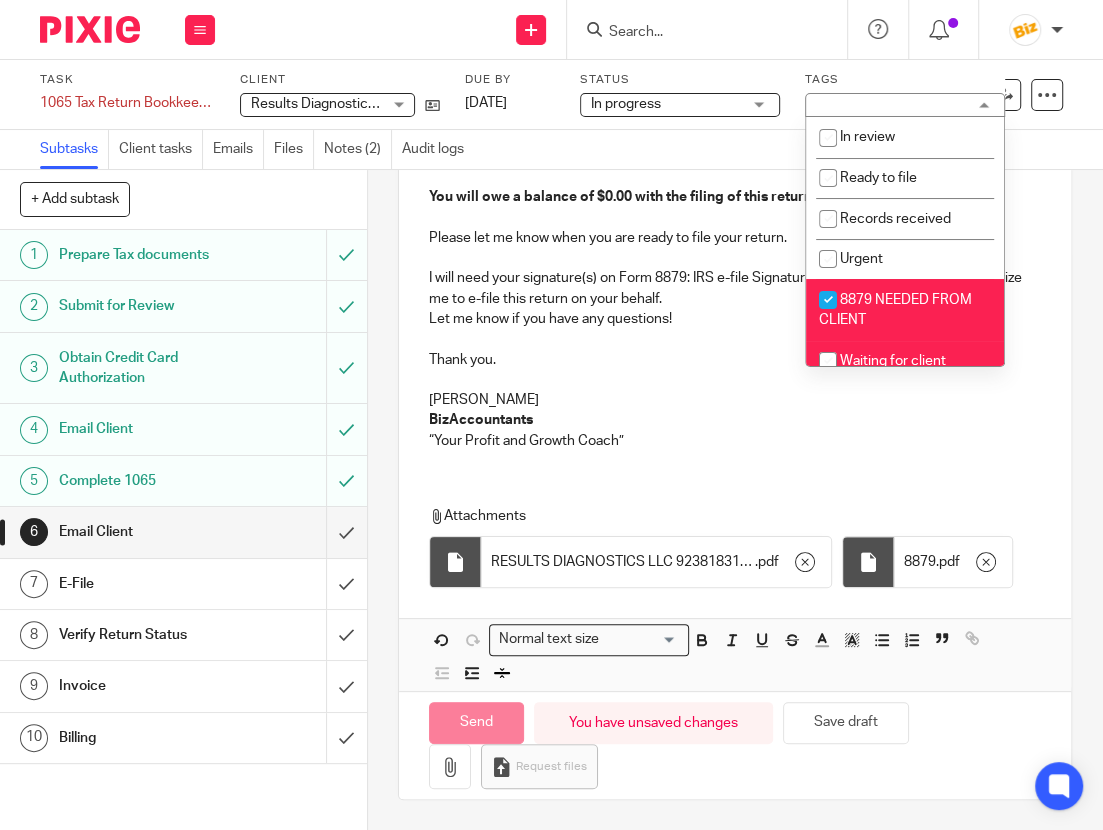 checkbox on "false" 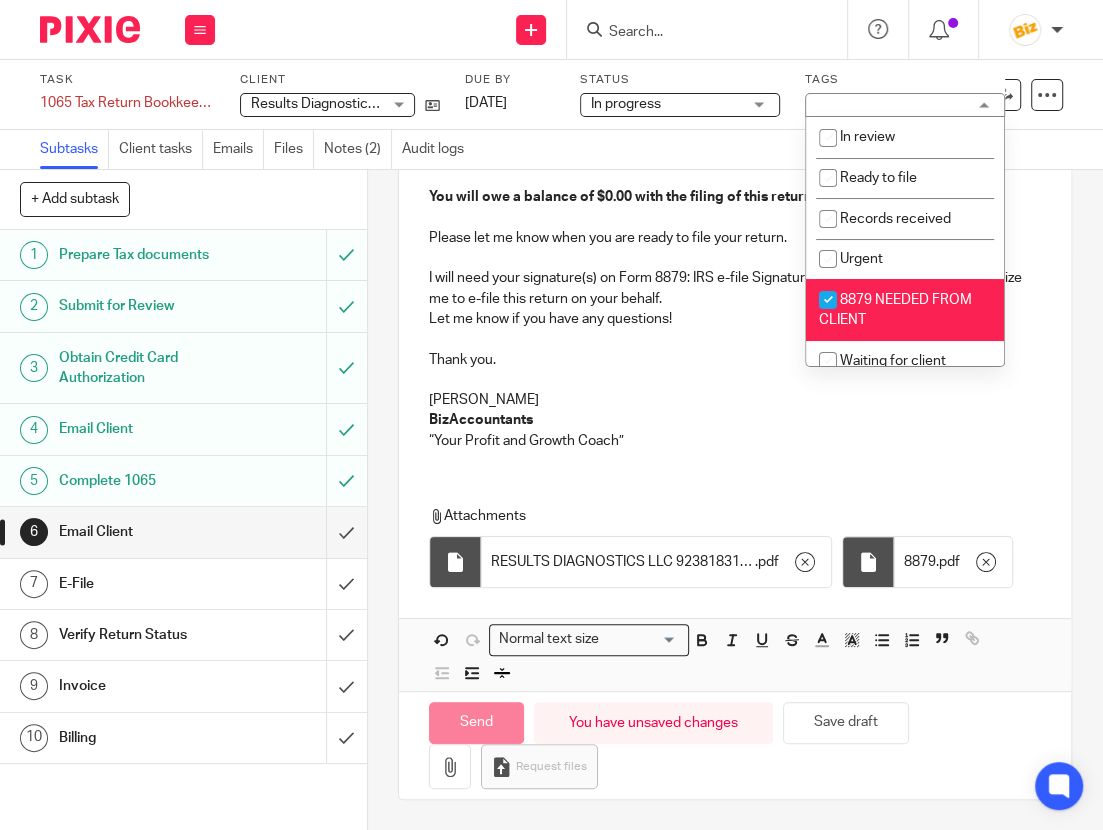 click on "BizAccountants" at bounding box center [735, 420] 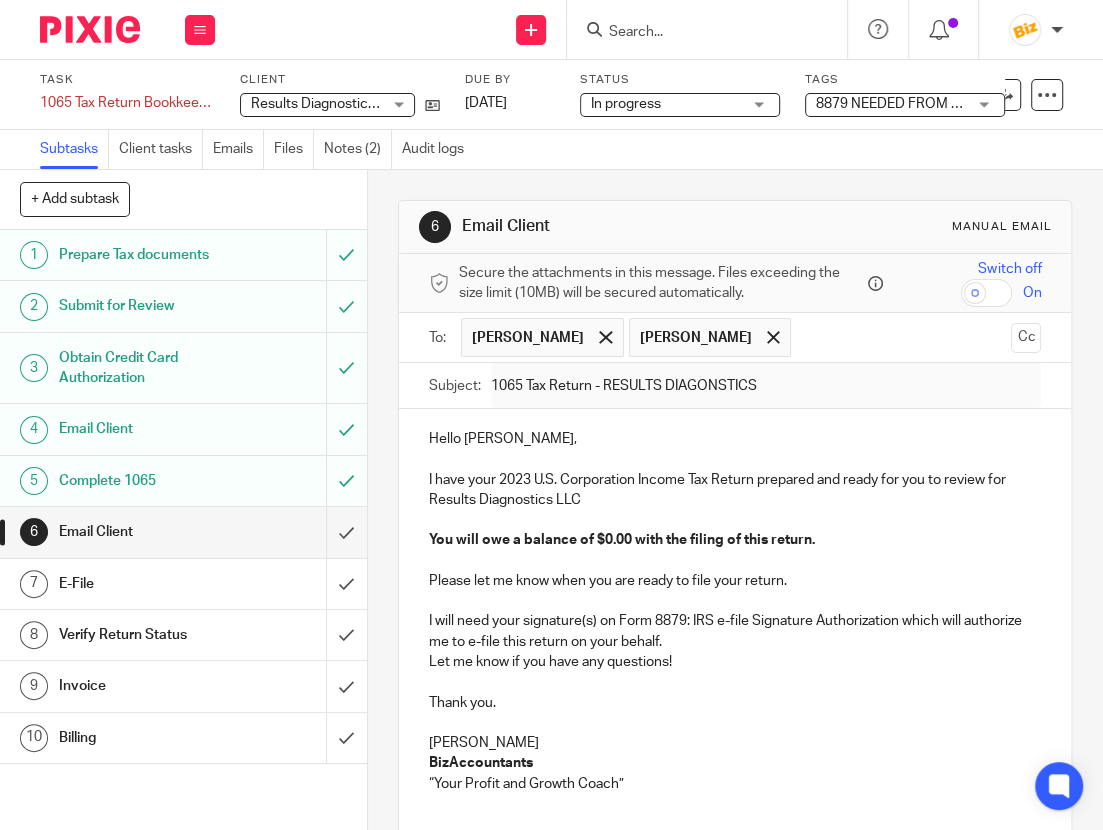 scroll, scrollTop: 343, scrollLeft: 0, axis: vertical 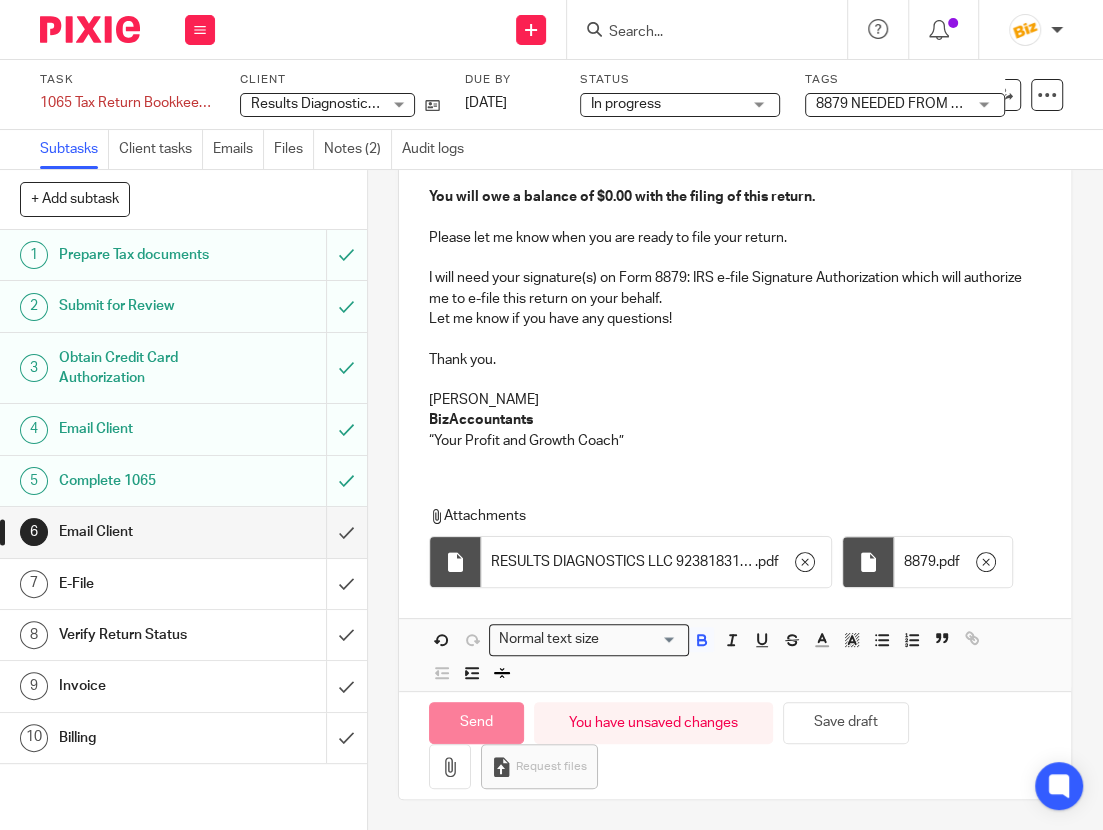 type on "Sent" 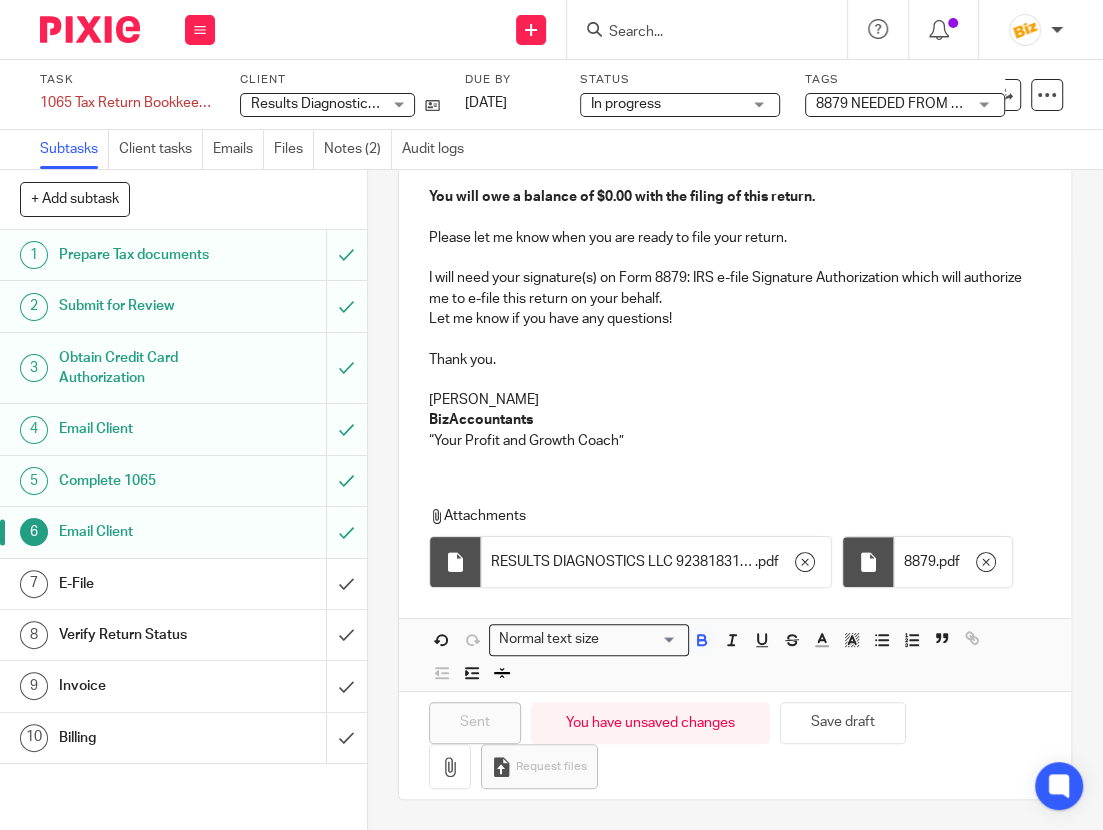 click on "Invoice" at bounding box center (182, 686) 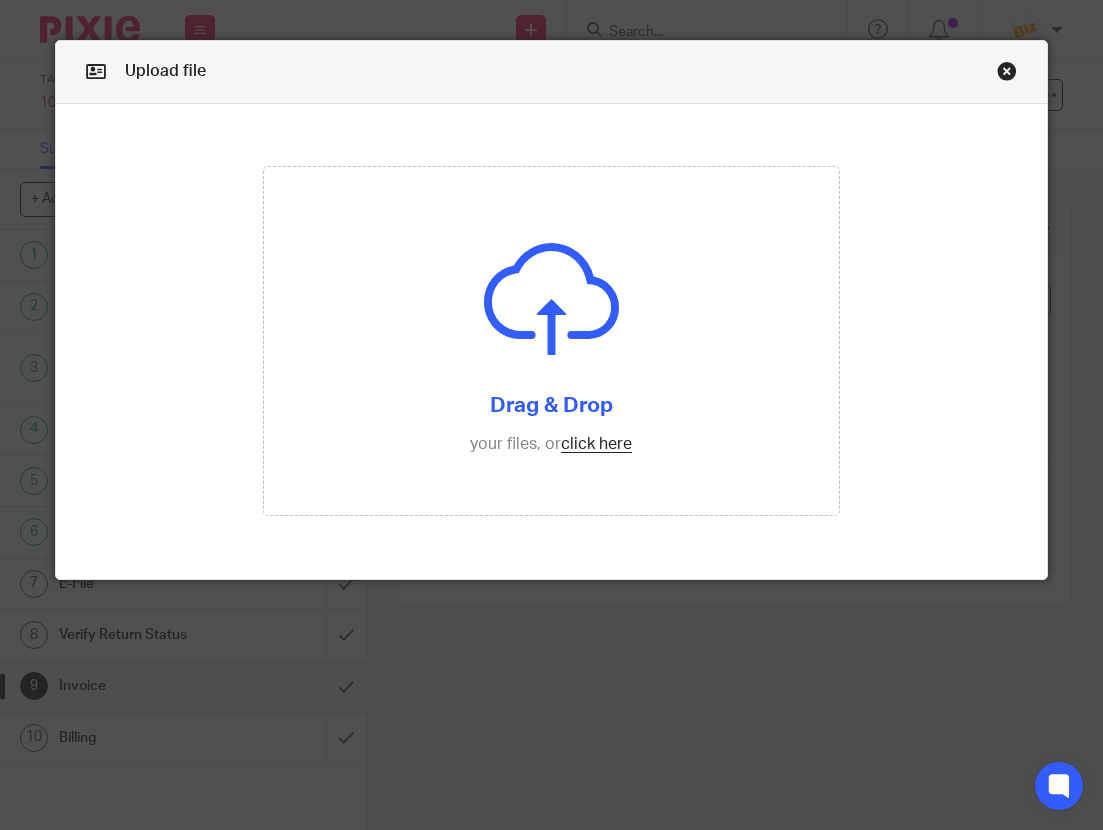 scroll, scrollTop: 0, scrollLeft: 0, axis: both 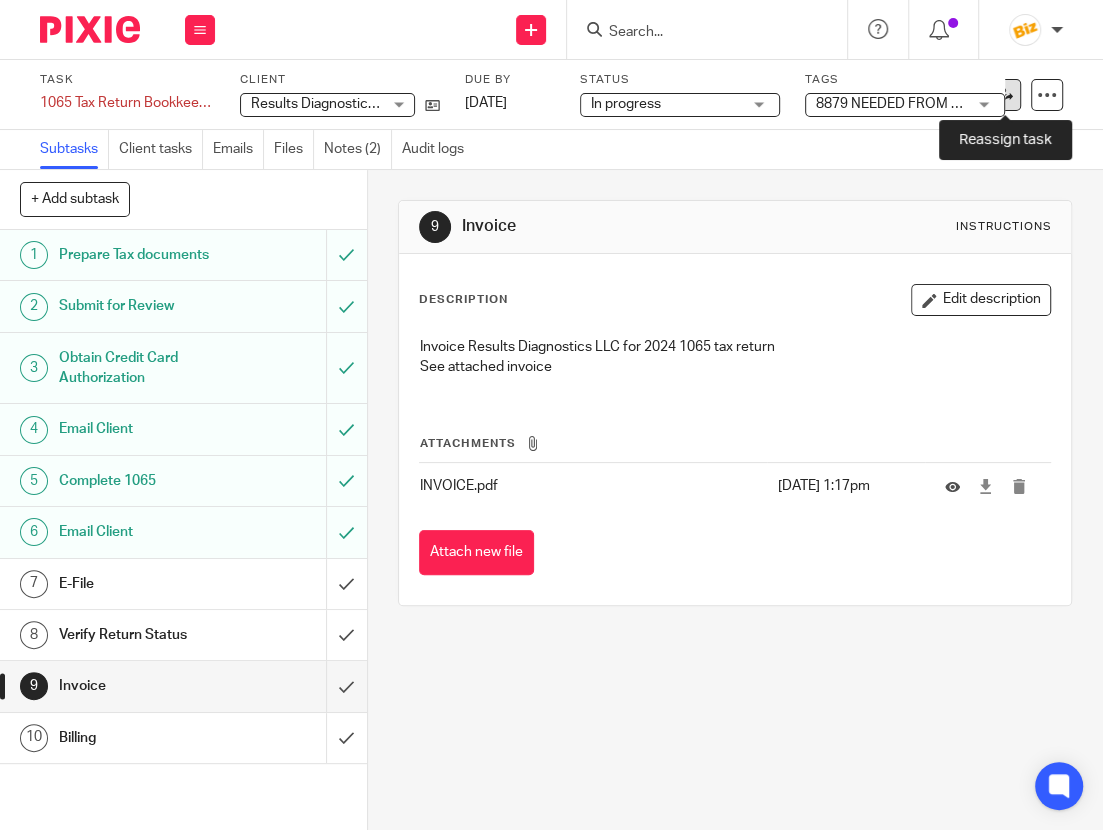 click at bounding box center [1005, 94] 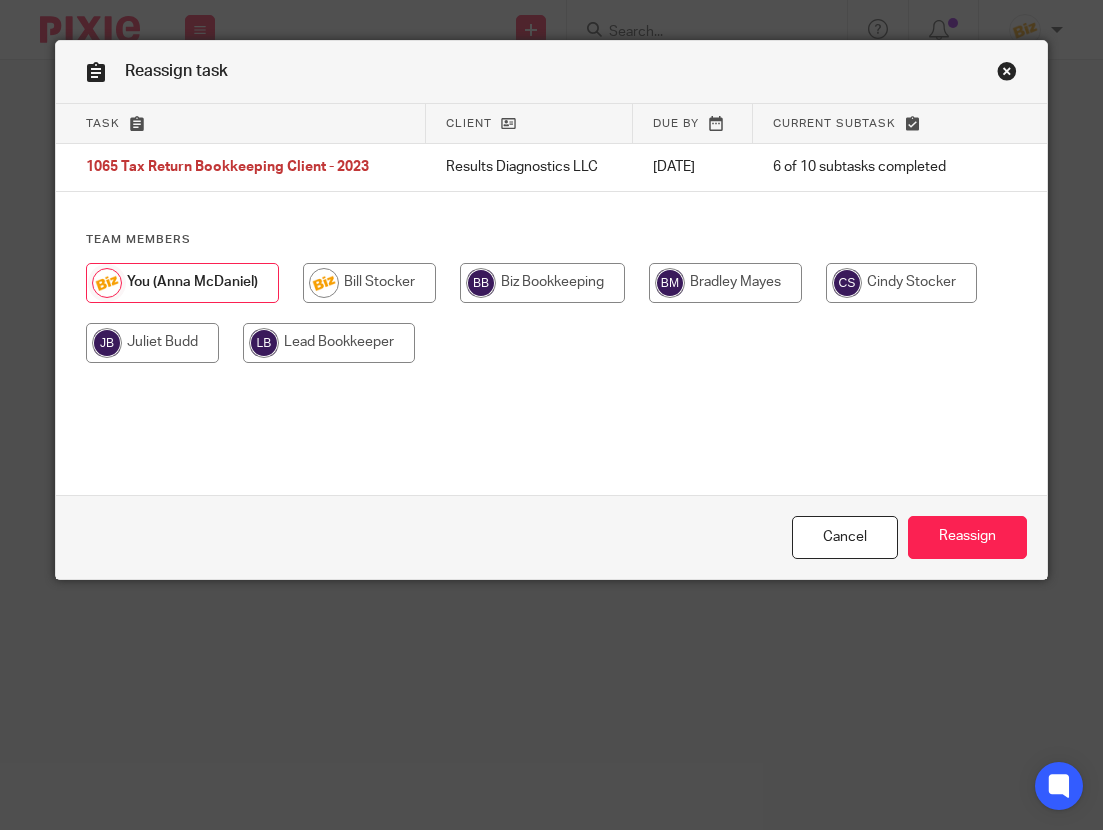 scroll, scrollTop: 0, scrollLeft: 0, axis: both 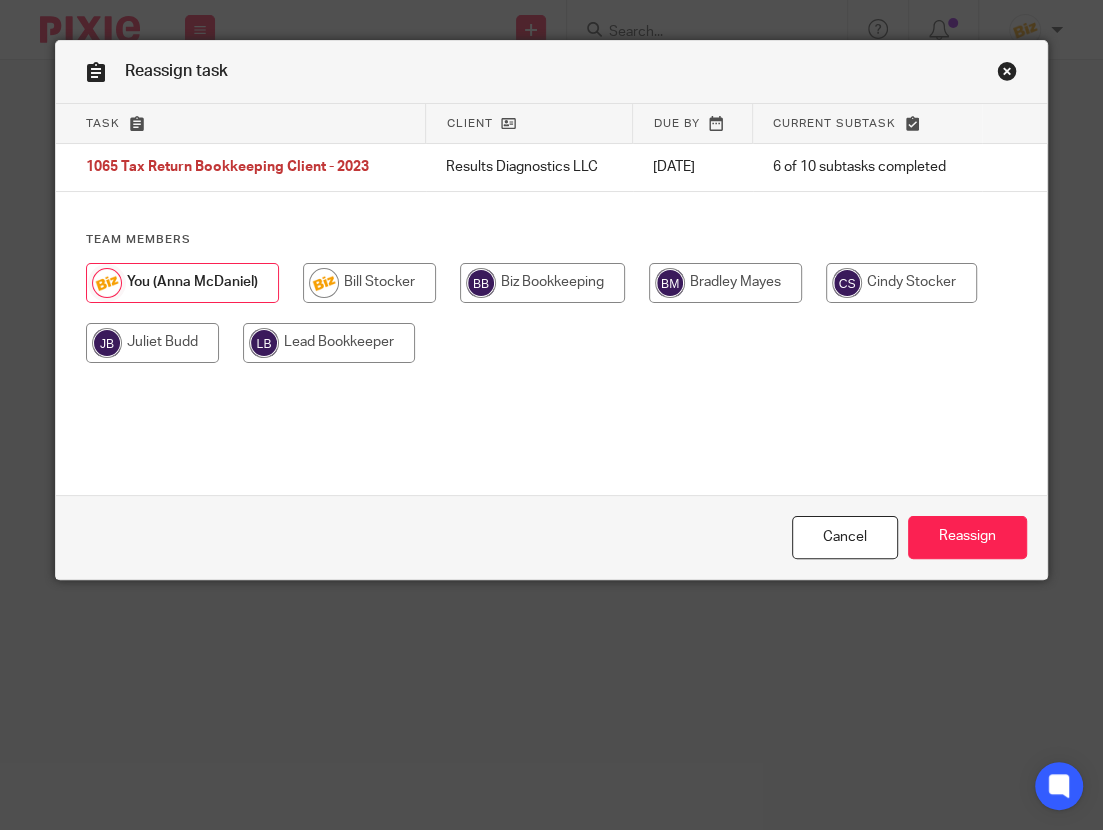 click at bounding box center [901, 283] 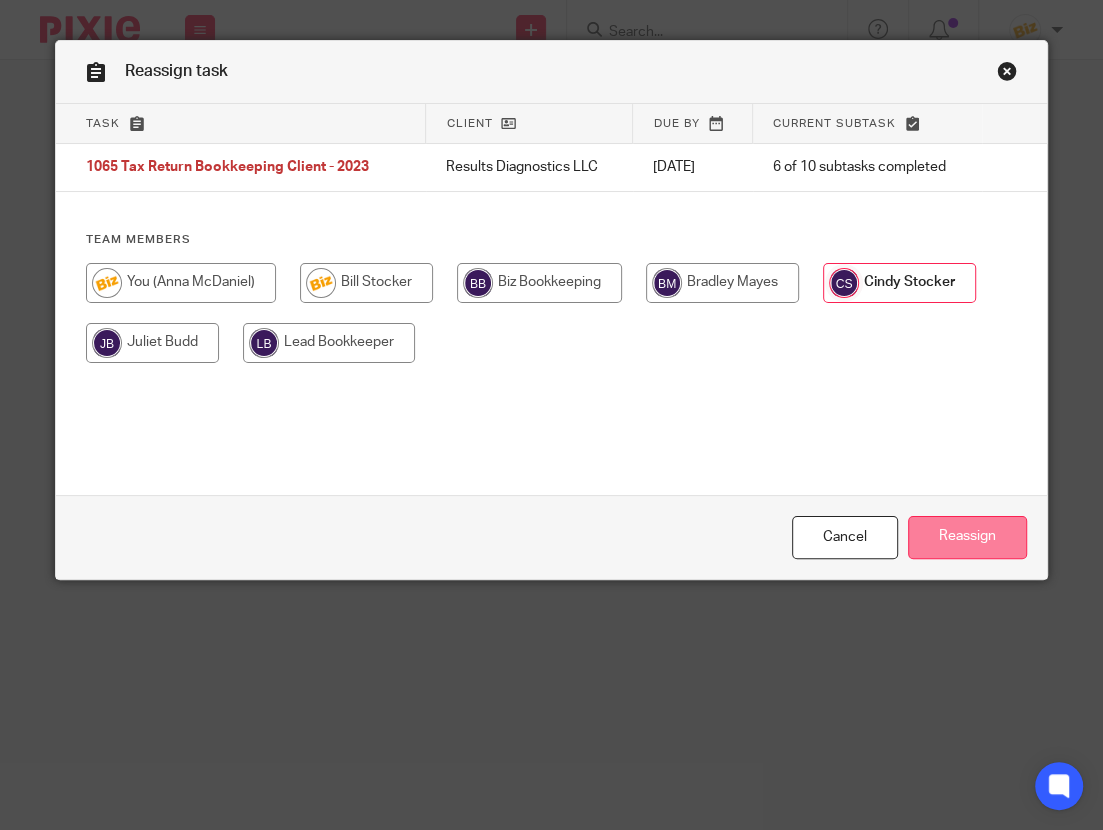 click on "Reassign" at bounding box center [967, 537] 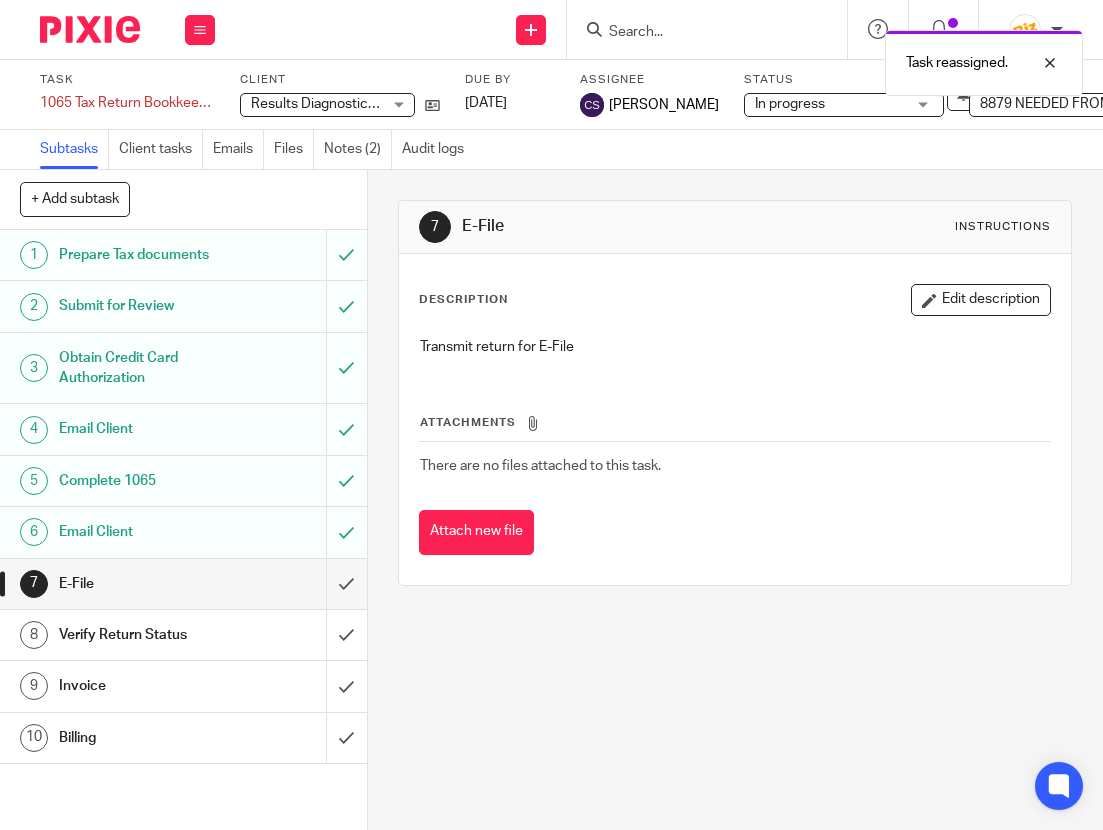 scroll, scrollTop: 0, scrollLeft: 0, axis: both 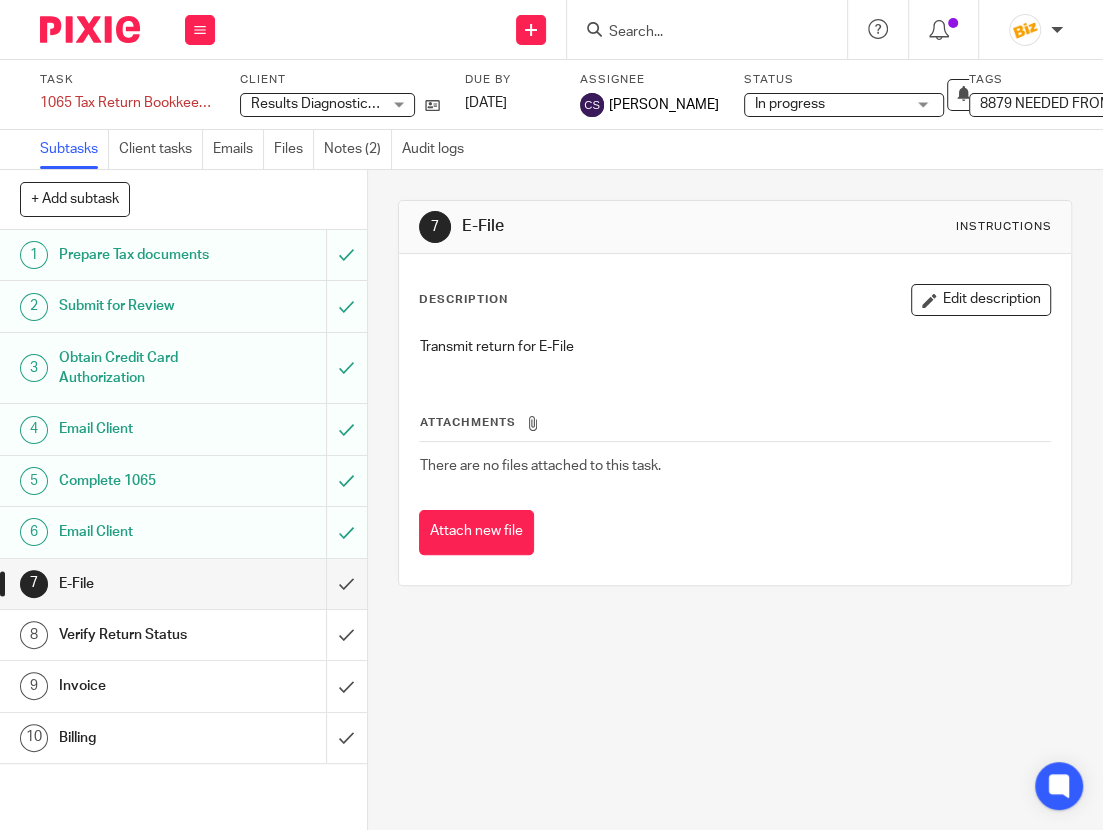click on "Invoice" at bounding box center [182, 686] 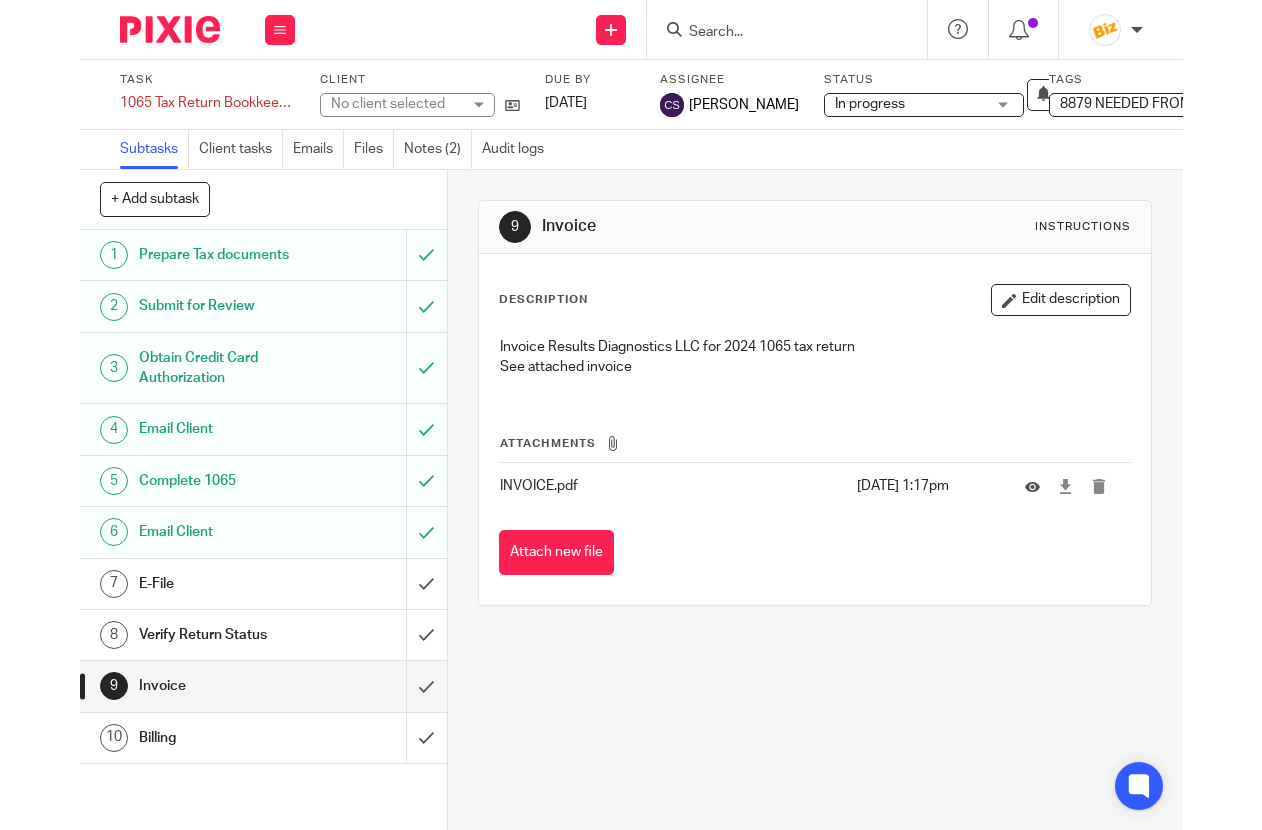 scroll, scrollTop: 0, scrollLeft: 0, axis: both 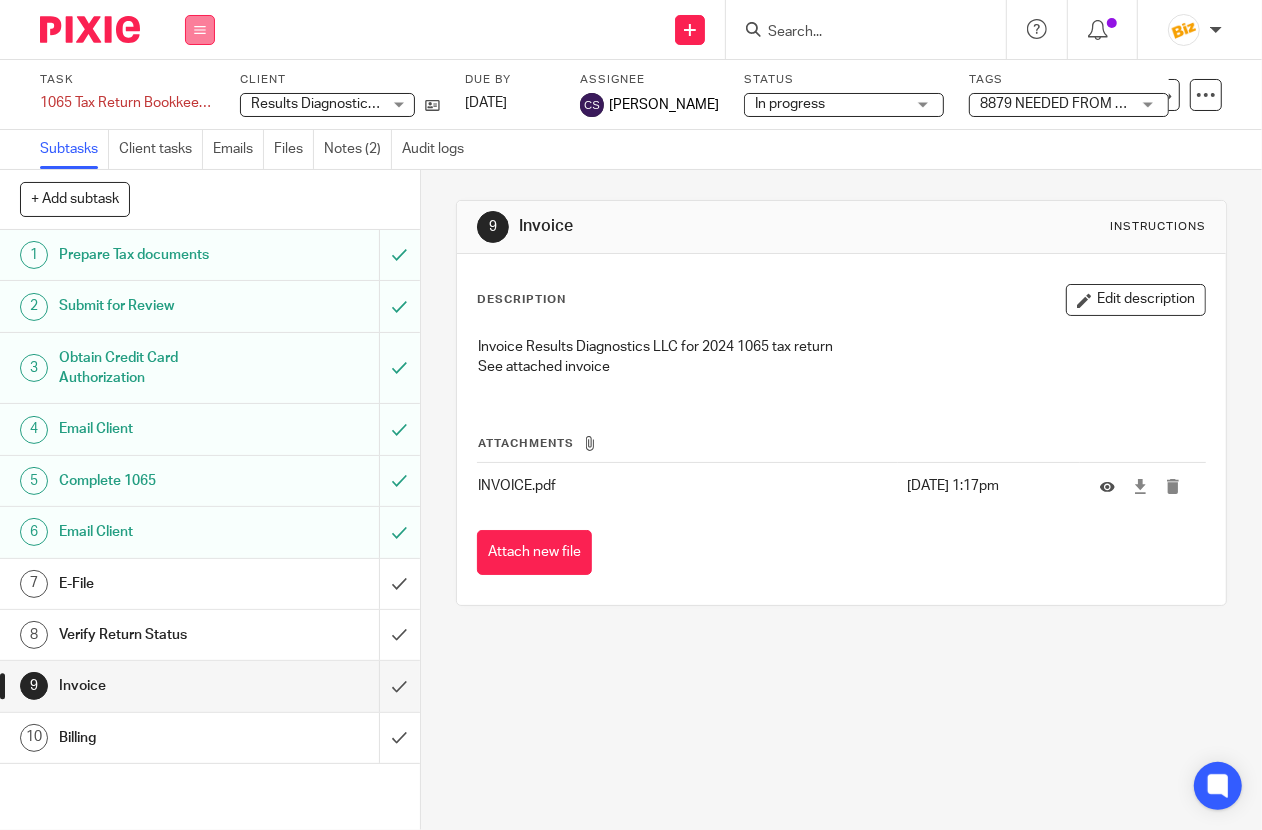 click at bounding box center [200, 30] 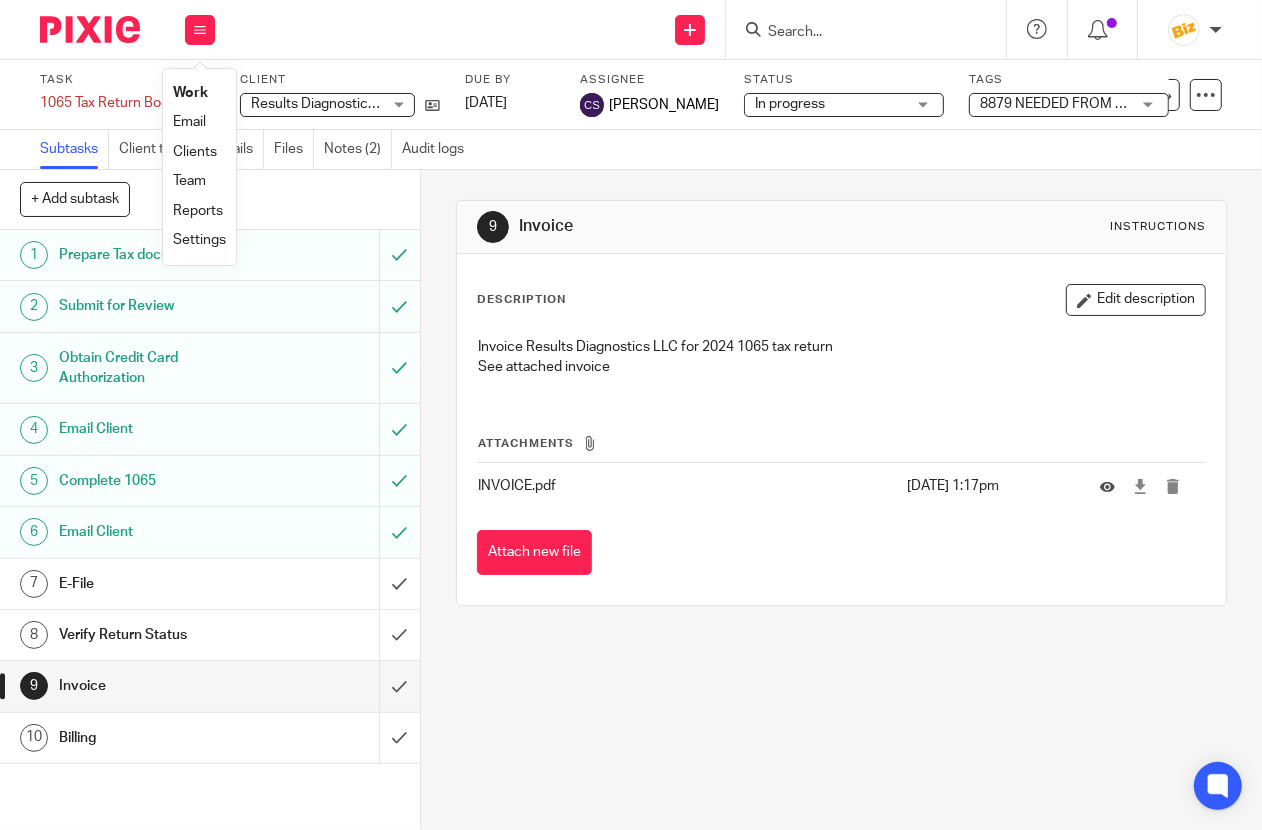 click on "Work" at bounding box center [190, 93] 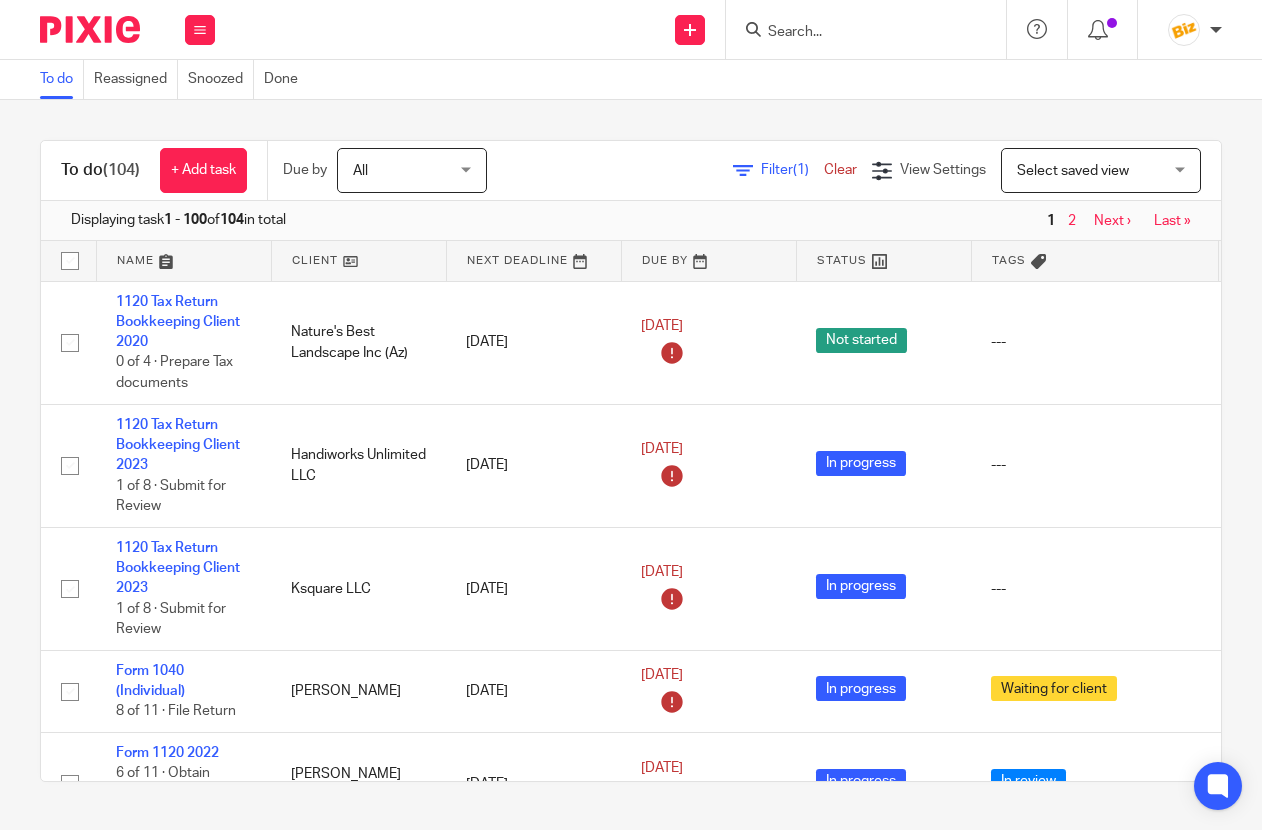 scroll, scrollTop: 0, scrollLeft: 0, axis: both 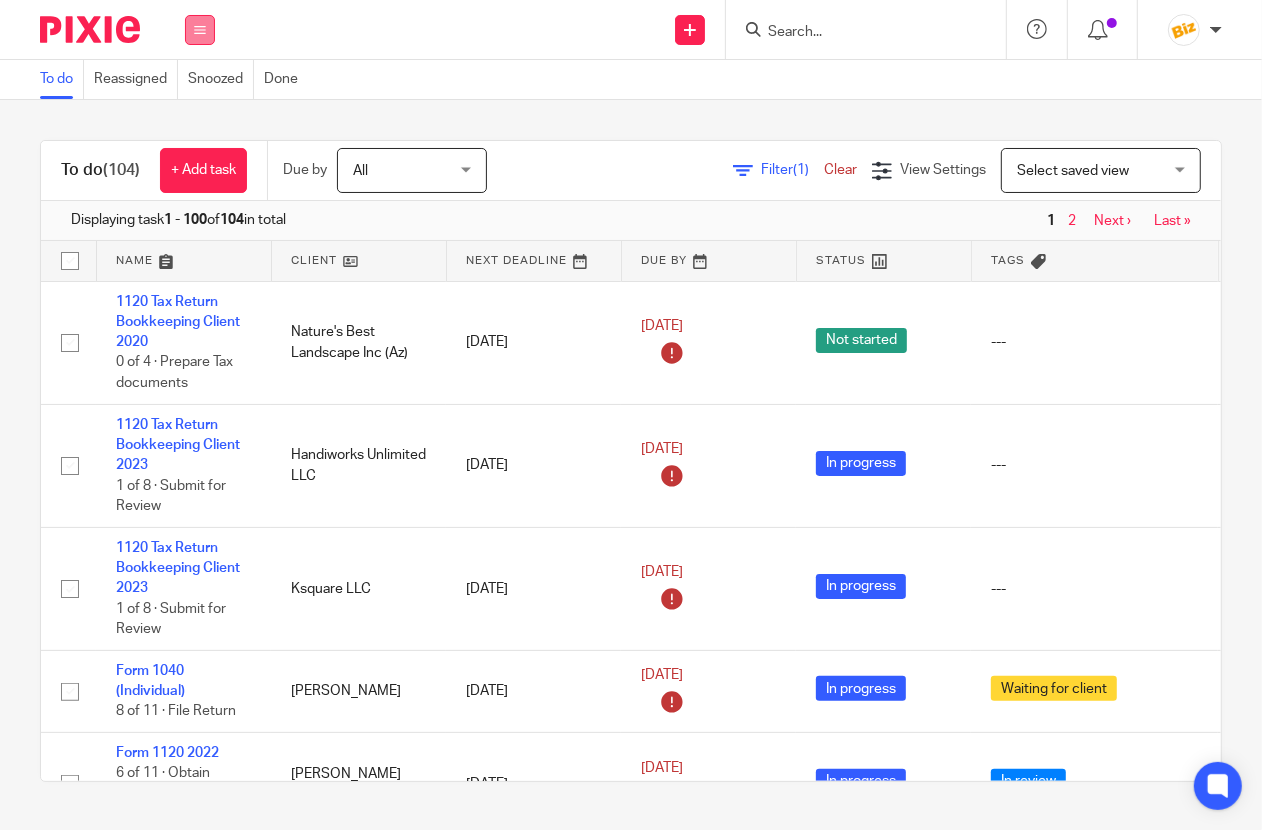 click at bounding box center (200, 30) 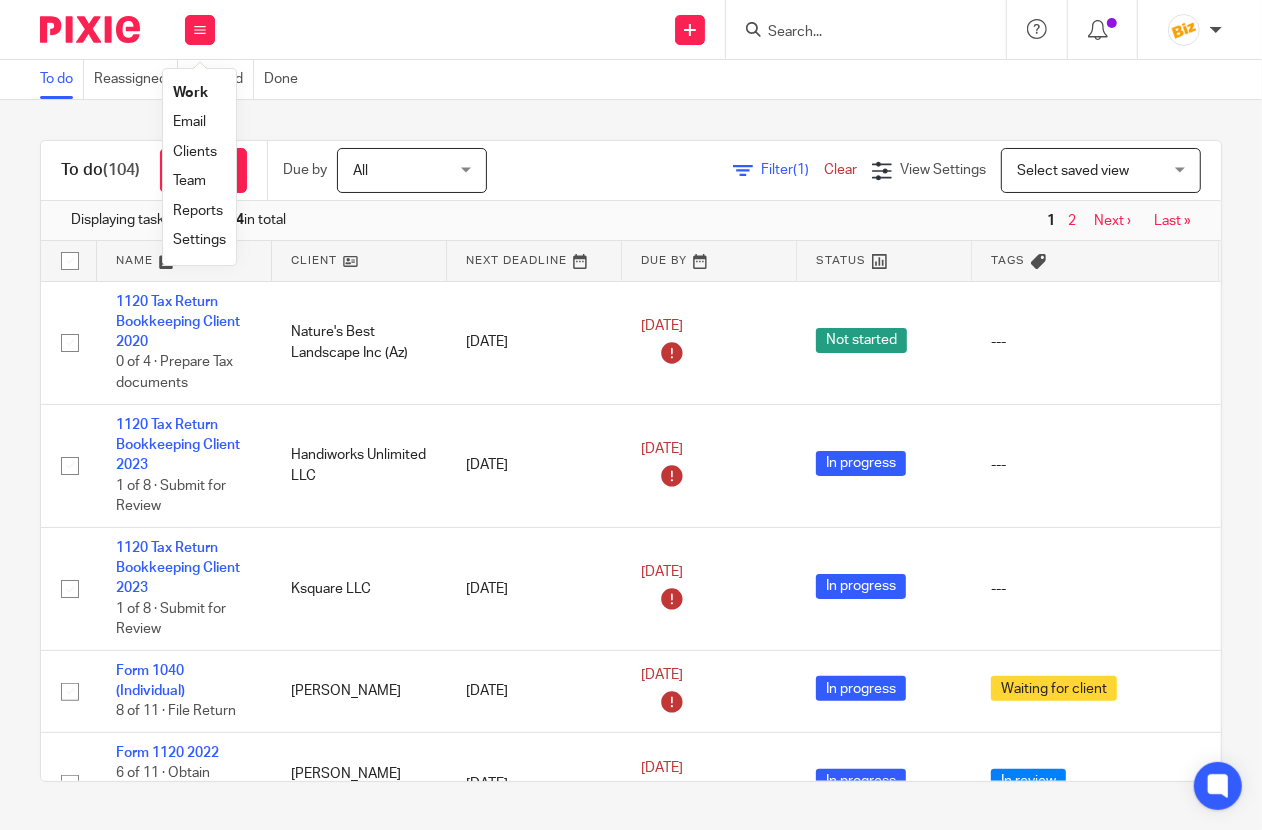 click on "Team" at bounding box center [189, 181] 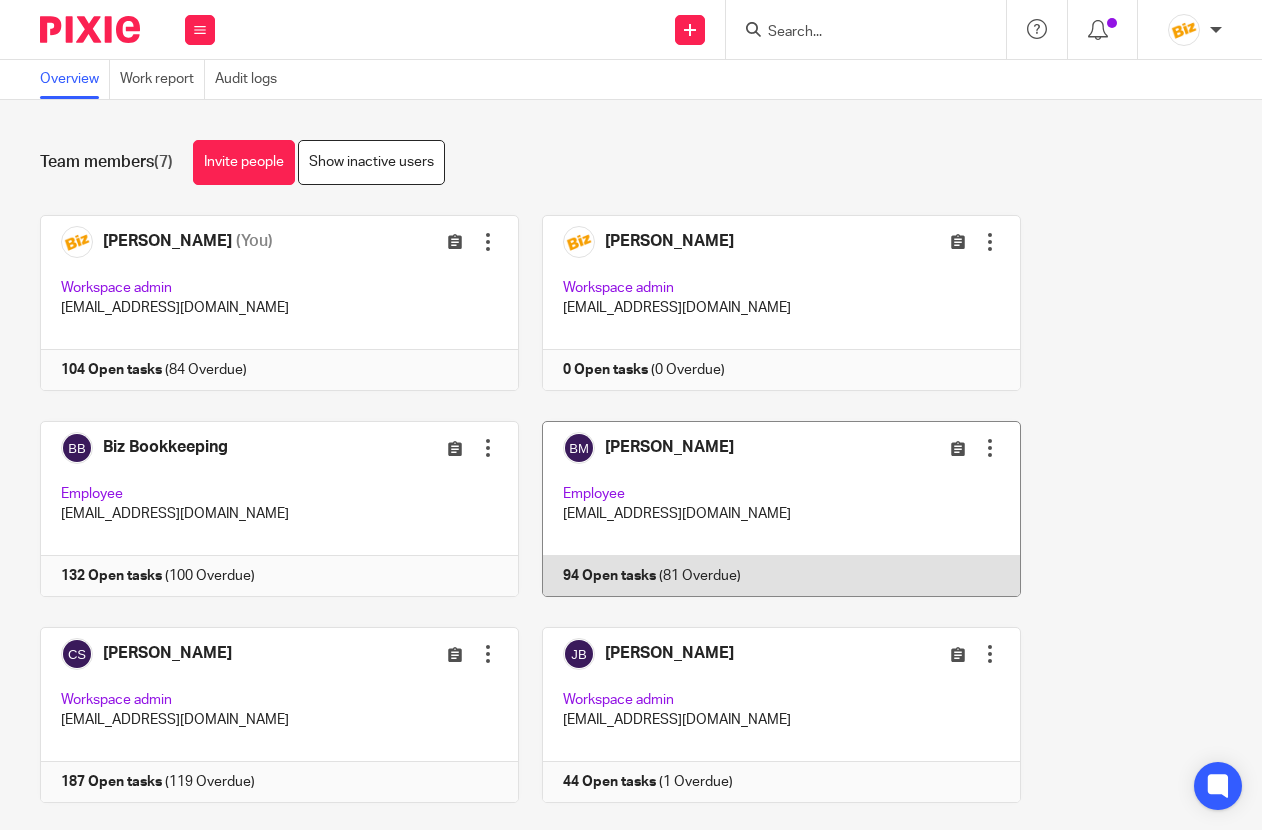 scroll, scrollTop: 0, scrollLeft: 0, axis: both 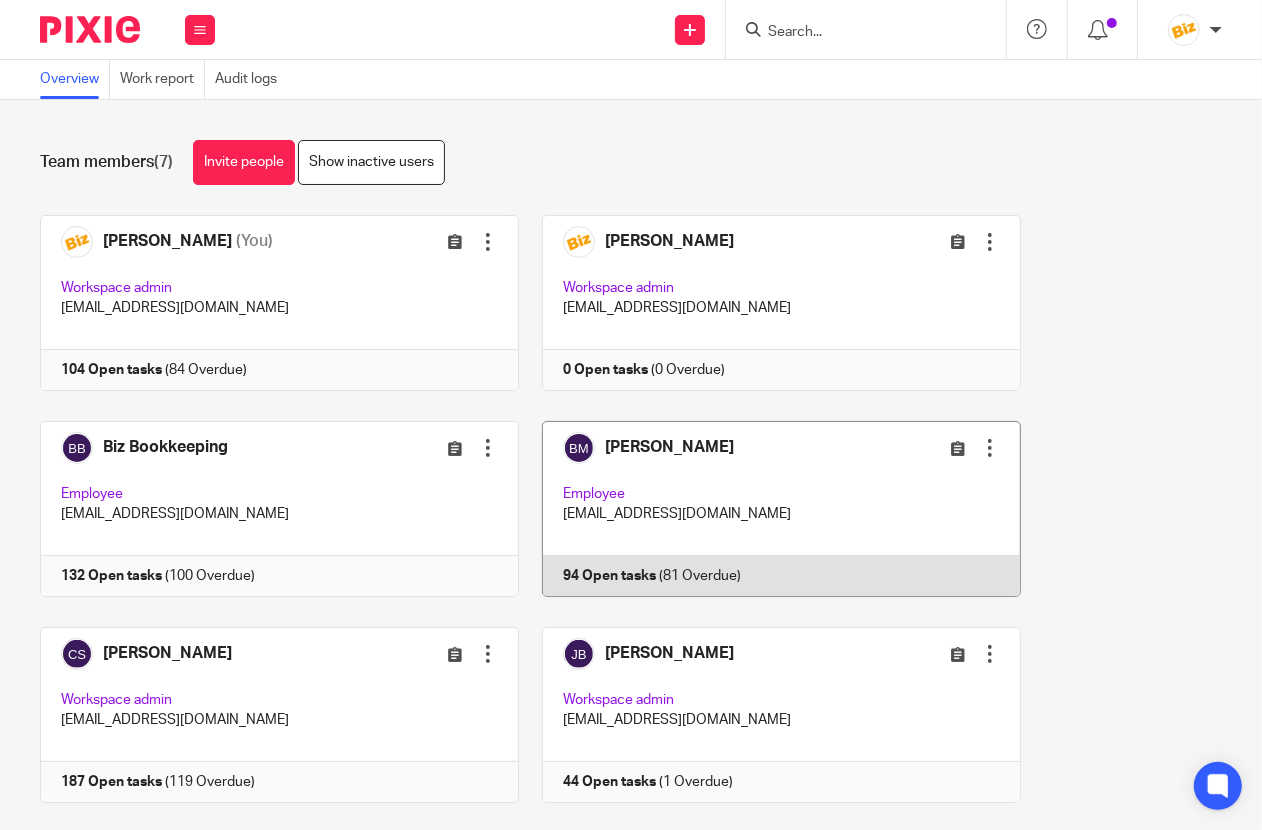 click at bounding box center [770, 509] 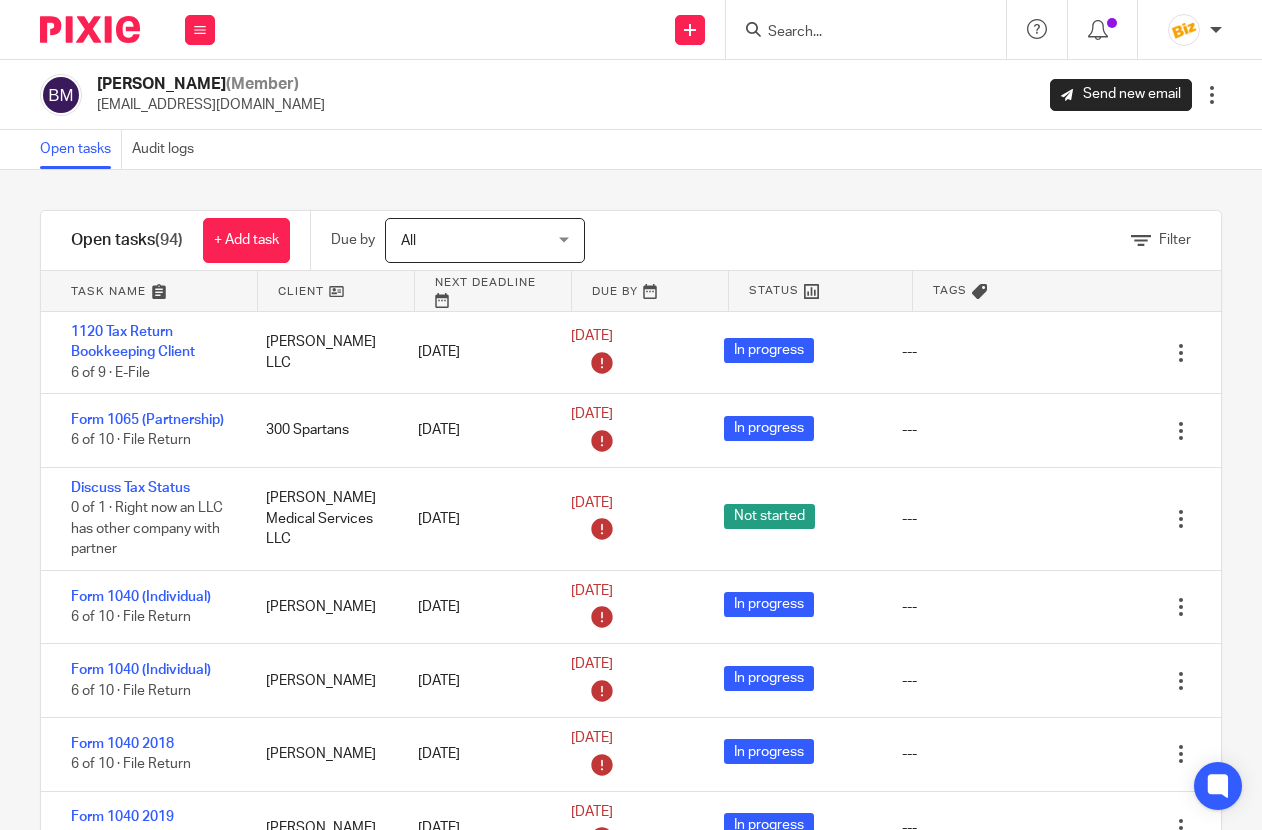 scroll, scrollTop: 0, scrollLeft: 0, axis: both 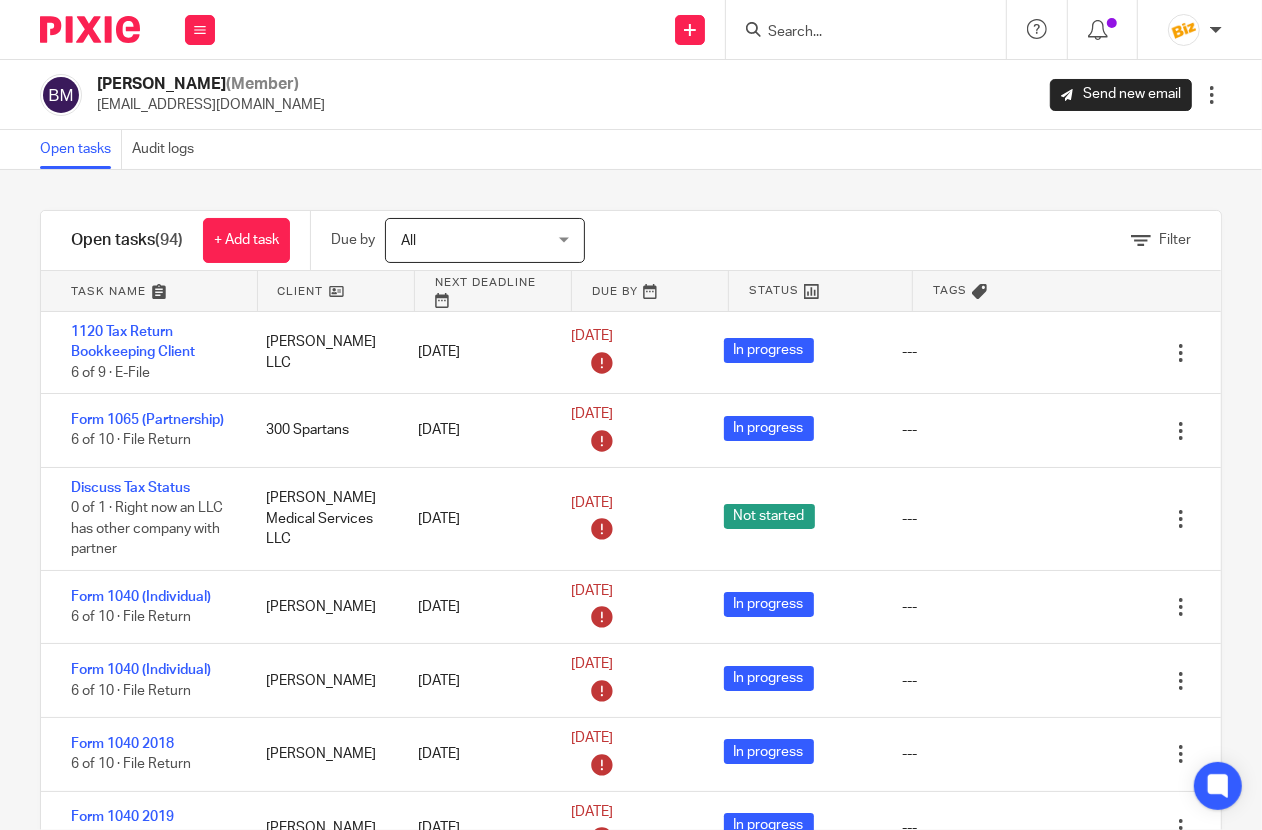 click at bounding box center (1212, 95) 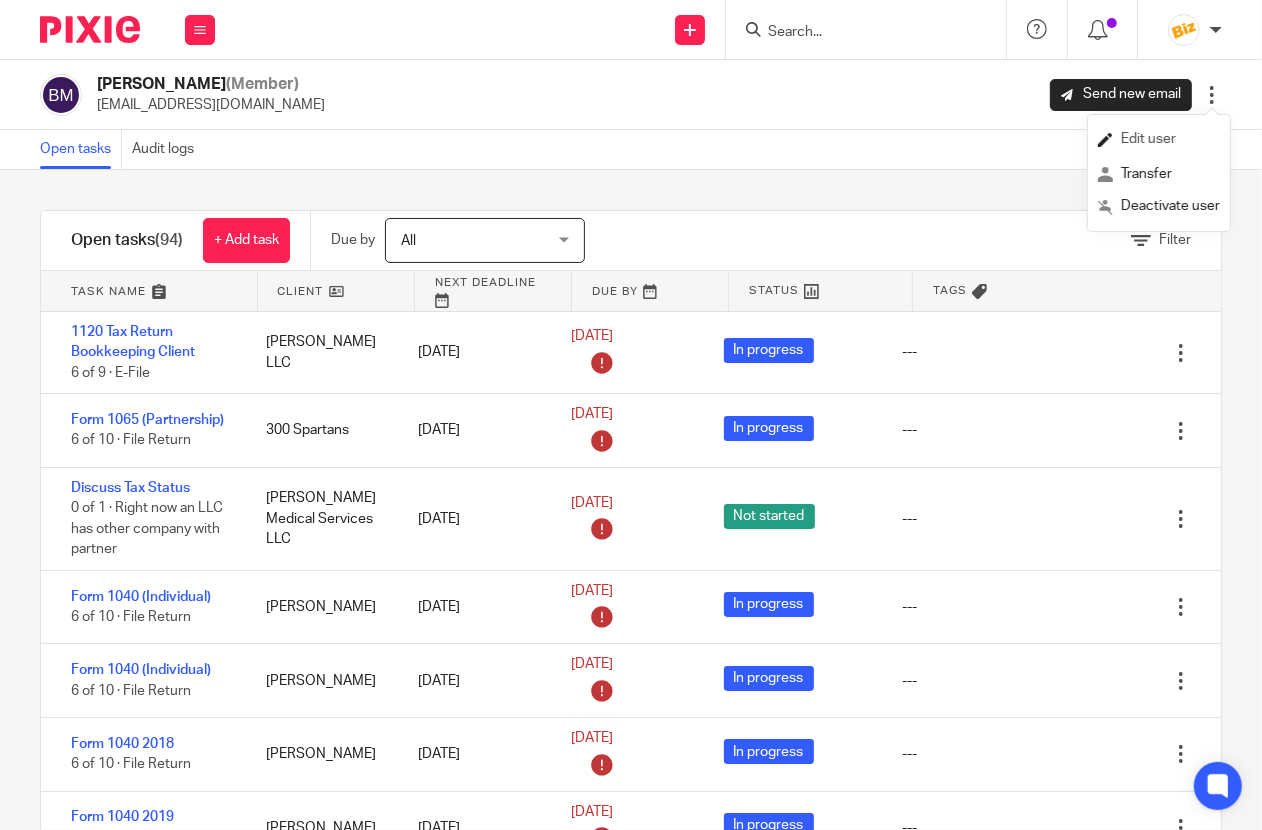 click on "Edit user" at bounding box center (1159, 140) 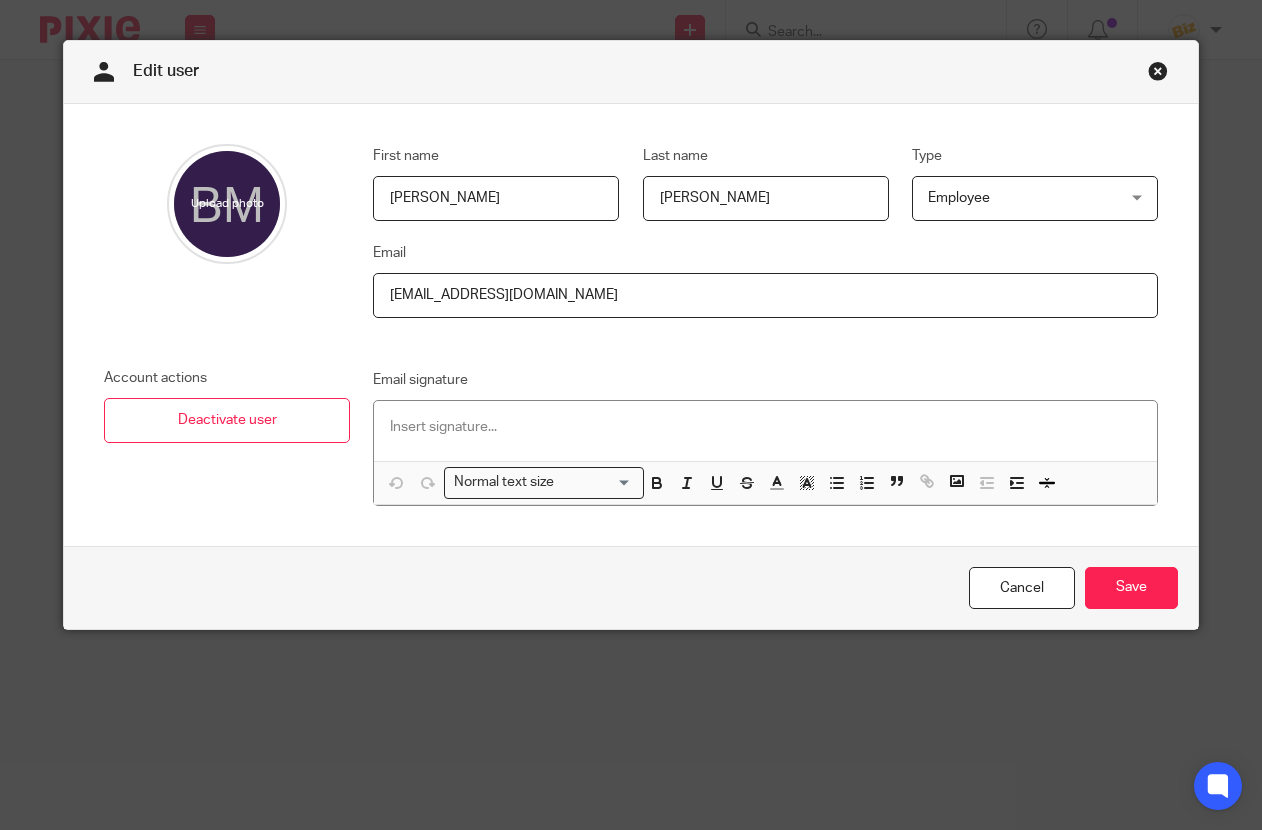 scroll, scrollTop: 0, scrollLeft: 0, axis: both 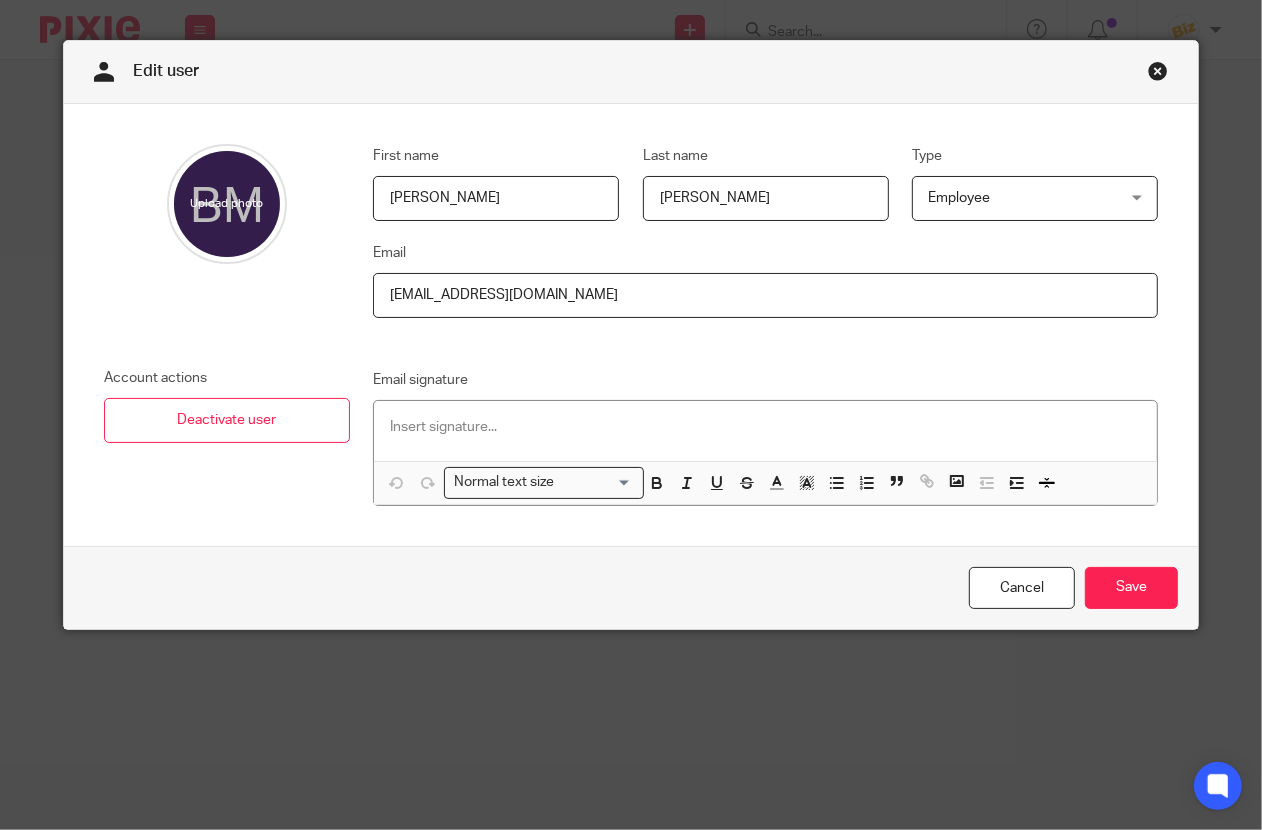 click on "Employee
Employee" at bounding box center (1035, 198) 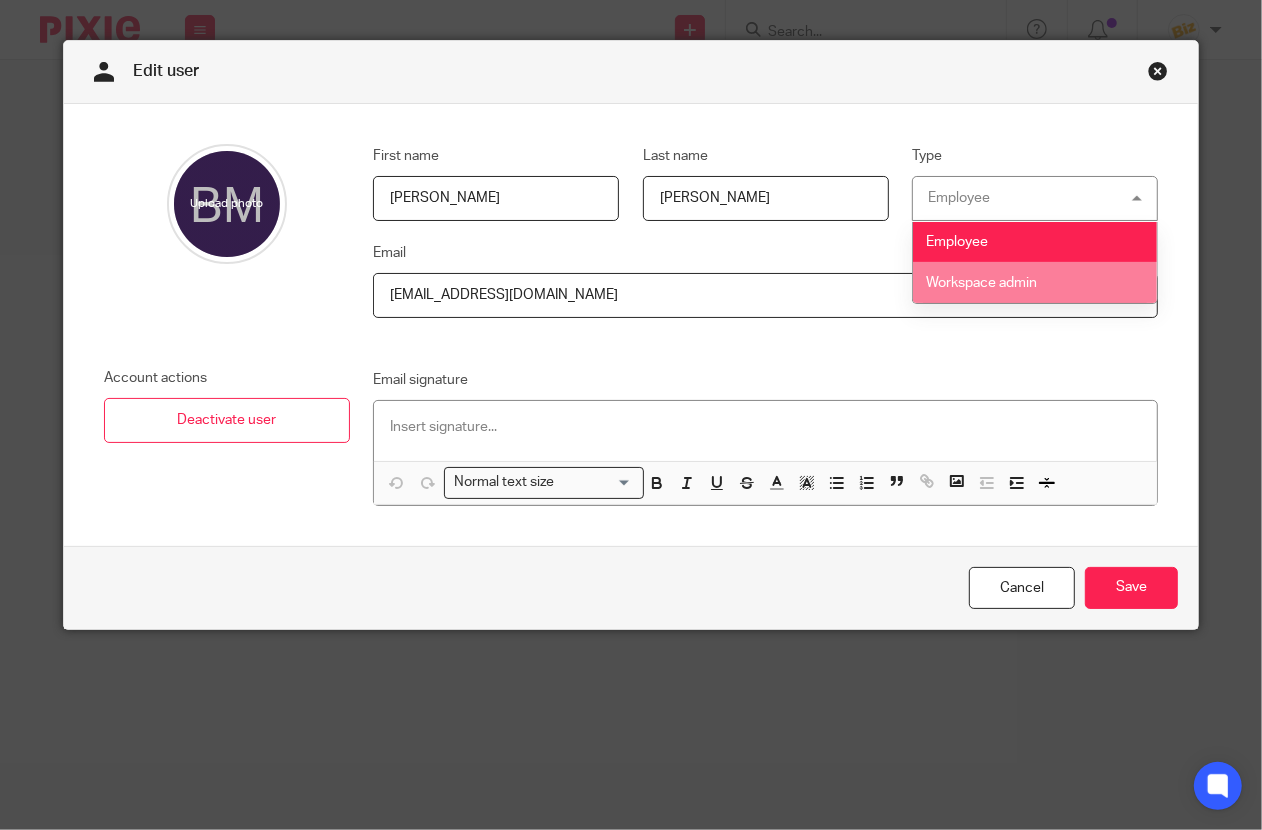 click on "Workspace admin" at bounding box center [1035, 282] 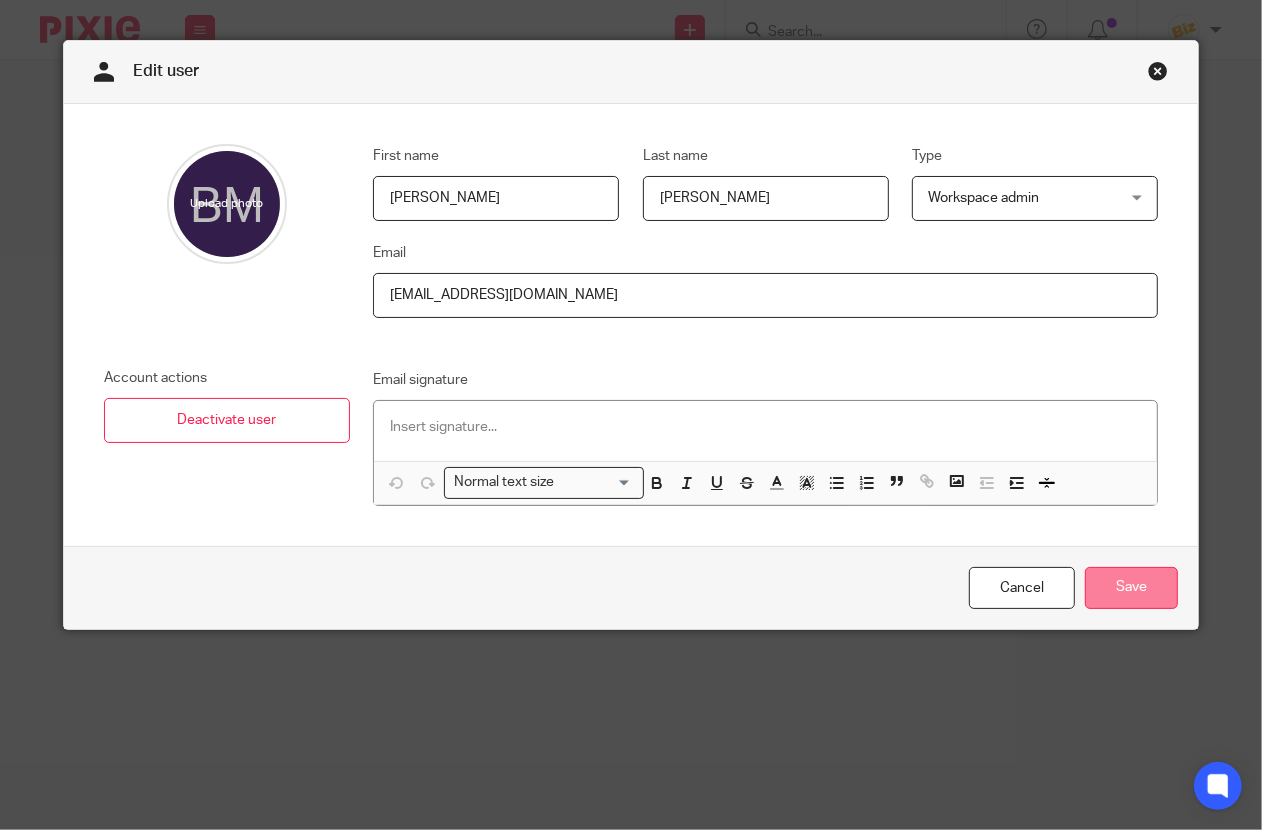 click on "Save" at bounding box center [1131, 588] 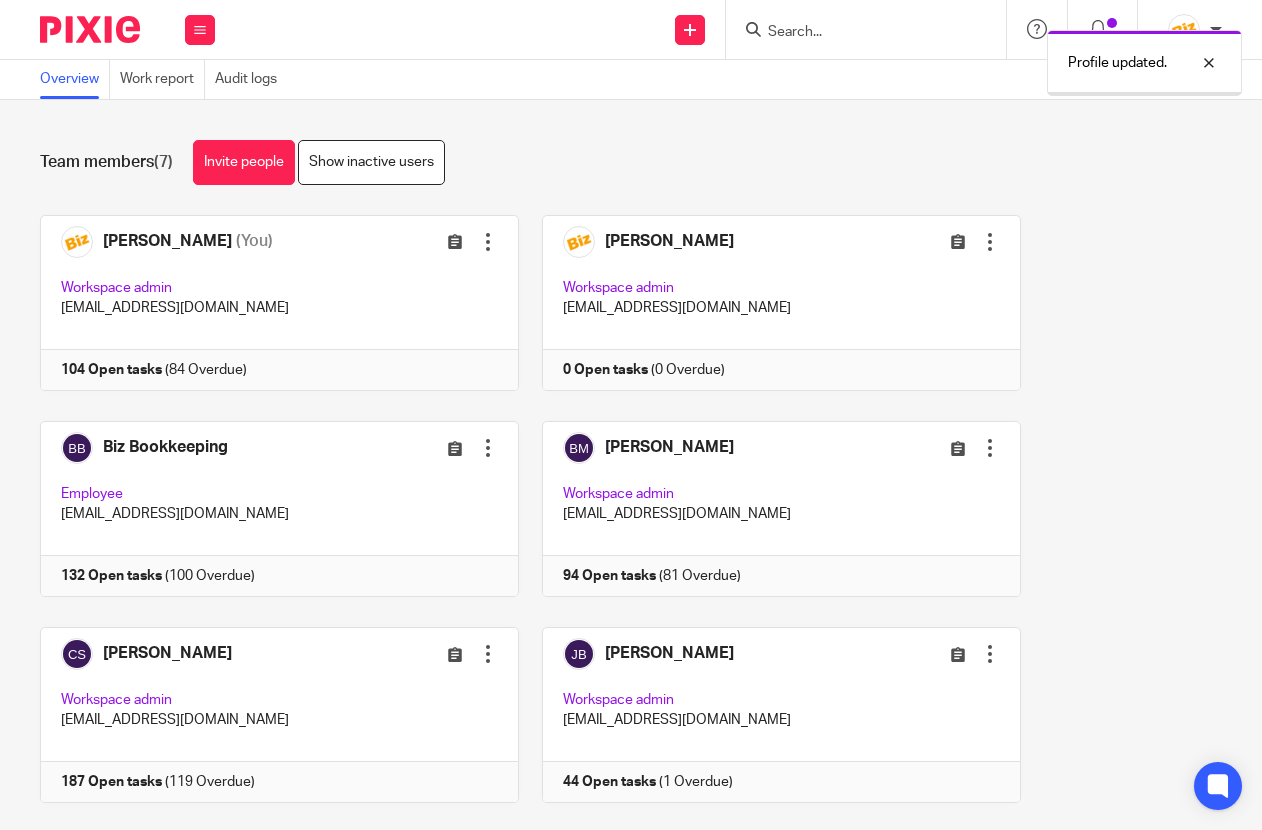 scroll, scrollTop: 0, scrollLeft: 0, axis: both 